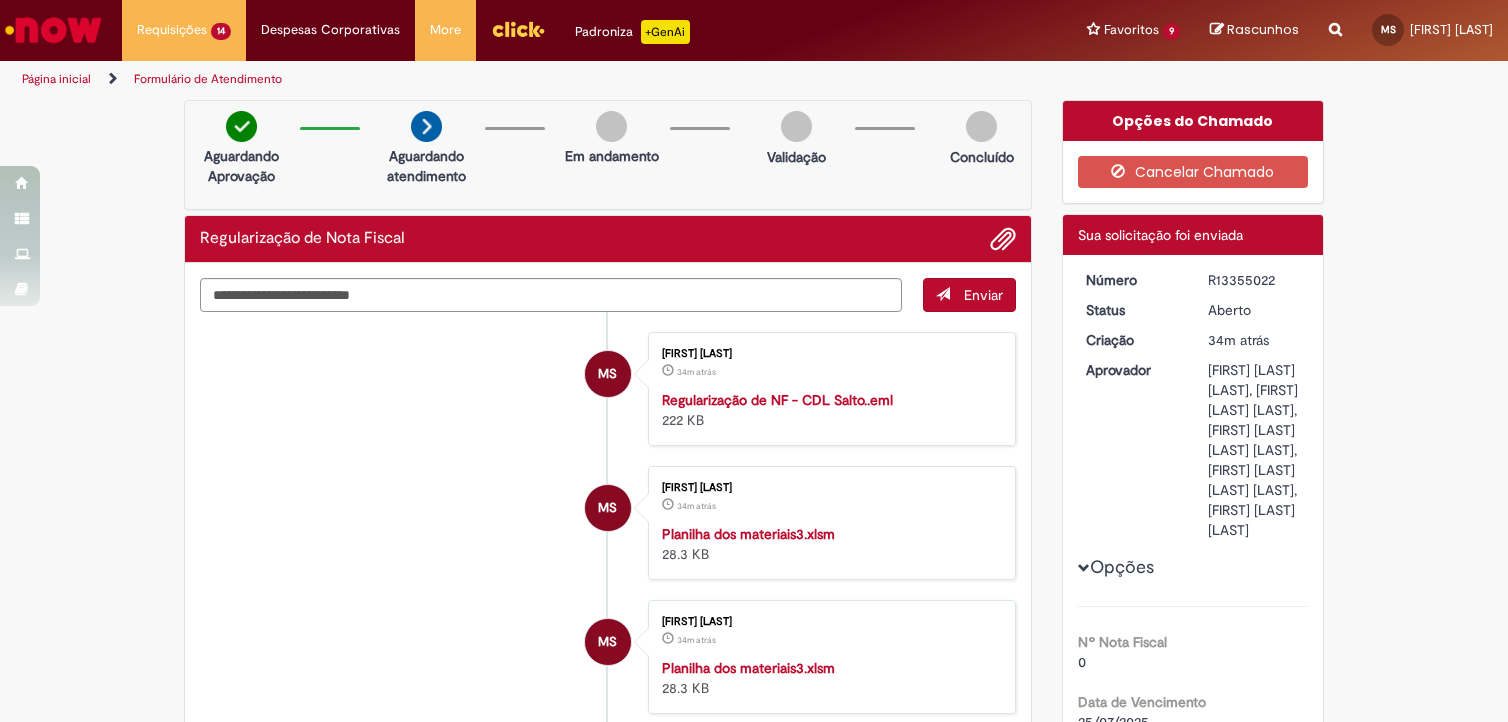 scroll, scrollTop: 0, scrollLeft: 0, axis: both 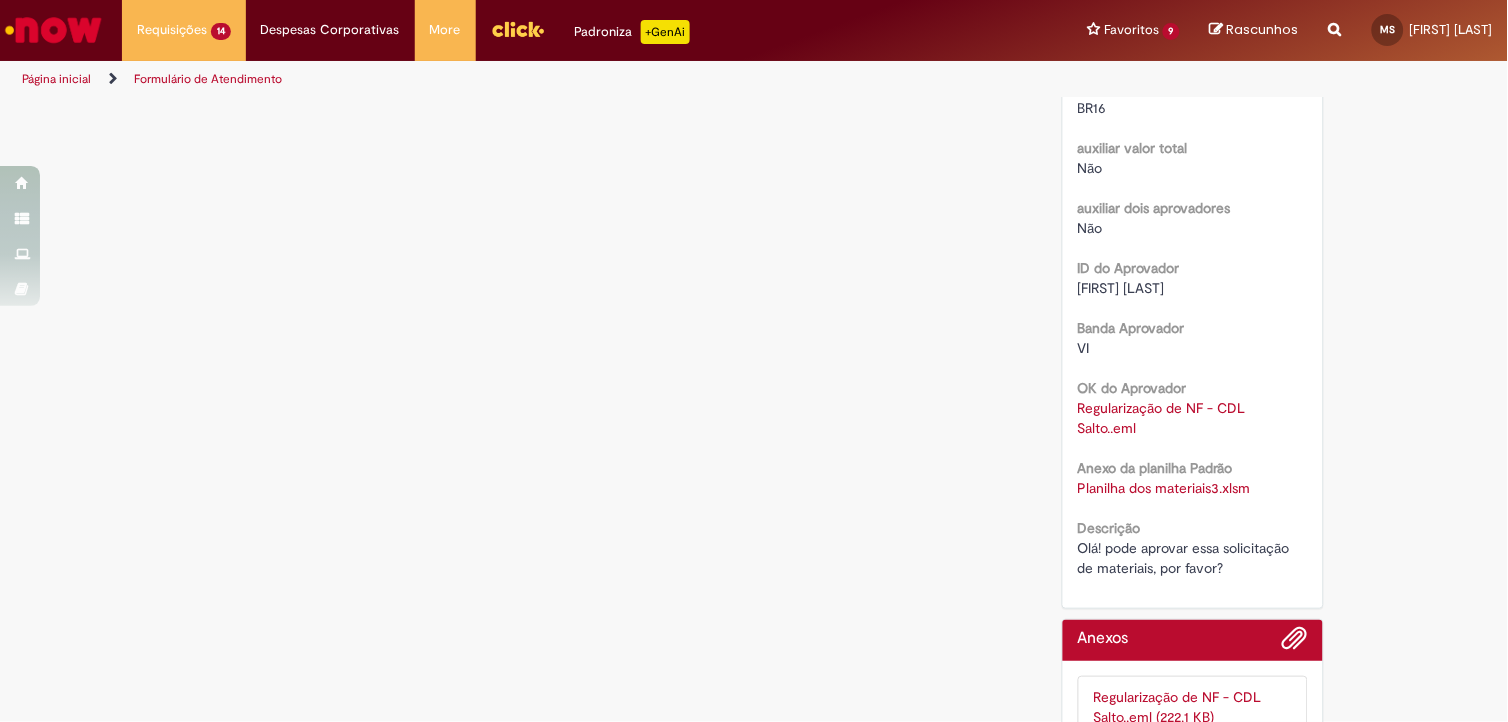 click on "ID do Aprovador" at bounding box center [1129, 268] 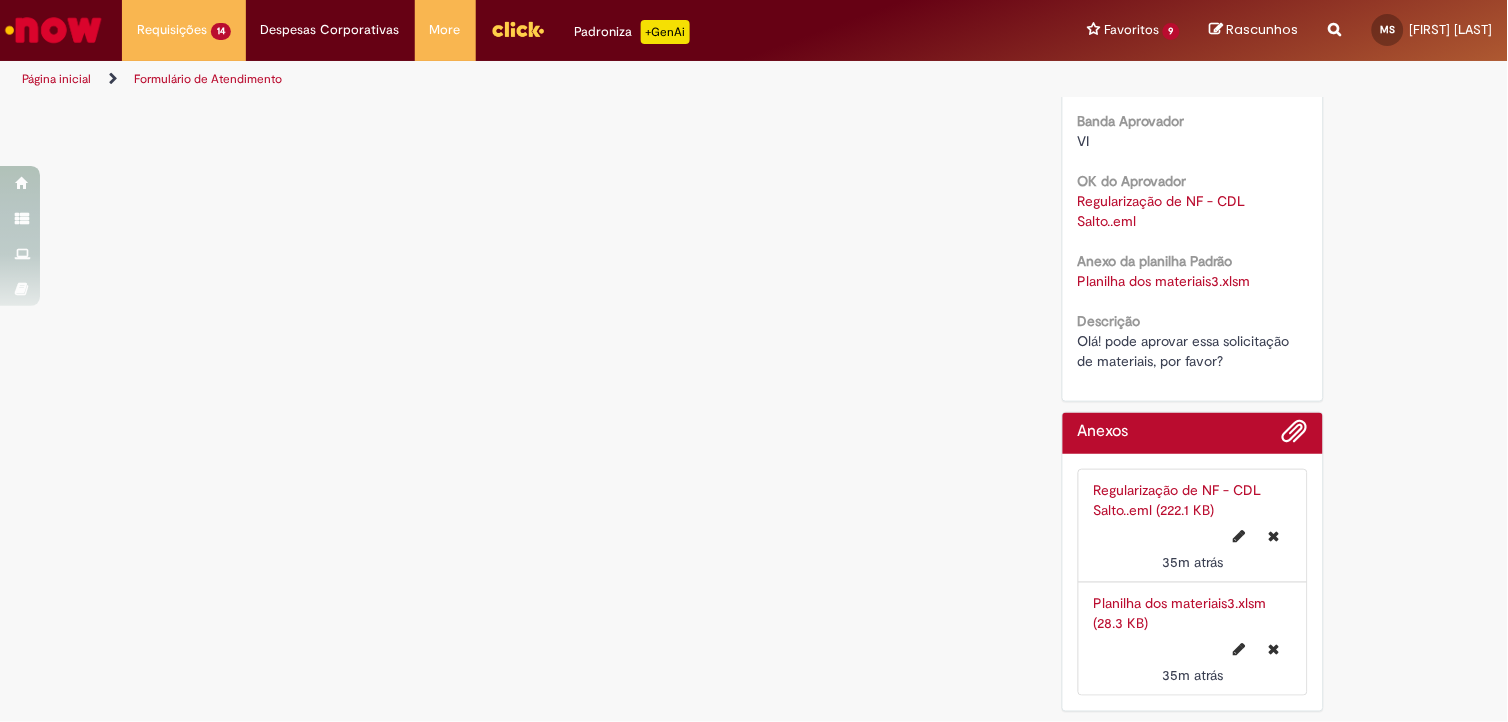 scroll, scrollTop: 2141, scrollLeft: 0, axis: vertical 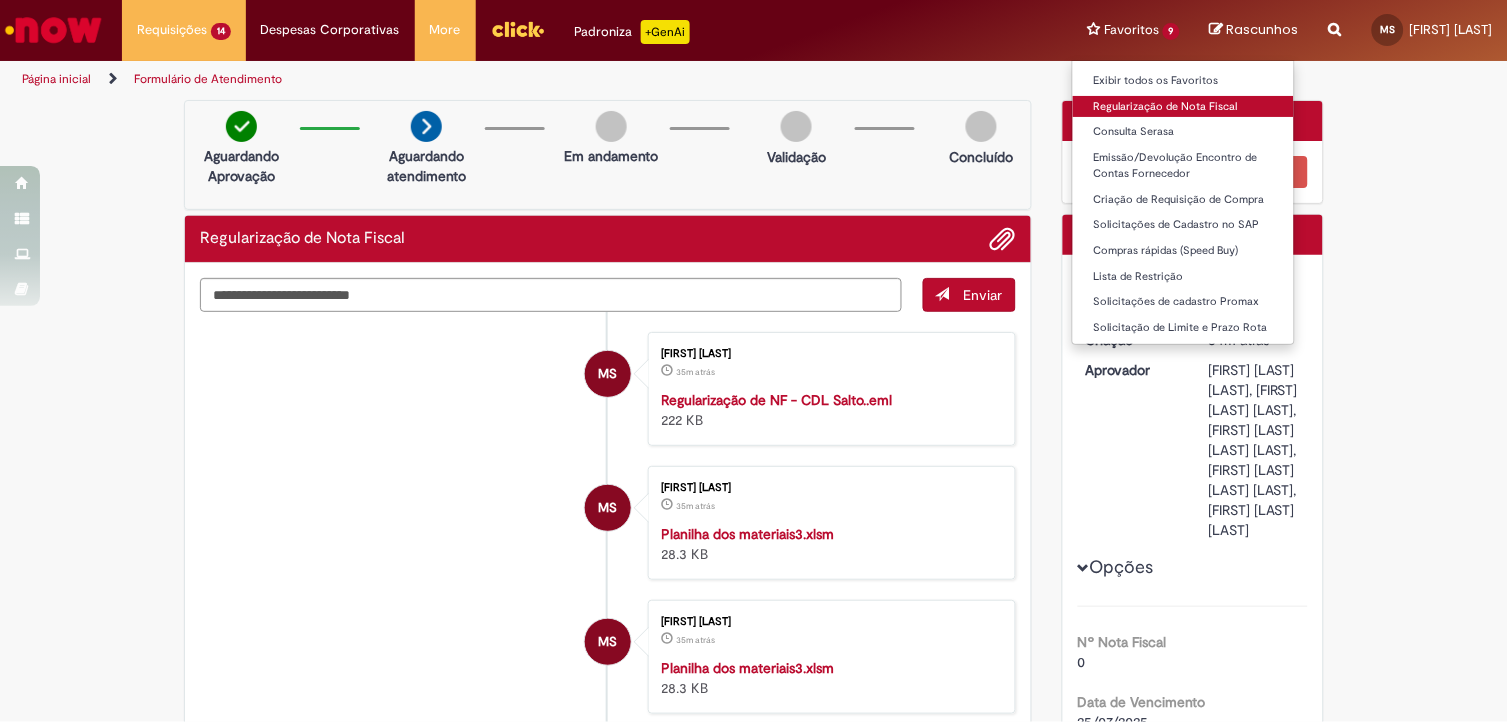 click on "Regularização de Nota Fiscal" at bounding box center [1183, 107] 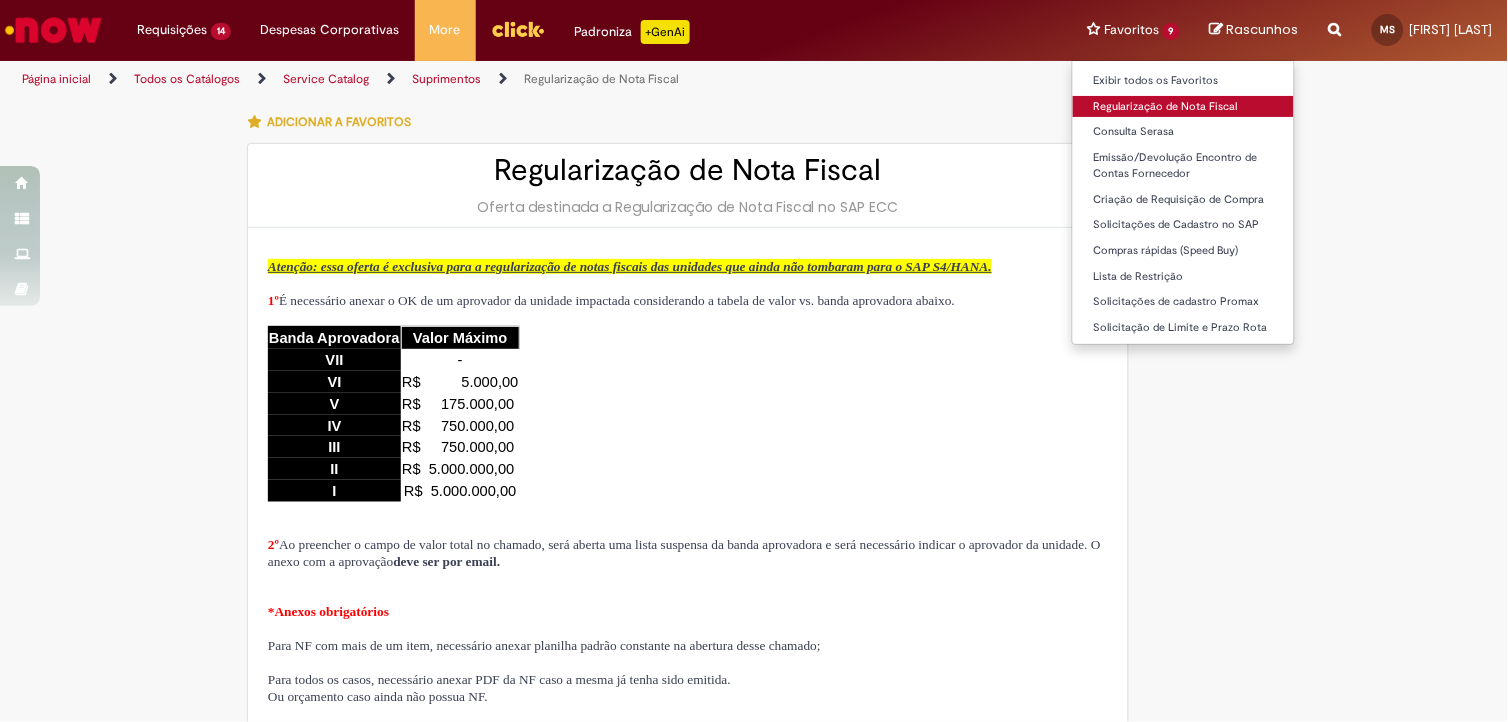 type on "**********" 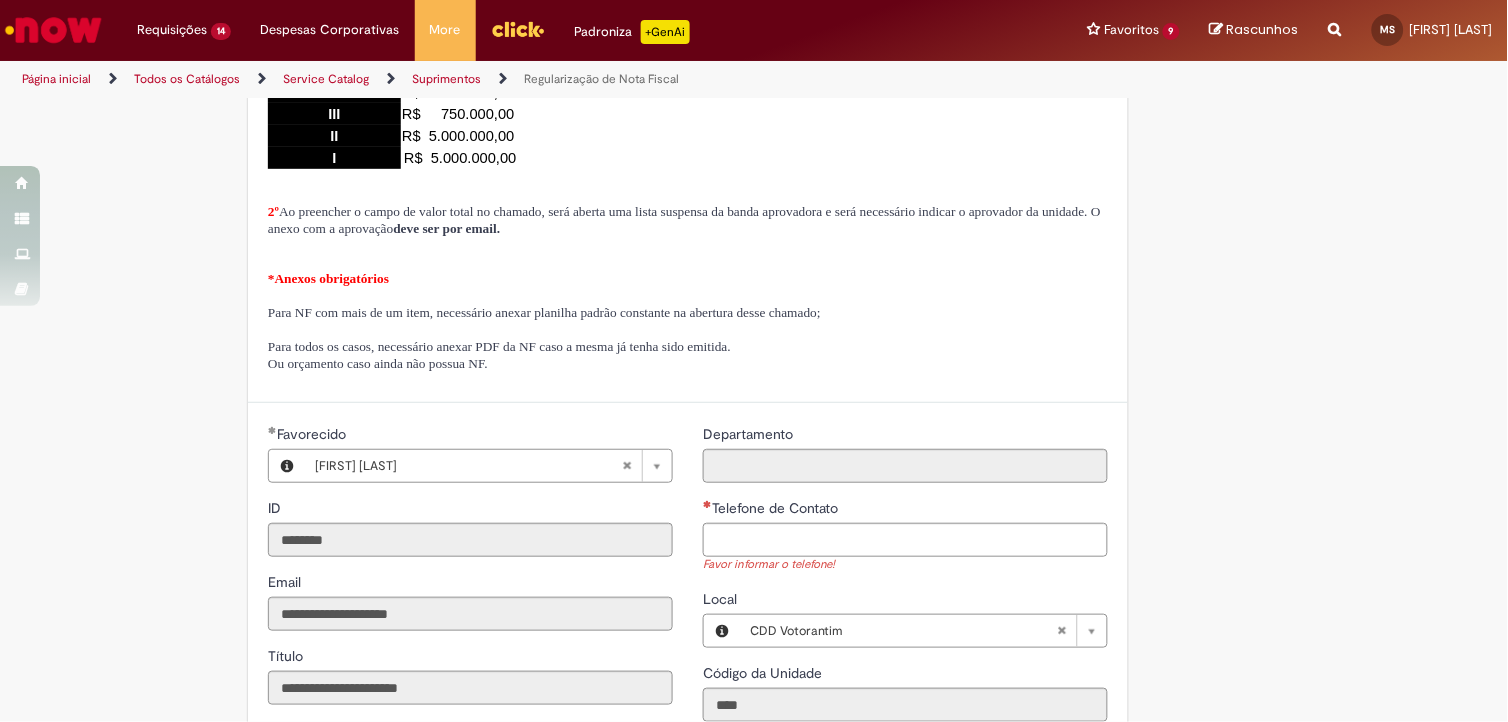 scroll, scrollTop: 777, scrollLeft: 0, axis: vertical 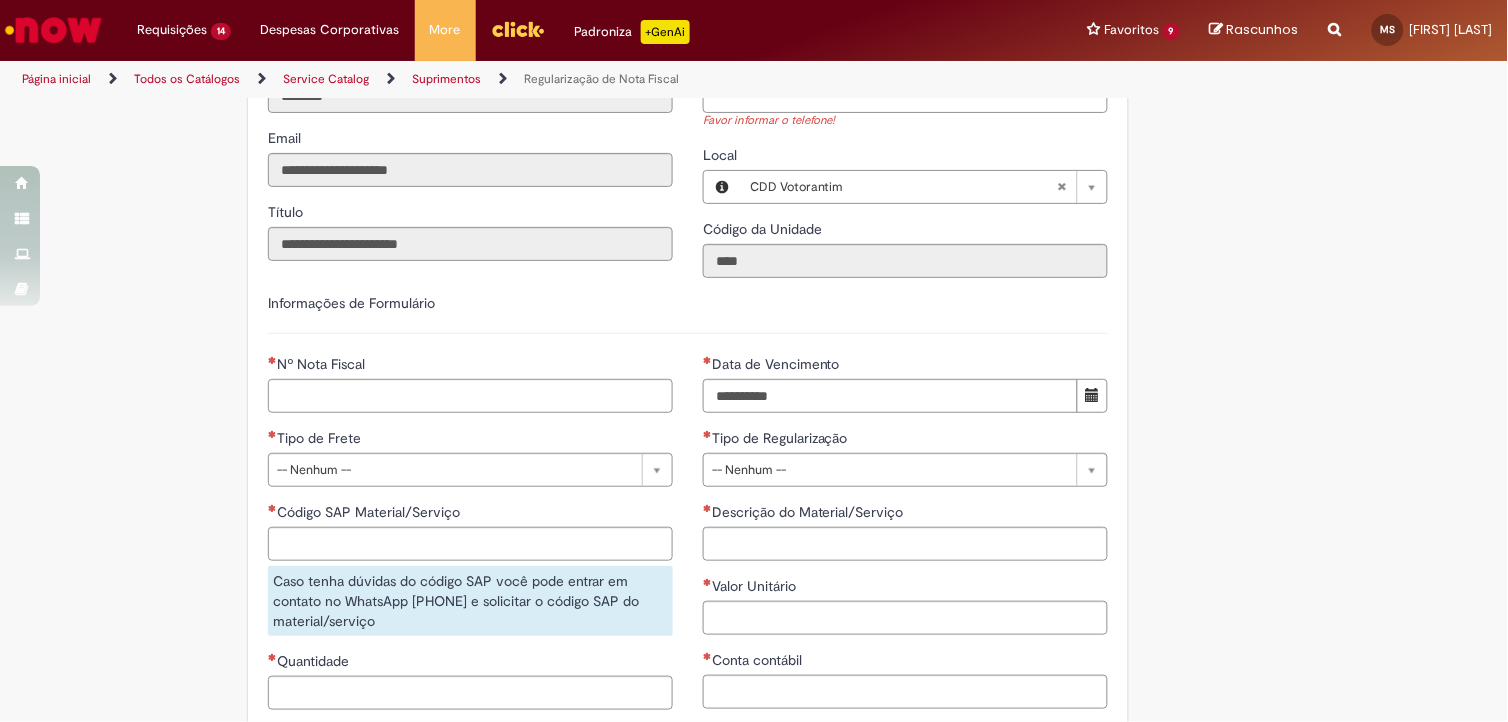 click on "Telefone de Contato" at bounding box center (905, 96) 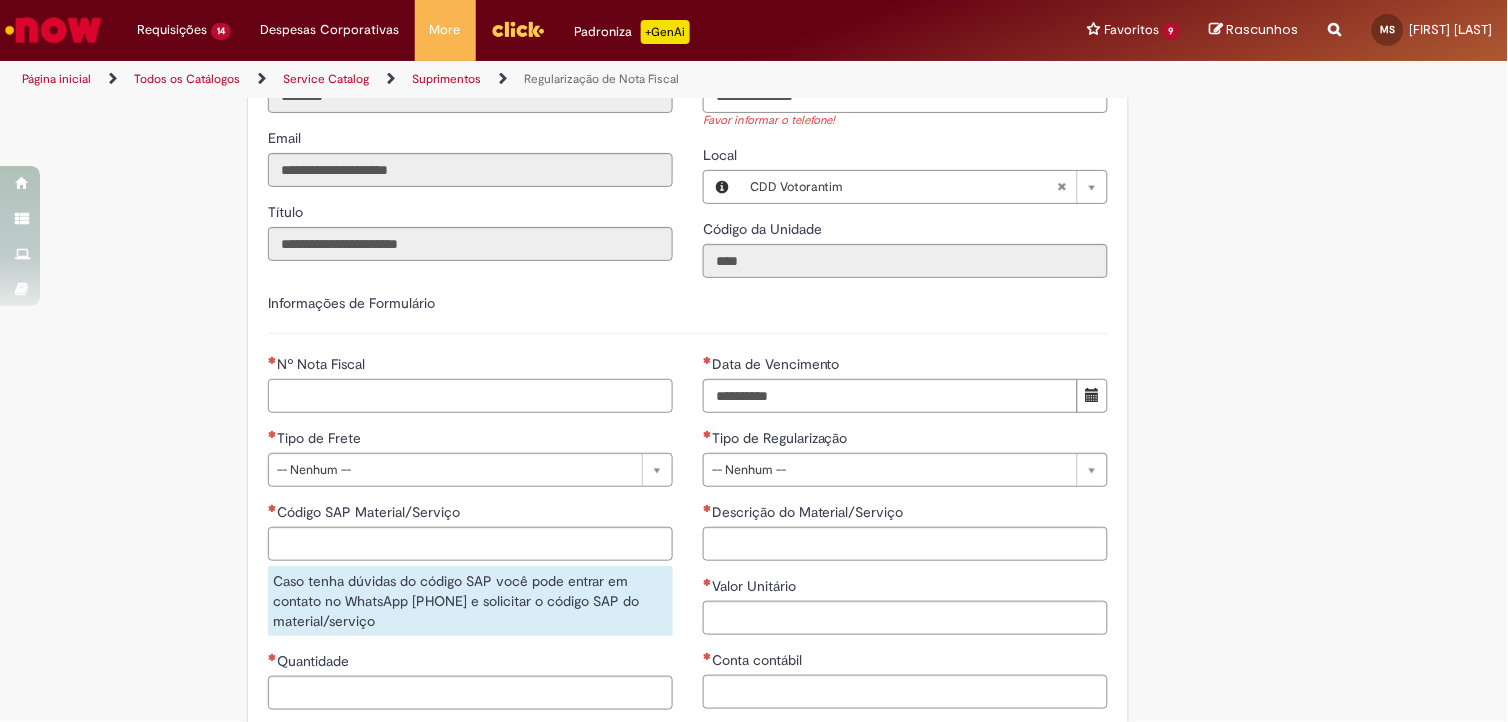 type on "*" 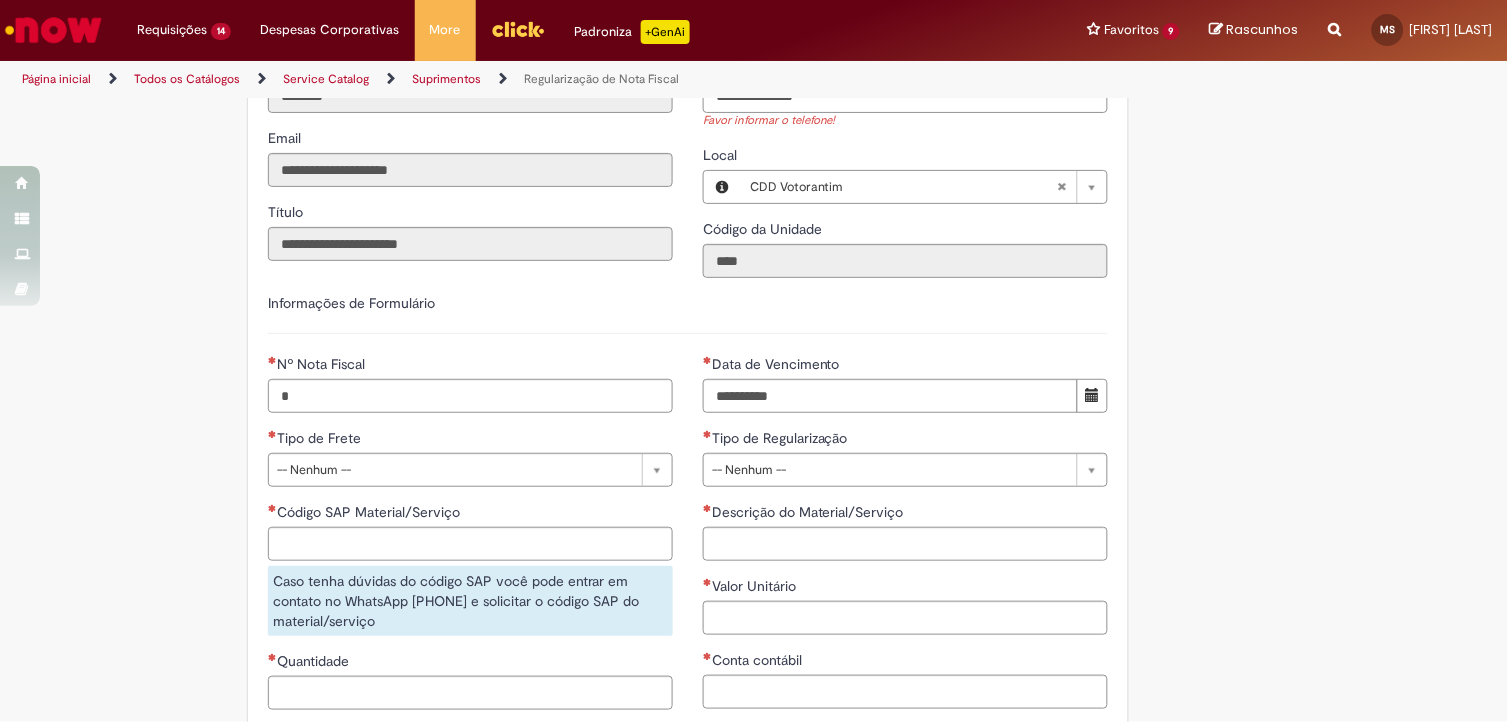 type on "***" 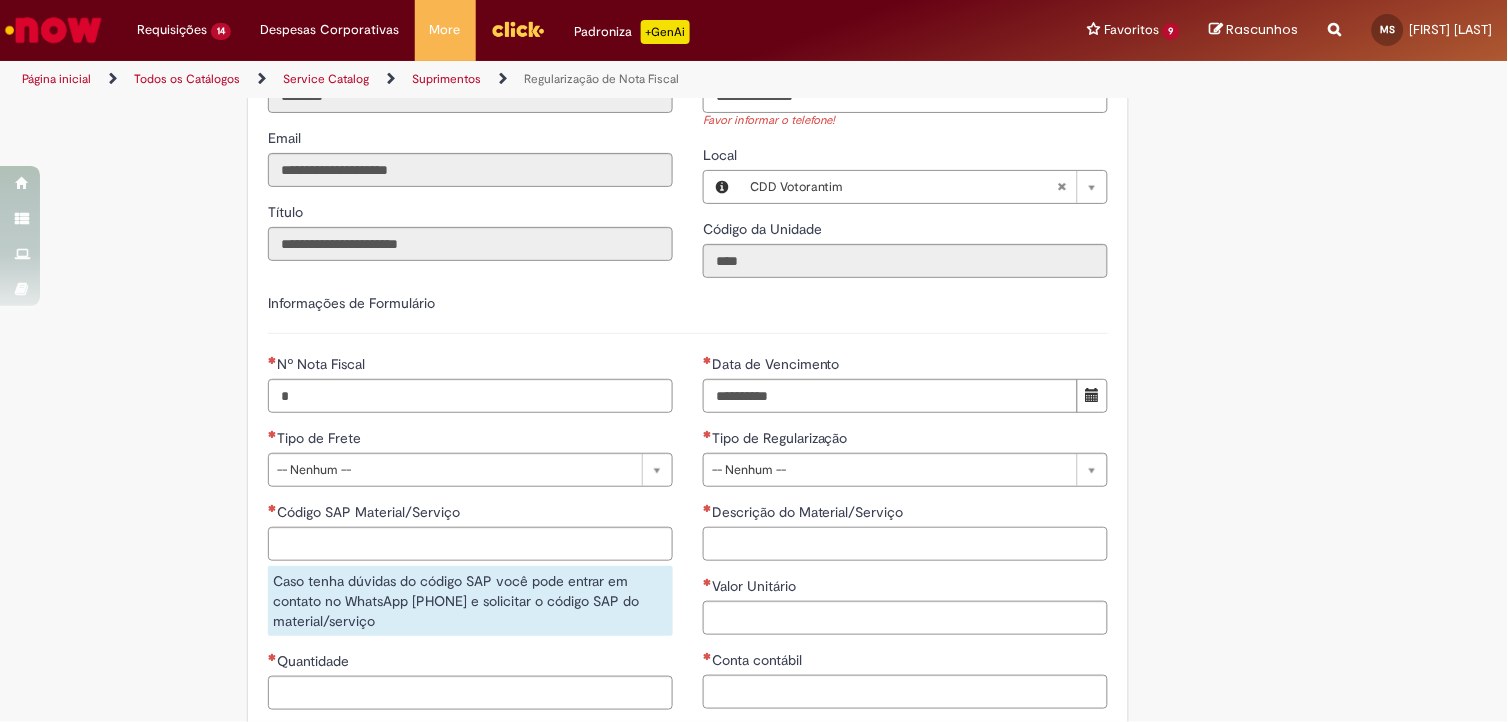 type on "**********" 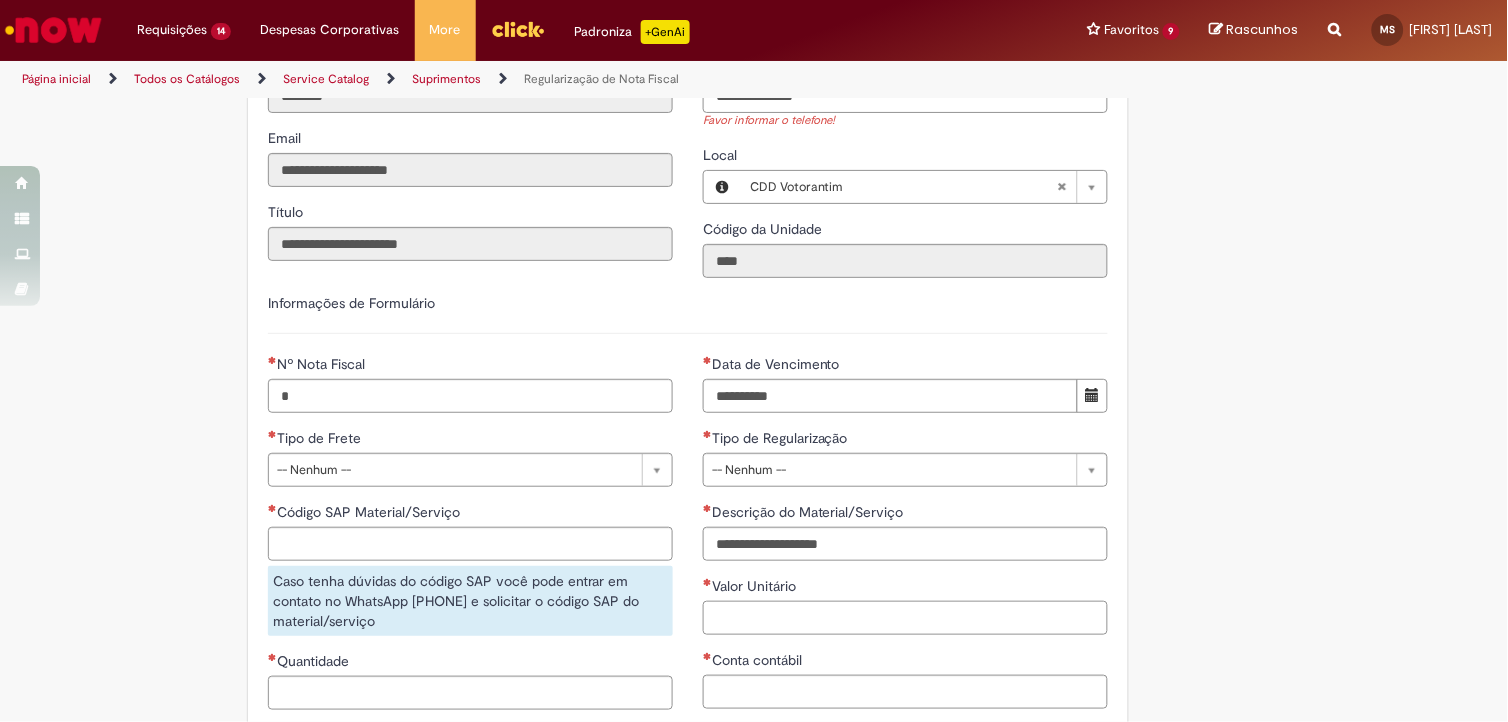 type on "*********" 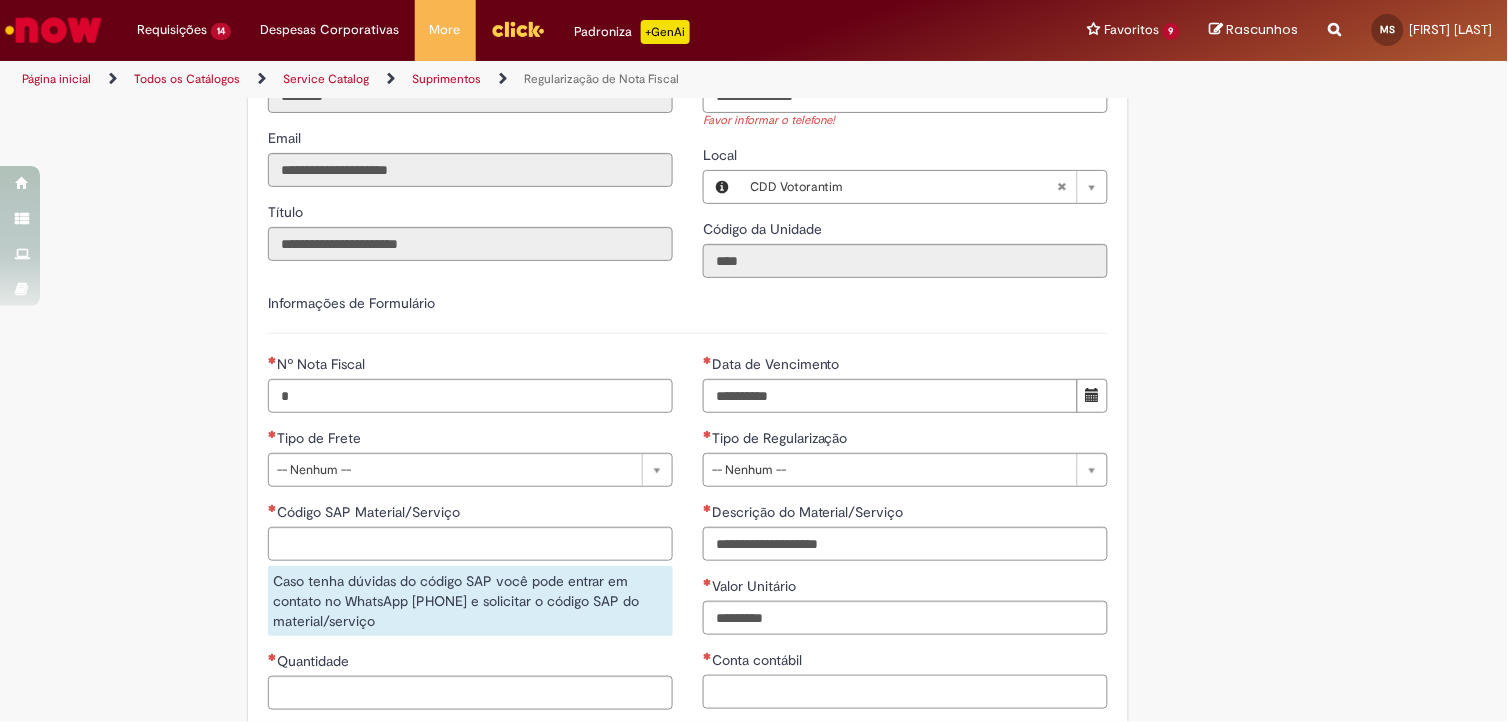 type on "********" 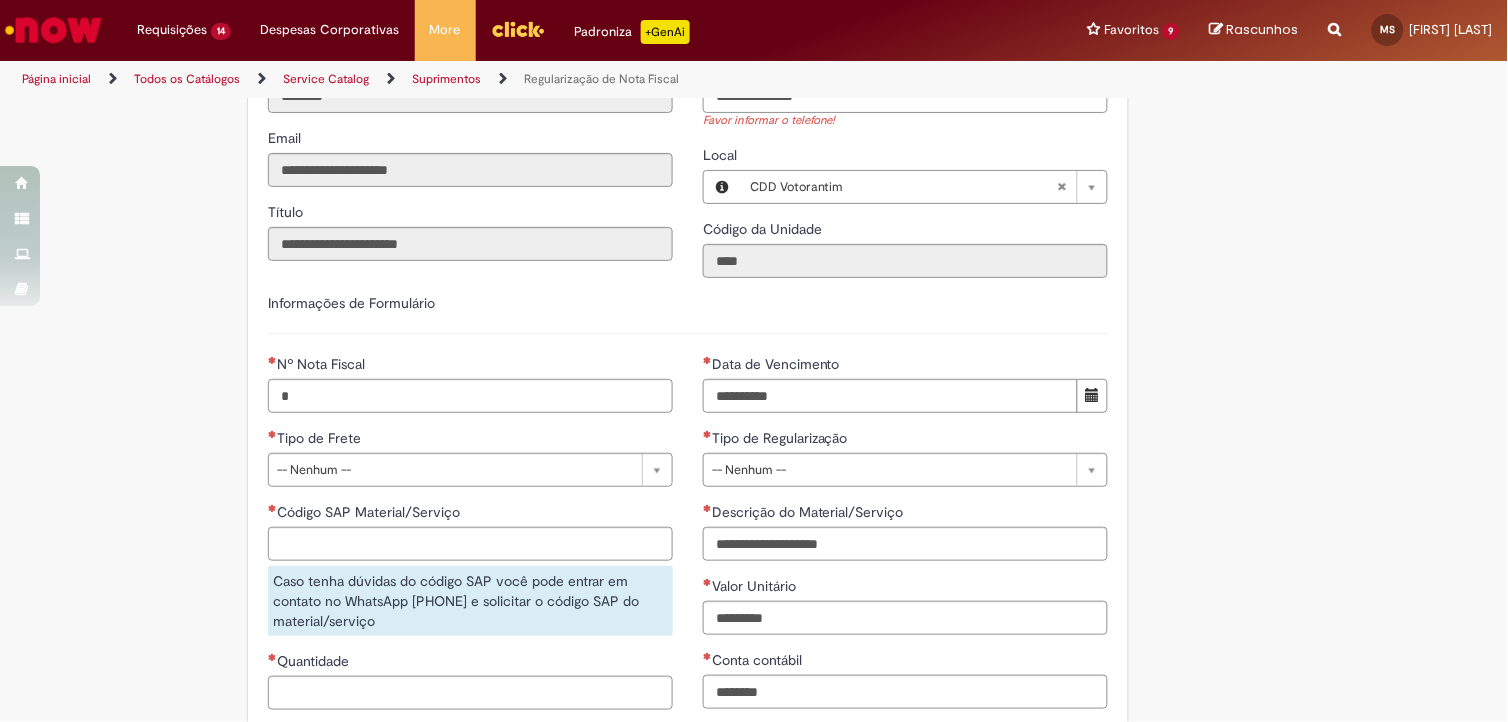 type 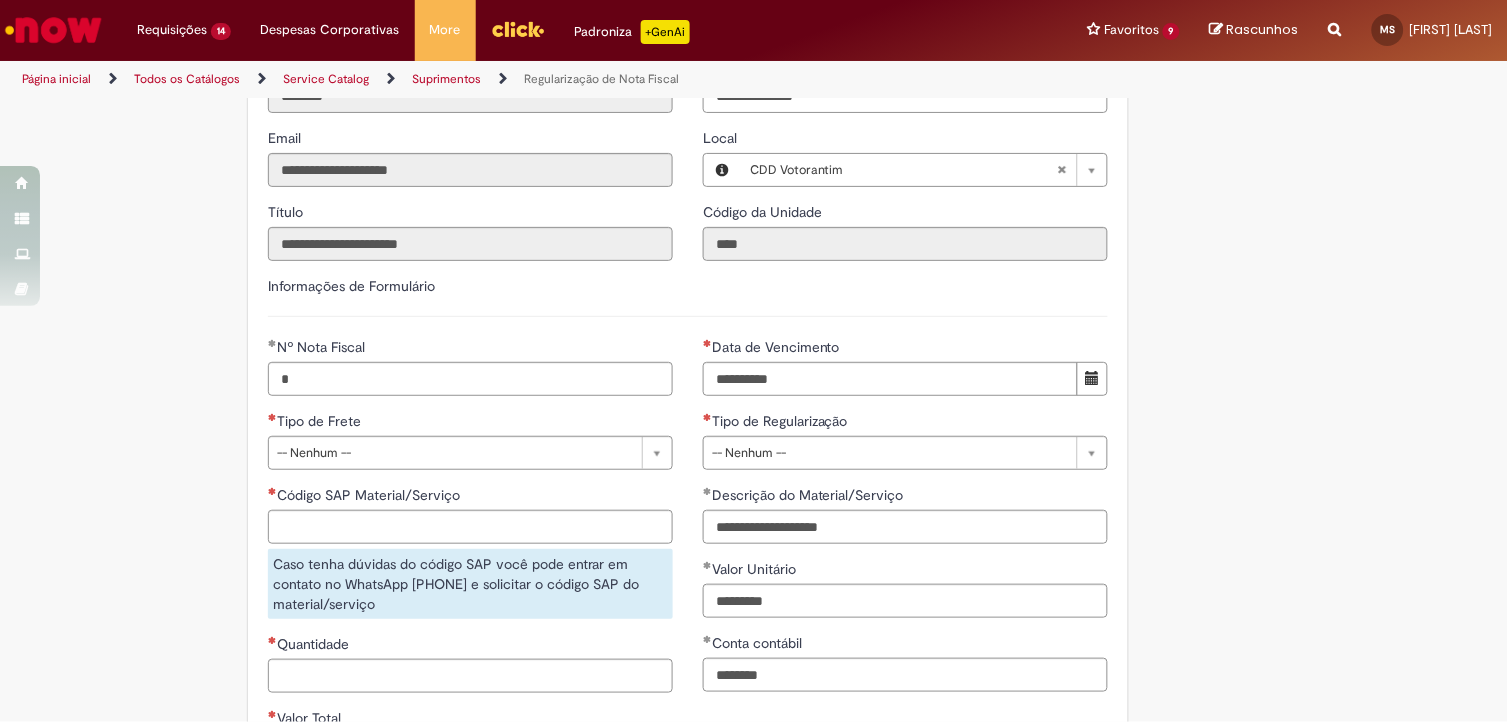 type on "***" 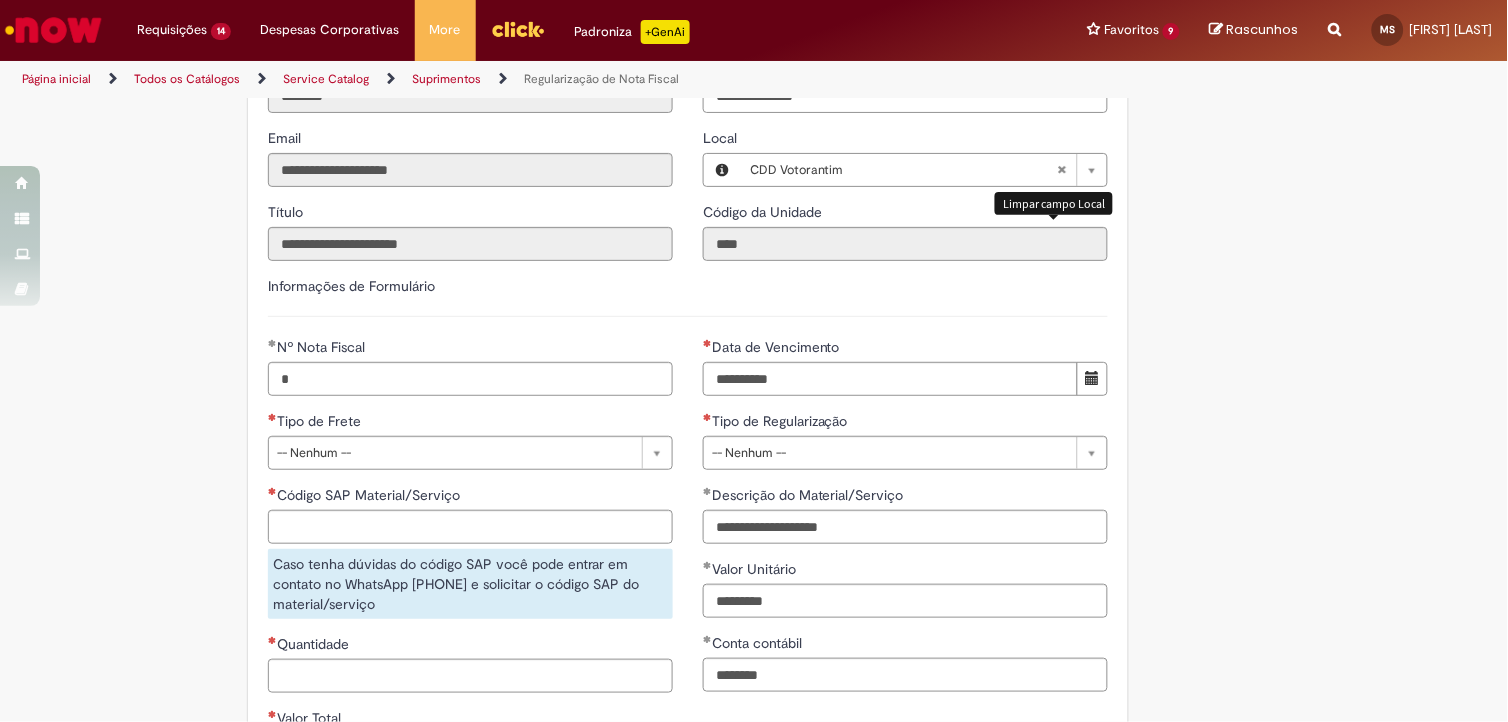 click at bounding box center (1062, 170) 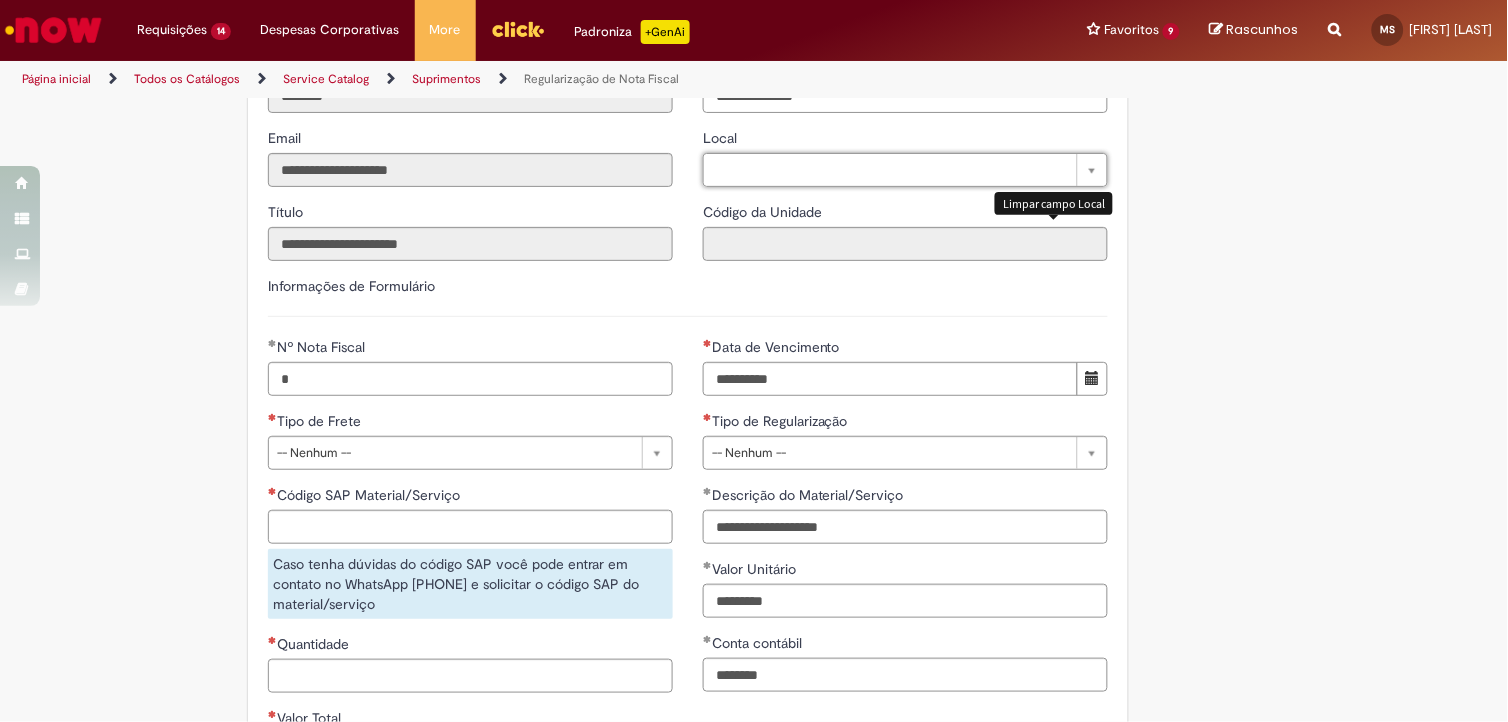 scroll, scrollTop: 0, scrollLeft: 0, axis: both 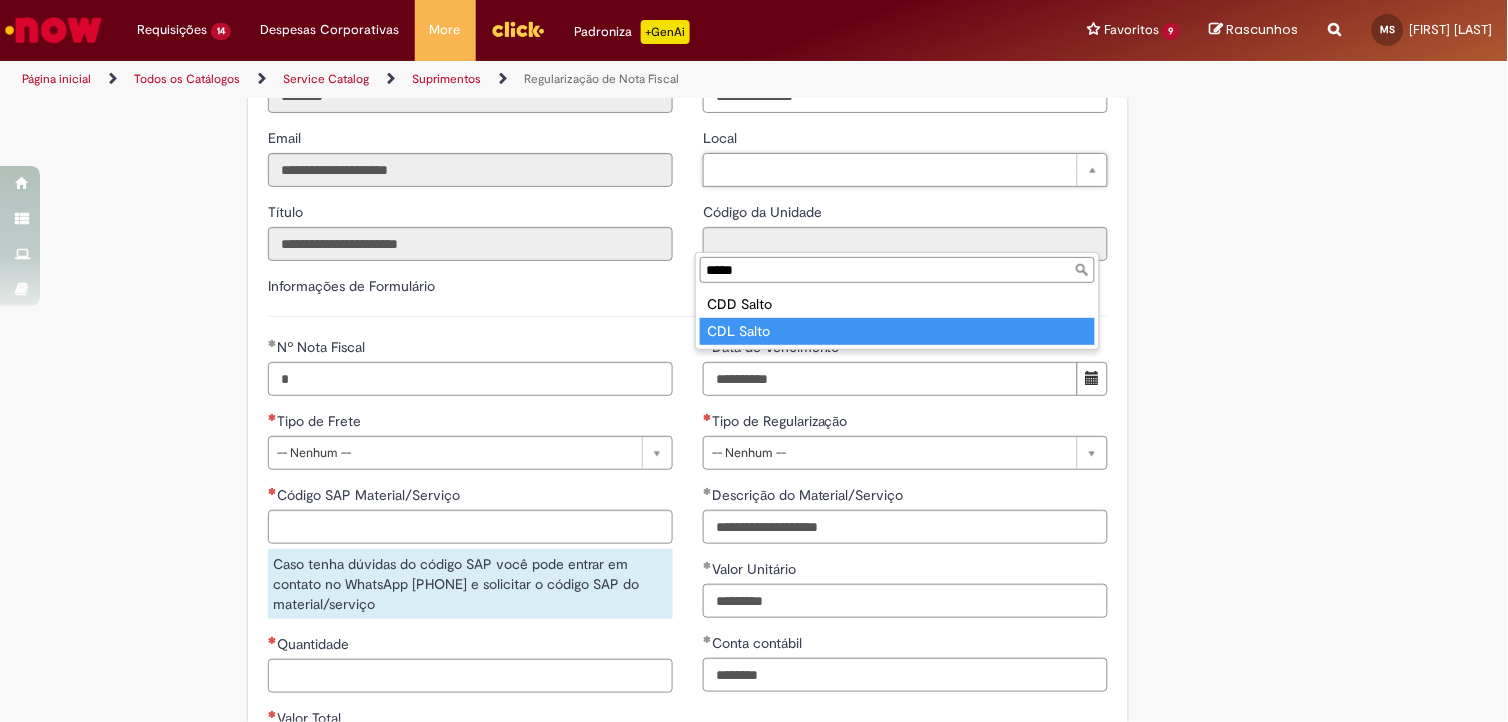 type on "*****" 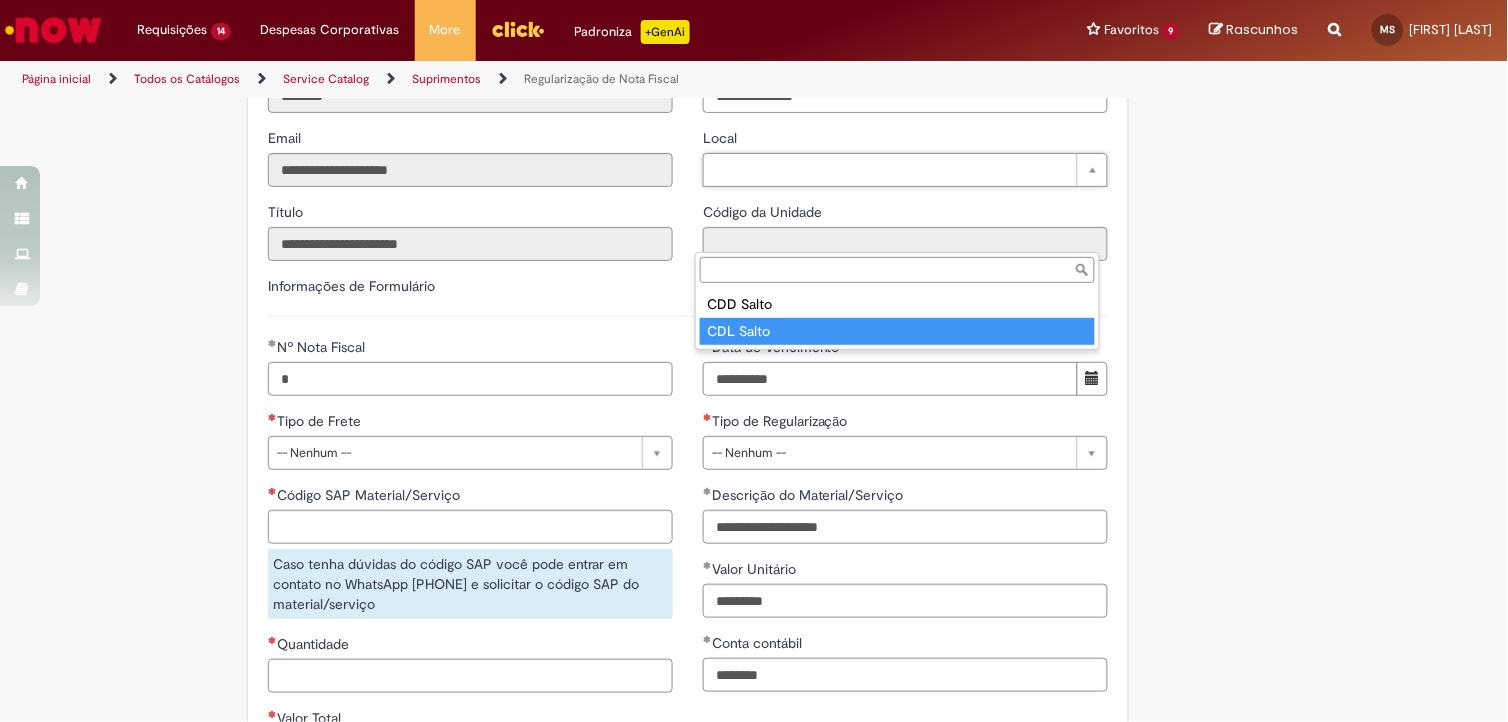type on "****" 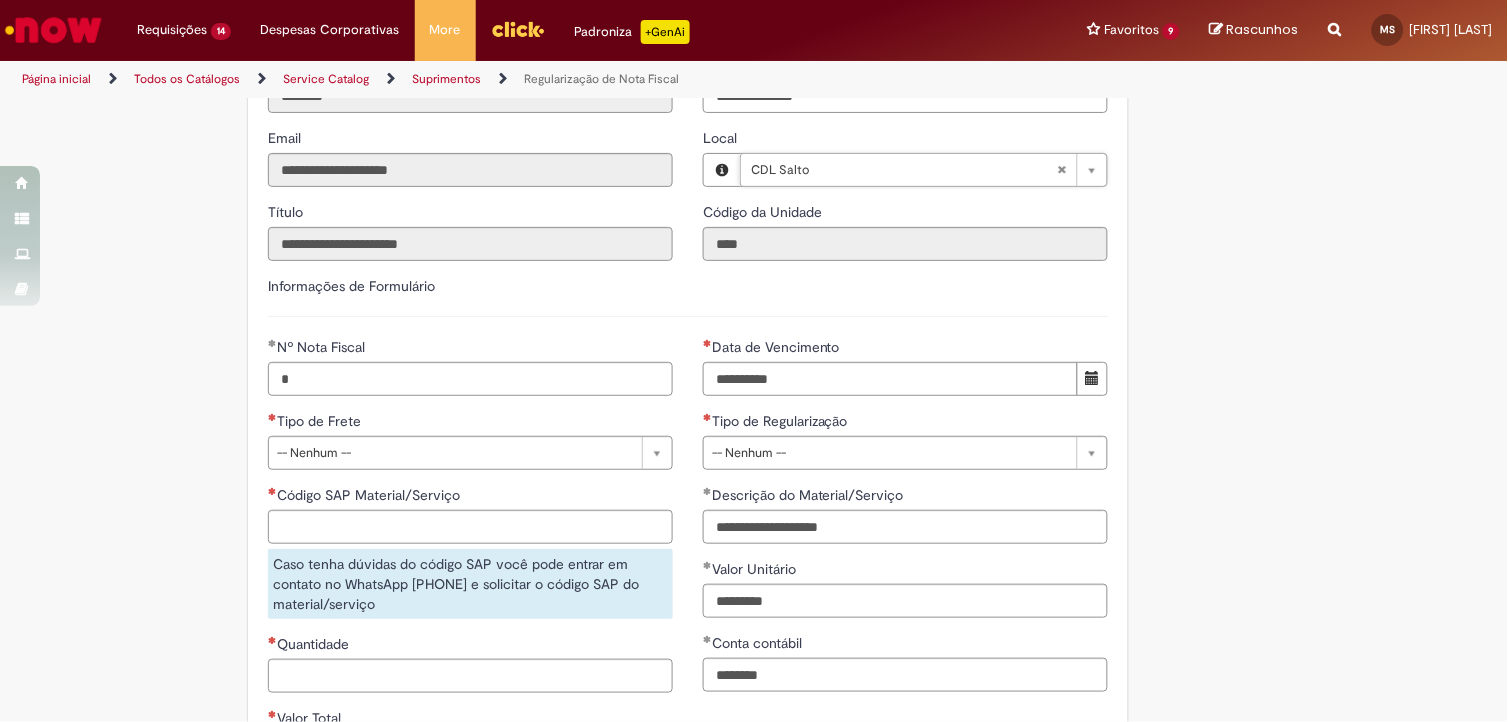 scroll, scrollTop: 888, scrollLeft: 0, axis: vertical 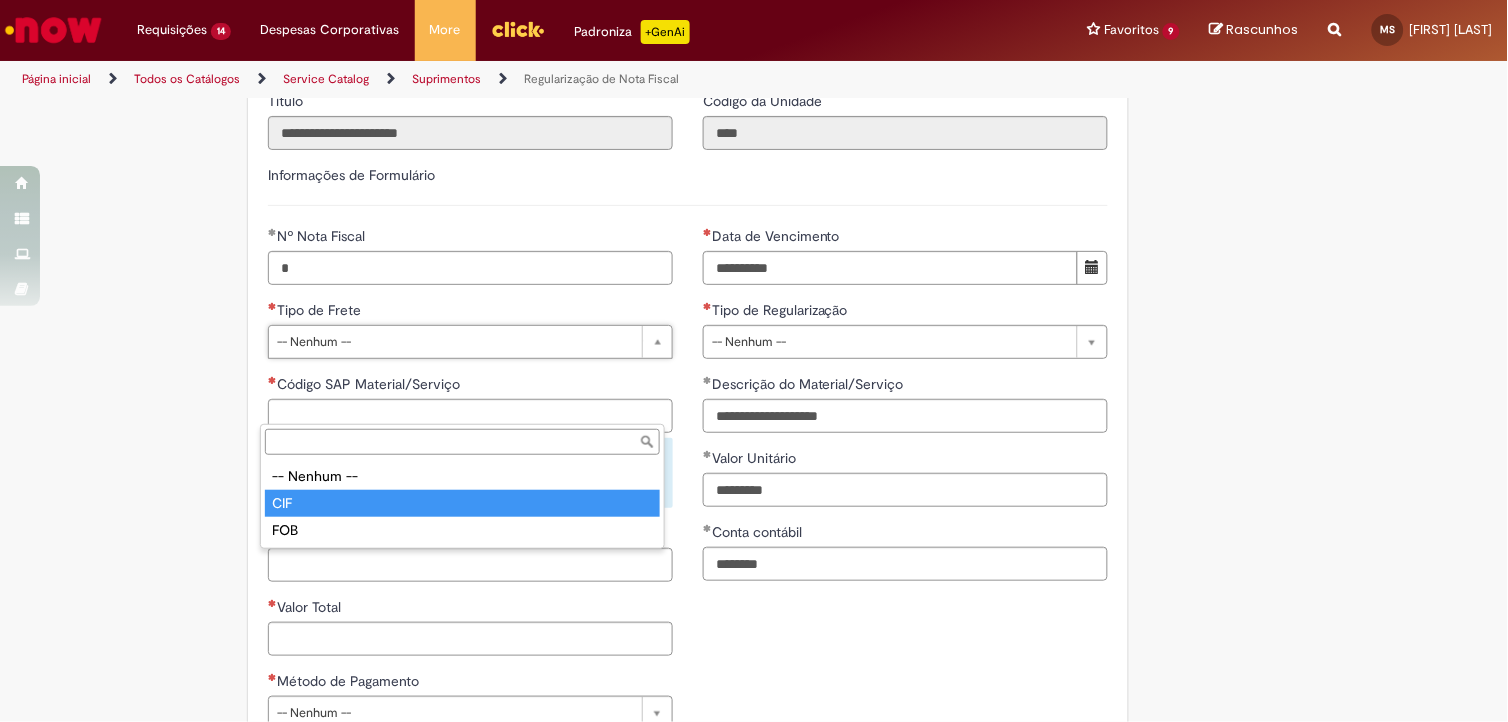 type on "***" 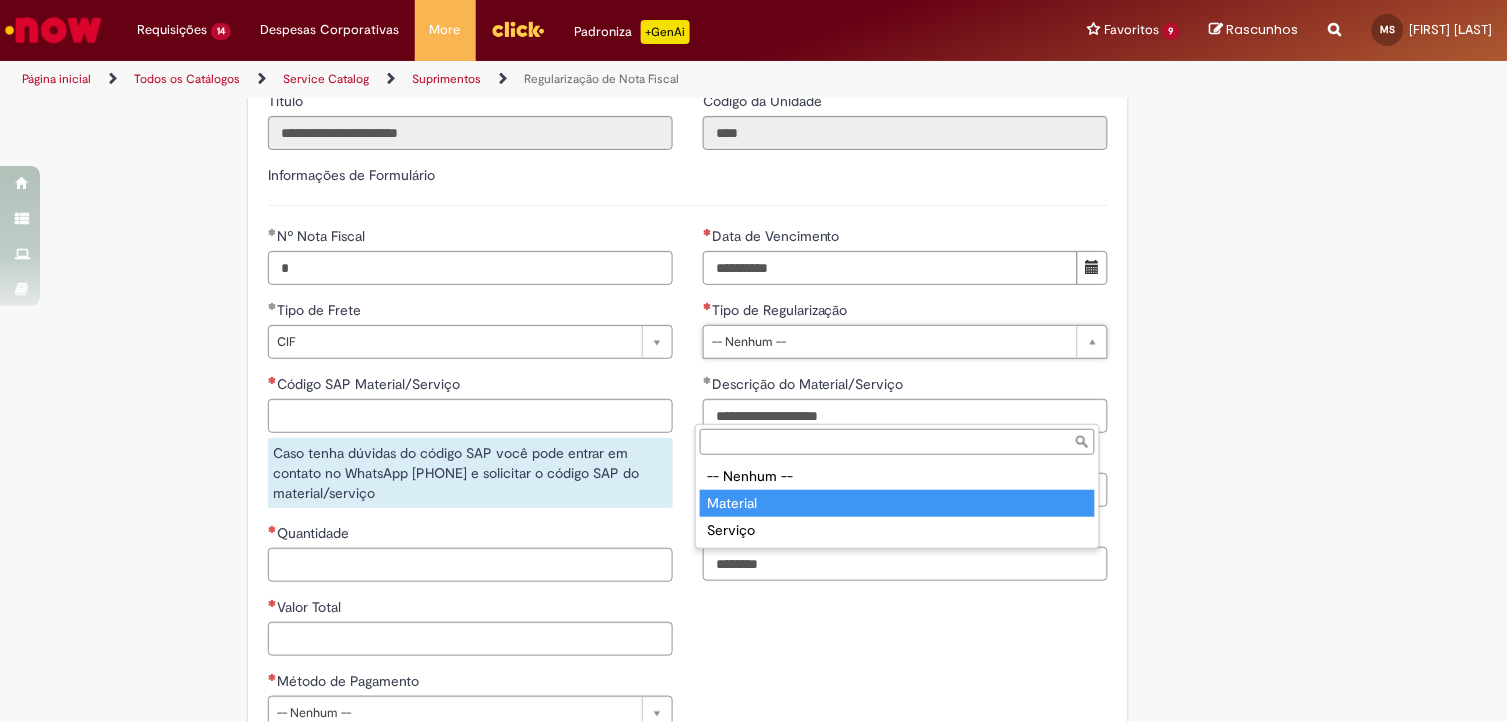 type on "********" 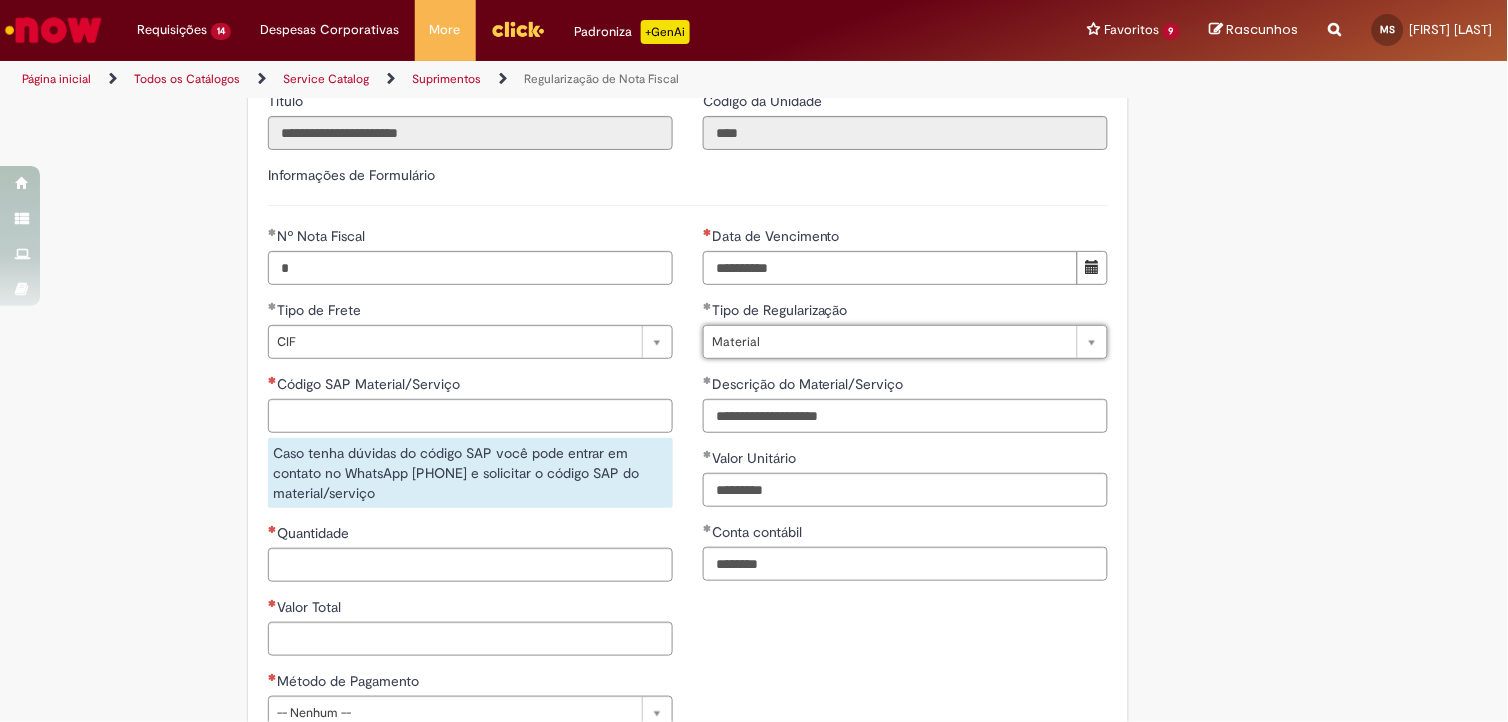 click on "Data de Vencimento" at bounding box center (905, 238) 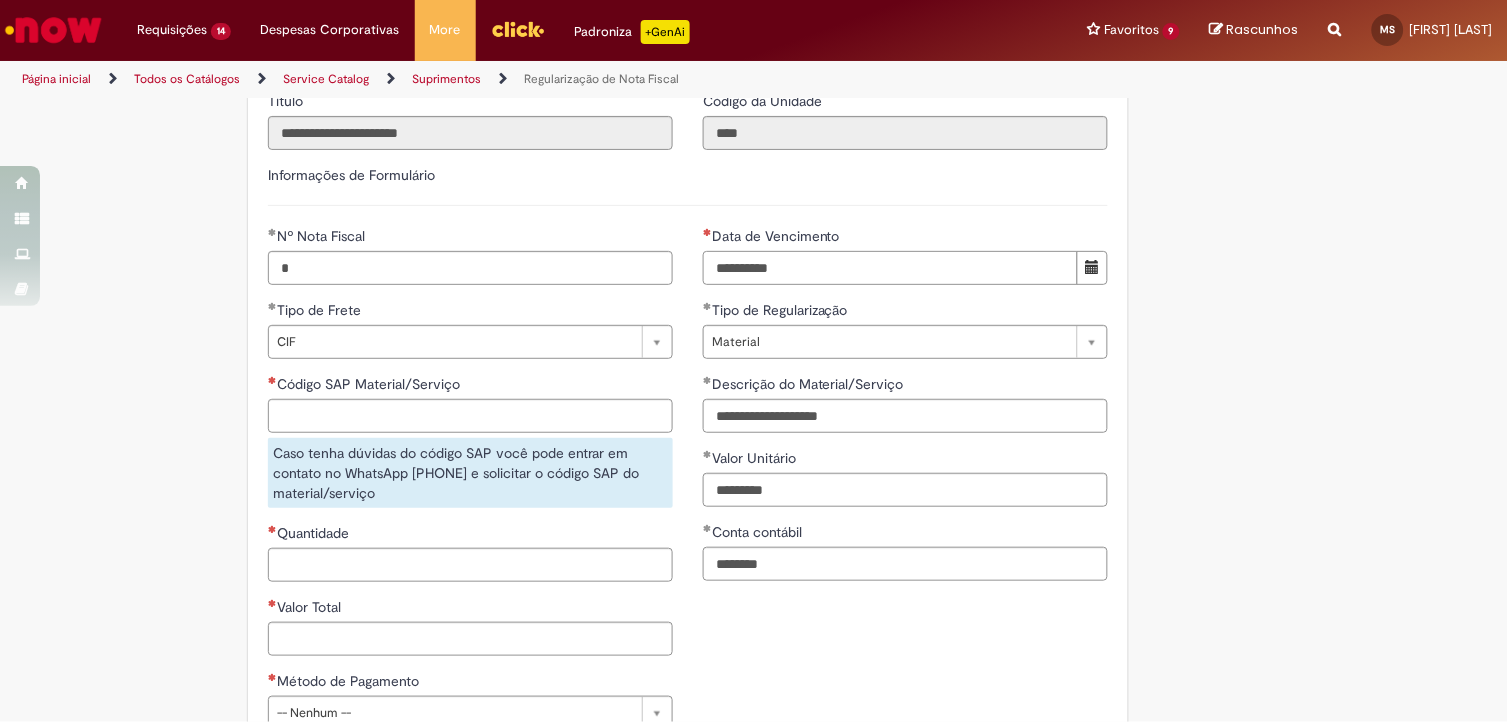 click on "Data de Vencimento" at bounding box center [890, 268] 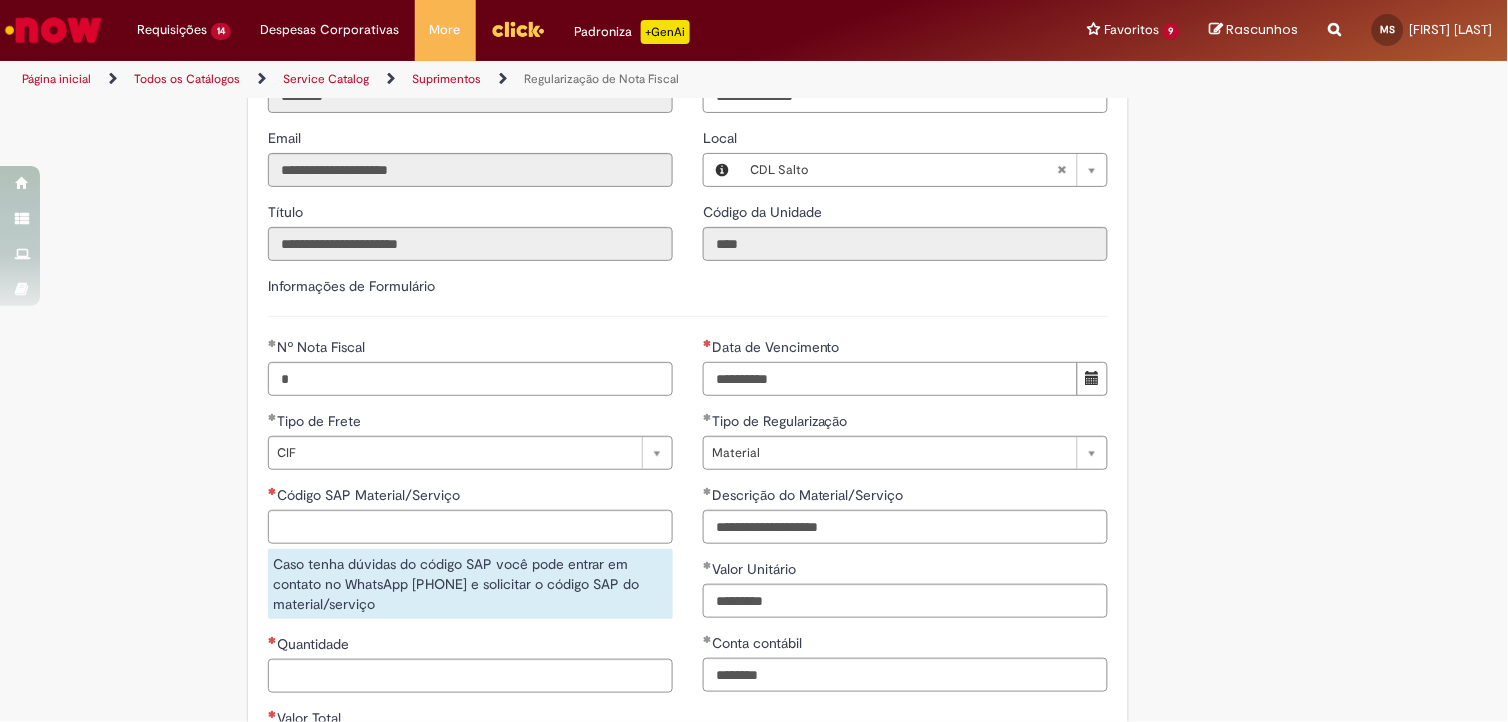 type on "**********" 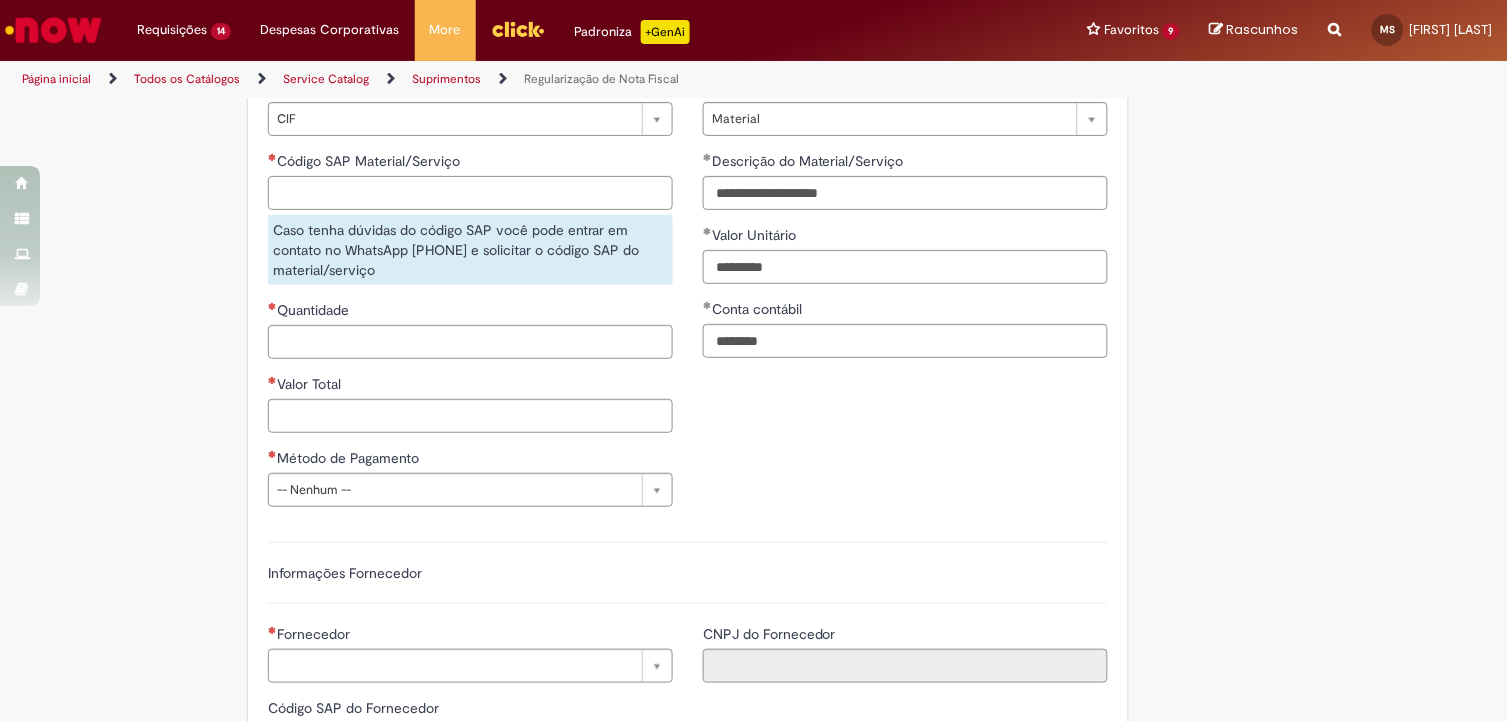 click on "Código SAP Material/Serviço" at bounding box center (470, 193) 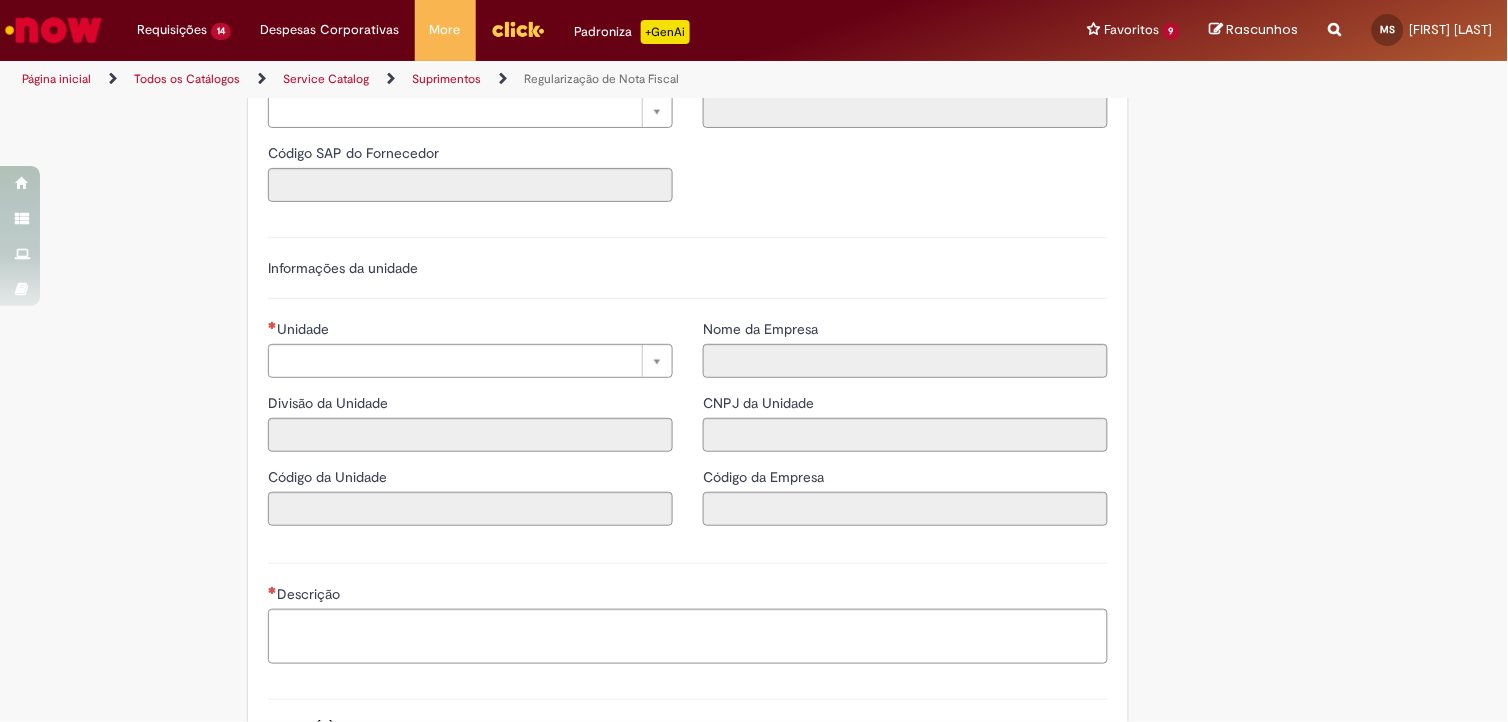 scroll, scrollTop: 2014, scrollLeft: 0, axis: vertical 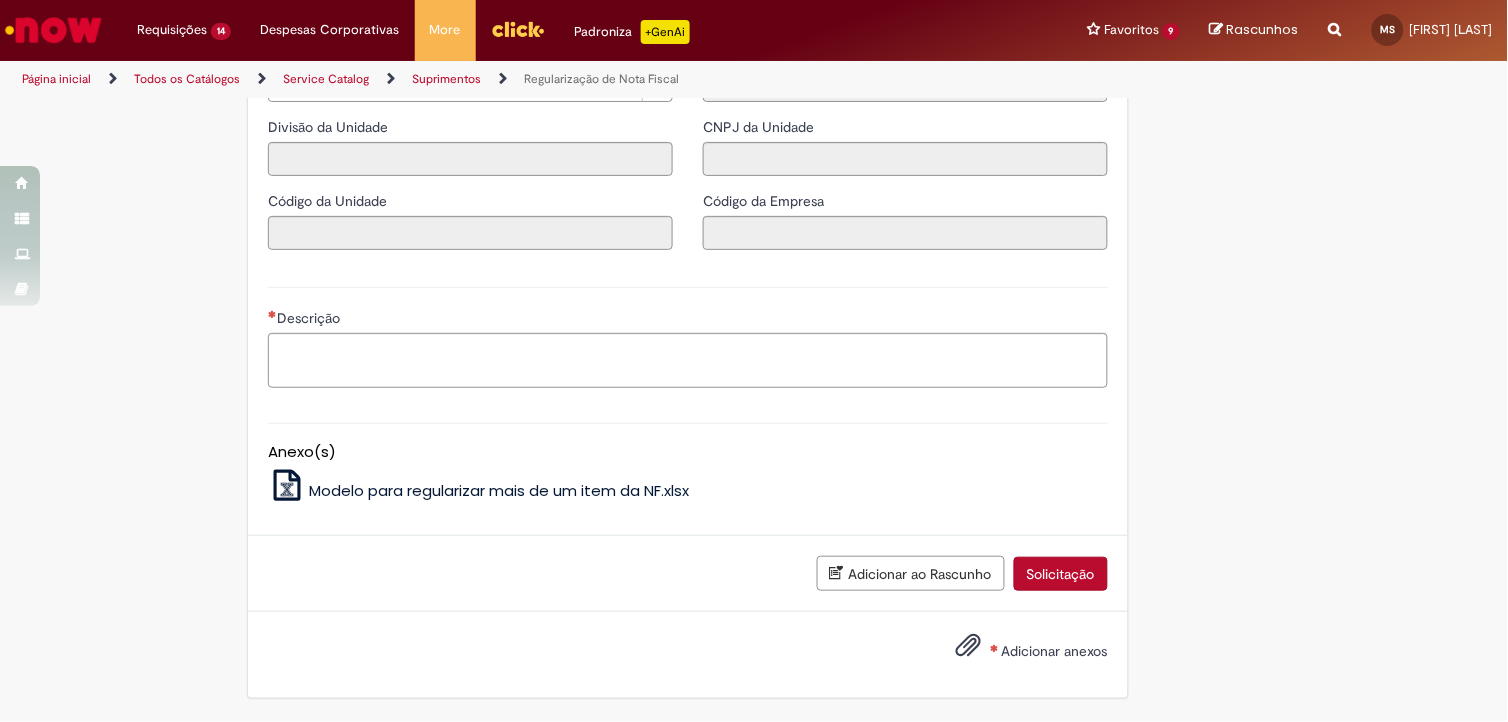 click on "Adicionar anexos" at bounding box center [1017, 652] 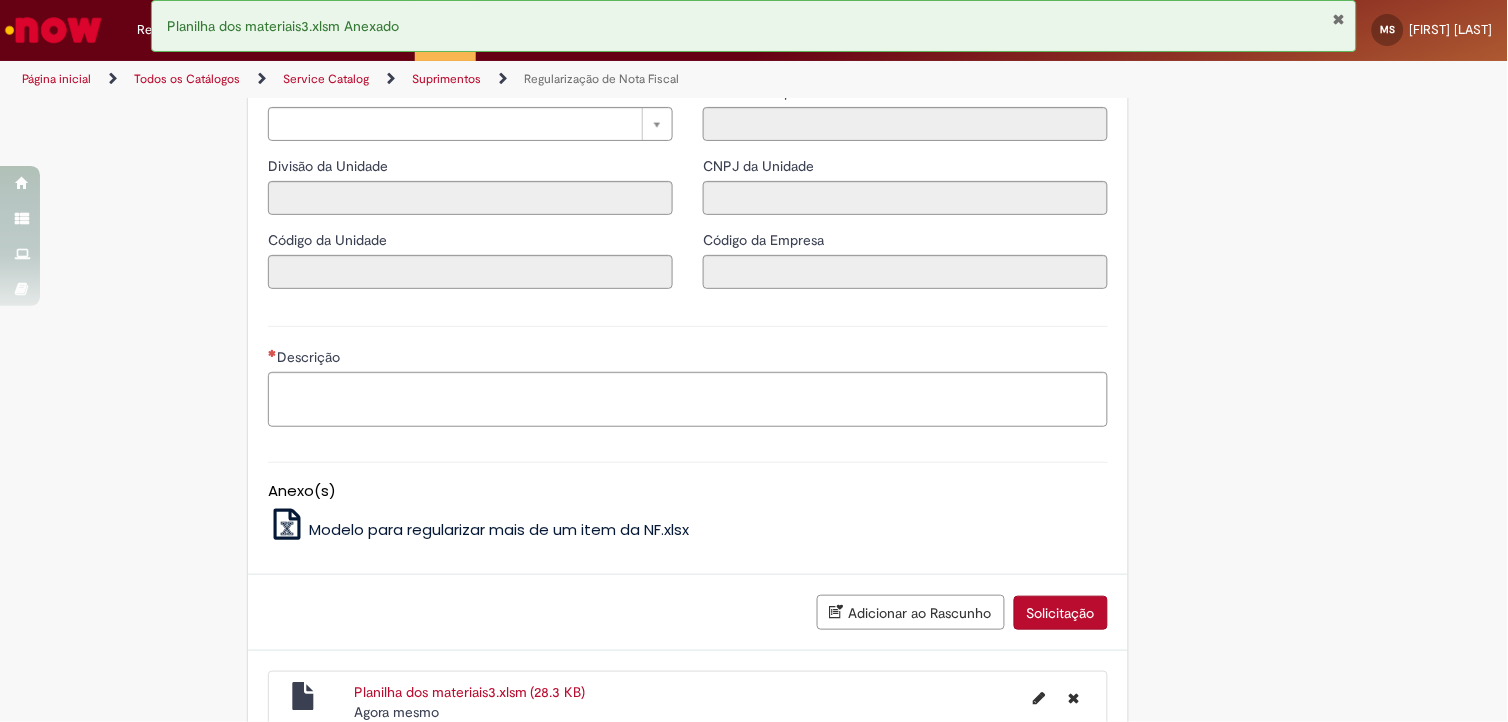 scroll, scrollTop: 1570, scrollLeft: 0, axis: vertical 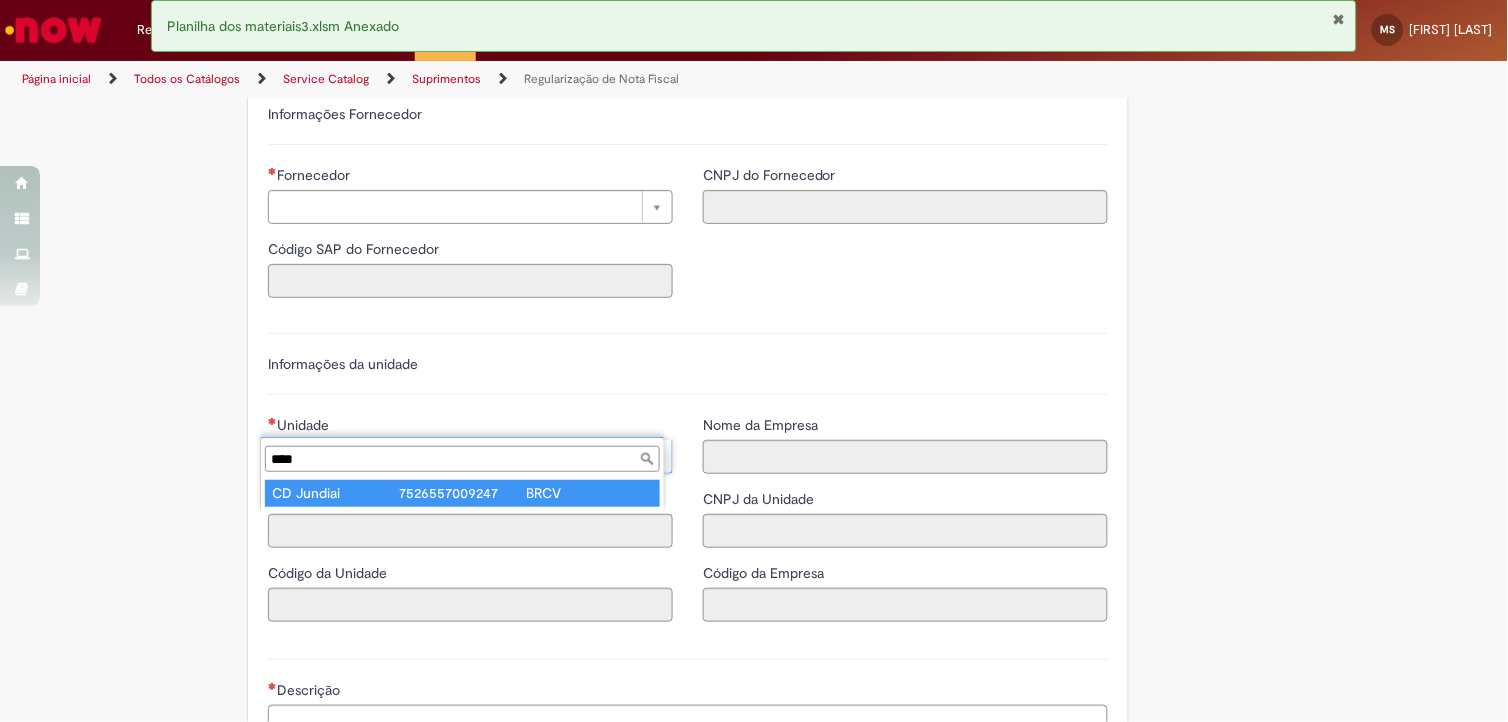 type on "****" 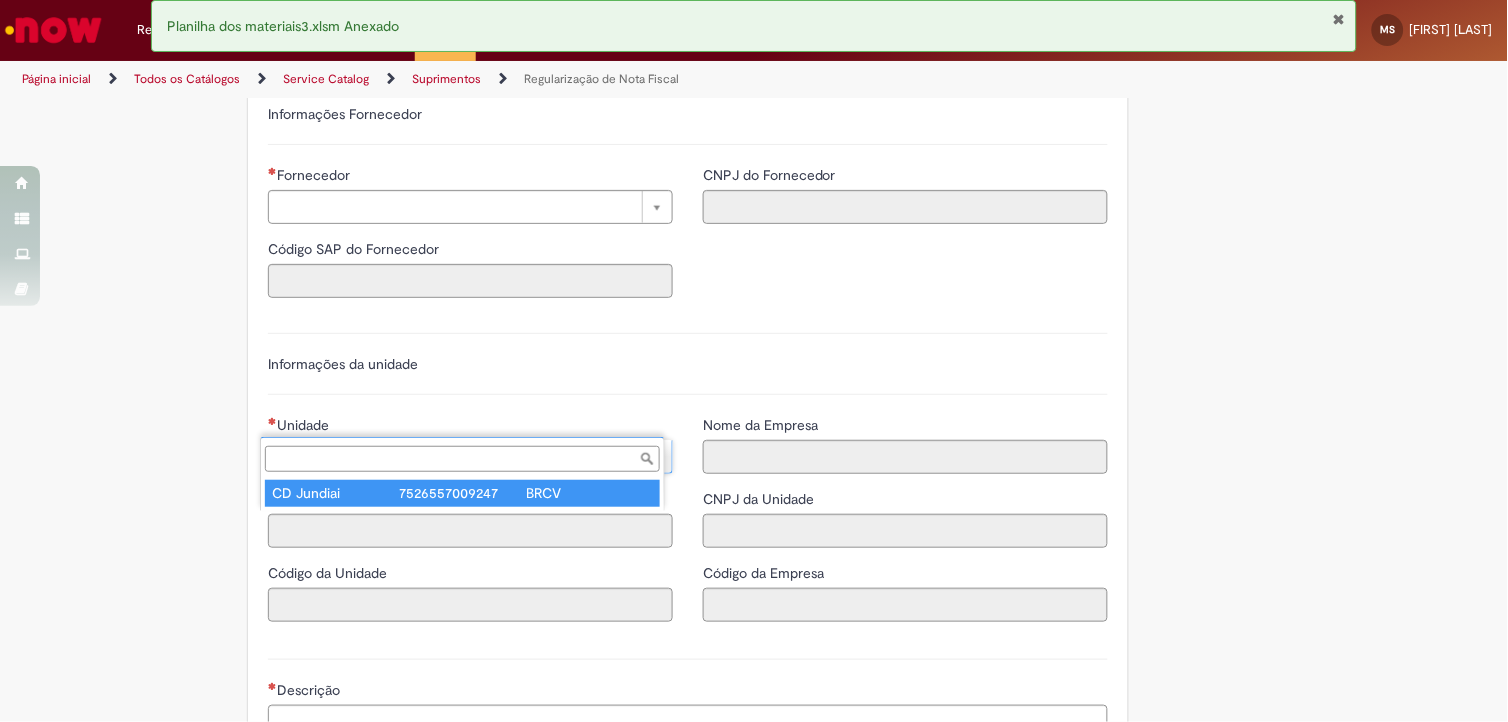 type on "****" 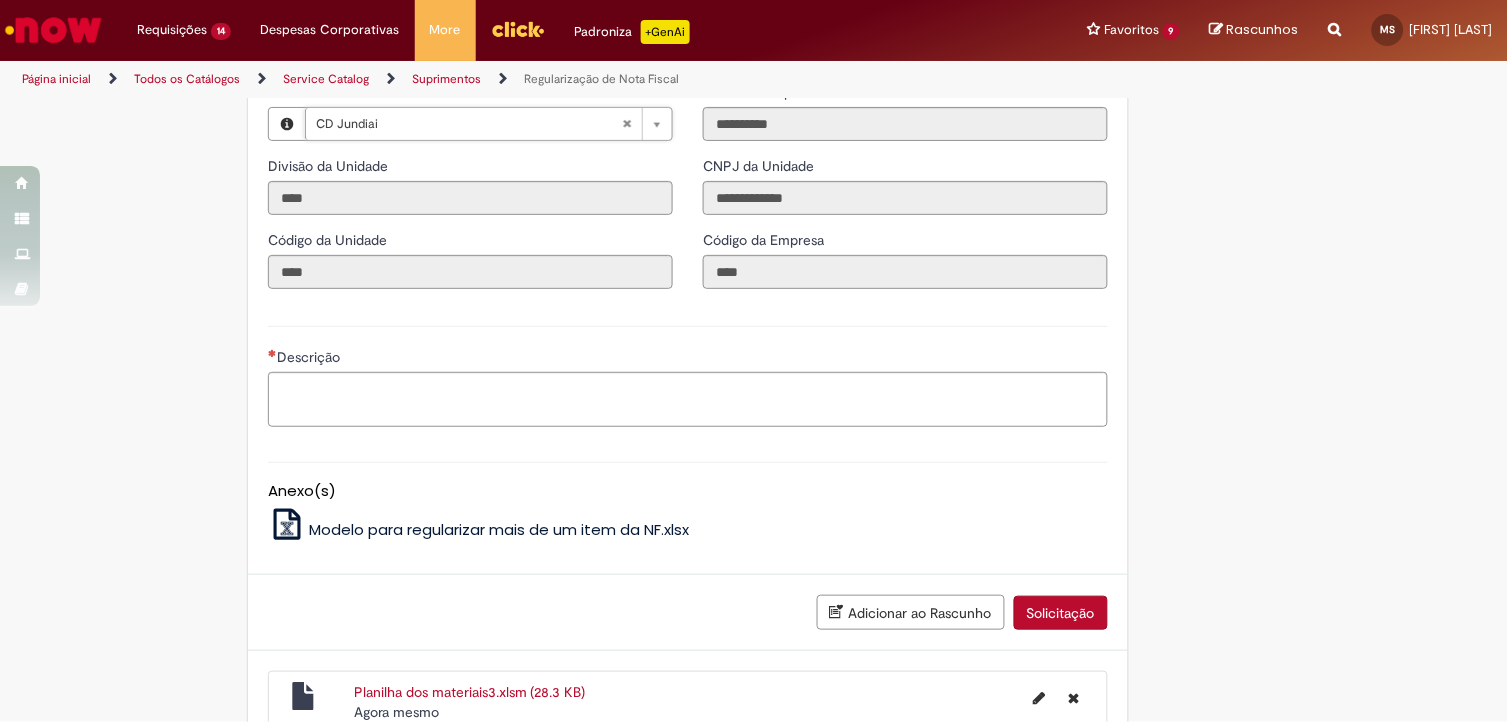 scroll, scrollTop: 1570, scrollLeft: 0, axis: vertical 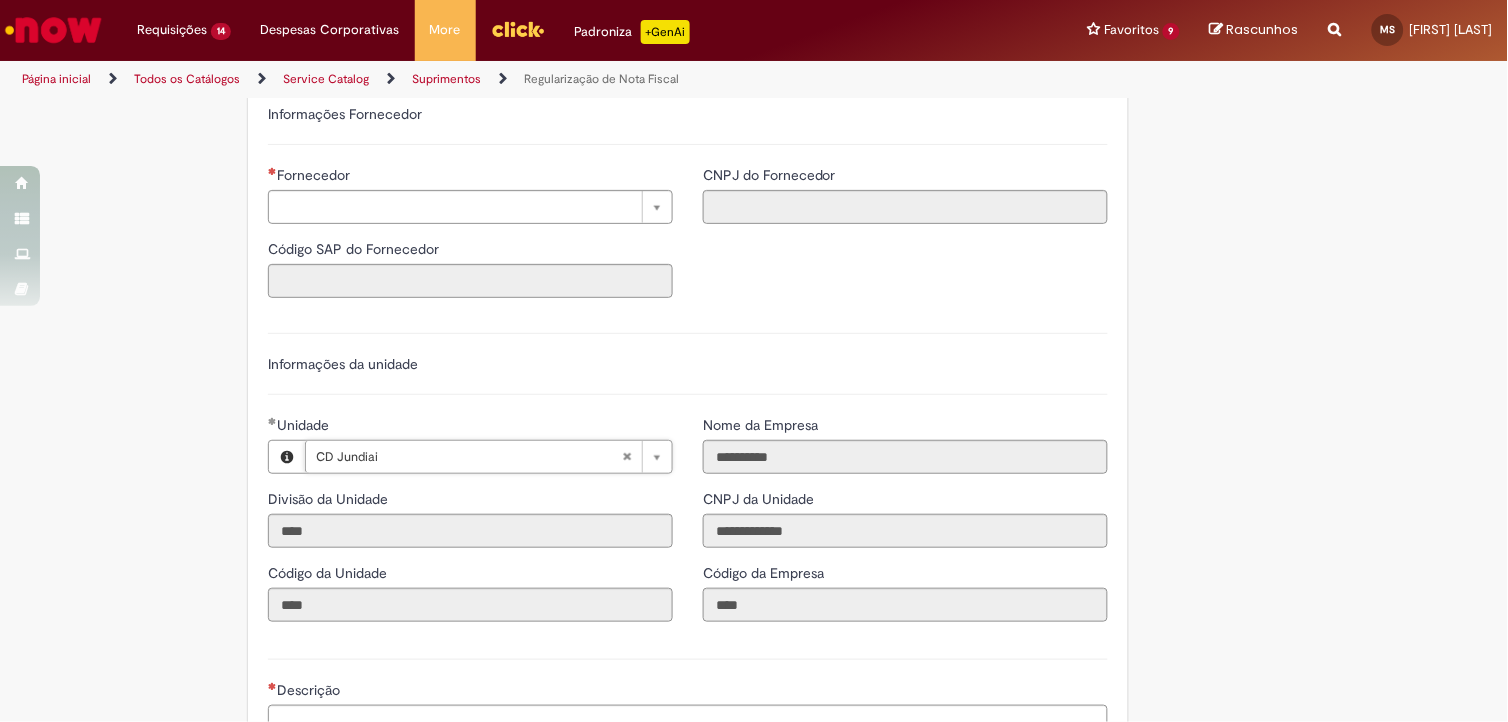 click on "Fornecedor" at bounding box center (470, 177) 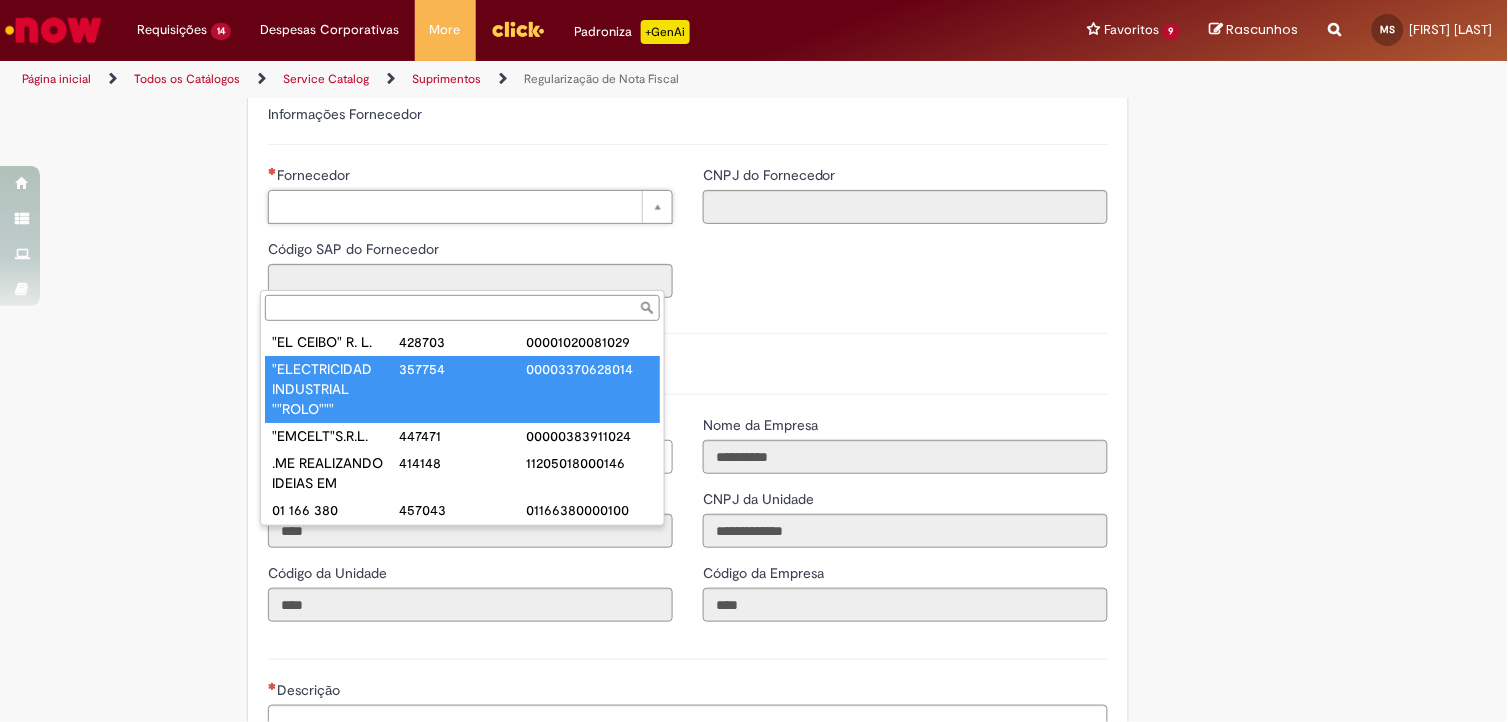 scroll, scrollTop: 31, scrollLeft: 0, axis: vertical 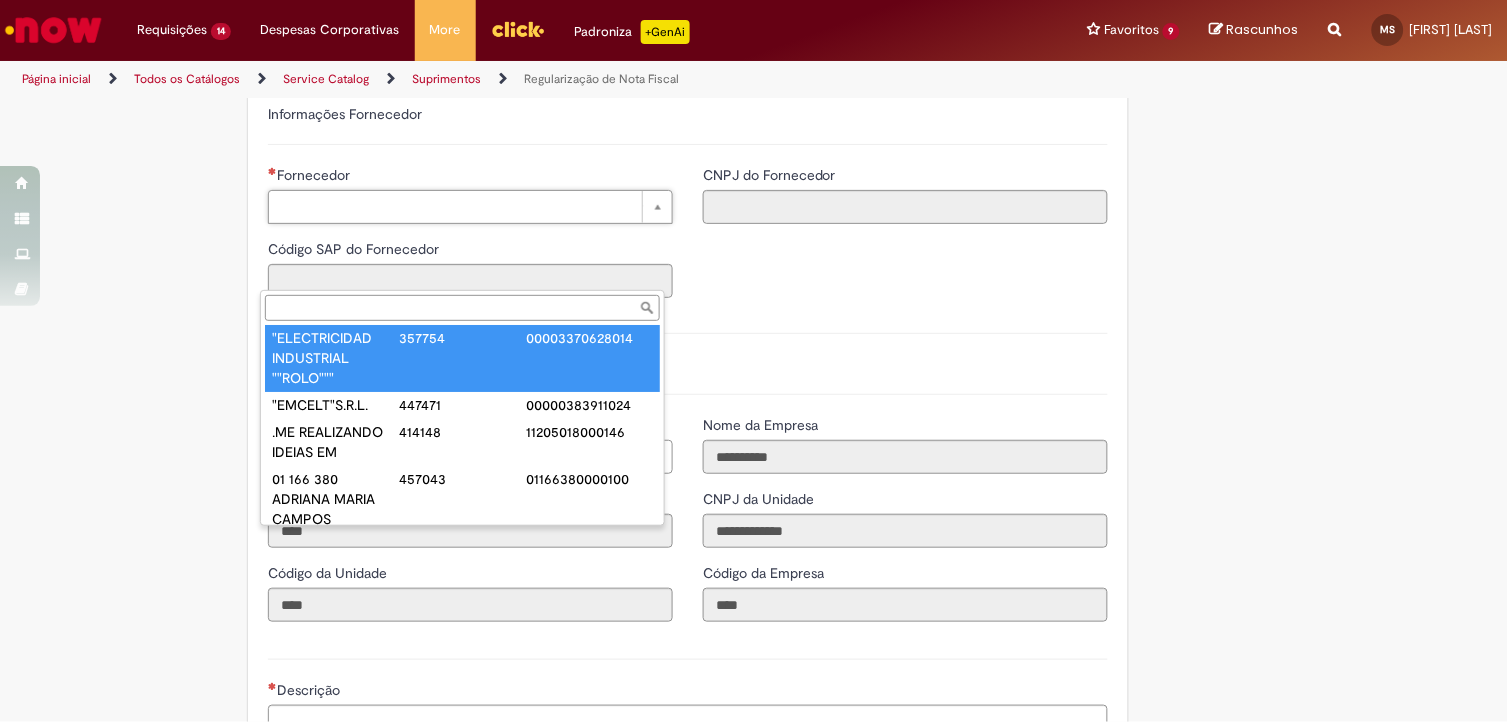 paste on "******" 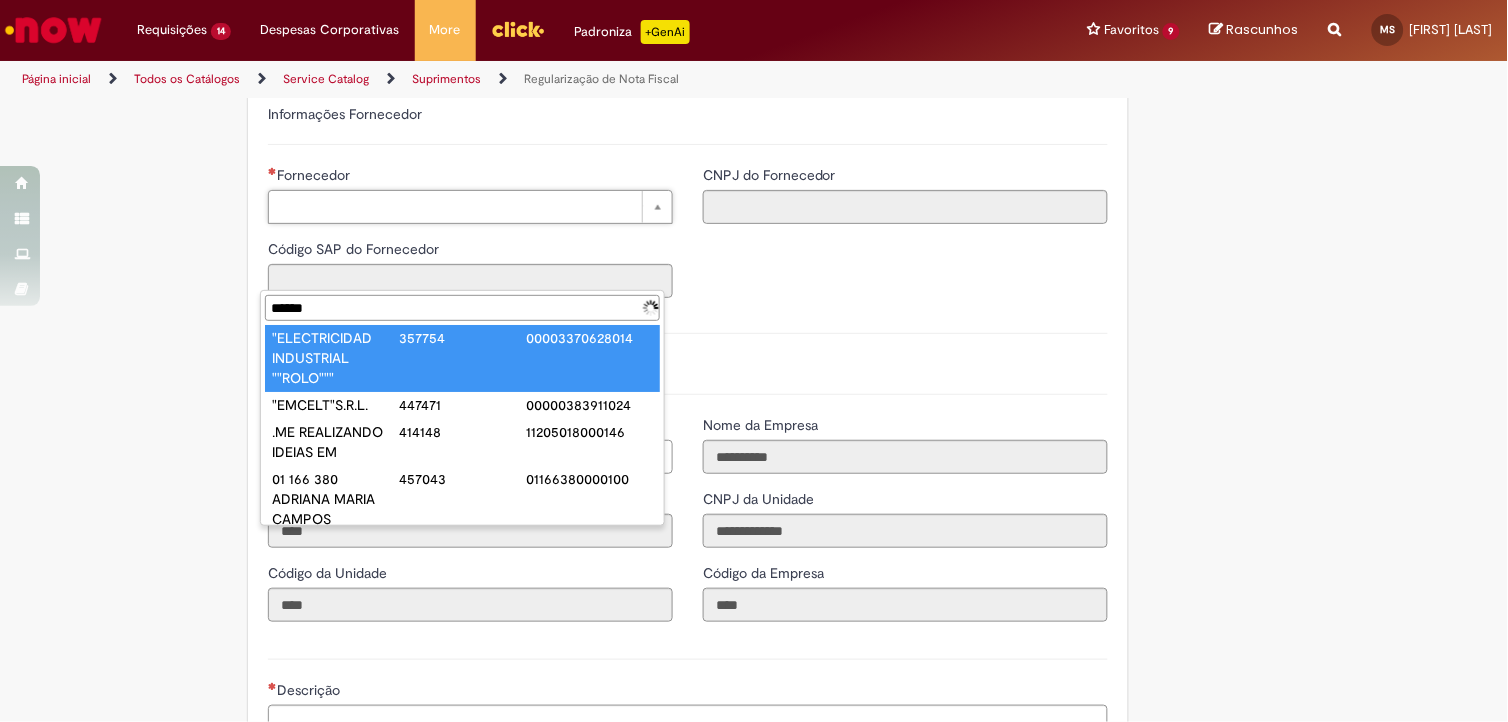 scroll, scrollTop: 0, scrollLeft: 0, axis: both 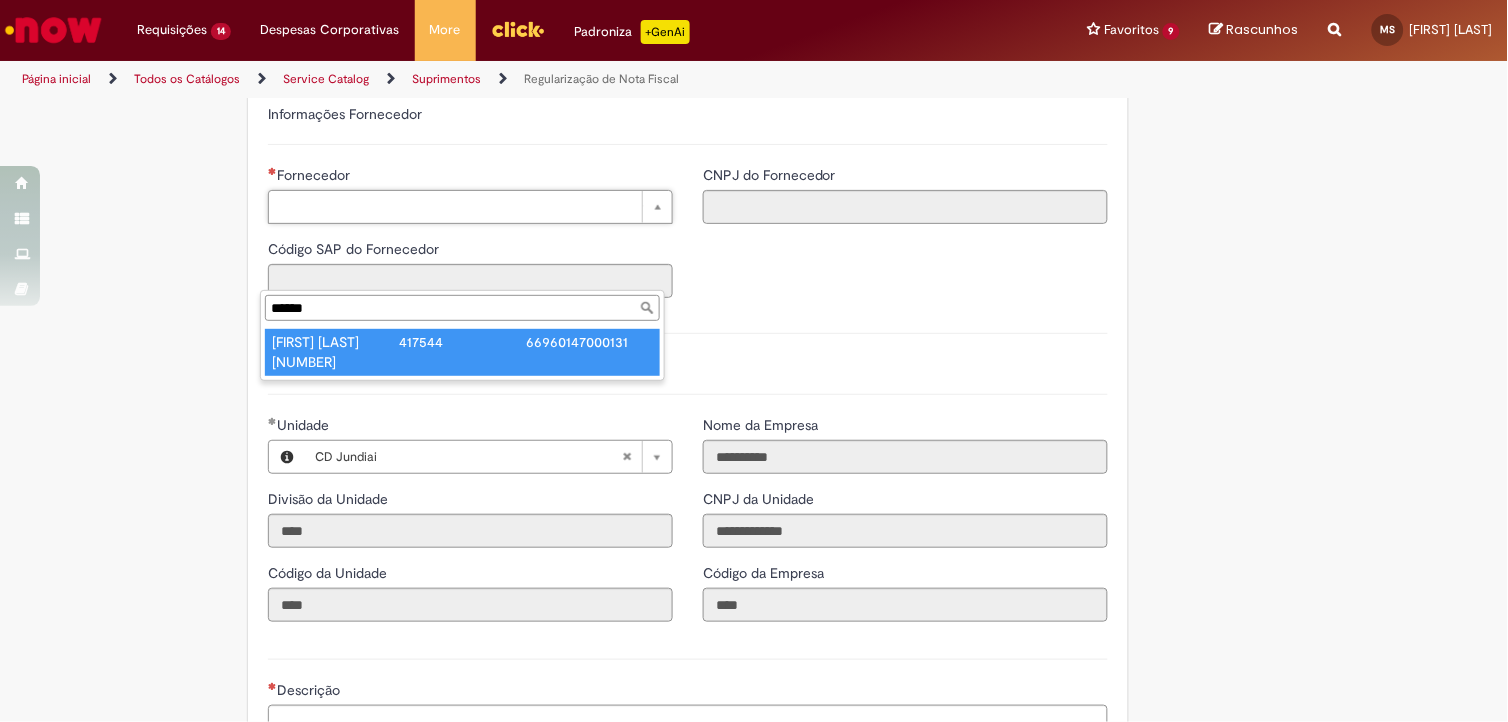 type on "******" 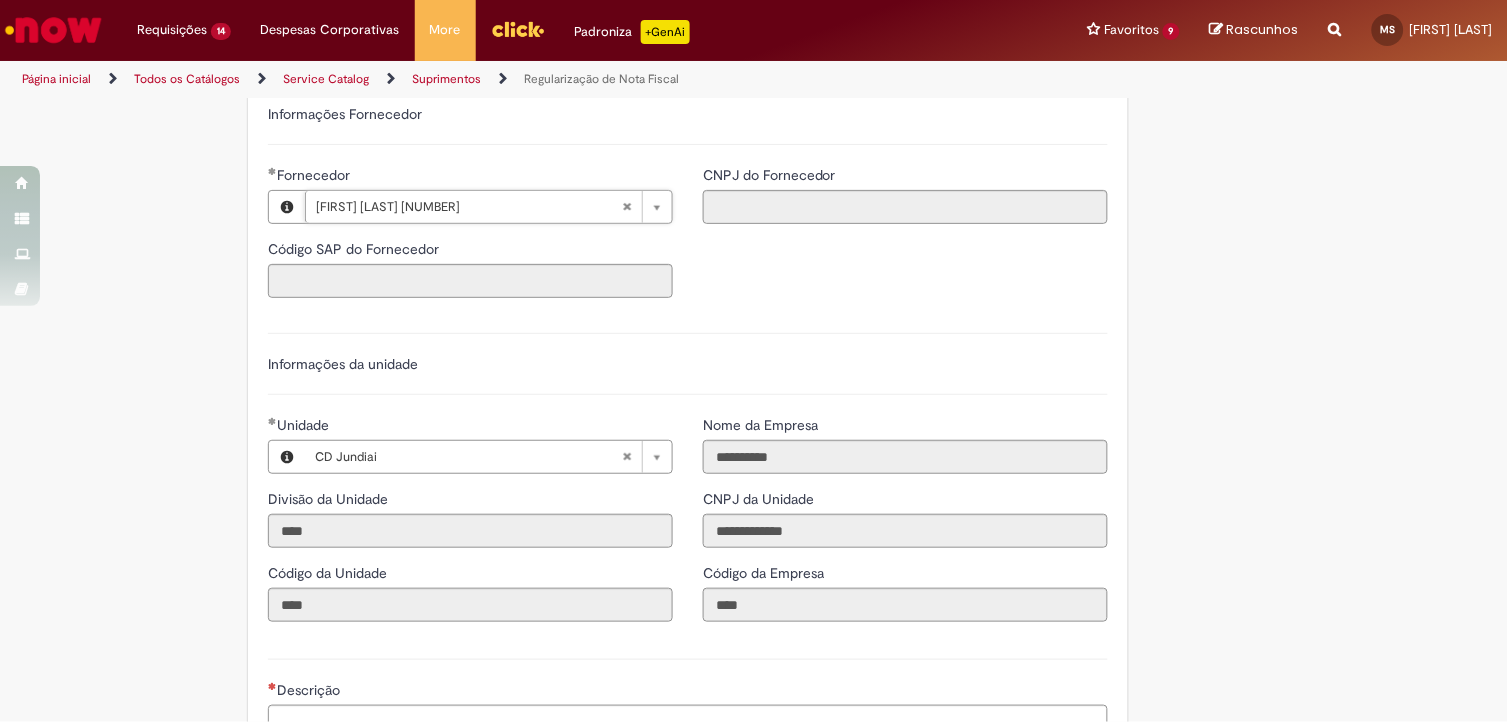 type on "******" 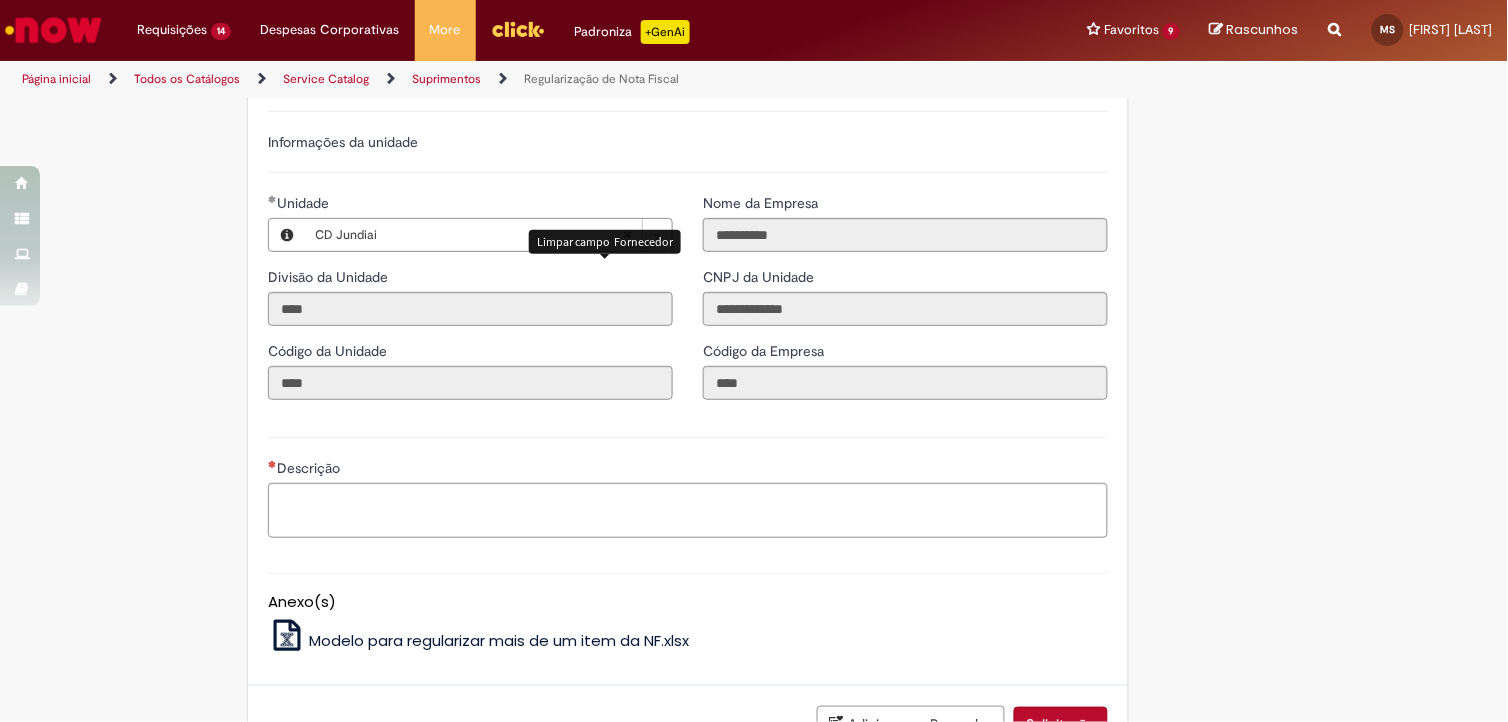 click on "Informações da unidade" at bounding box center [688, 142] 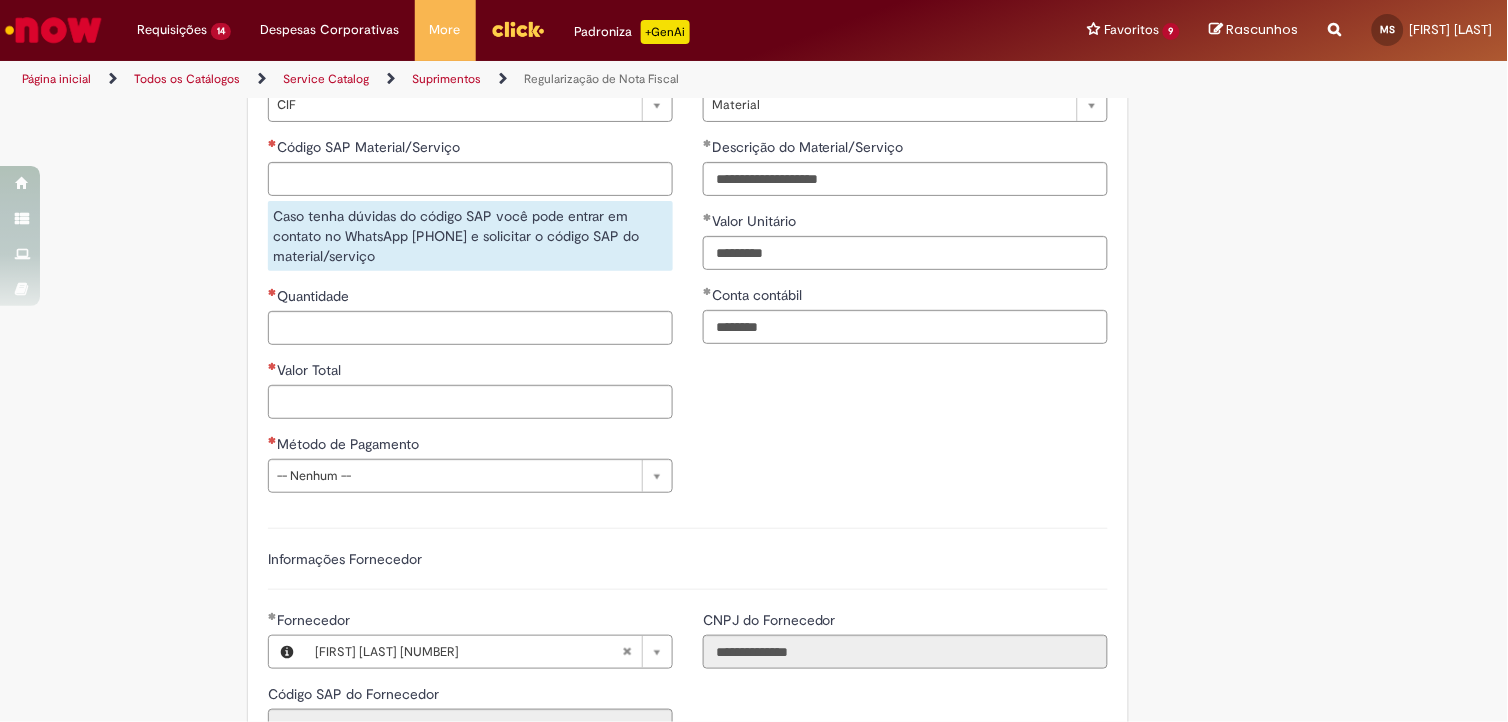 scroll, scrollTop: 1014, scrollLeft: 0, axis: vertical 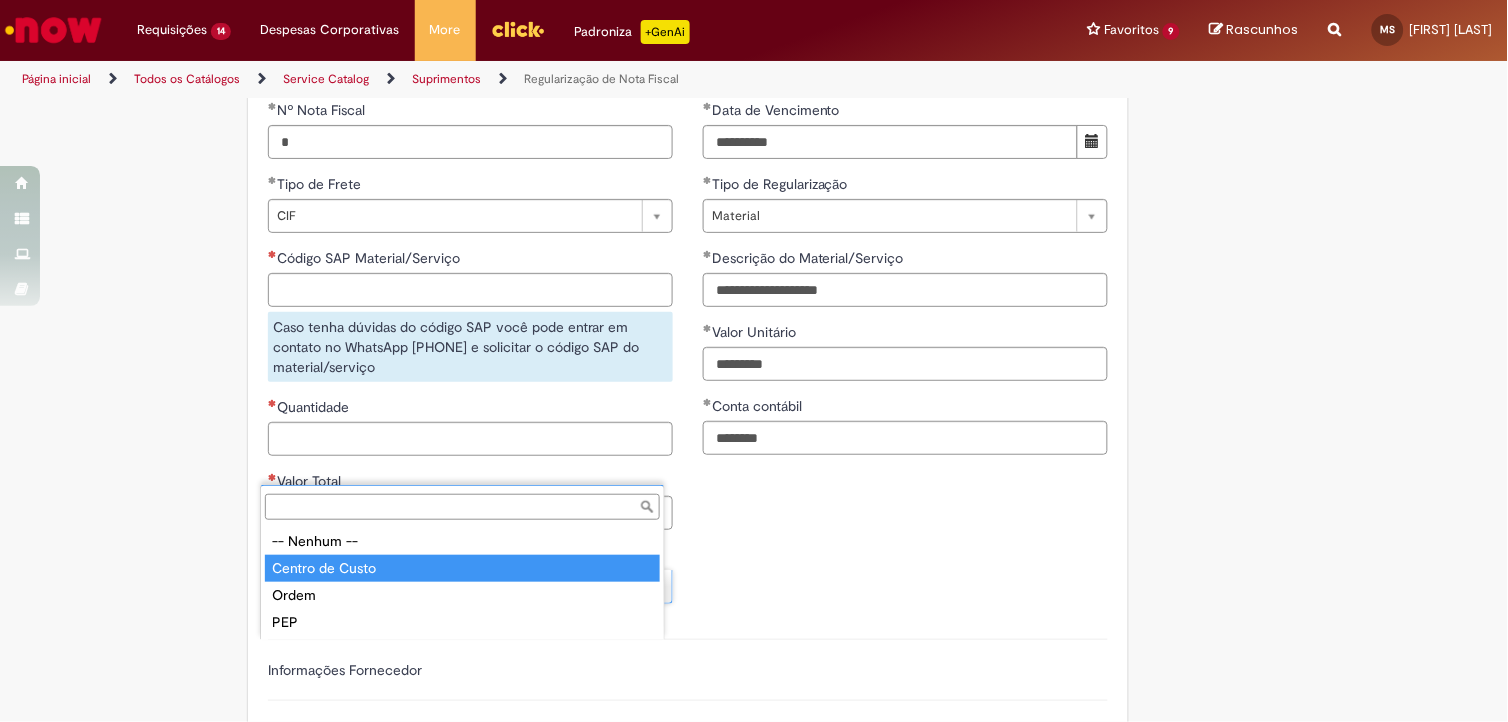 type on "**********" 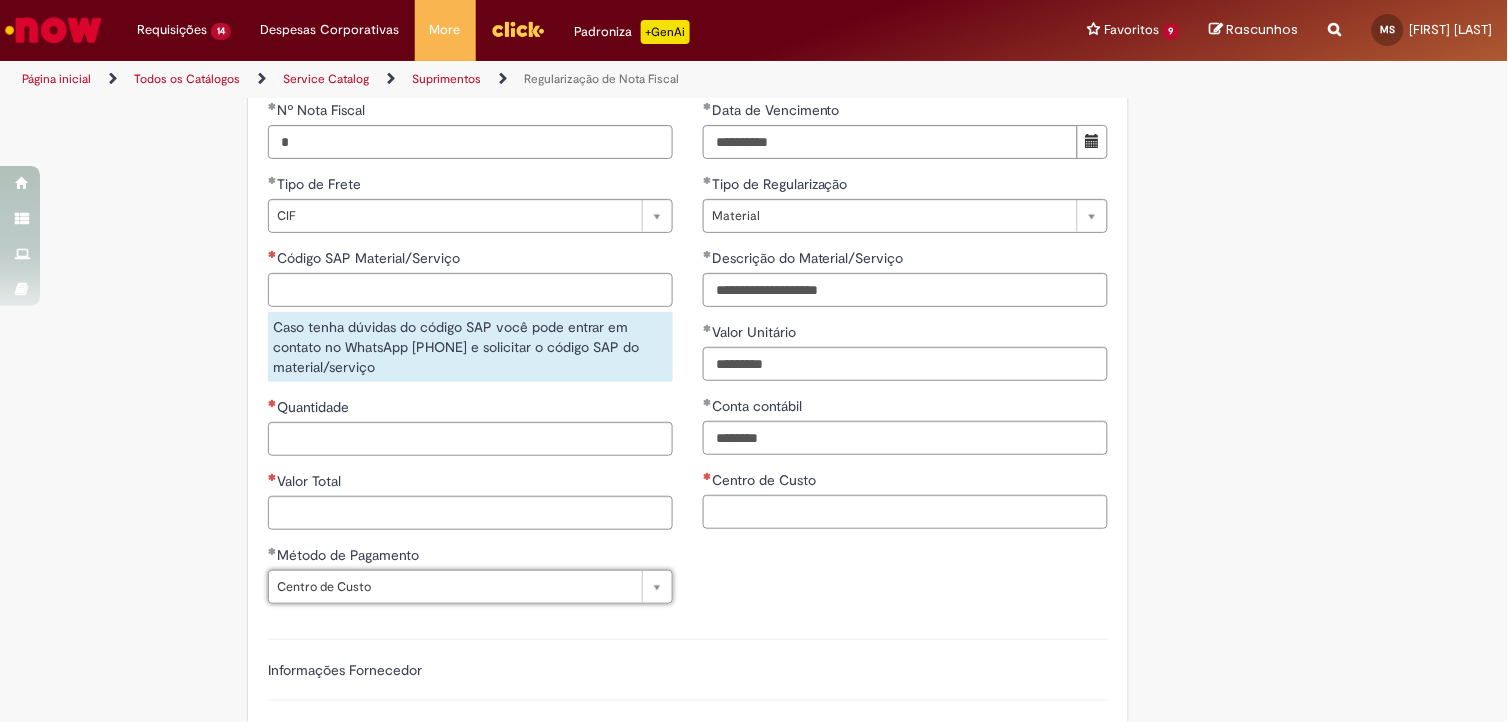 scroll, scrollTop: 1236, scrollLeft: 0, axis: vertical 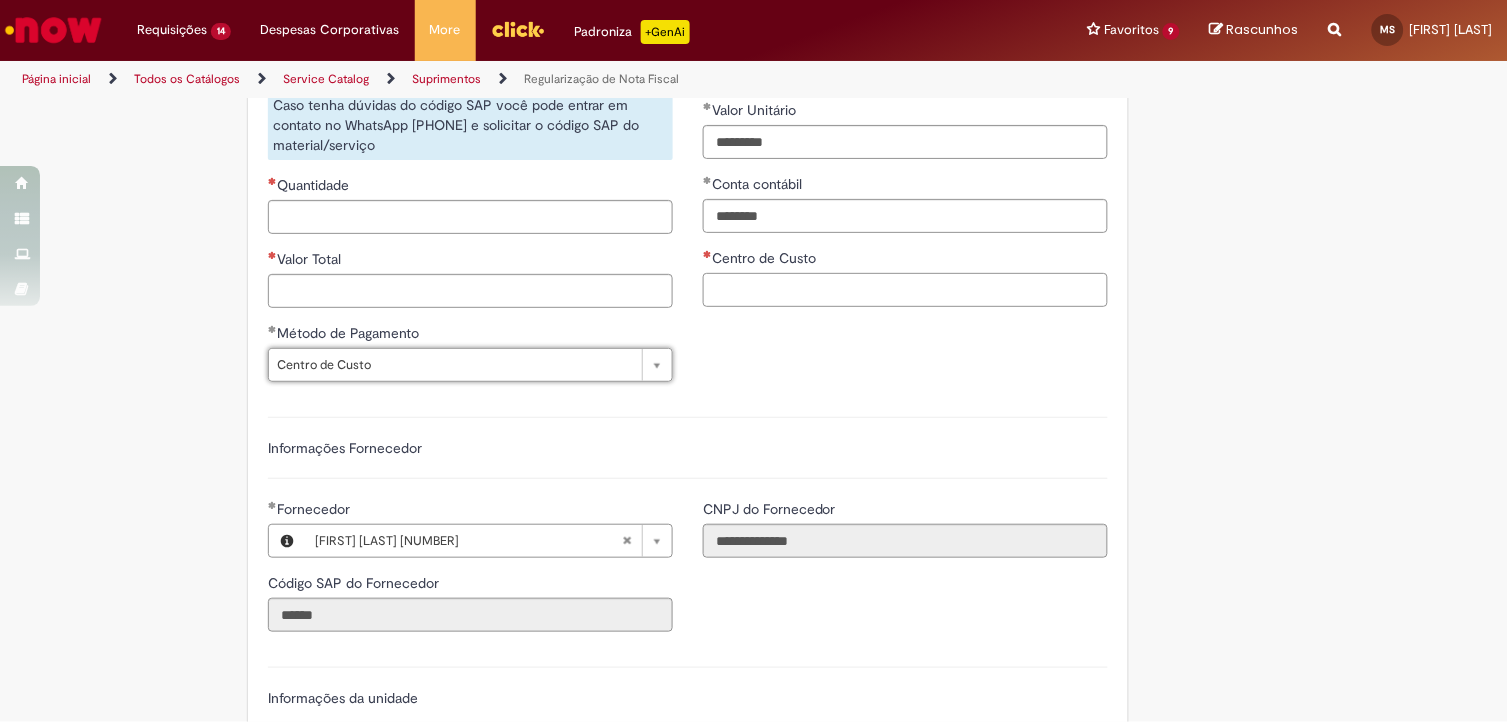 click on "Centro de Custo" at bounding box center [905, 290] 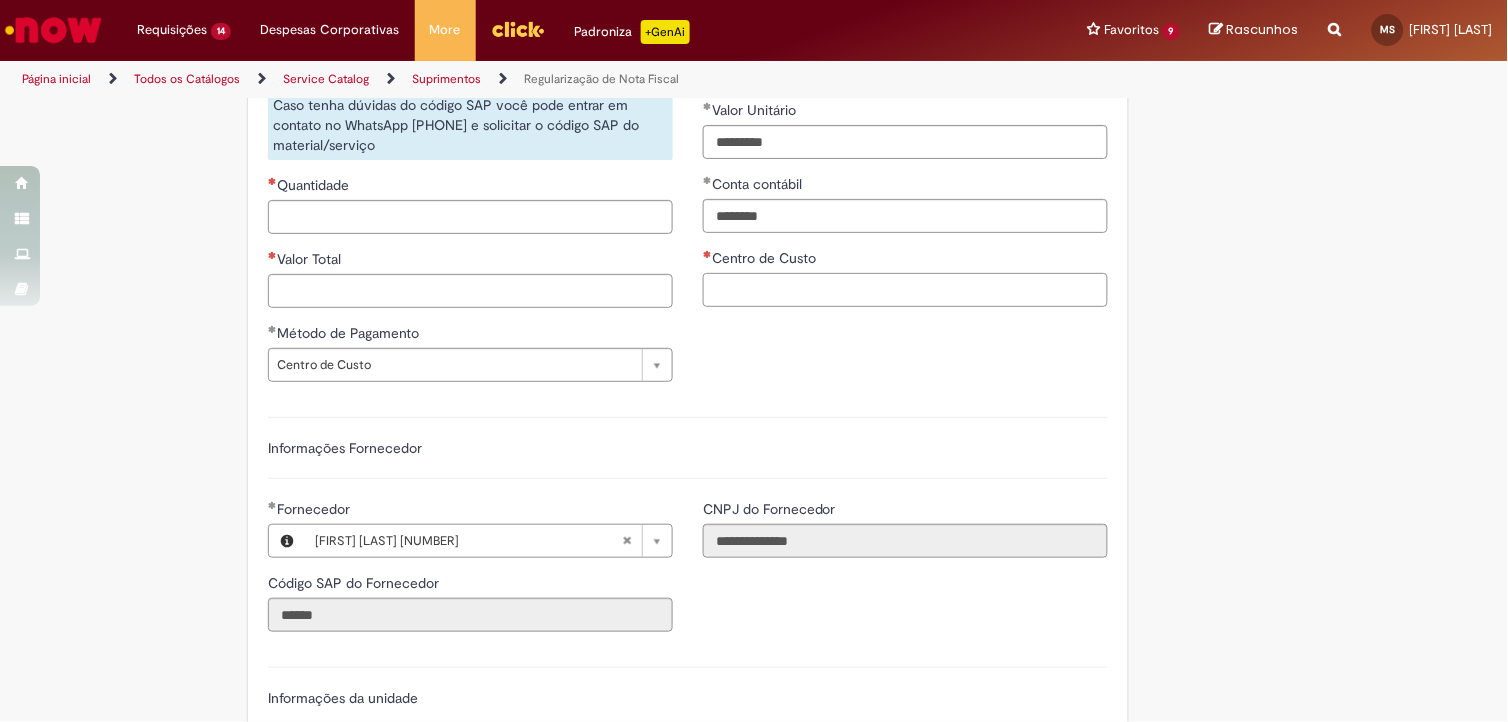 paste on "**********" 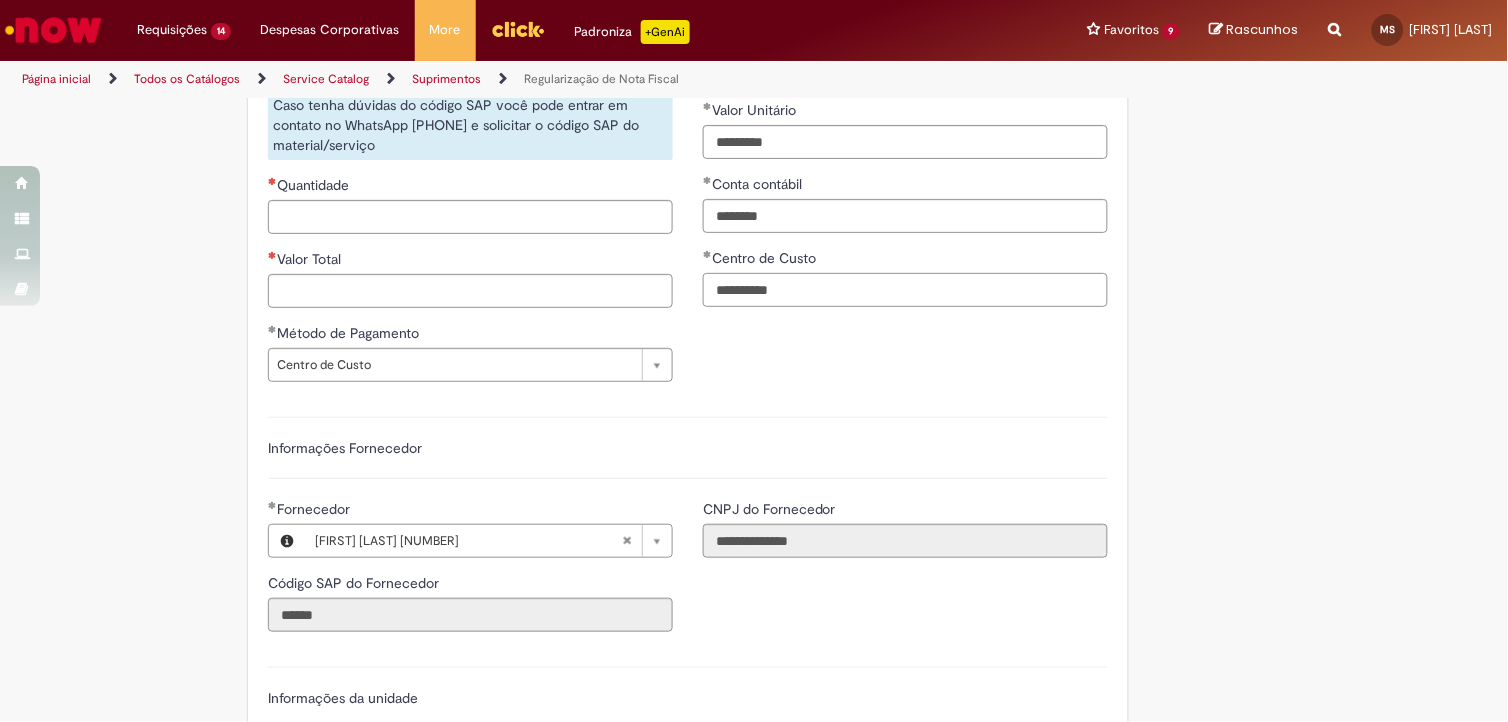 type on "**********" 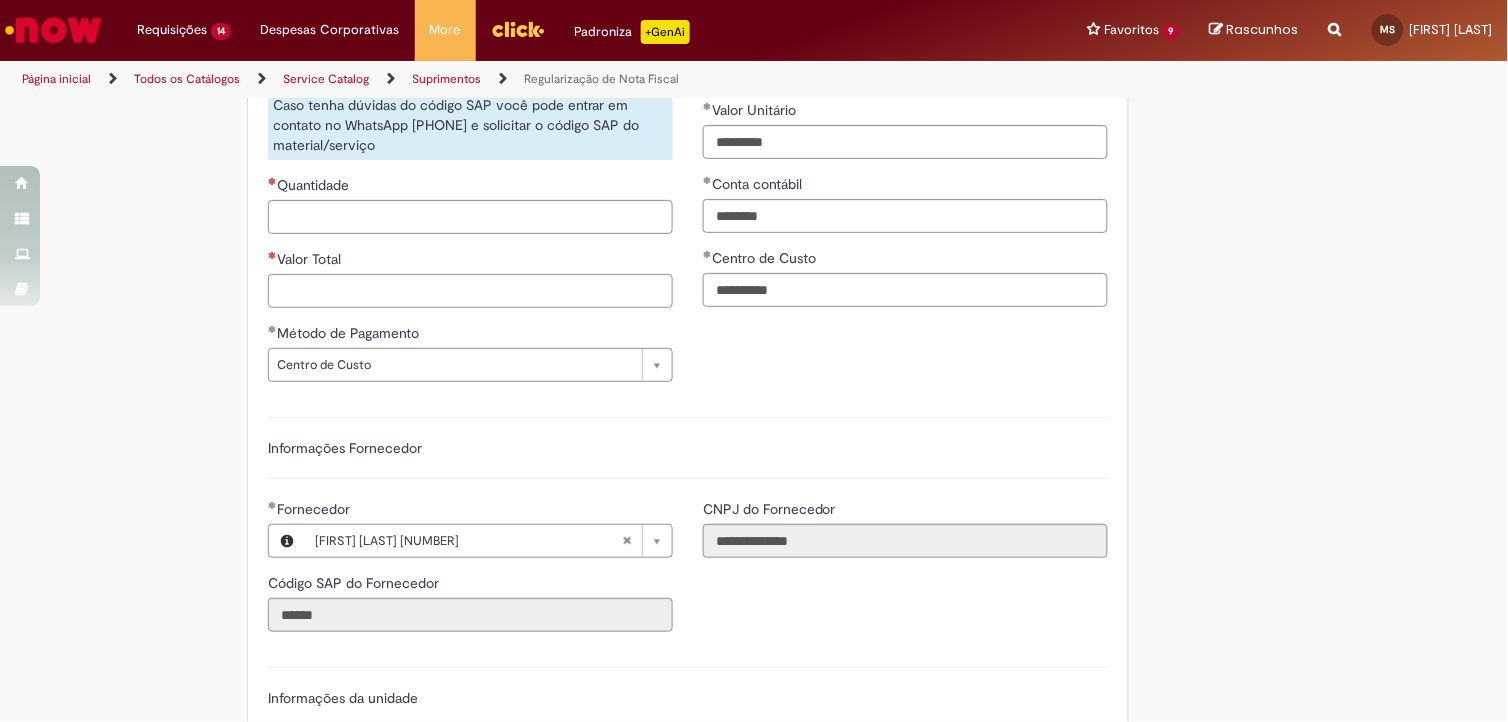 type 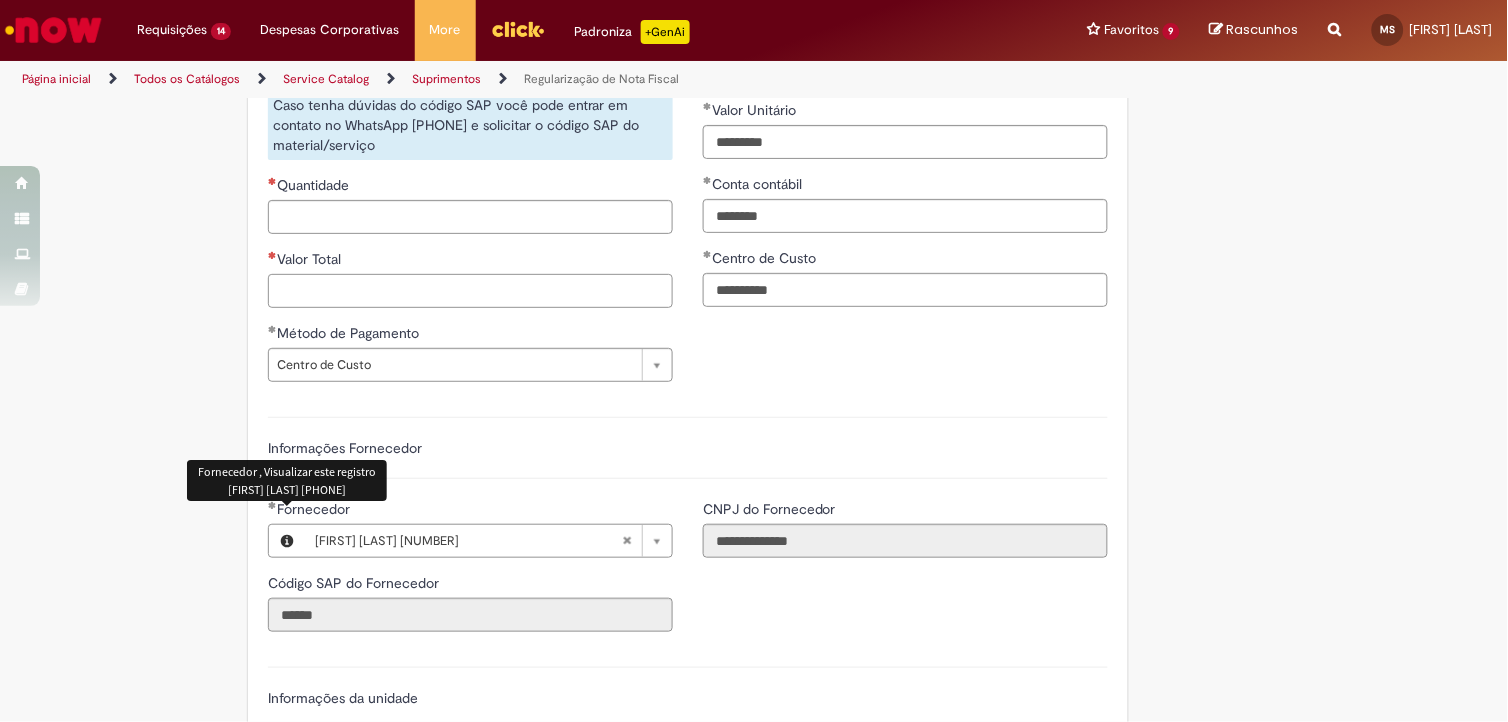 click on "Valor Total" at bounding box center (470, 291) 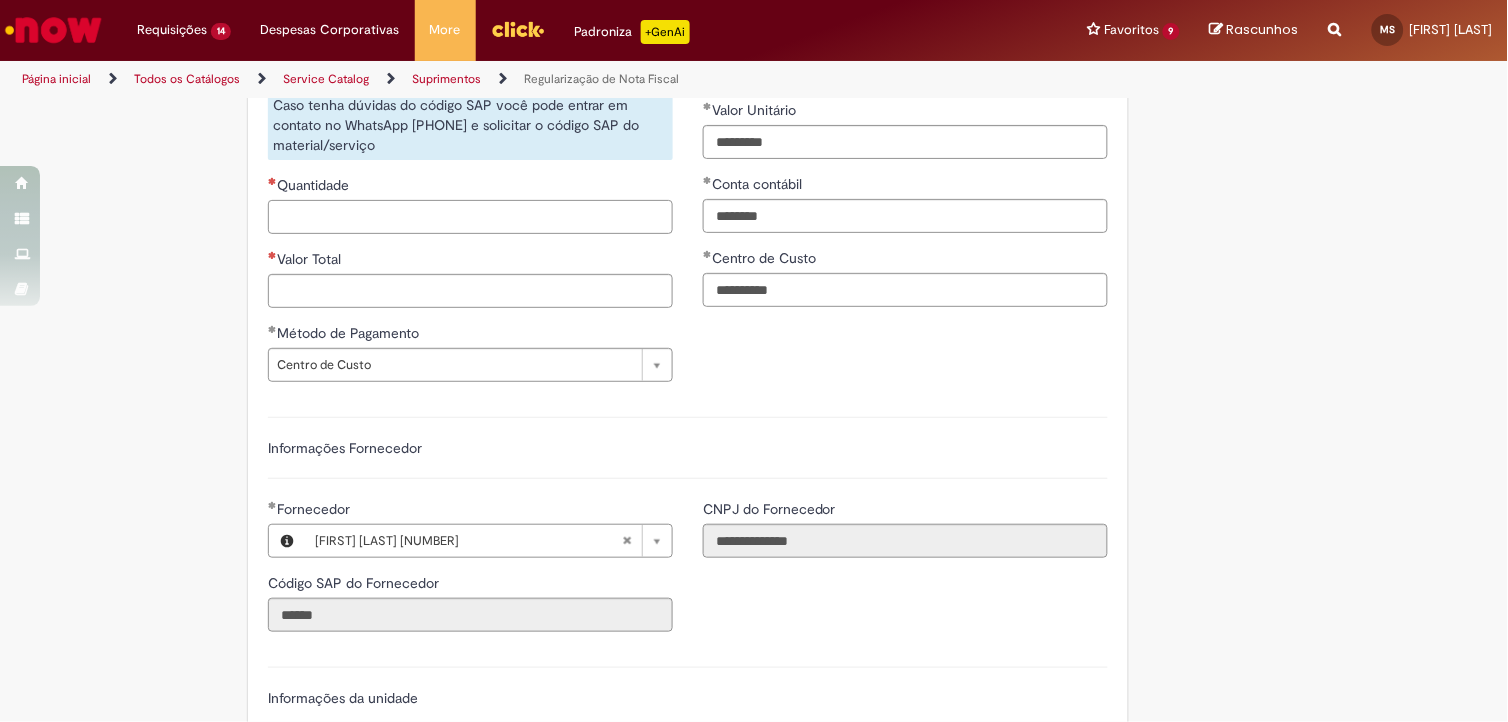 click on "Quantidade" at bounding box center [470, 217] 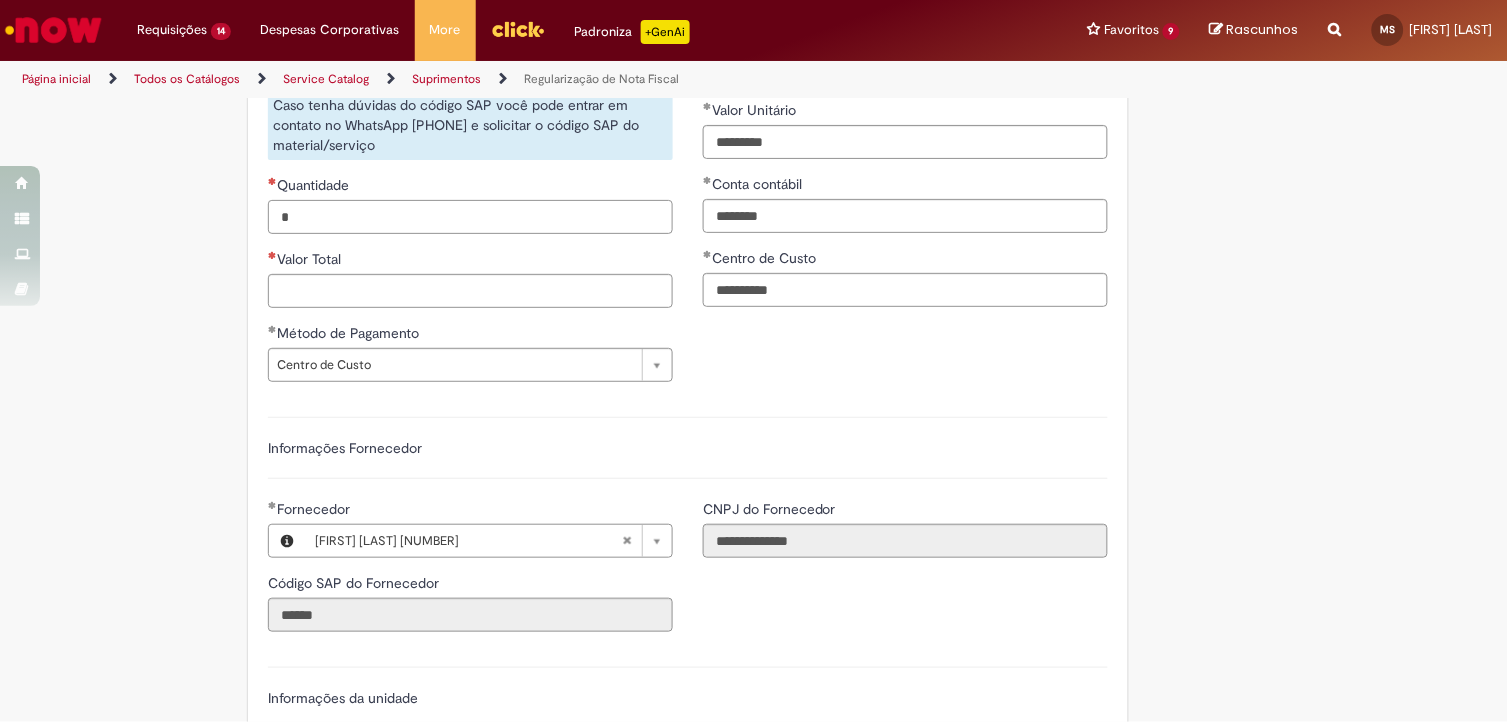 type on "*" 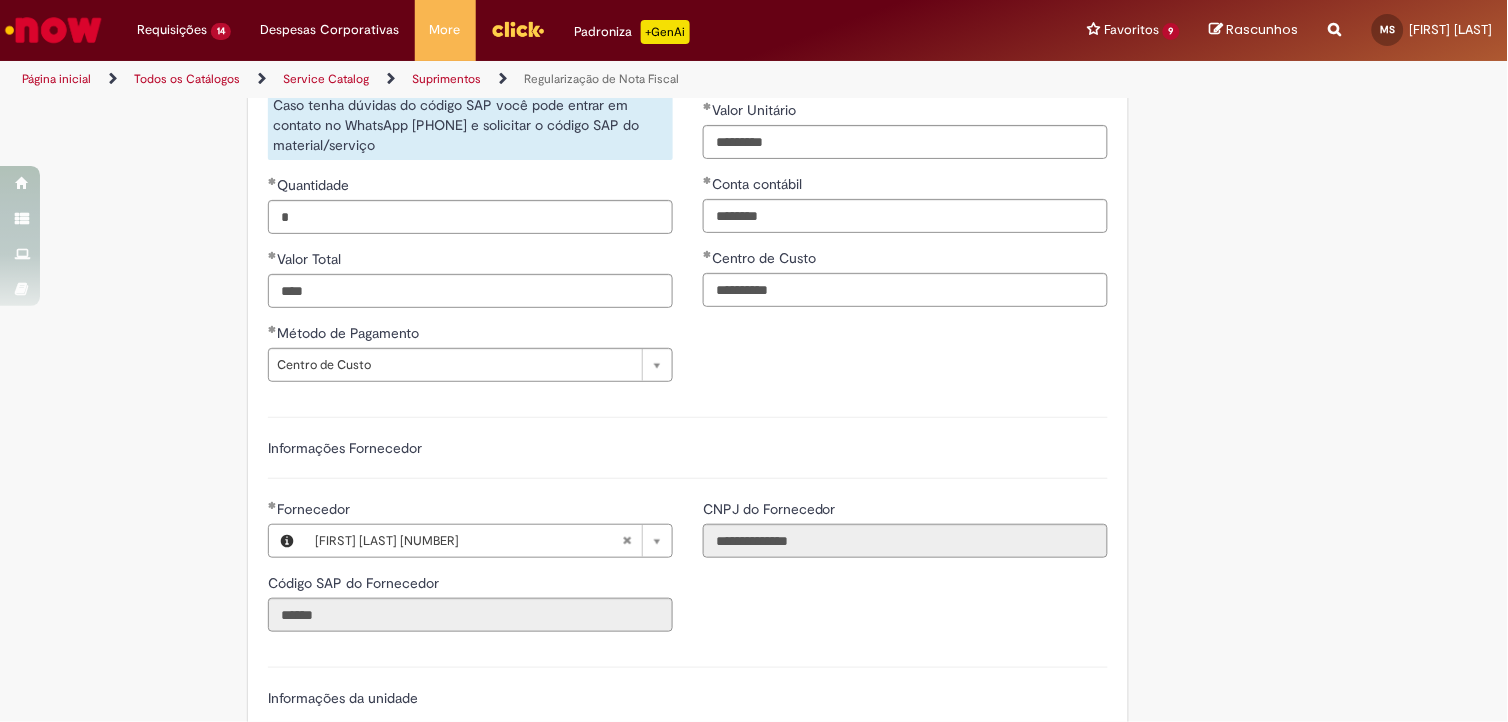 type on "********" 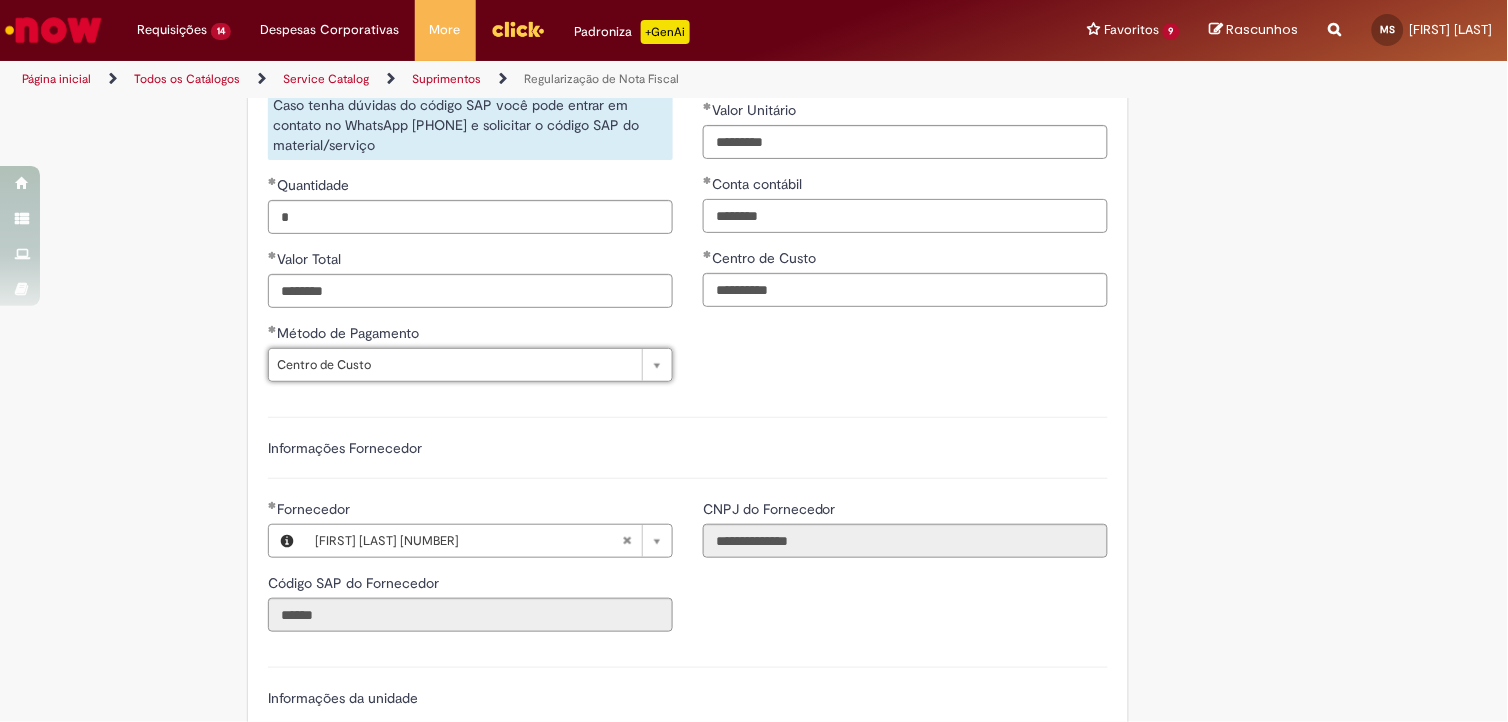 click on "********" at bounding box center (905, 216) 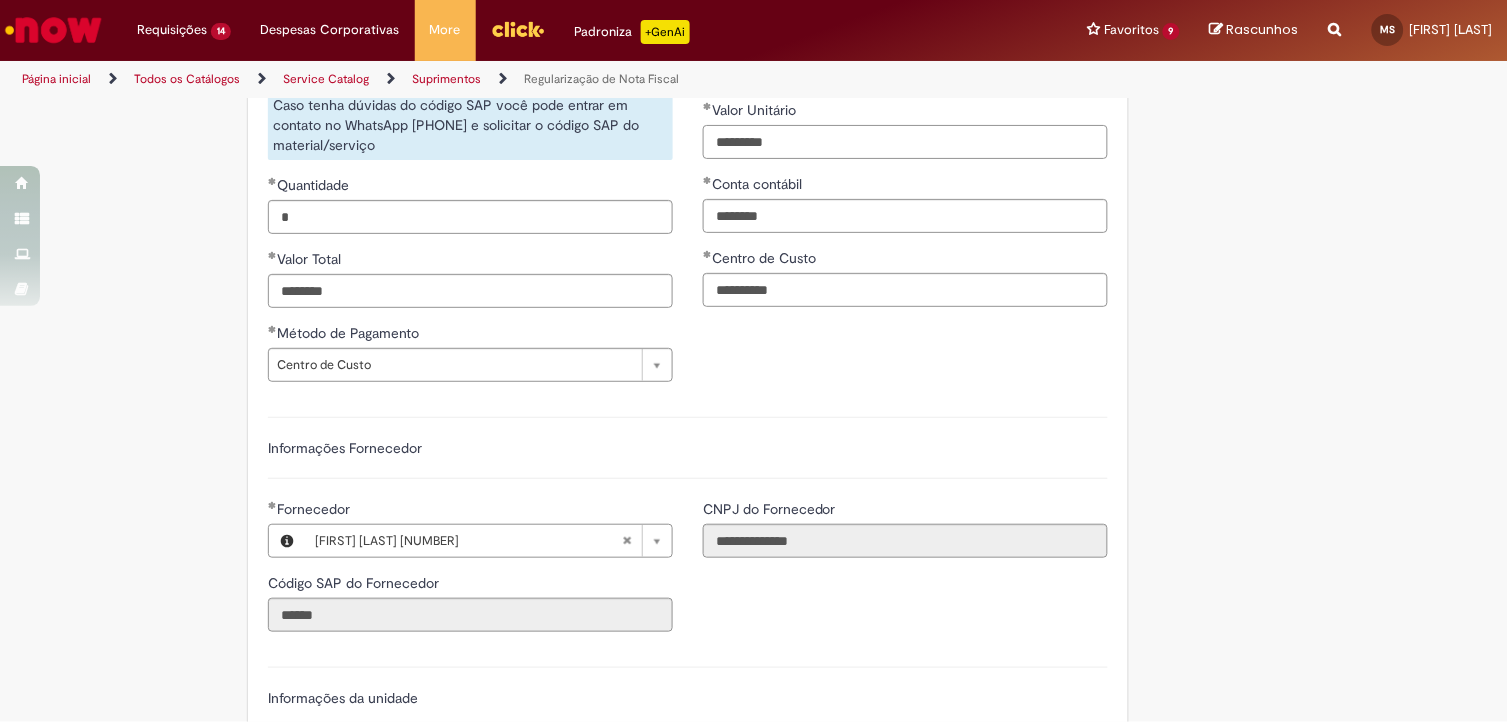 click on "*********" at bounding box center [905, 142] 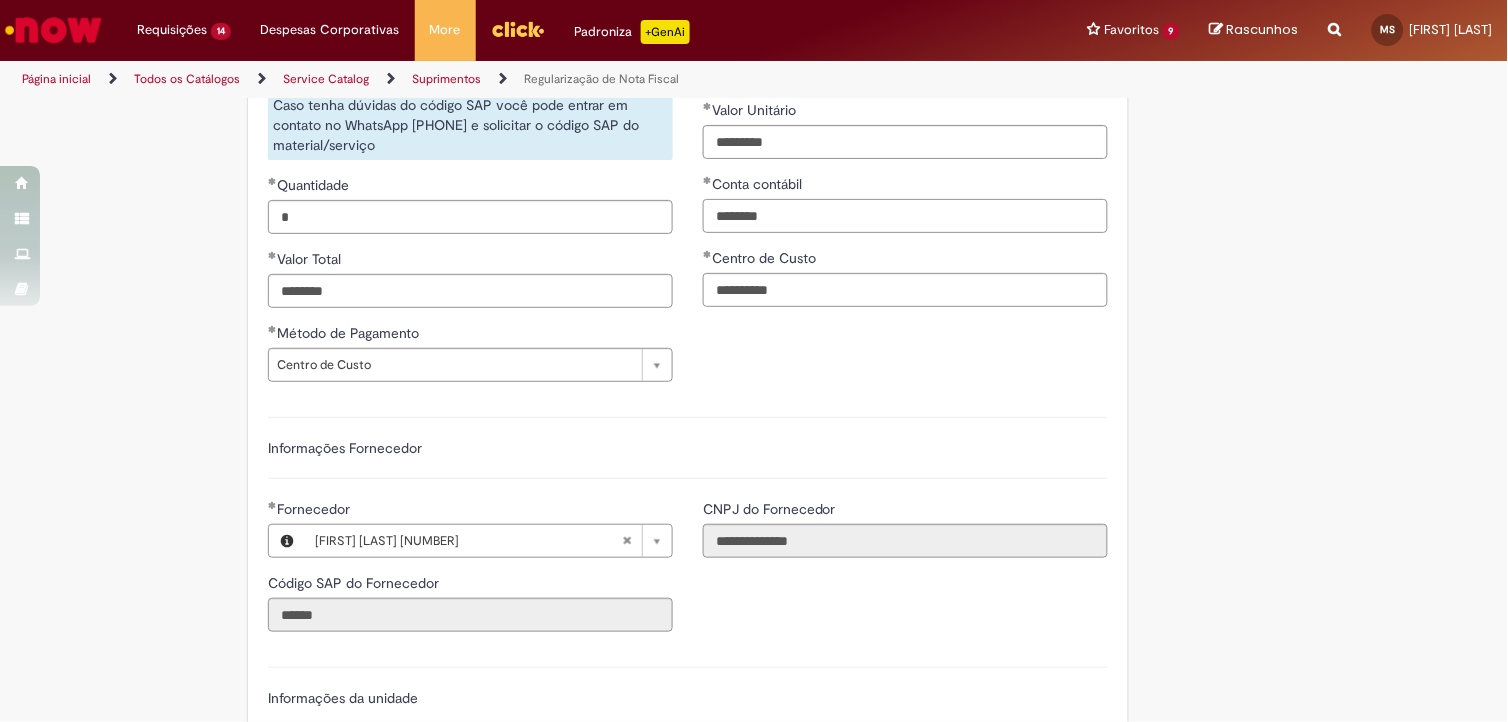 scroll, scrollTop: 1014, scrollLeft: 0, axis: vertical 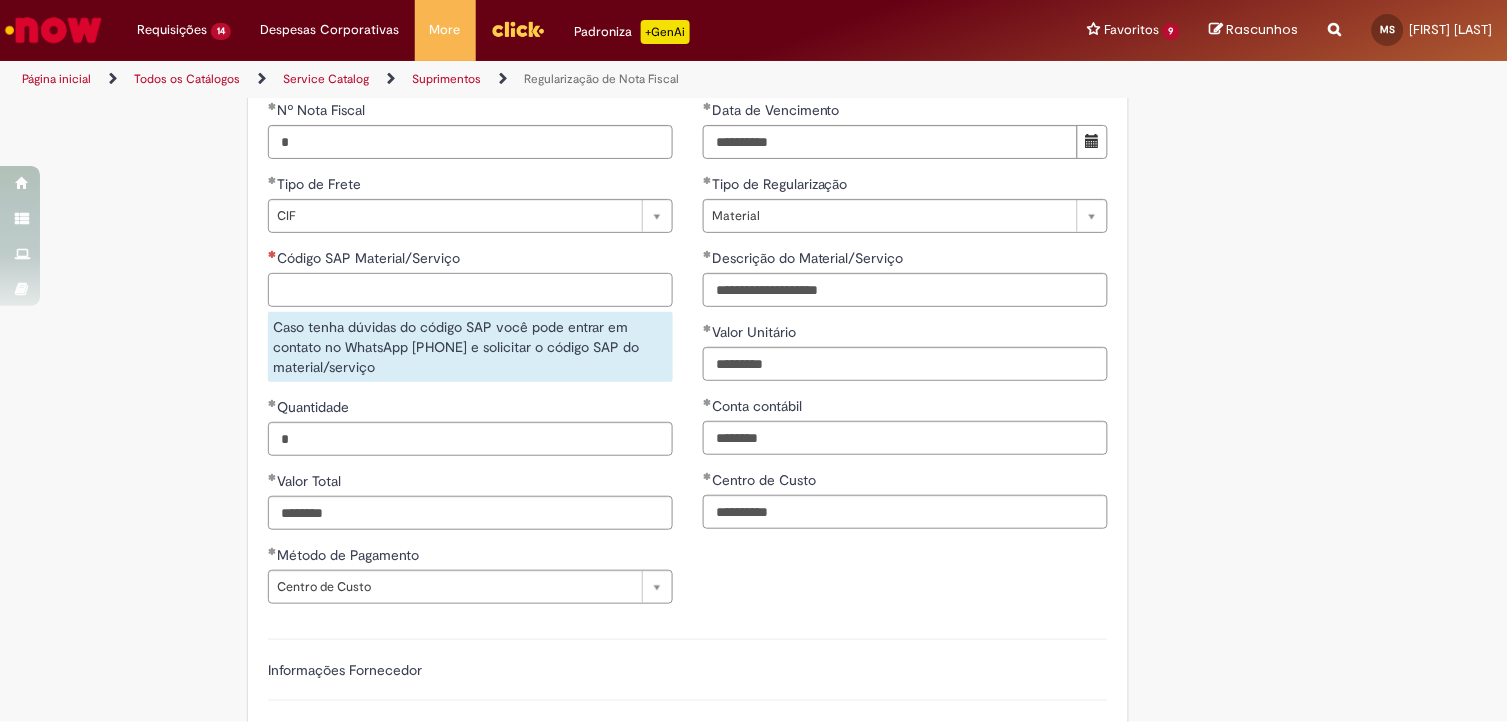 click on "Código SAP Material/Serviço" at bounding box center [470, 290] 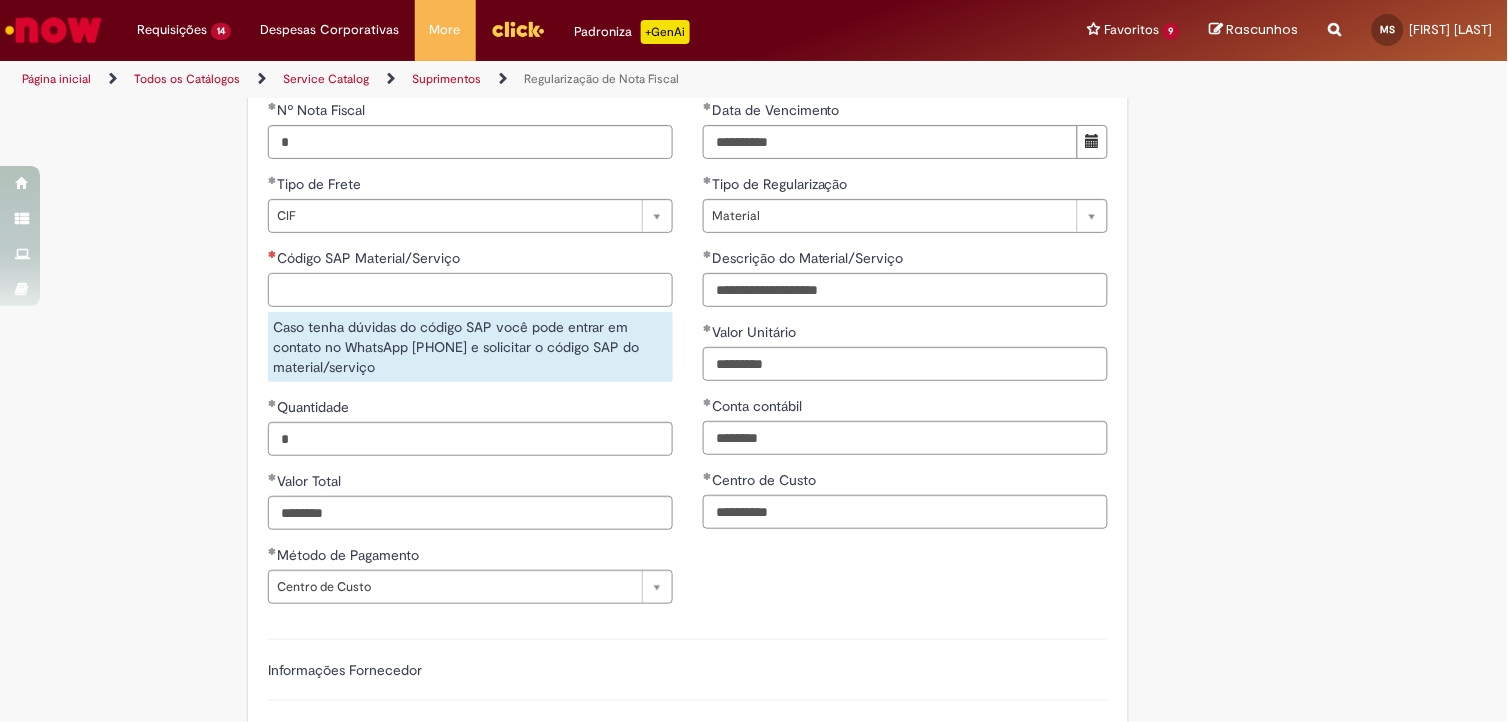 paste on "********" 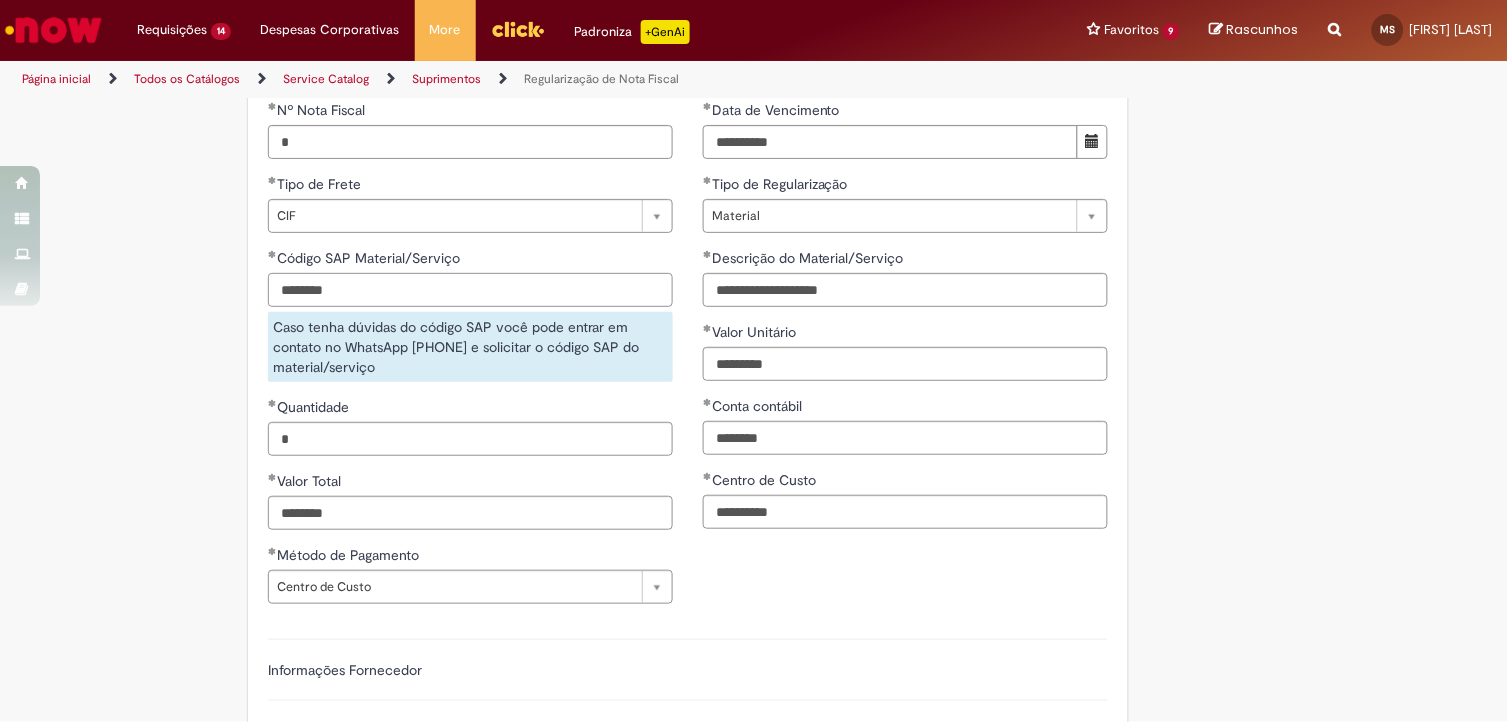 type on "********" 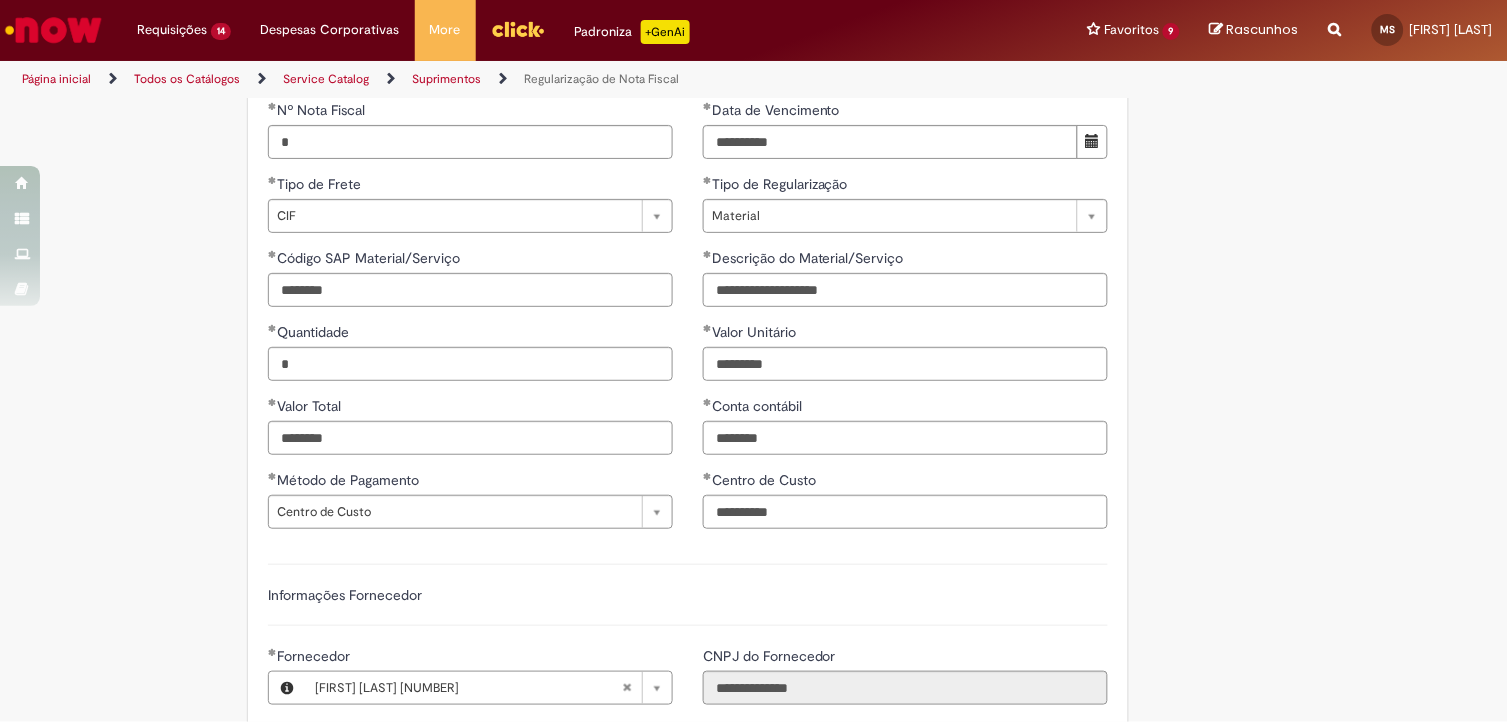 click on "Adicionar a Favoritos
Regularização de Nota Fiscal
Oferta destinada a Regularização de Nota Fiscal no SAP ECC
Atenção: essa oferta é exclusiva para a regularização de notas fiscais das unidades que ainda não tombaram para o SAP S4/HANA.
1º  É necessário anexar o OK de um aprovador da unidade impactada considerando a tabela de valor vs. banda aprovadora abaixo.
Banda Aprovadora
Valor Máximo
VII
-
VI
R$          5.000,00
V
R$     175.000,00
IV
R$     750.000,00
III
R$     750.000,00
II
R$  5.000.000,00
I
R$  5.000.000,00
2º  Ao preencher o campo de valor total no chamado, será aberta uma lista suspensa da banda aprovadora e será necessário indicar o aprovador da unidade. O anexo com a aprovação  deve ser por email." at bounding box center [754, 366] 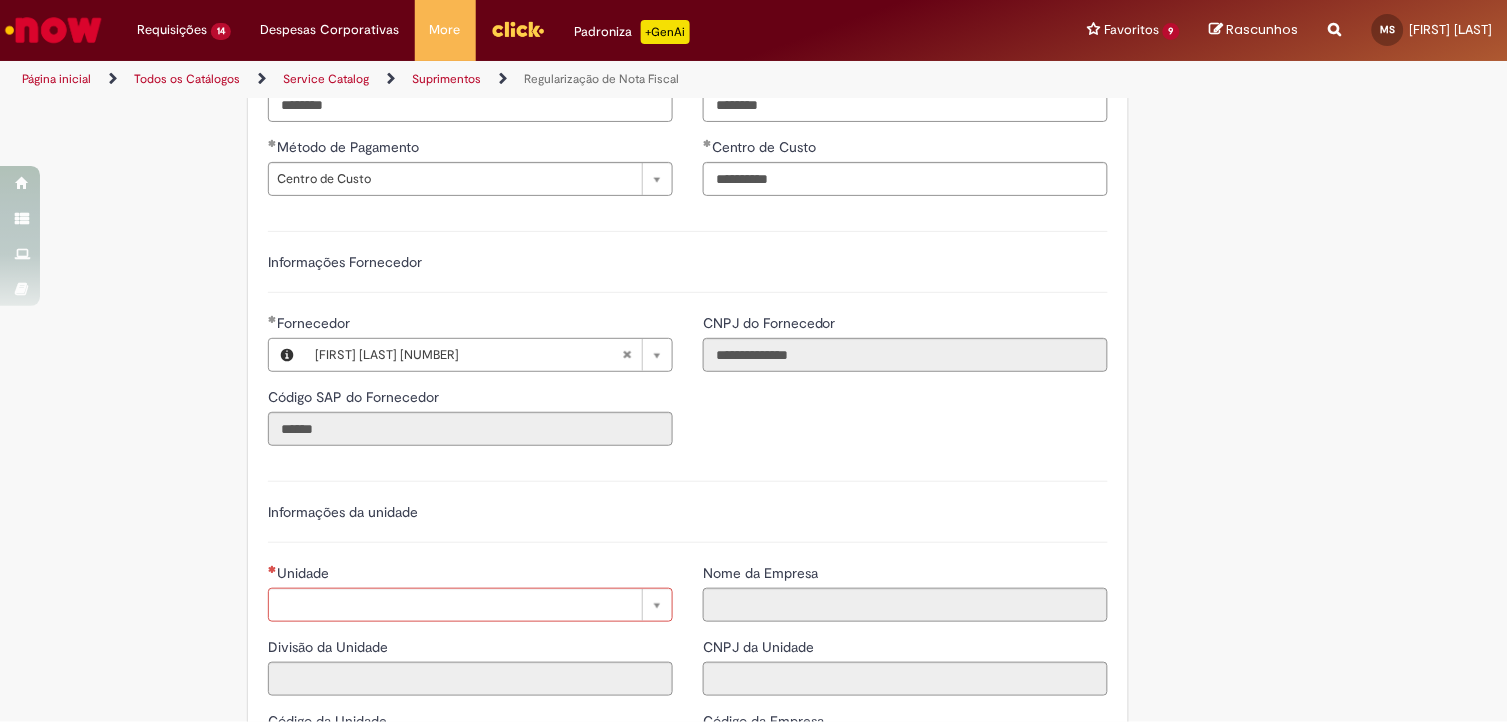 scroll, scrollTop: 1681, scrollLeft: 0, axis: vertical 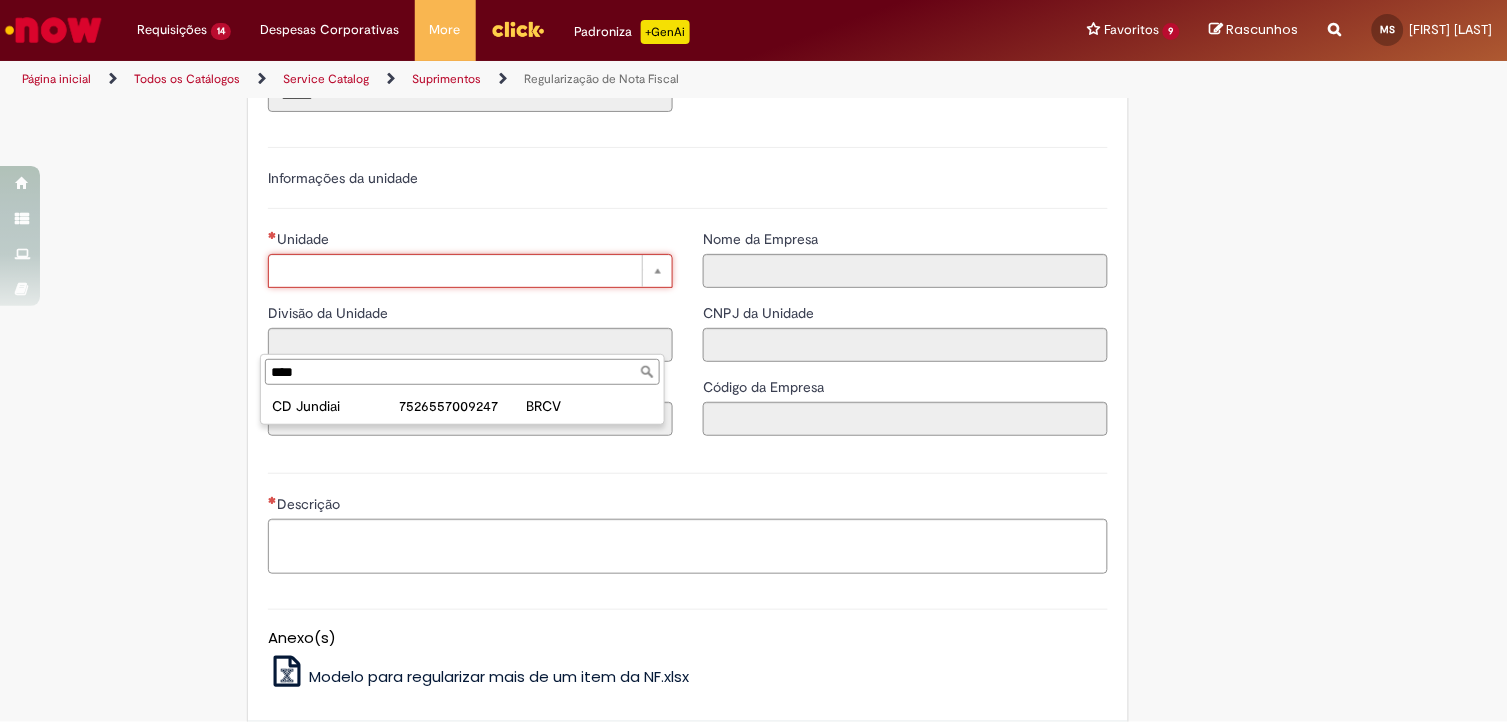 type on "****" 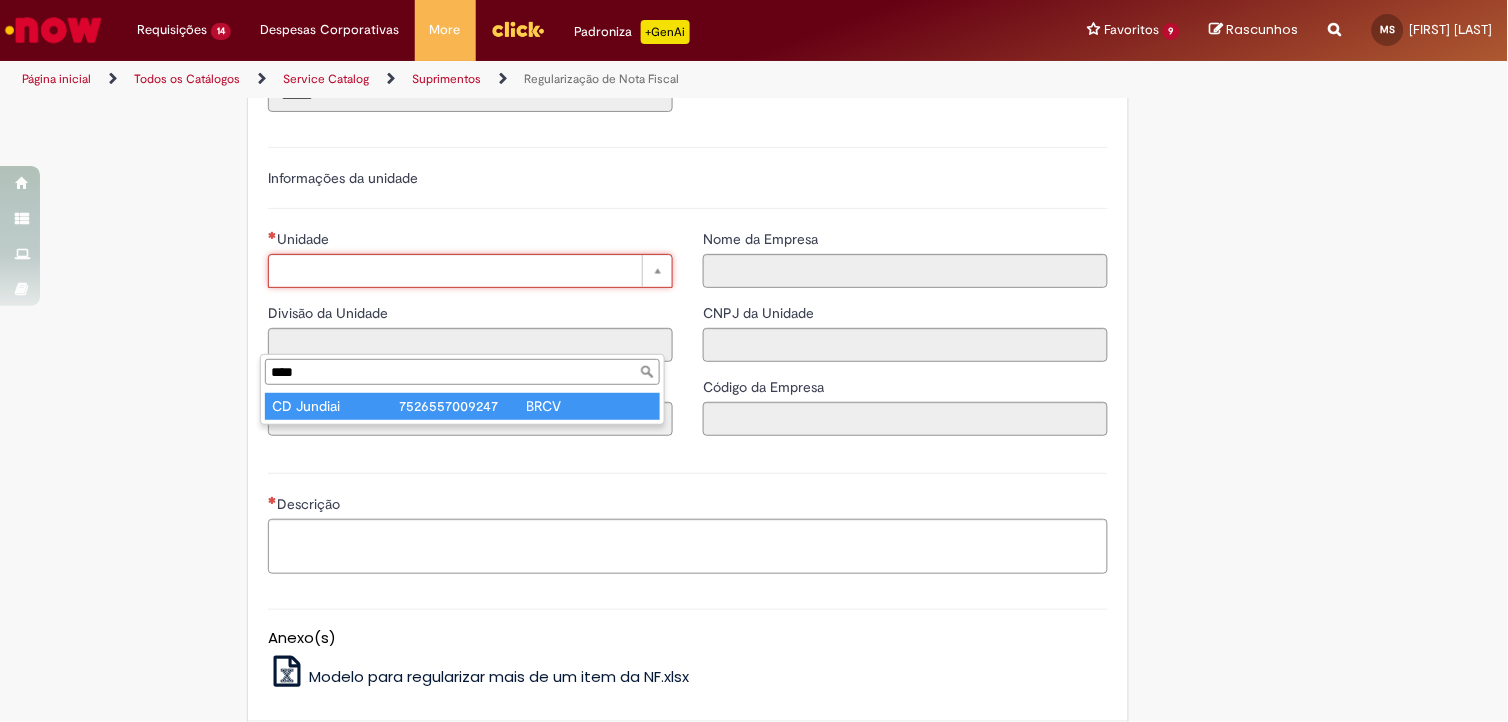 type on "**********" 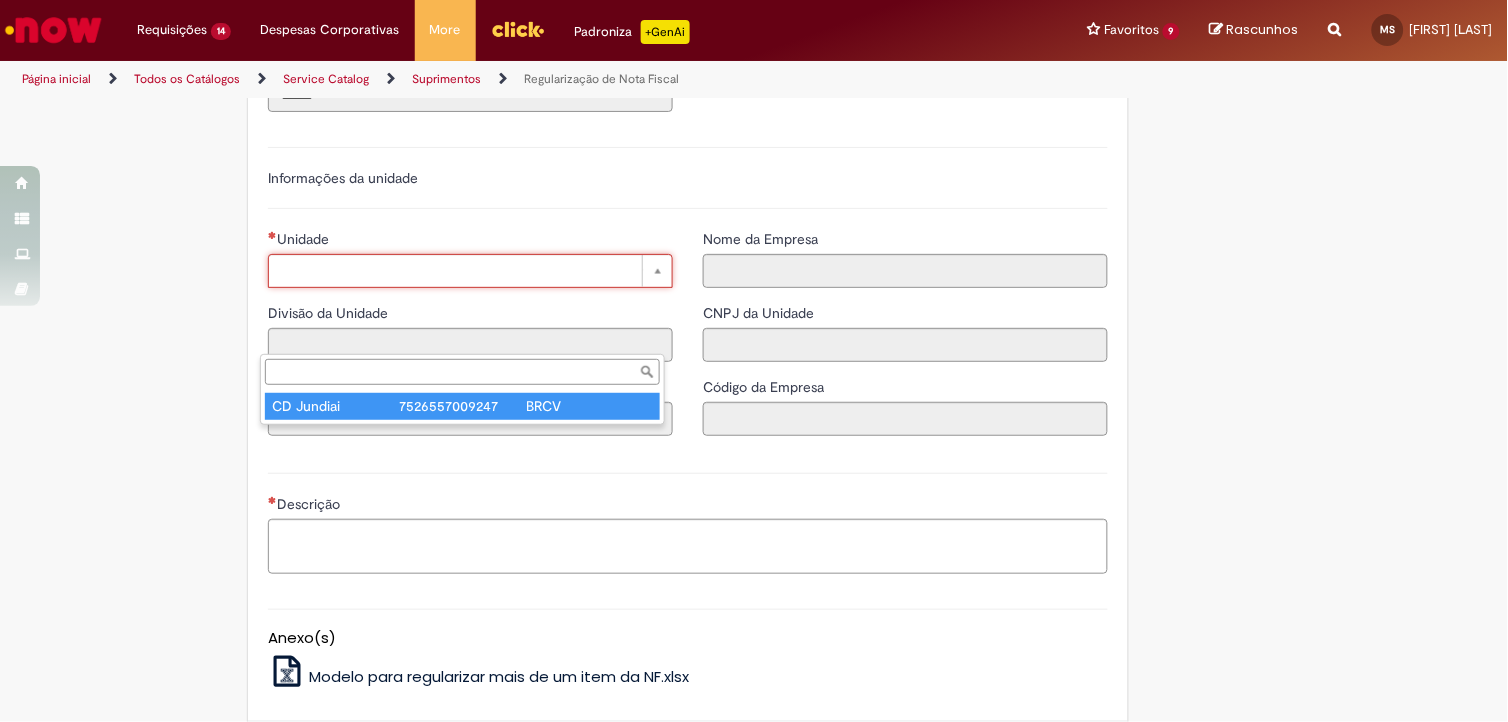 type on "****" 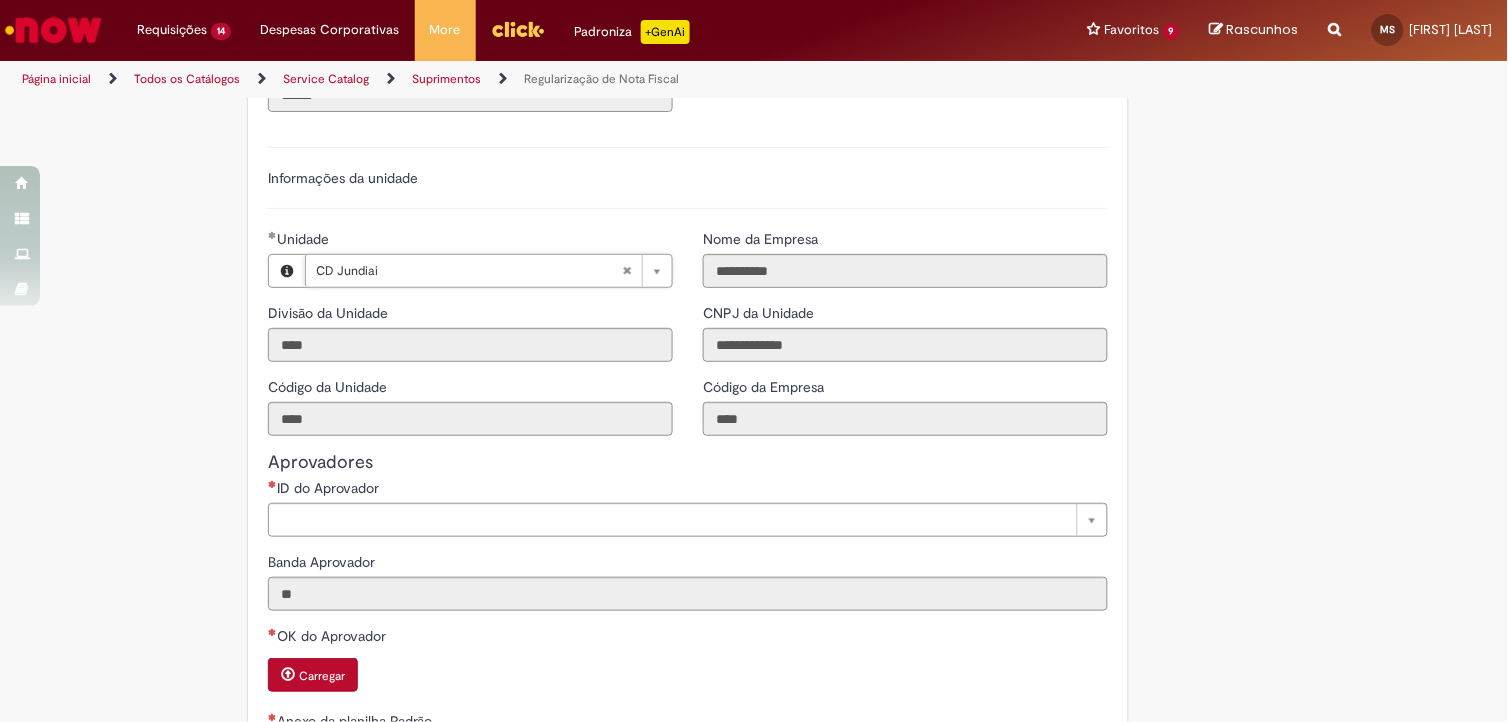 scroll, scrollTop: 1903, scrollLeft: 0, axis: vertical 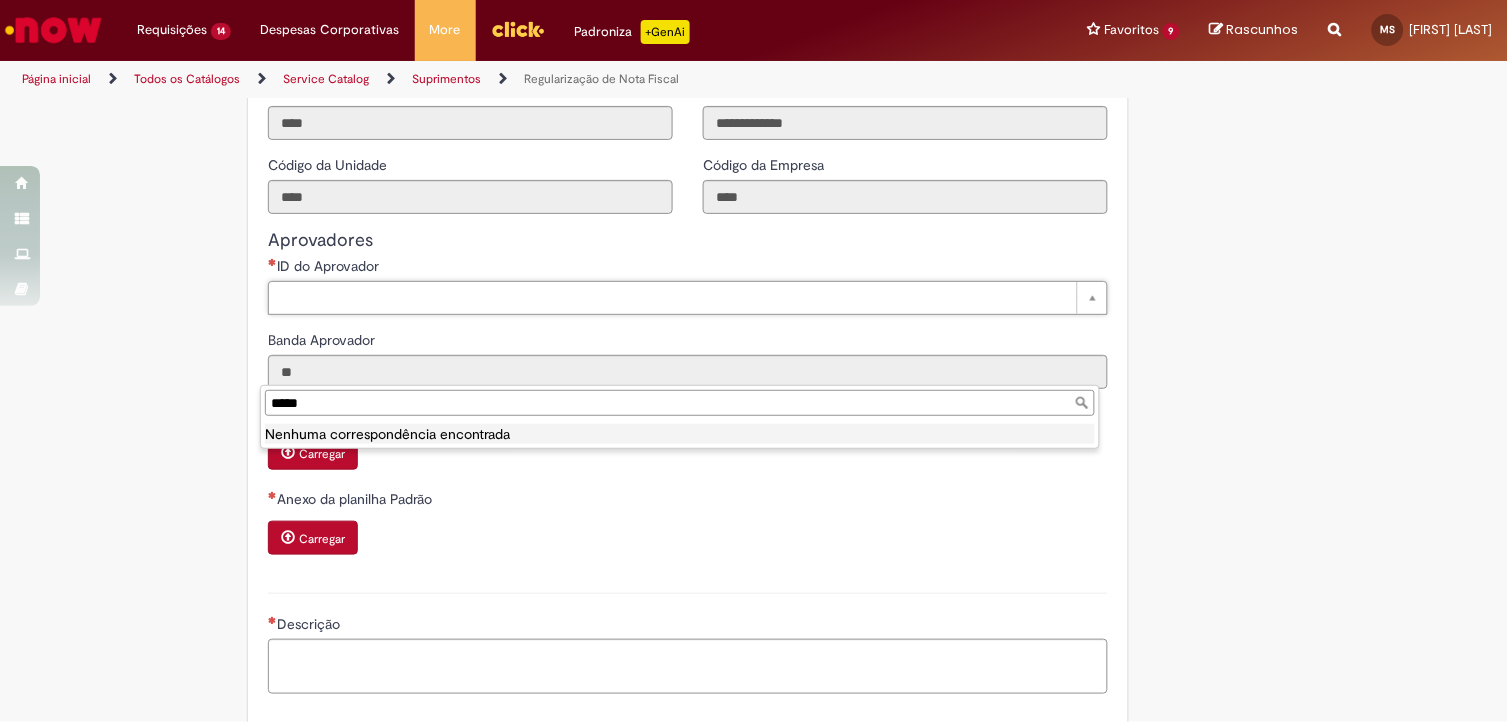 click on "*****" at bounding box center [680, 403] 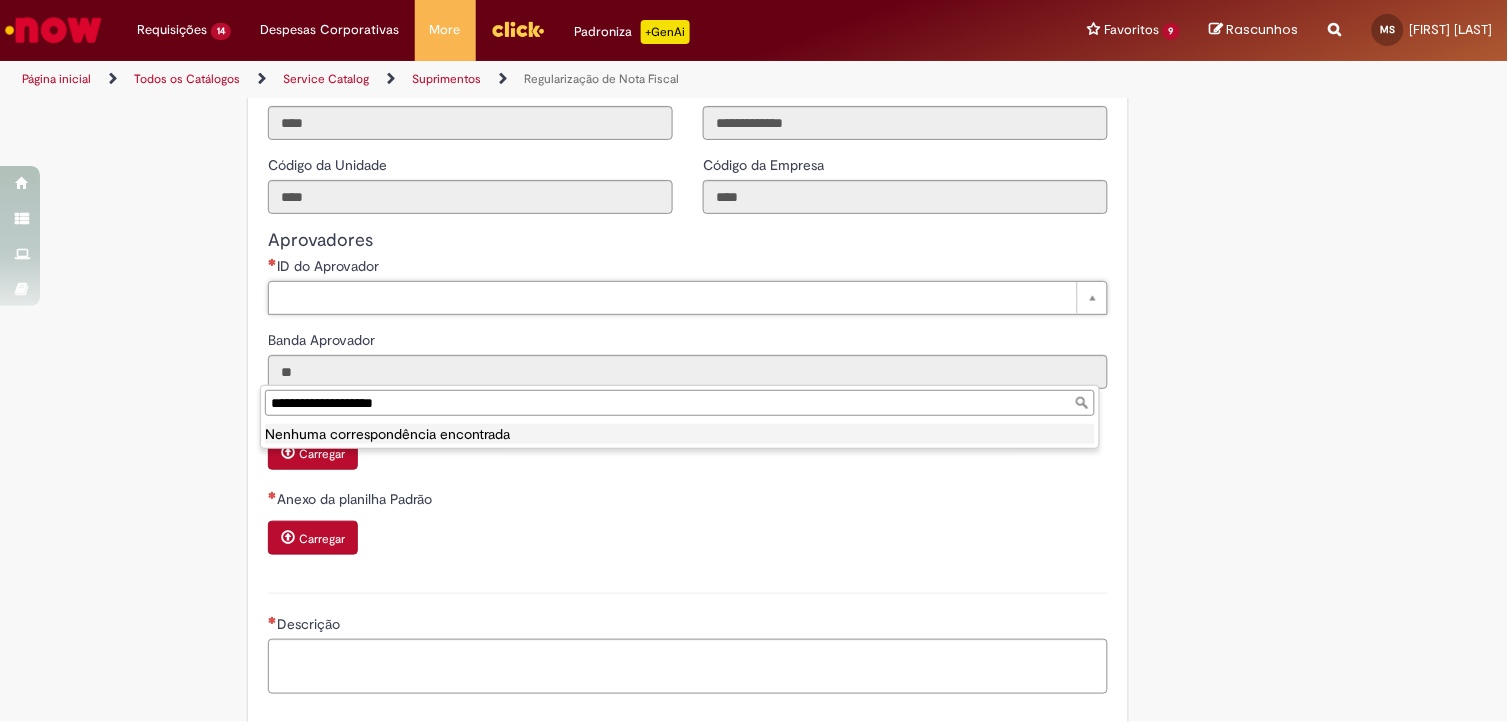 type on "**********" 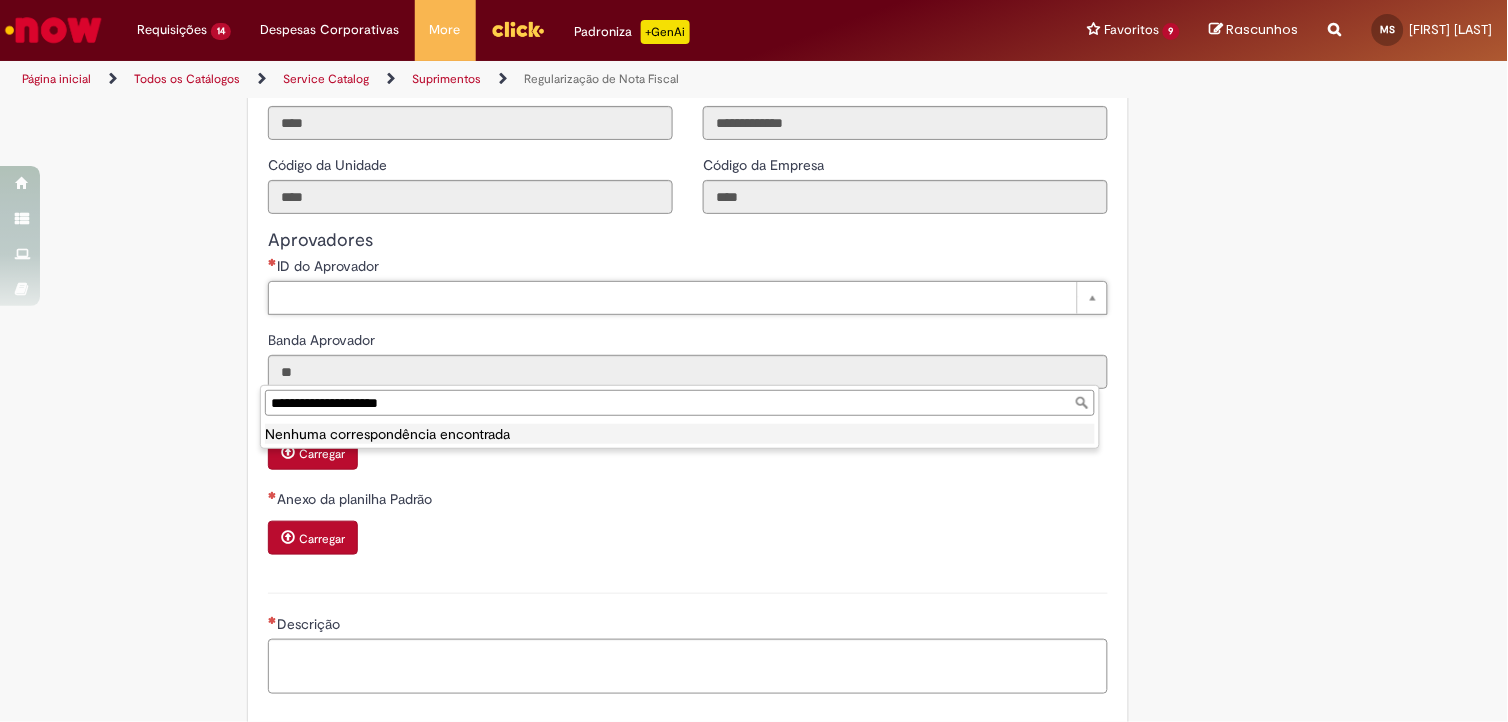 click on "**********" at bounding box center (680, 403) 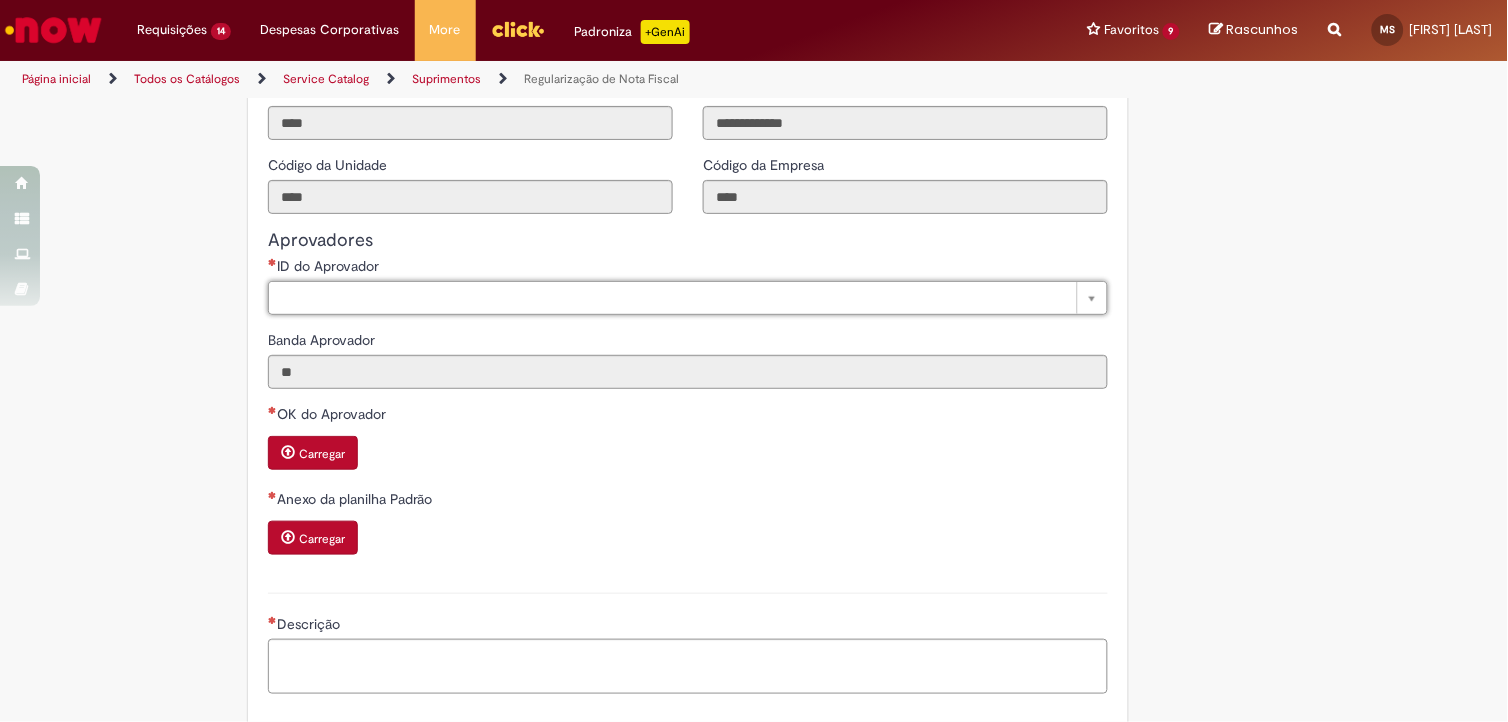 click on "Adicionar a Favoritos
Regularização de Nota Fiscal
Oferta destinada a Regularização de Nota Fiscal no SAP ECC
Atenção: essa oferta é exclusiva para a regularização de notas fiscais das unidades que ainda não tombaram para o SAP S4/HANA.
1º  É necessário anexar o OK de um aprovador da unidade impactada considerando a tabela de valor vs. banda aprovadora abaixo.
Banda Aprovadora
Valor Máximo
VII
-
VI
R$          5.000,00
V
R$     175.000,00
IV
R$     750.000,00
III
R$     750.000,00
II
R$  5.000.000,00
I
R$  5.000.000,00
2º  Ao preencher o campo de valor total no chamado, será aberta uma lista suspensa da banda aprovadora e será necessário indicar o aprovador da unidade. O anexo com a aprovação  deve ser por email." at bounding box center [754, -352] 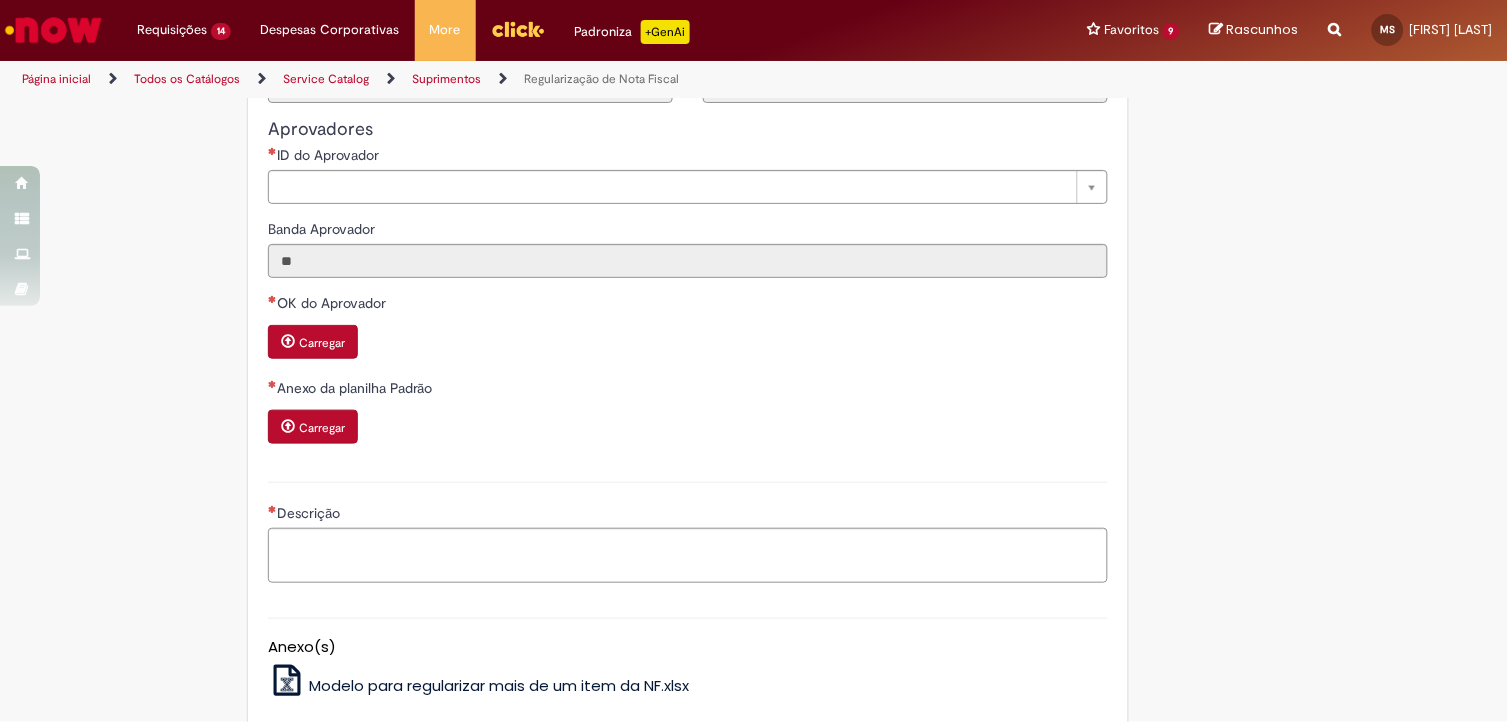 scroll, scrollTop: 1792, scrollLeft: 0, axis: vertical 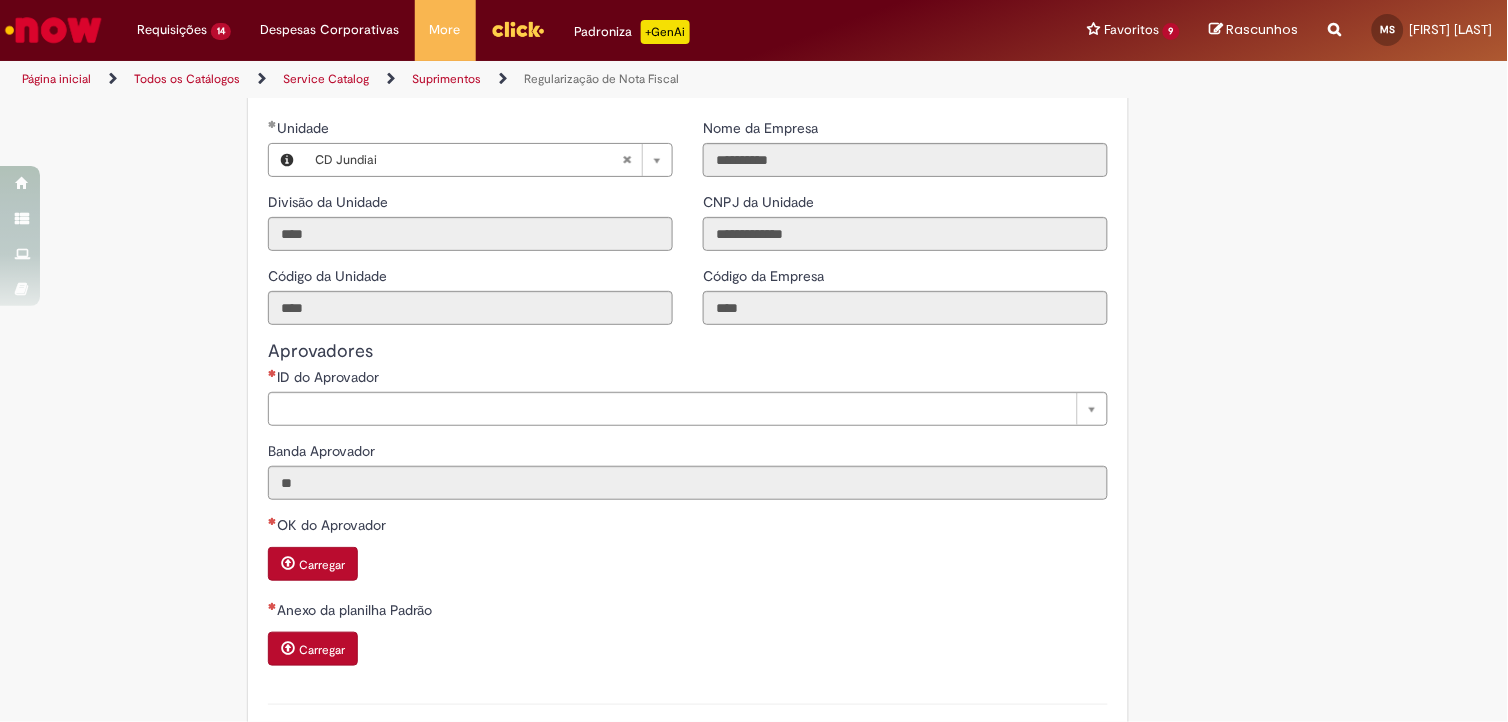 click on "ID do Aprovador          Pesquisar usando lista     Banda Aprovador ** OK do Aprovador
Carregar
Anexo da planilha Padrão
Carregar" at bounding box center (688, 525) 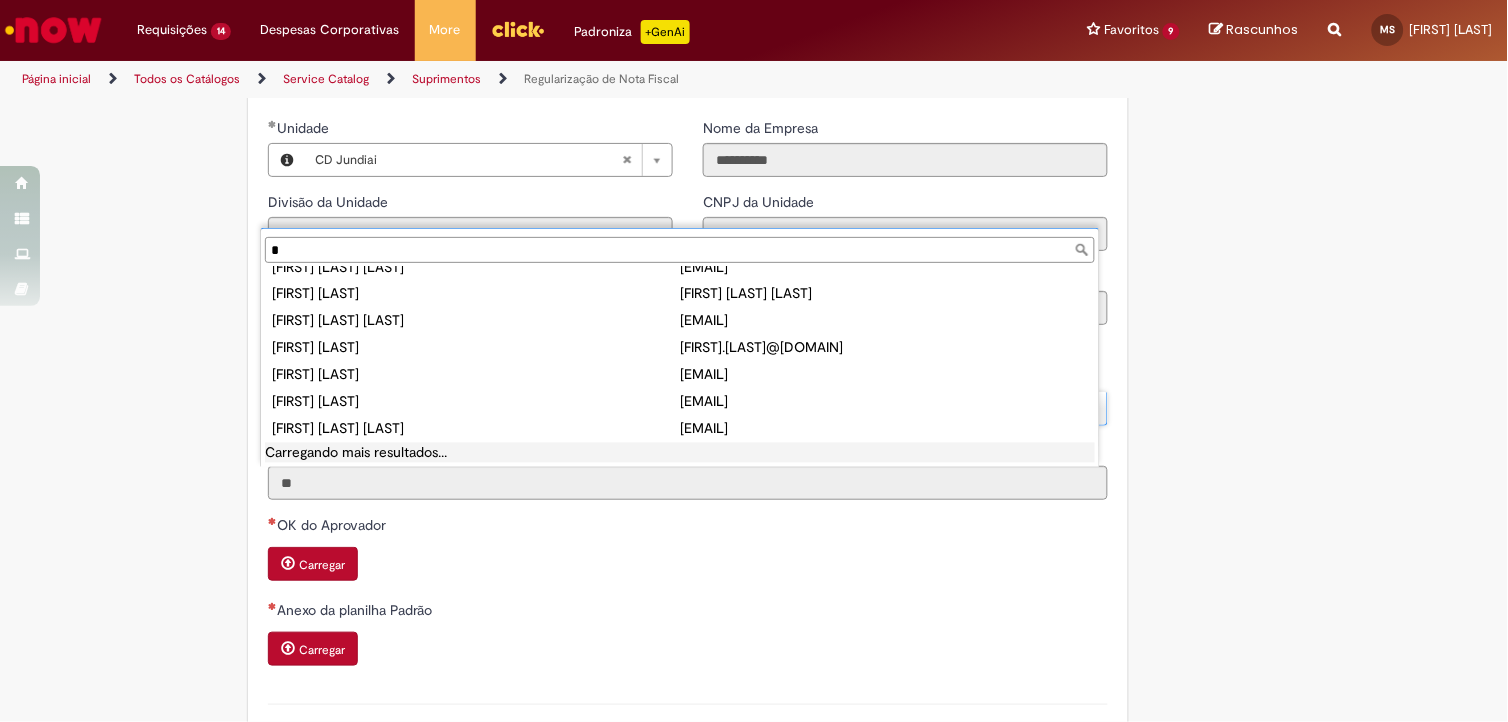 scroll, scrollTop: 0, scrollLeft: 0, axis: both 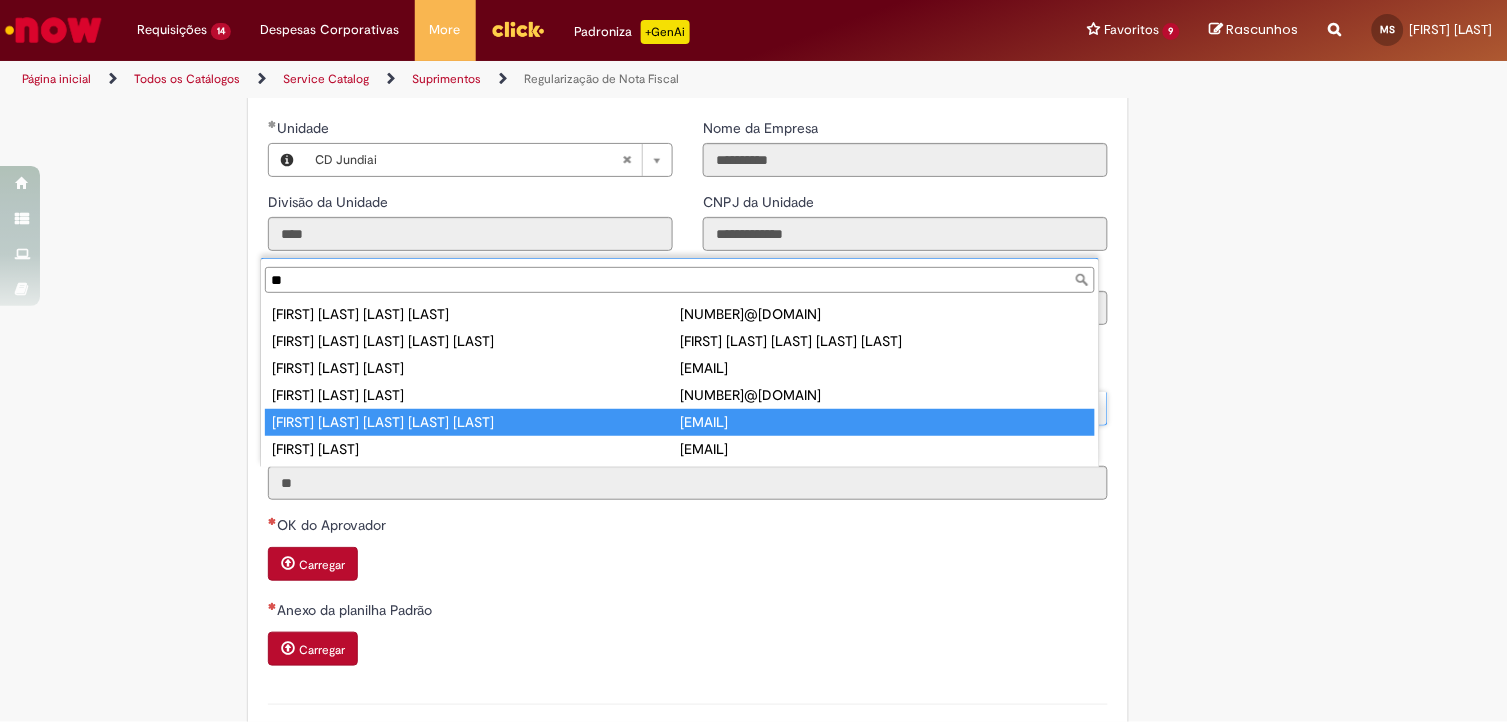 type on "**" 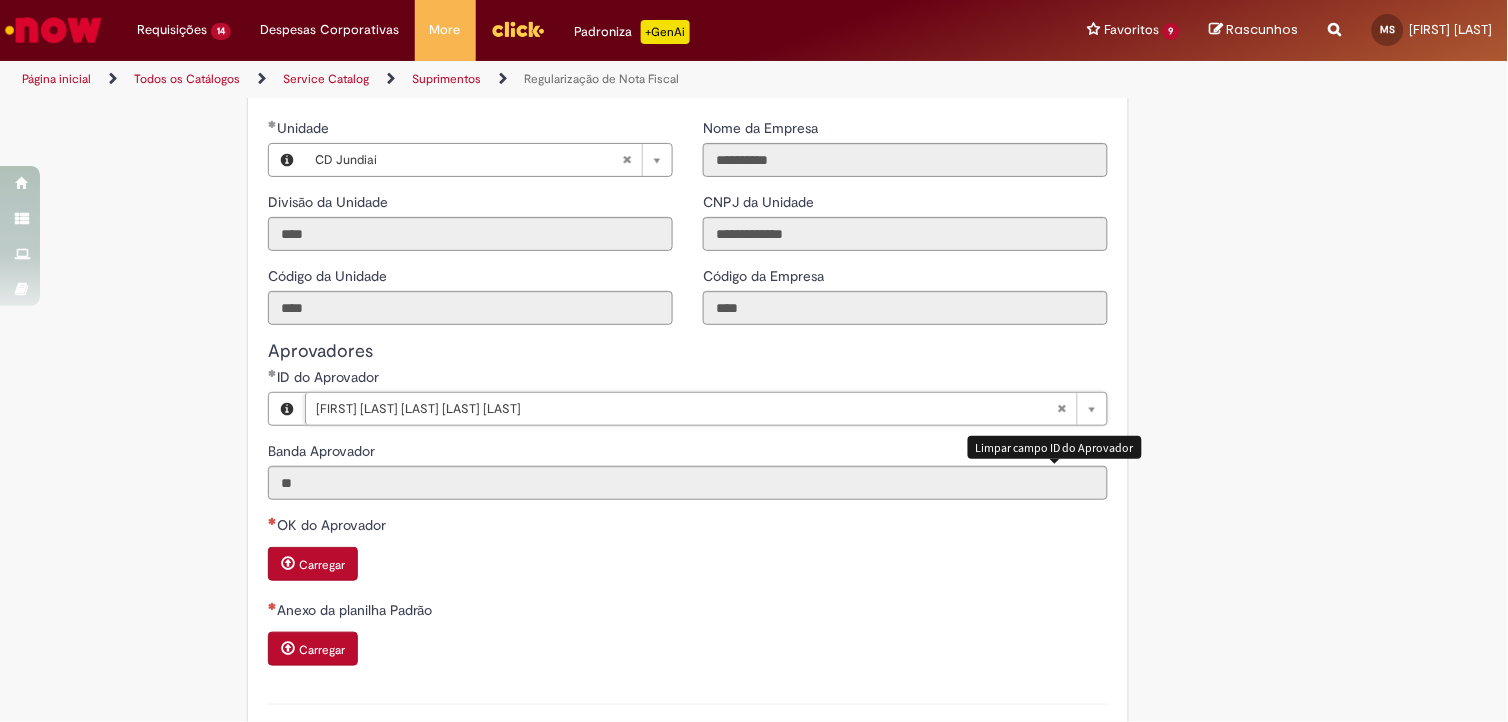 click at bounding box center [1062, 409] 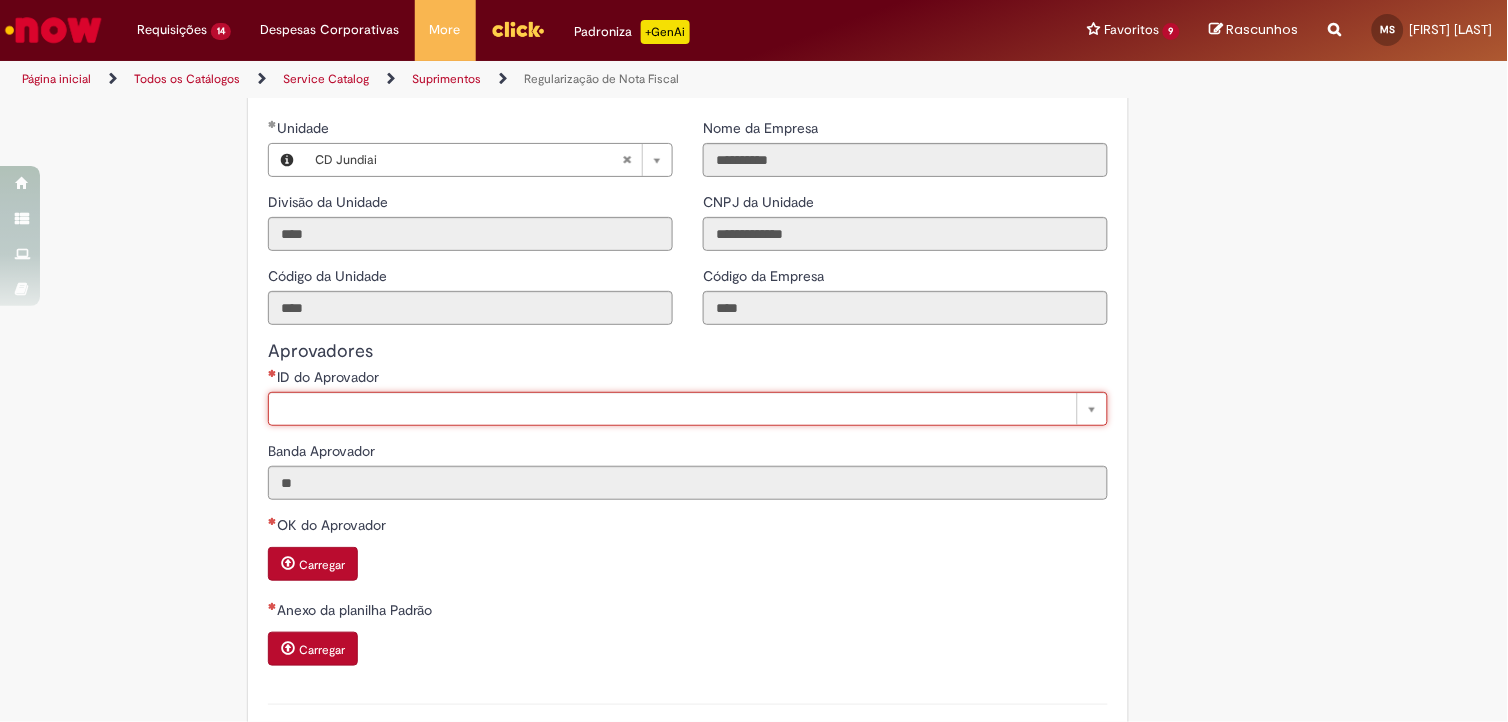 scroll, scrollTop: 0, scrollLeft: 0, axis: both 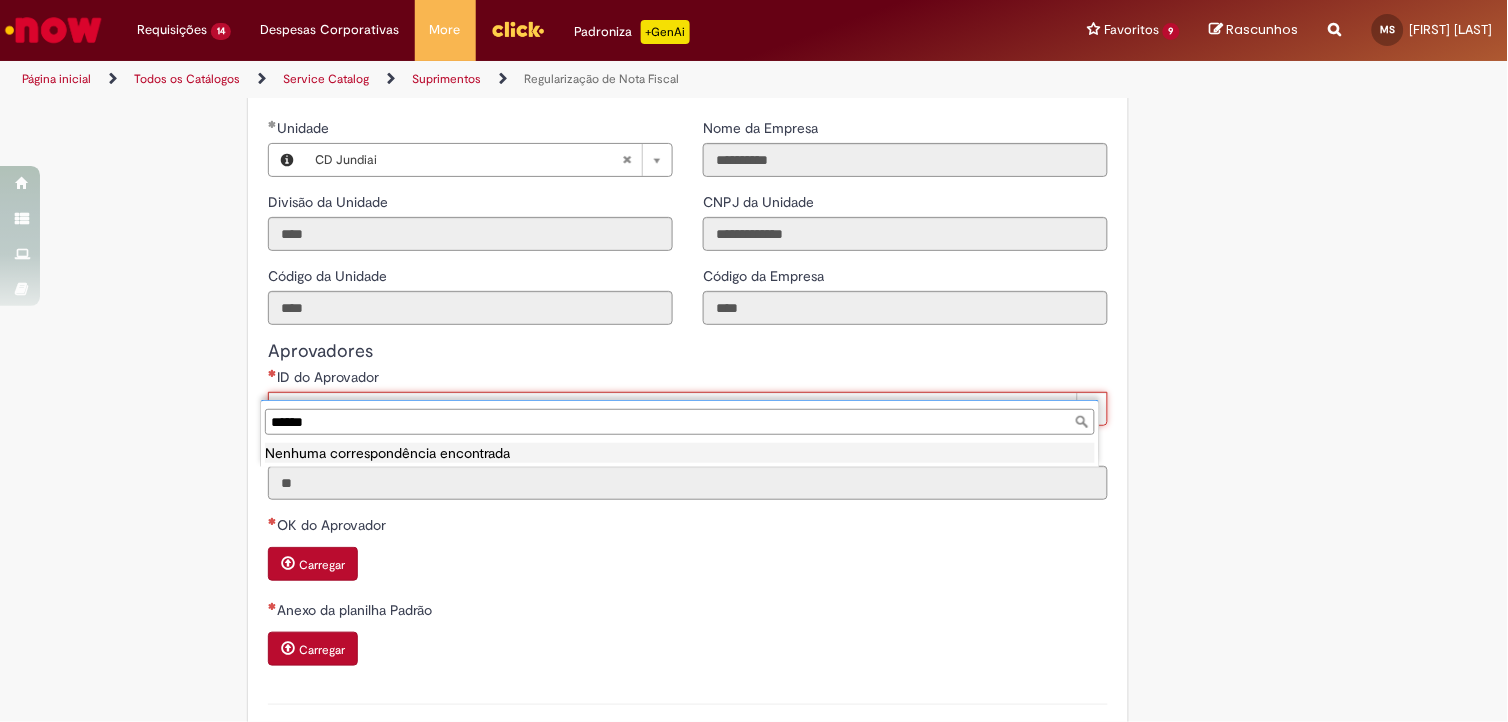 type on "******" 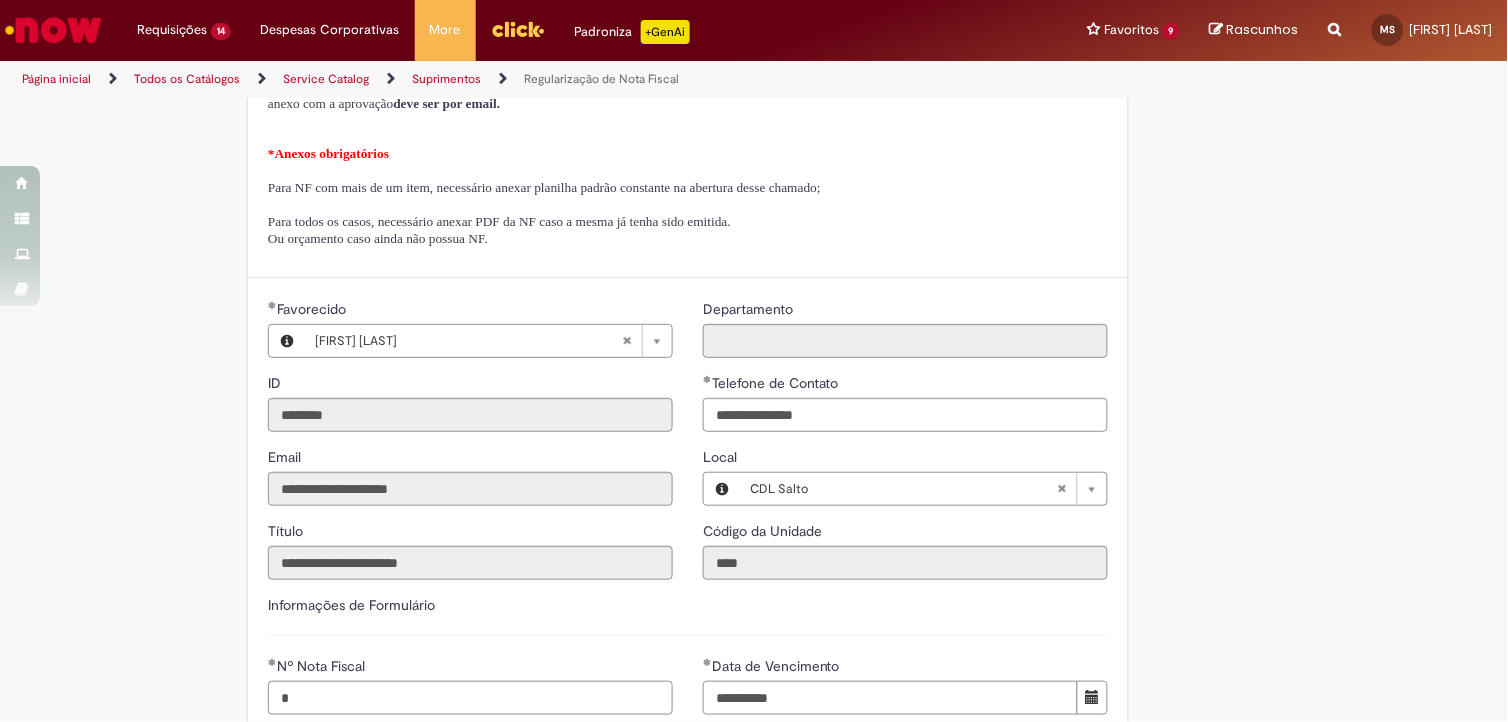 scroll, scrollTop: 236, scrollLeft: 0, axis: vertical 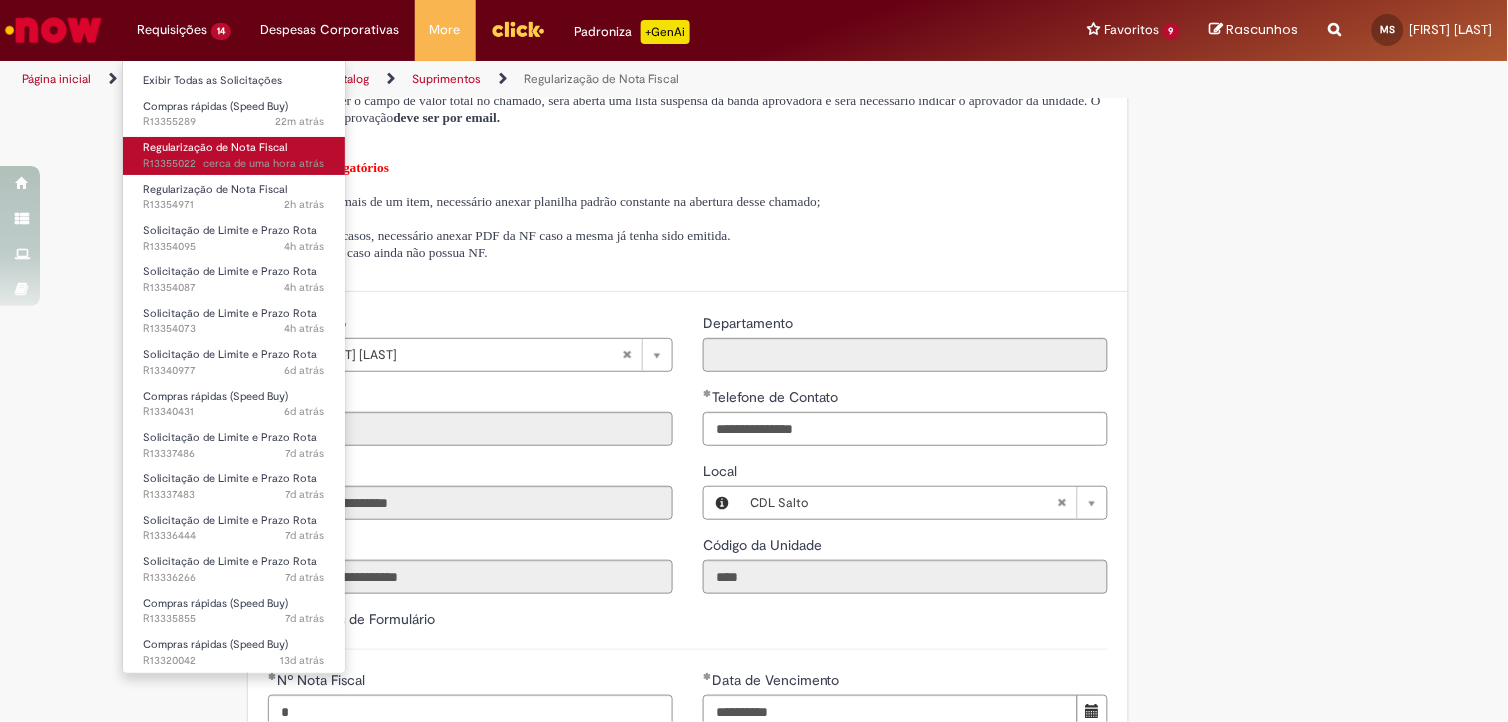 click on "cerca de uma hora atrás" at bounding box center [264, 163] 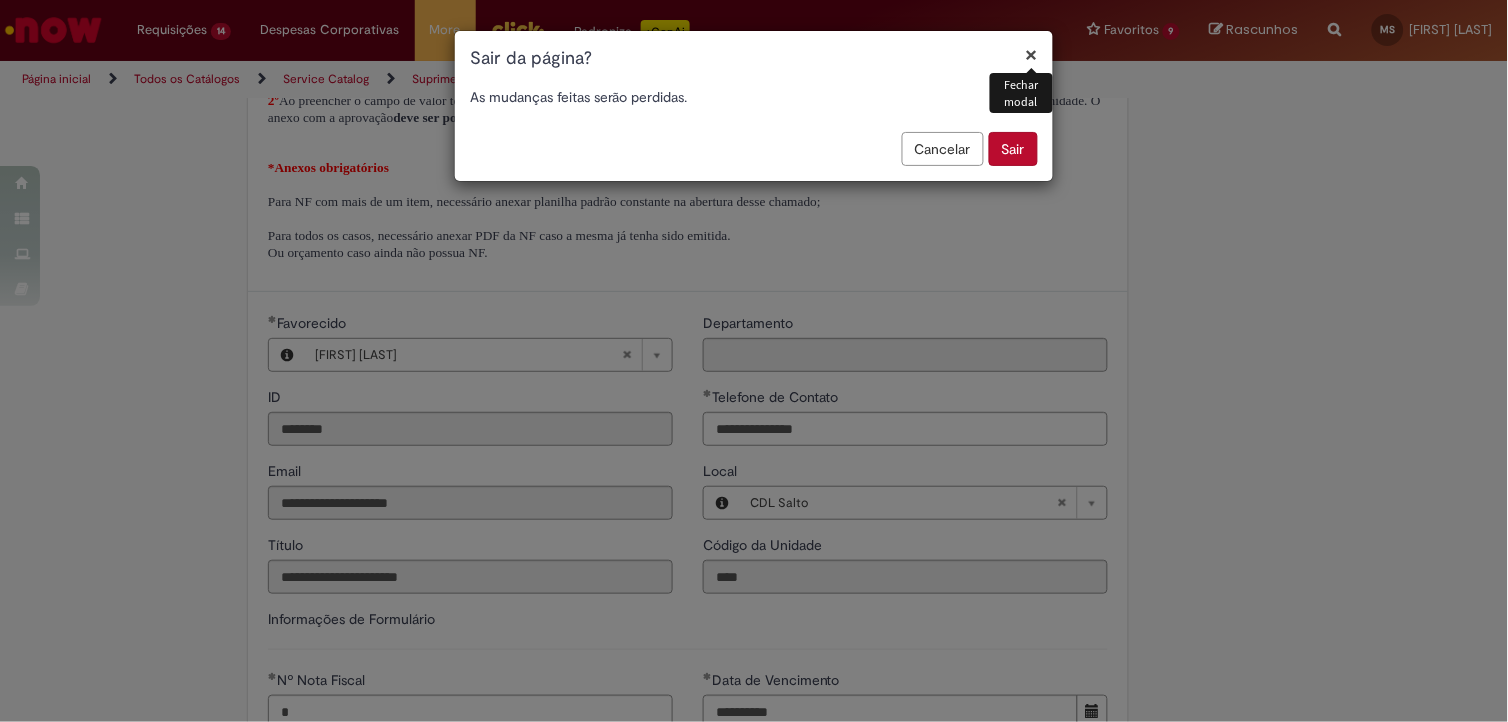 click on "Sair" at bounding box center [1013, 149] 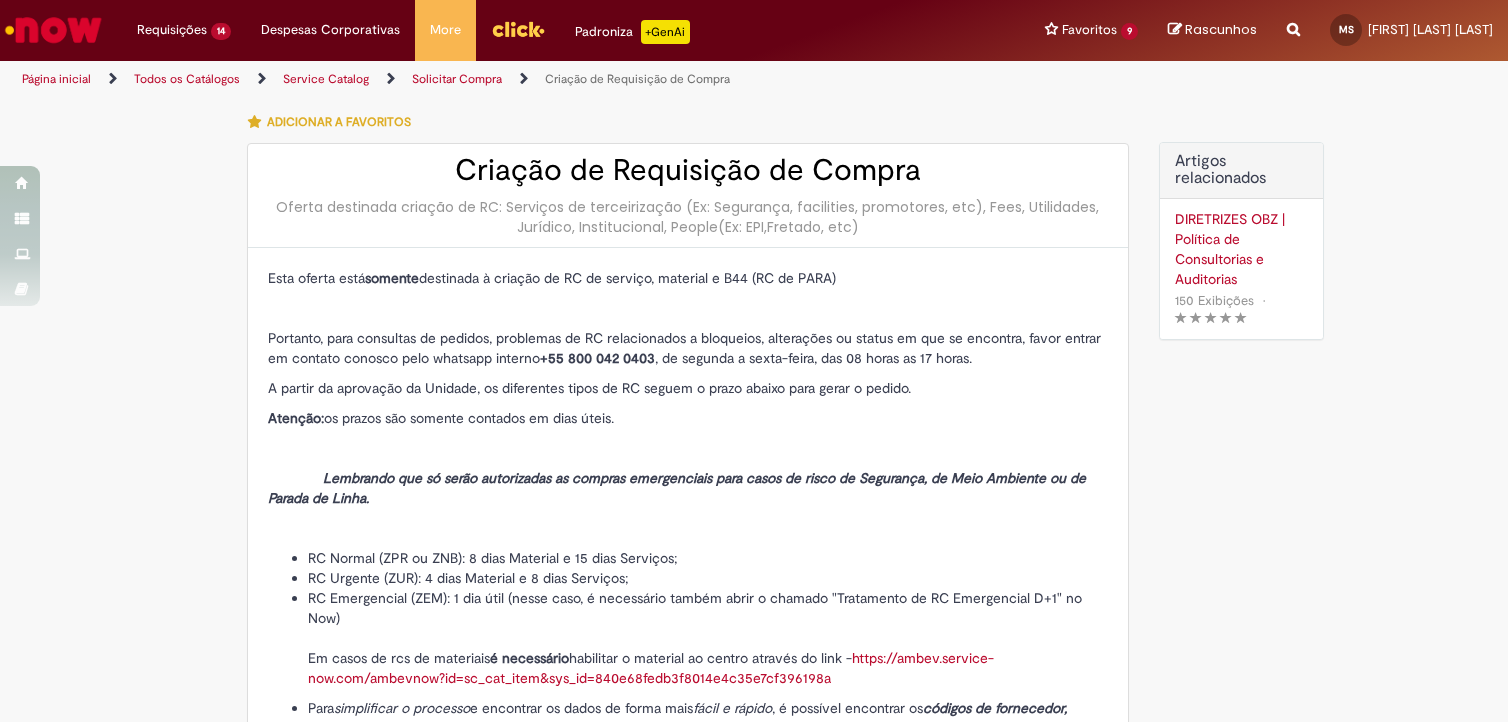 select on "*******" 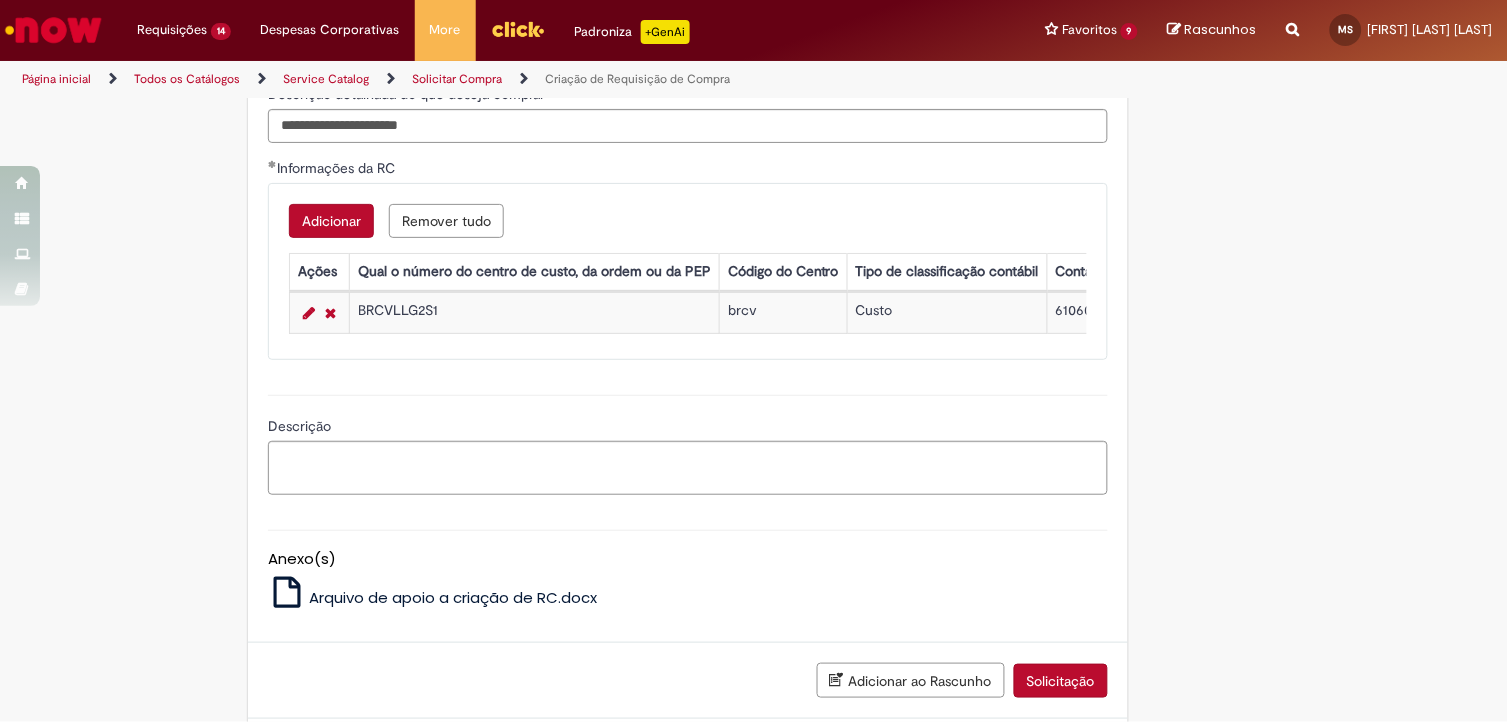 scroll, scrollTop: 1888, scrollLeft: 0, axis: vertical 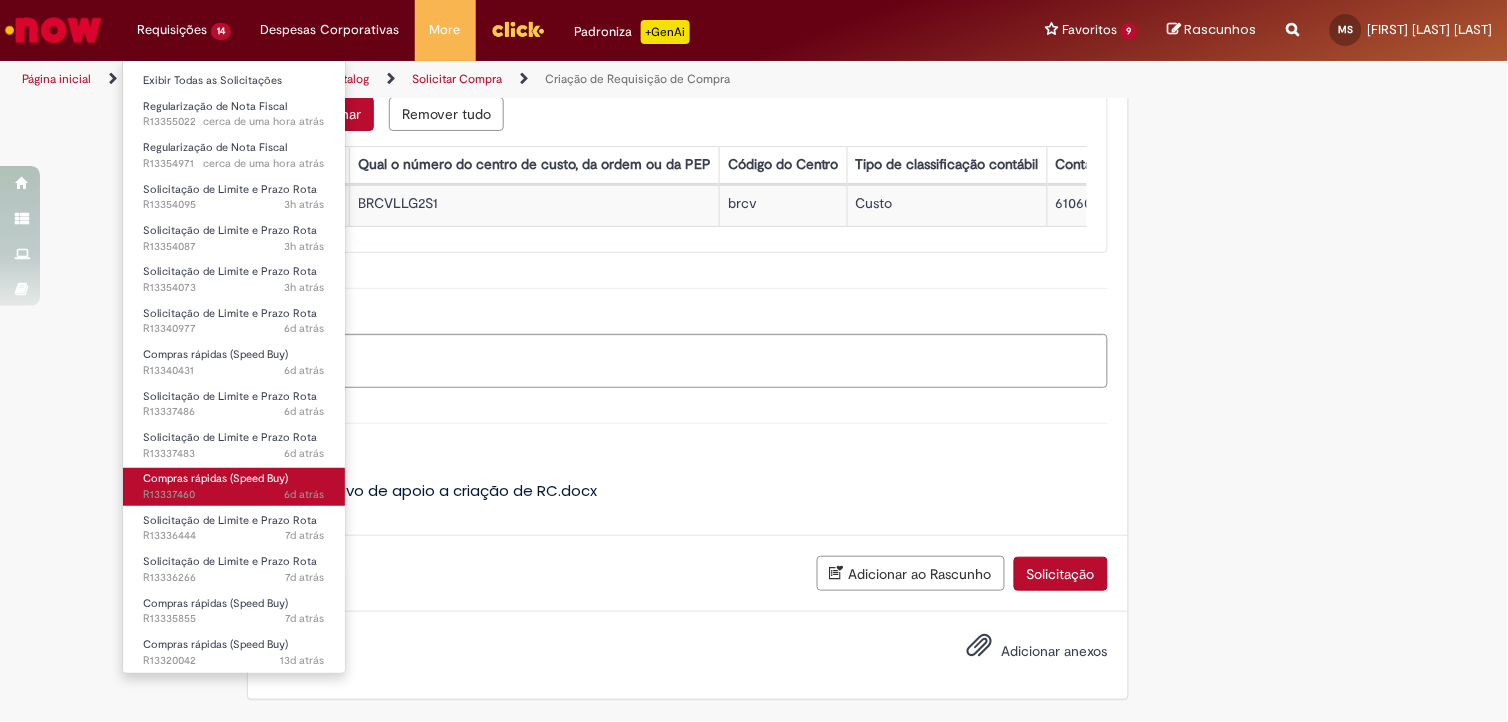 click on "Compras rápidas (Speed Buy)" at bounding box center (215, 478) 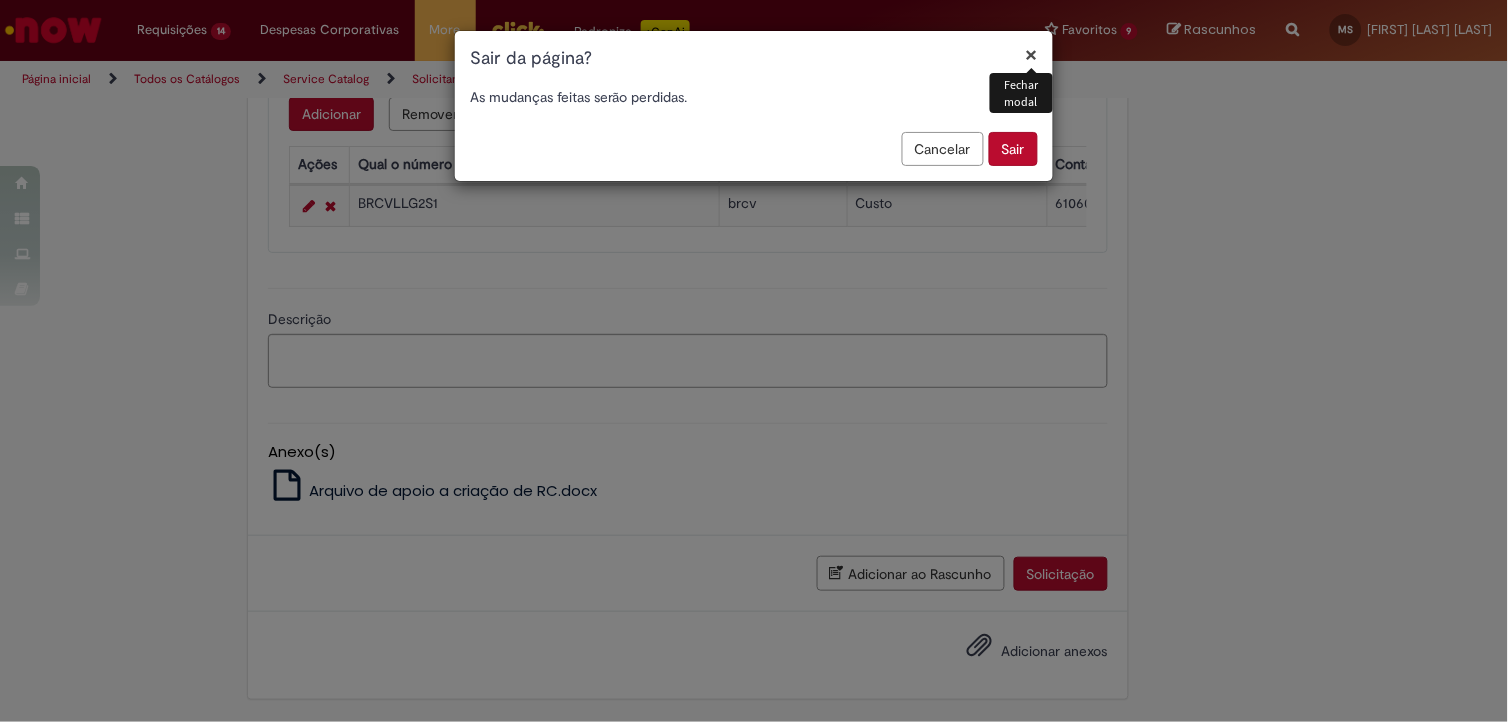 click on "Sair" at bounding box center (1013, 149) 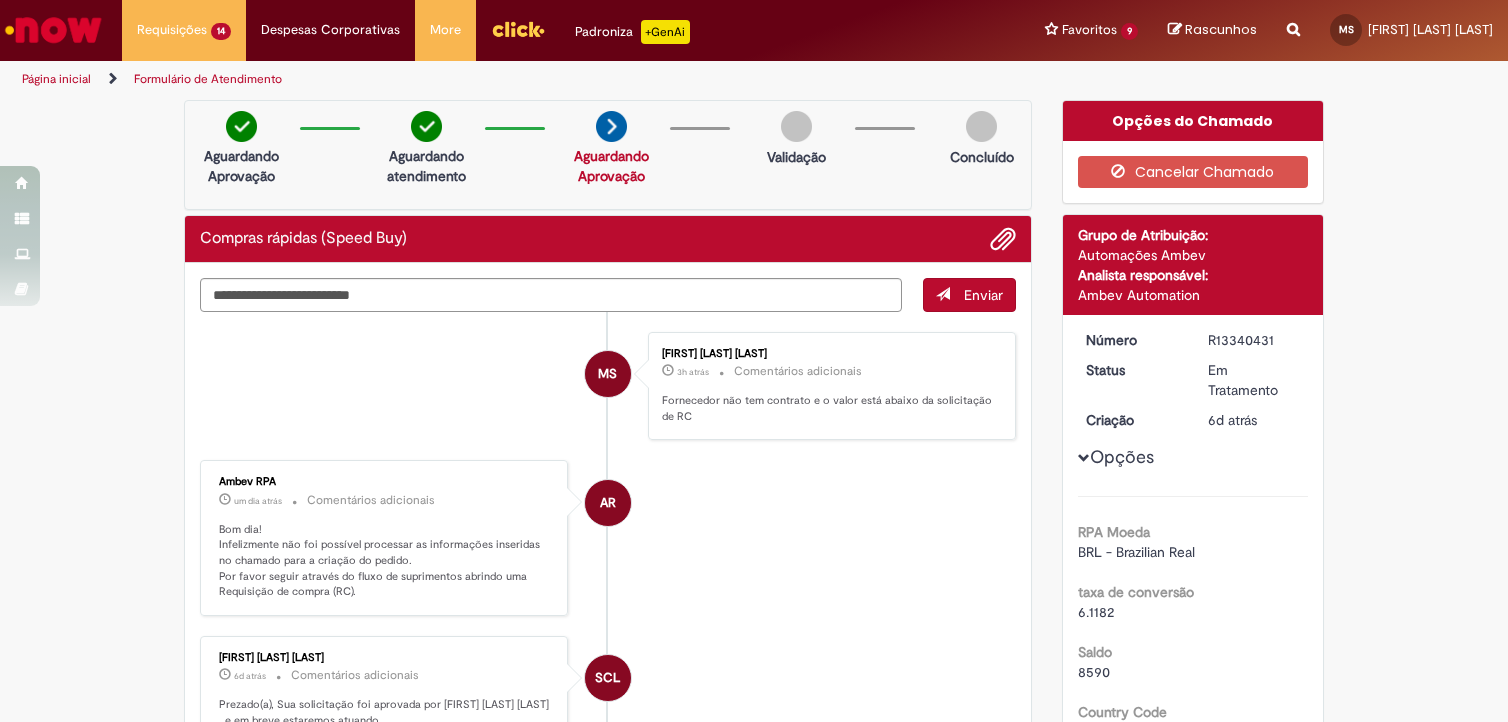 scroll, scrollTop: 0, scrollLeft: 0, axis: both 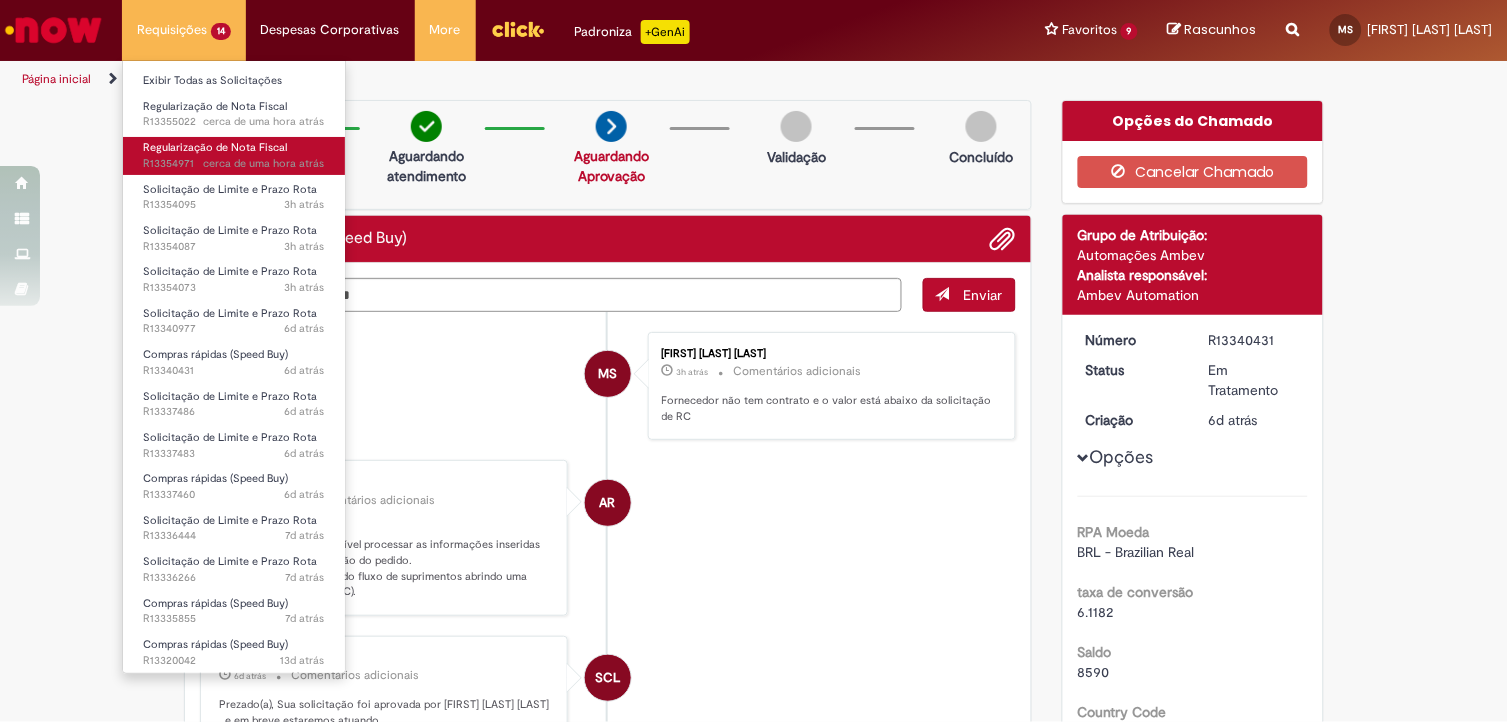 click on "cerca de uma hora atrás" at bounding box center (264, 163) 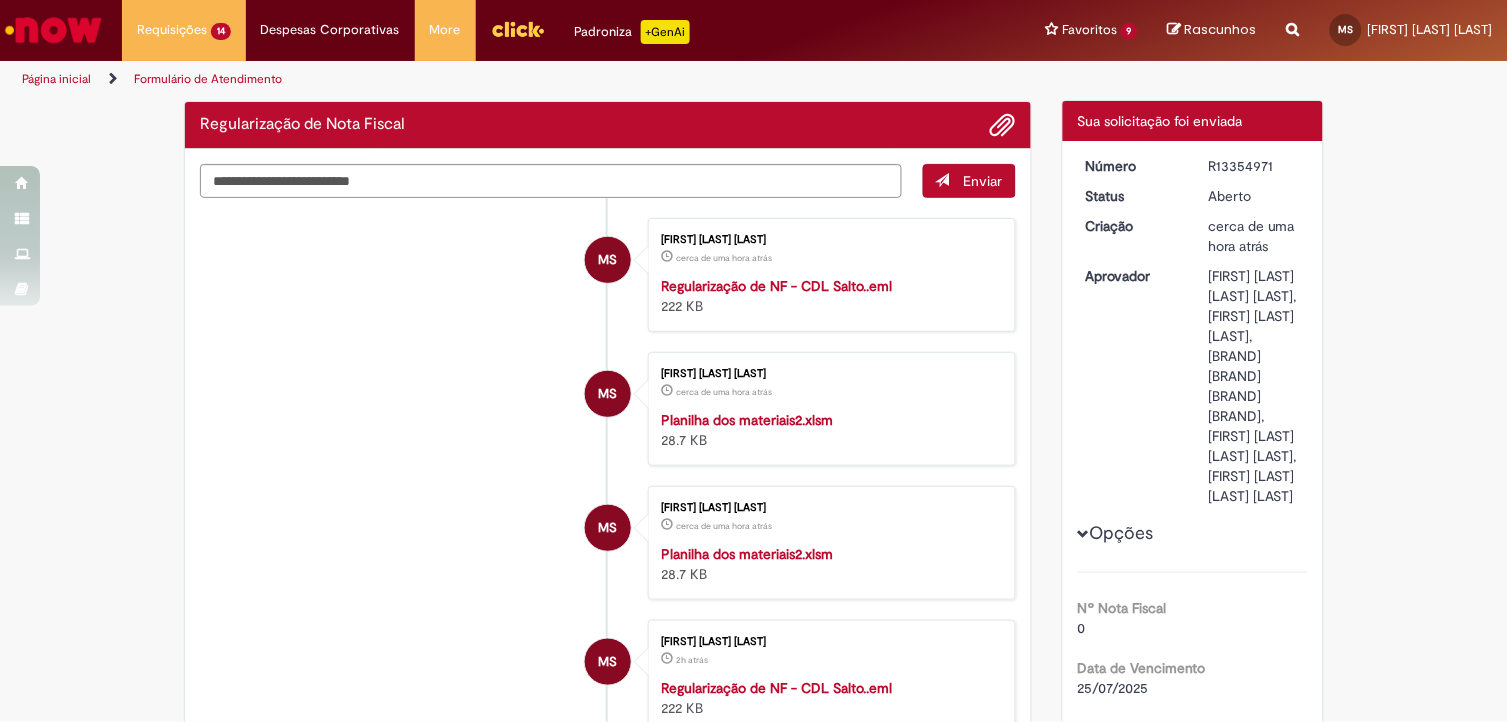 scroll, scrollTop: 0, scrollLeft: 0, axis: both 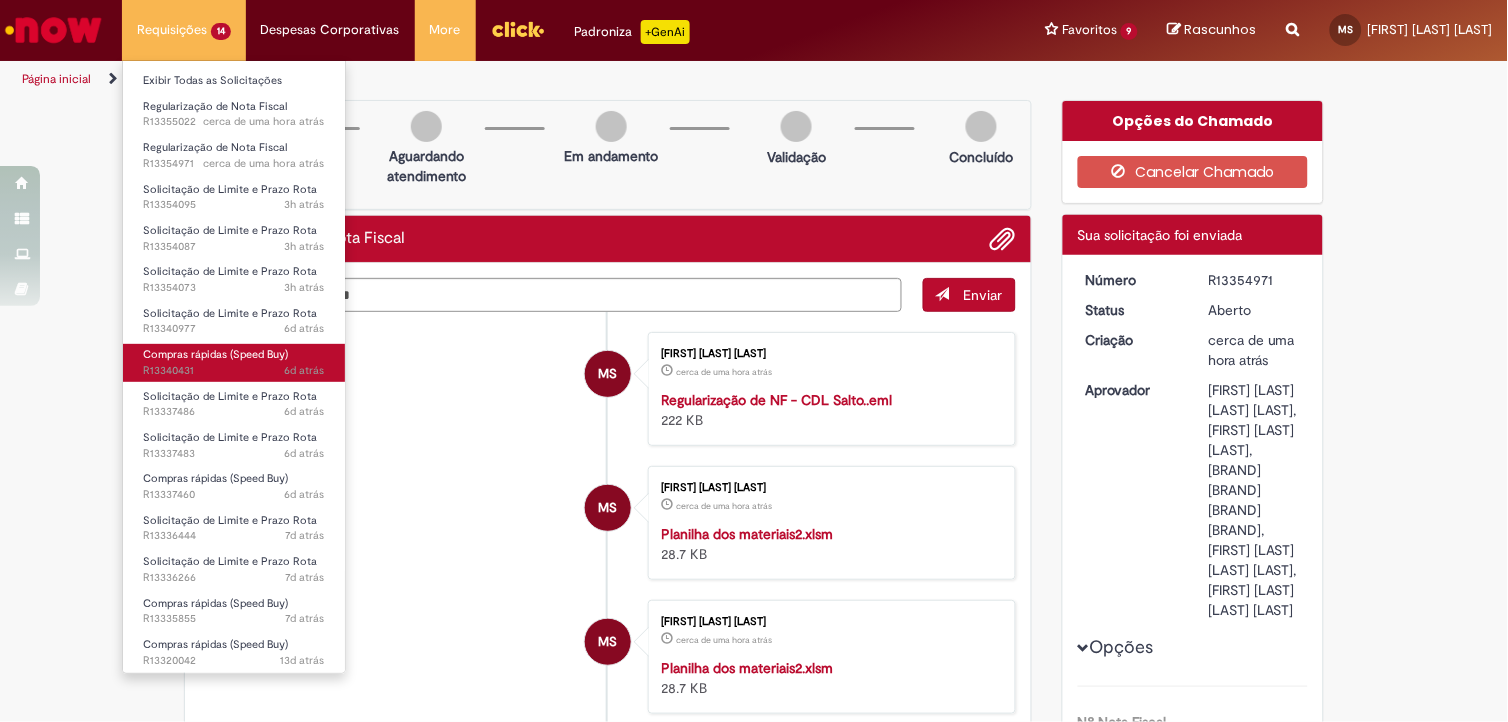 click on "Compras rápidas (Speed Buy)" at bounding box center (215, 354) 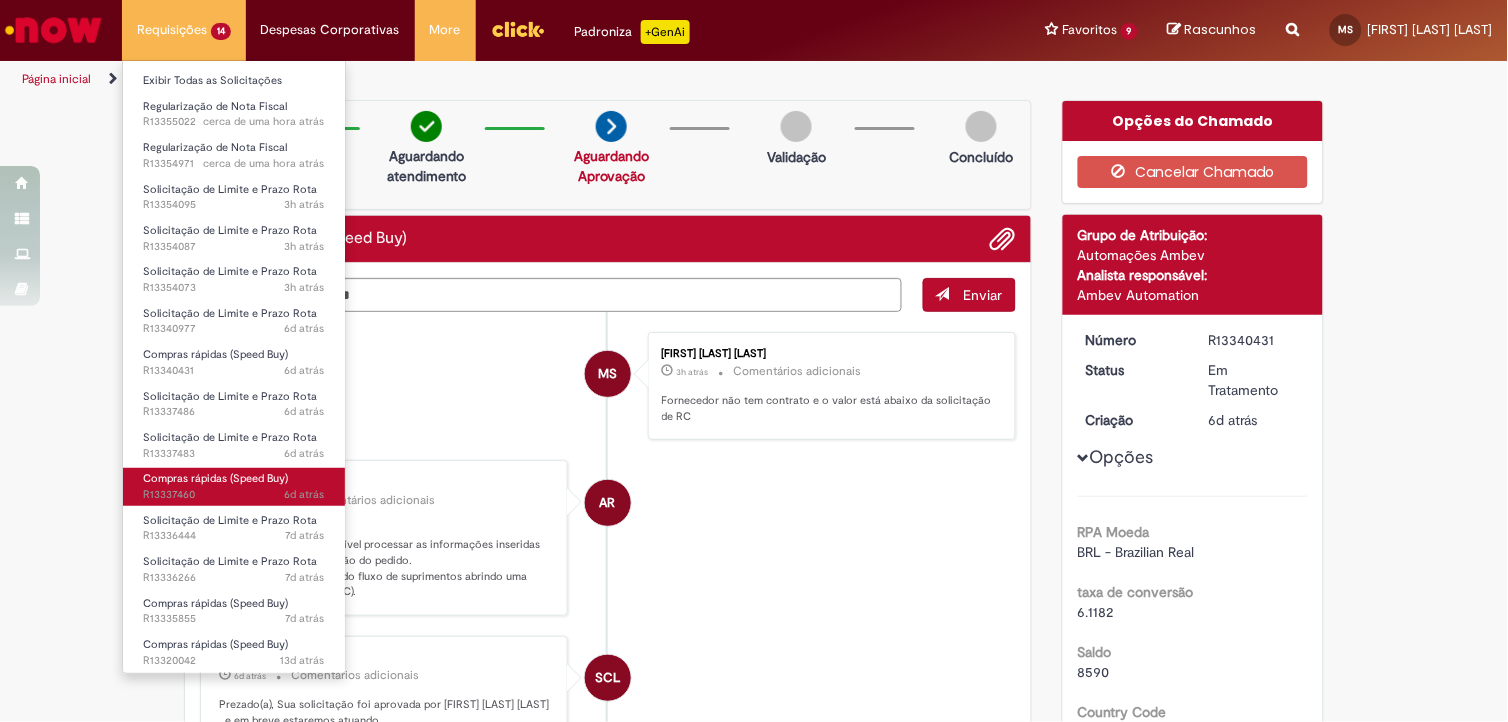 click on "Compras rápidas (Speed Buy)" at bounding box center [215, 478] 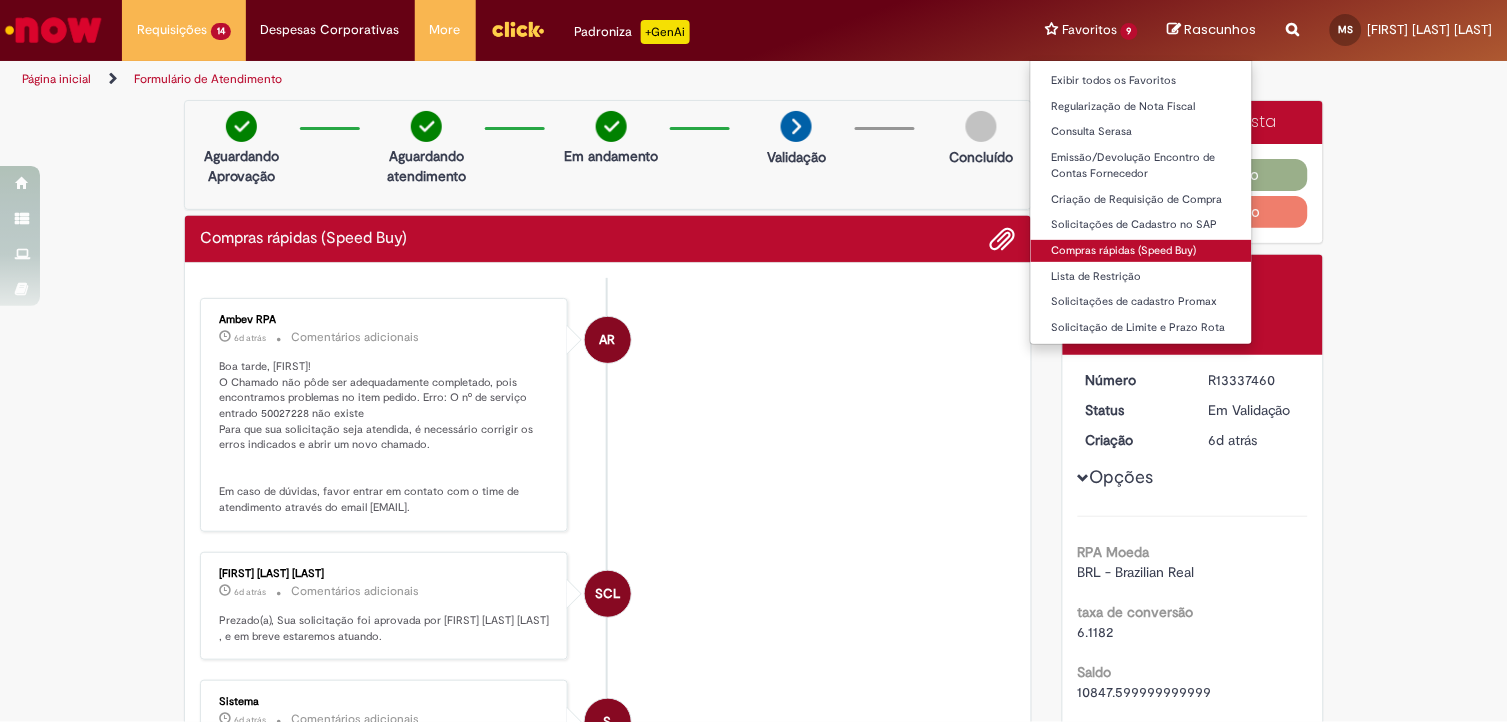 click on "Compras rápidas (Speed Buy)" at bounding box center [1141, 251] 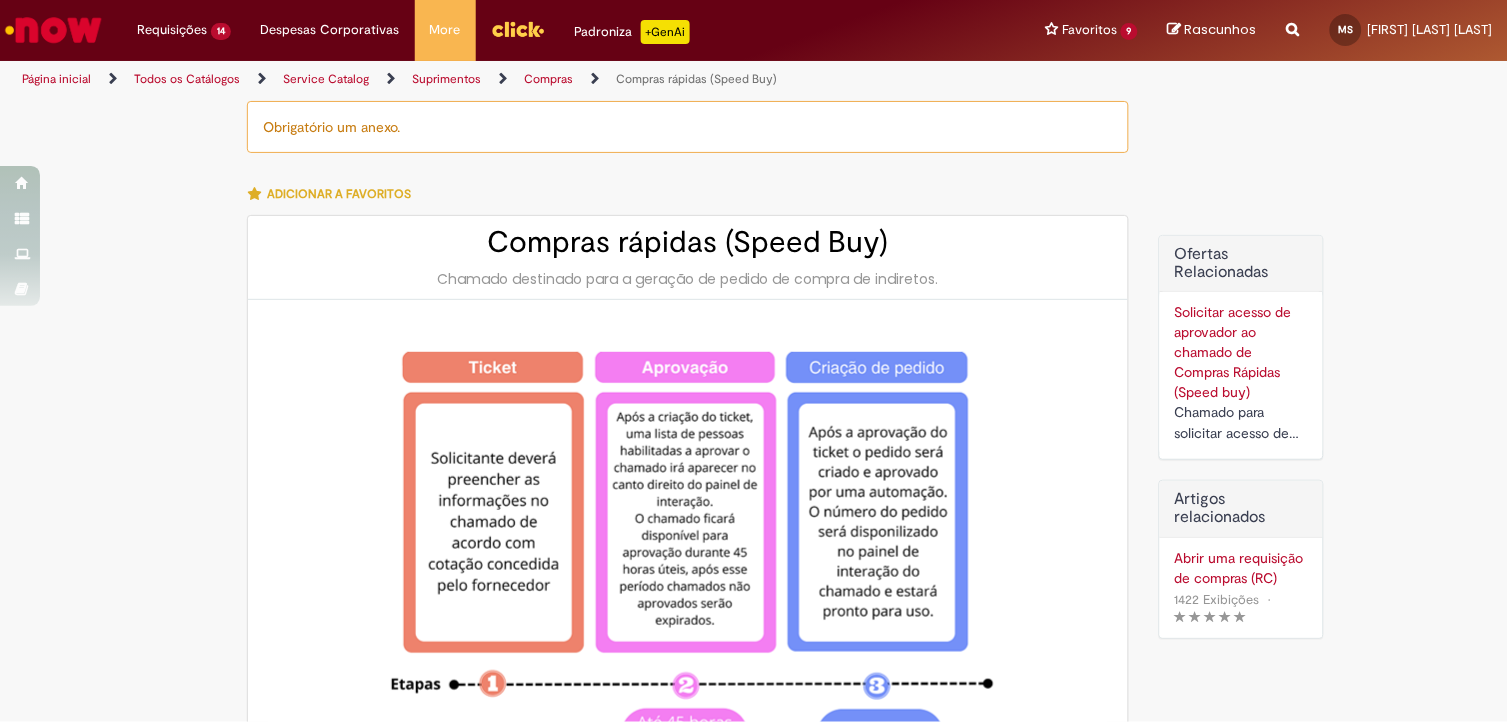 type on "**********" 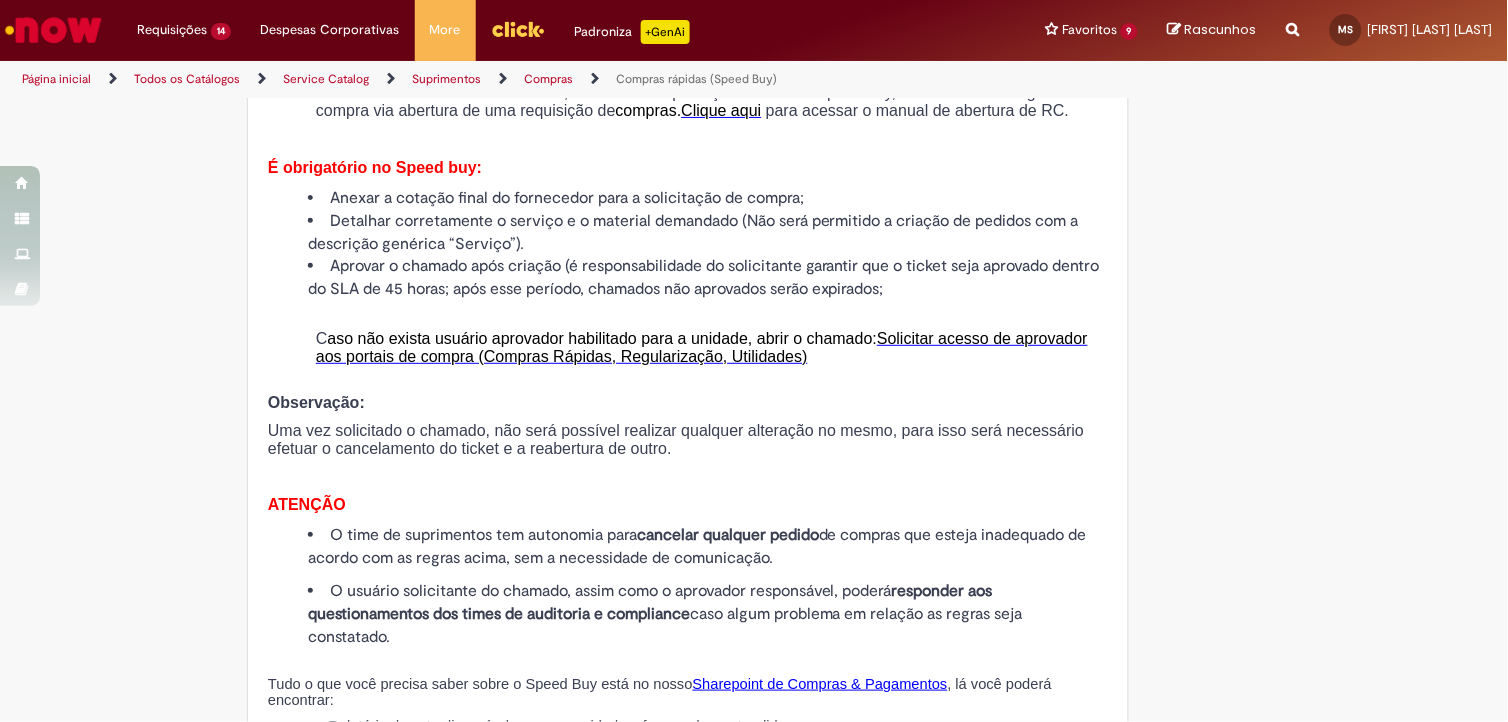 scroll, scrollTop: 2111, scrollLeft: 0, axis: vertical 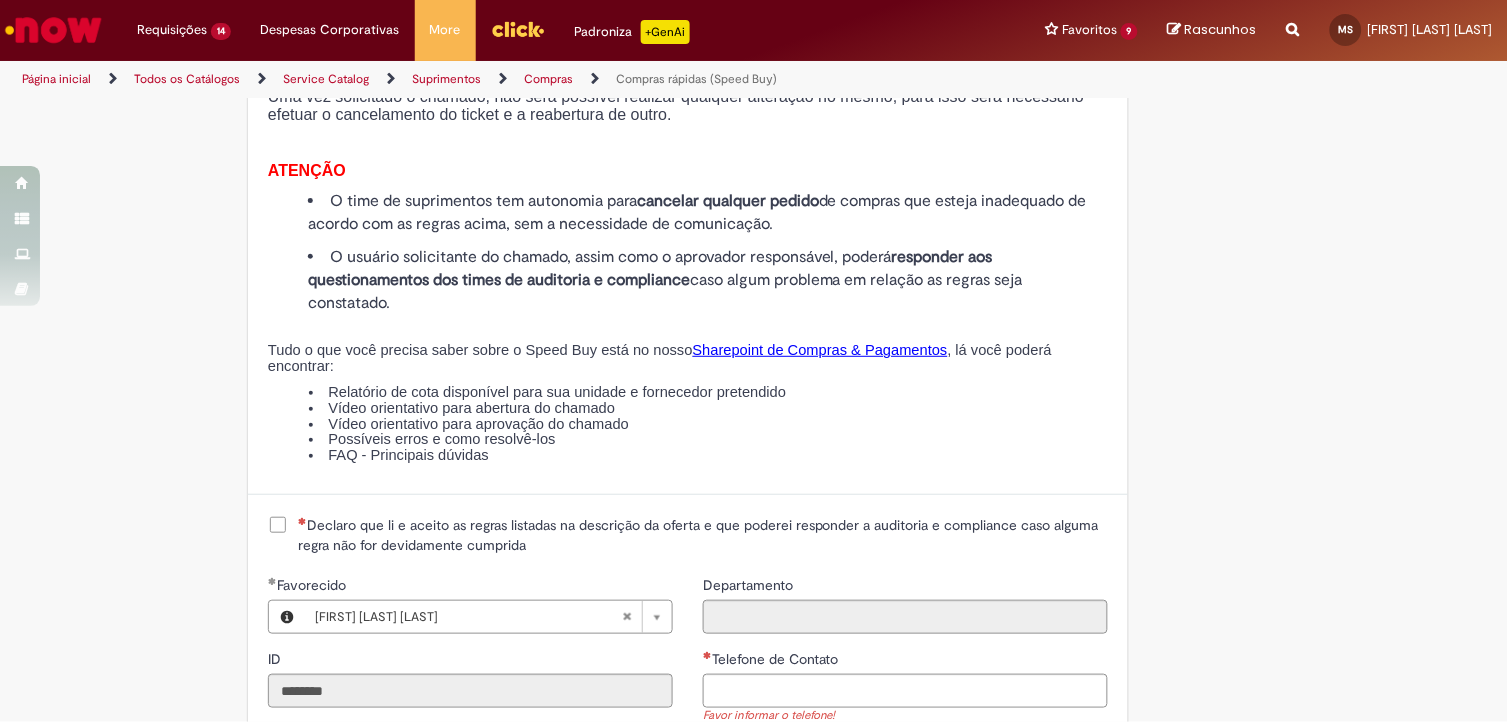 click on "Declaro que li e aceito as regras listadas na descrição da oferta e que poderei responder a auditoria e compliance caso alguma regra não for devidamente cumprida" at bounding box center (703, 535) 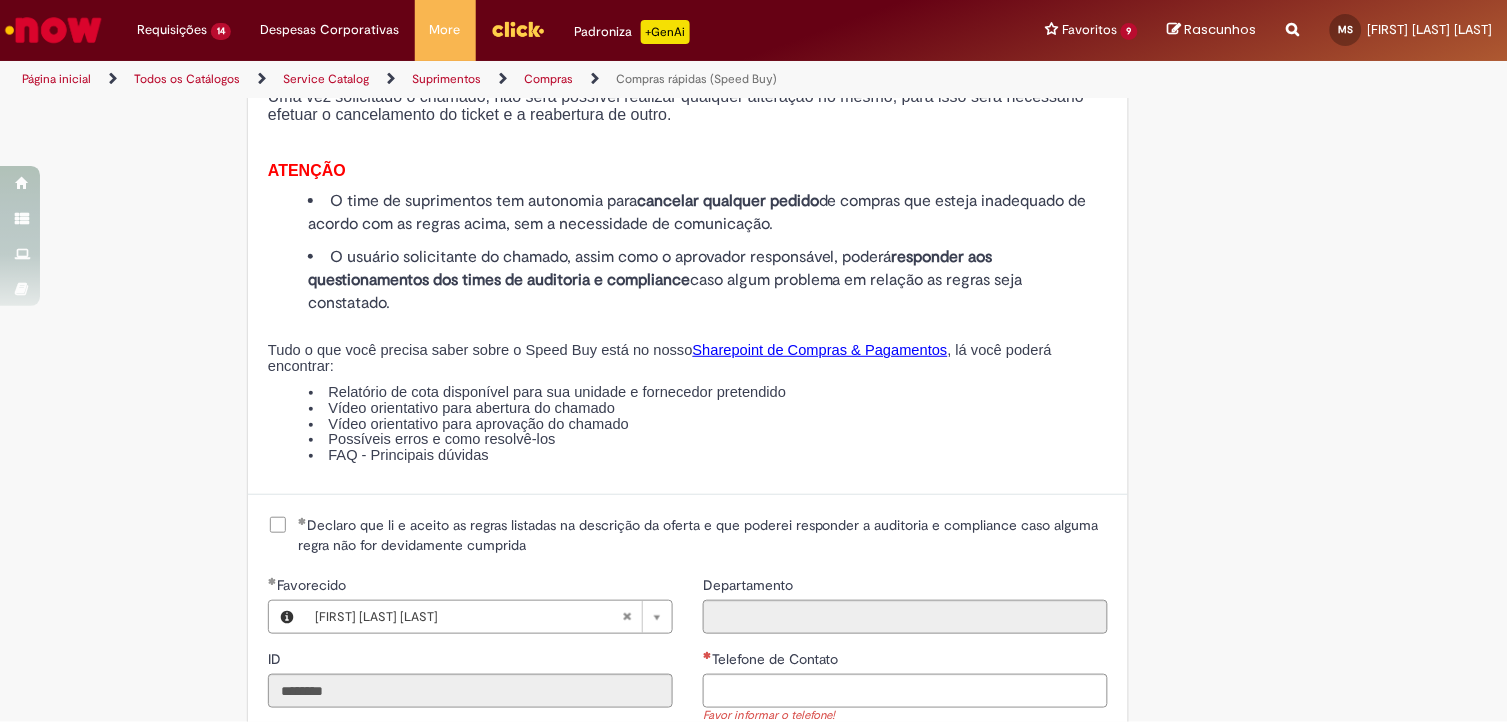 scroll, scrollTop: 2444, scrollLeft: 0, axis: vertical 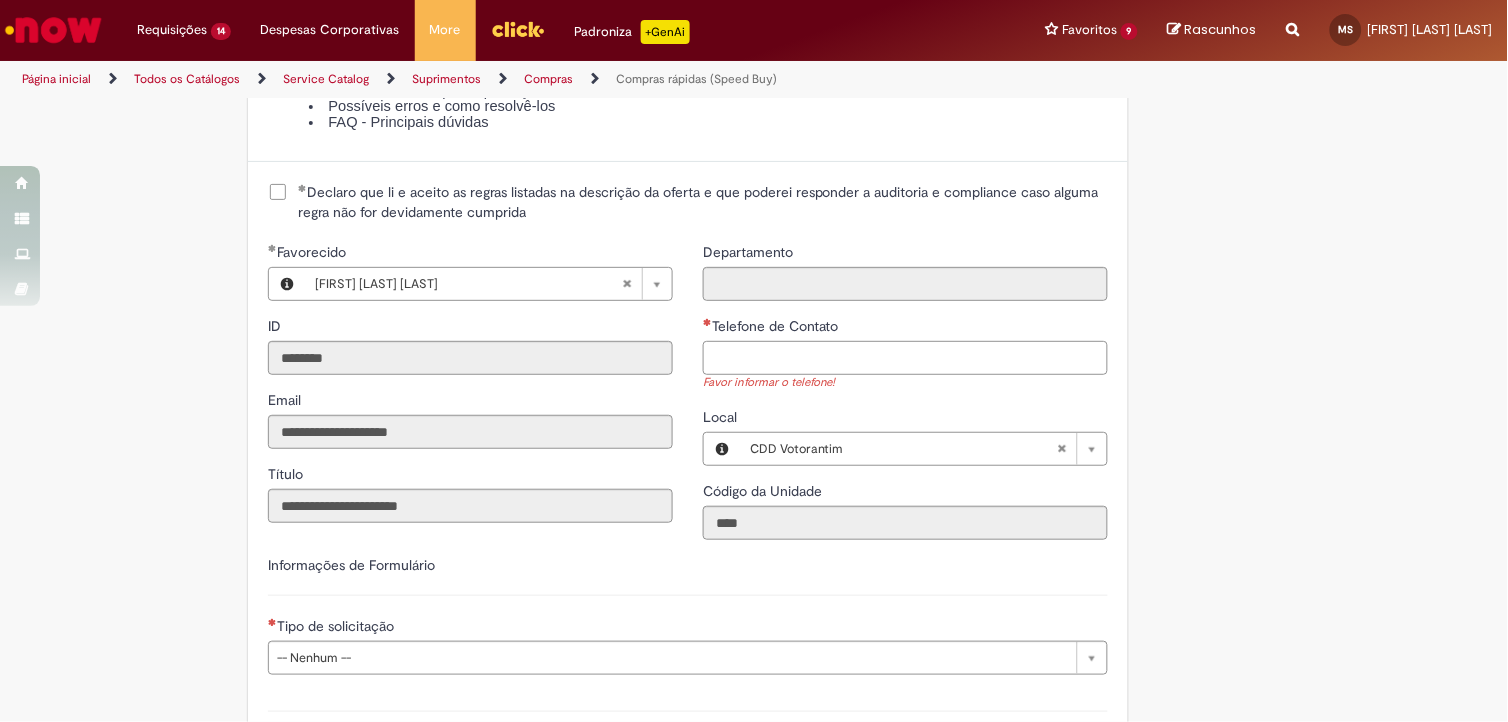 click on "Telefone de Contato" at bounding box center (905, 358) 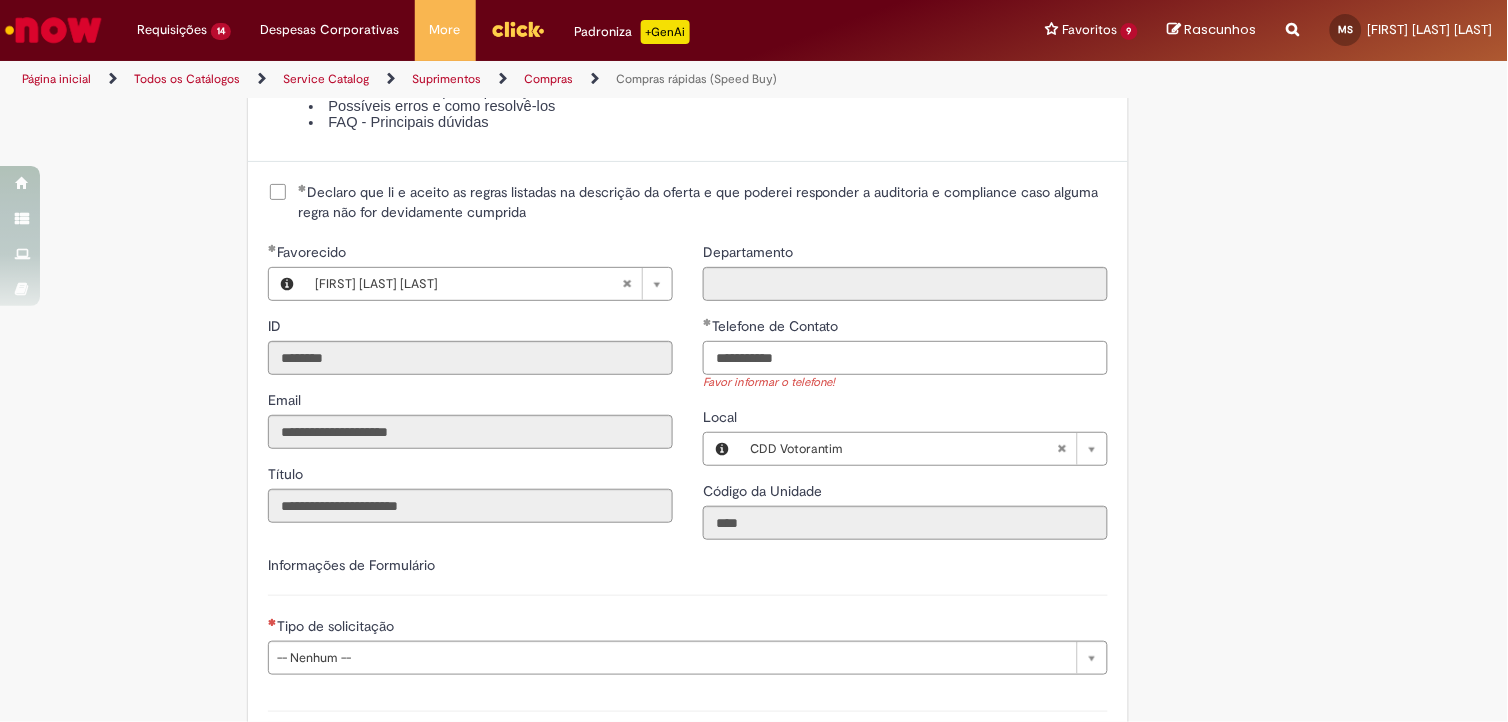 scroll, scrollTop: 2555, scrollLeft: 0, axis: vertical 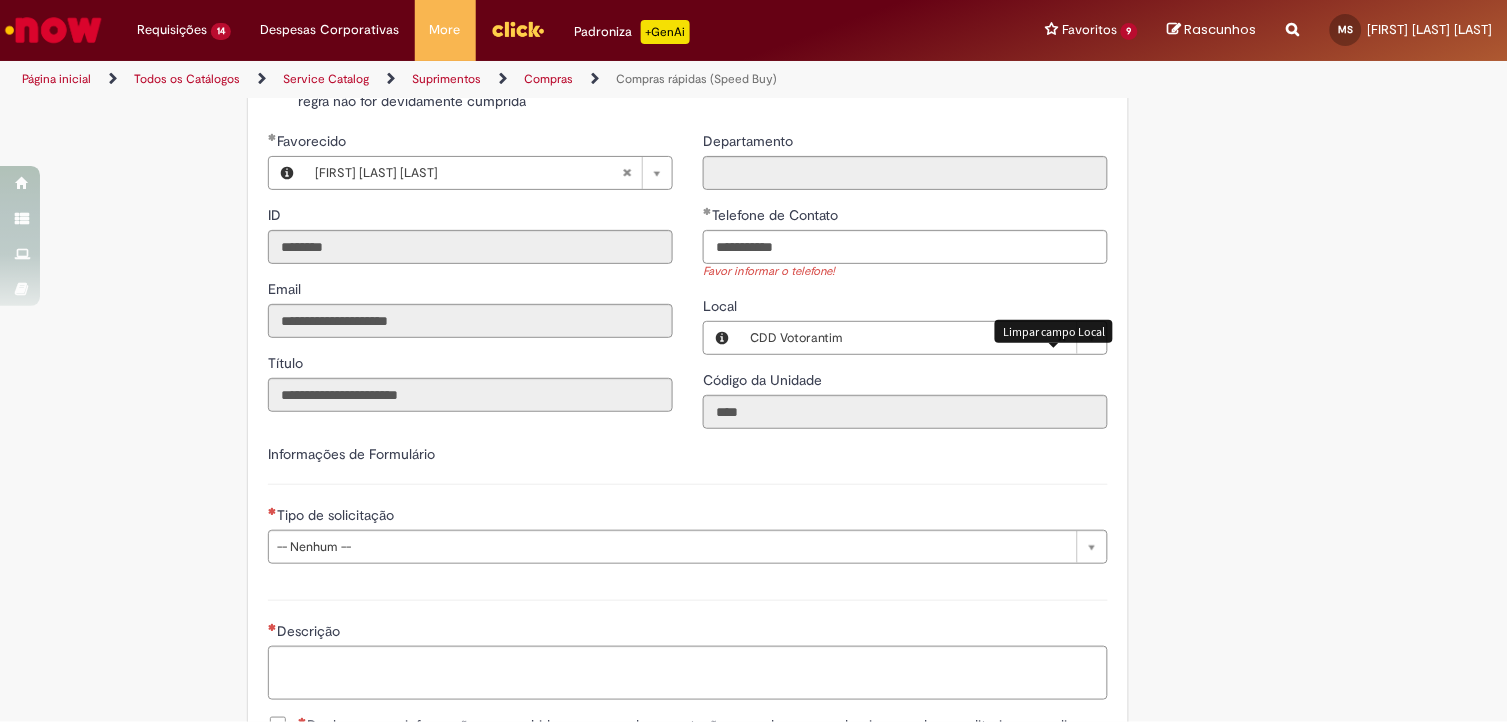 type on "**********" 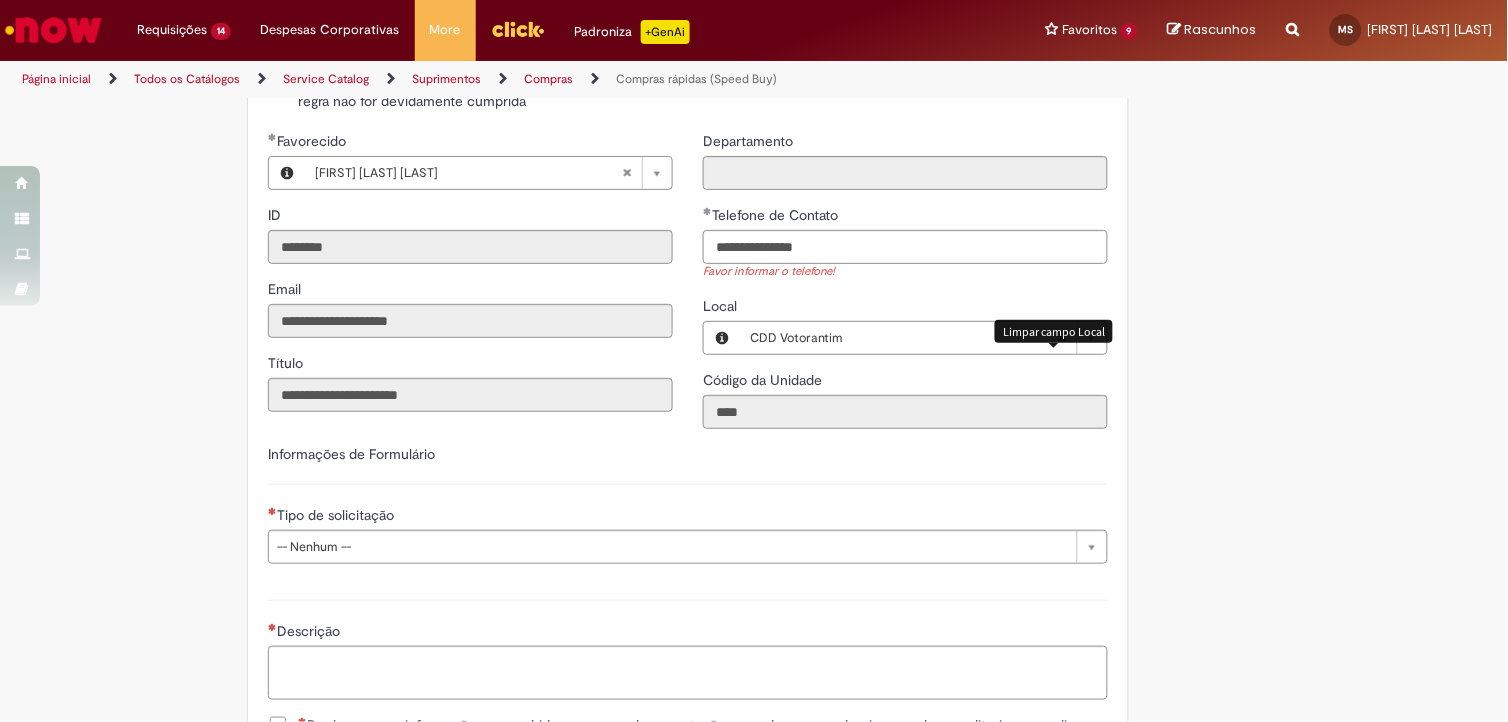 click on "**********" at bounding box center (905, 287) 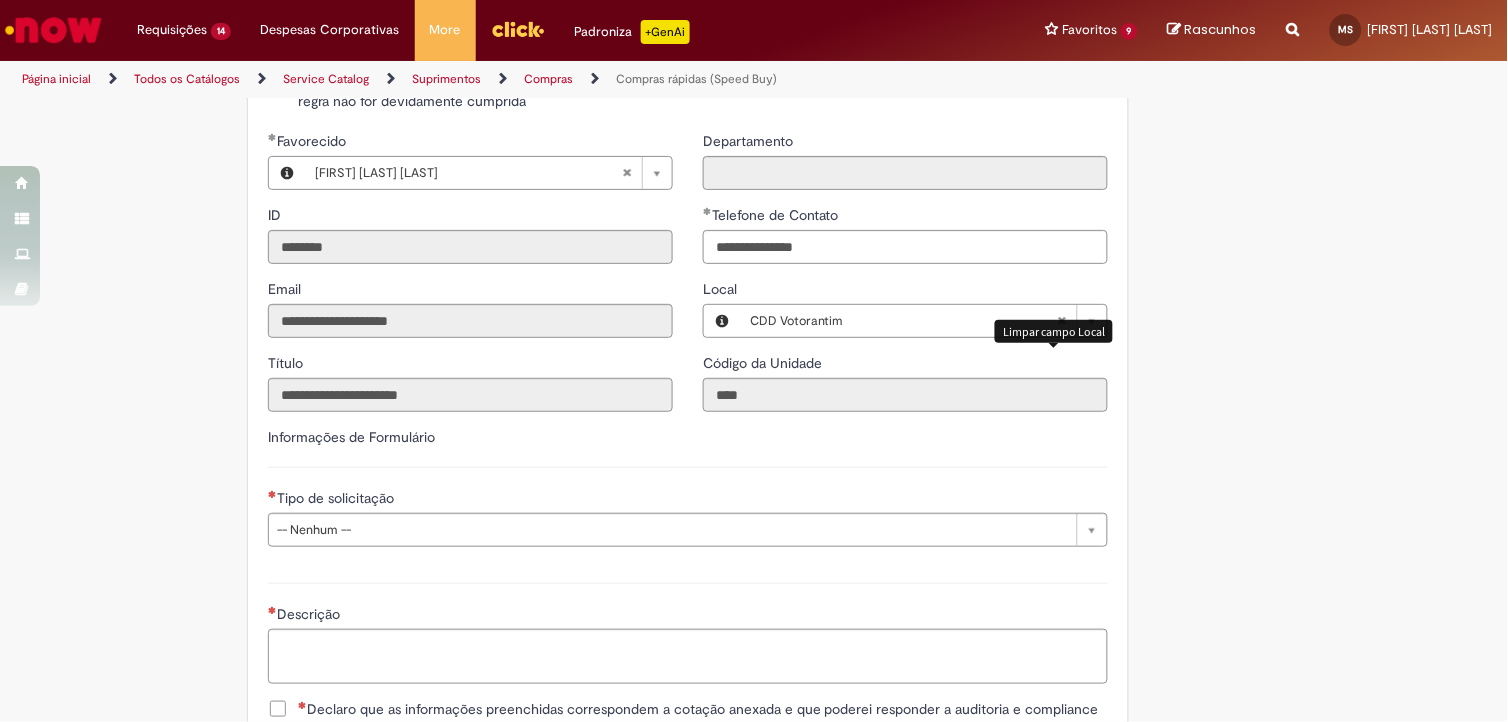 click on "Limpar campo Local" at bounding box center (1054, 331) 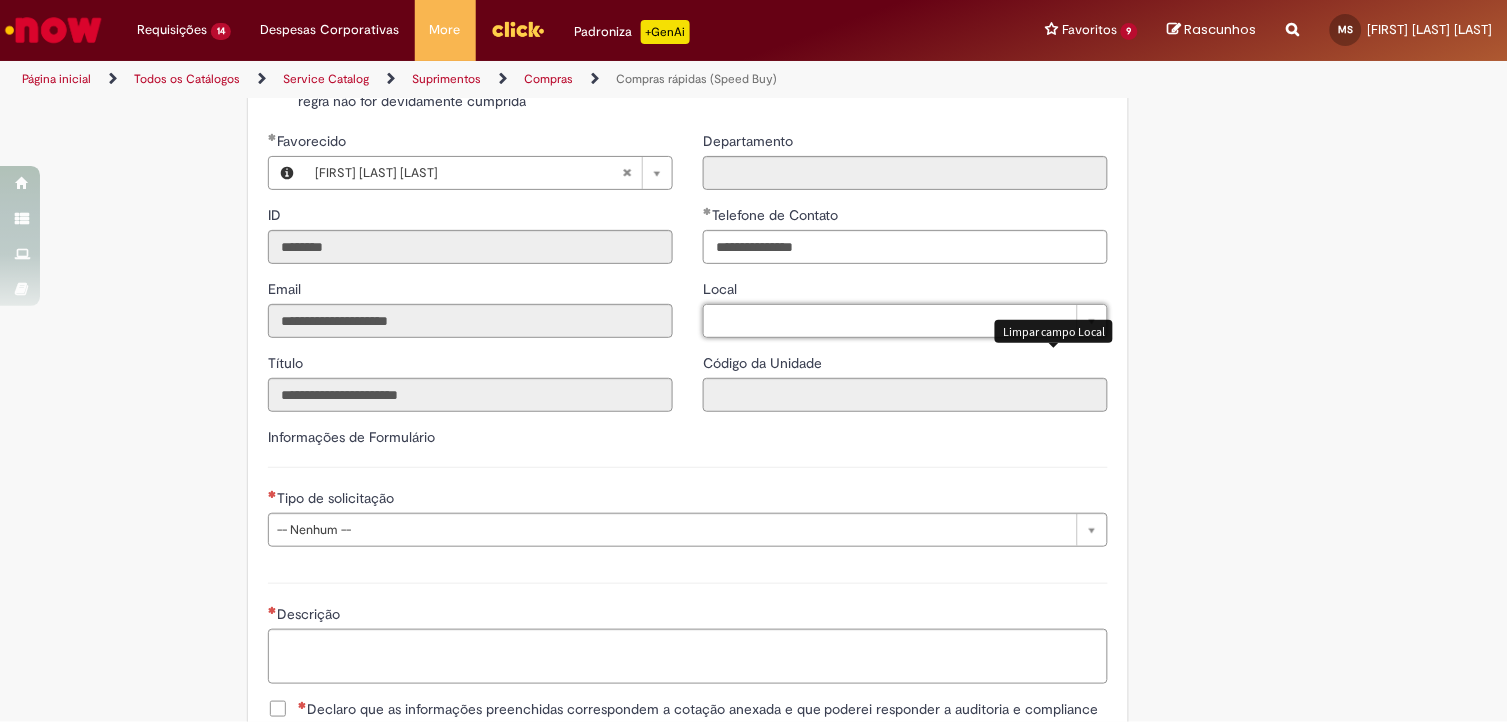 scroll, scrollTop: 0, scrollLeft: 0, axis: both 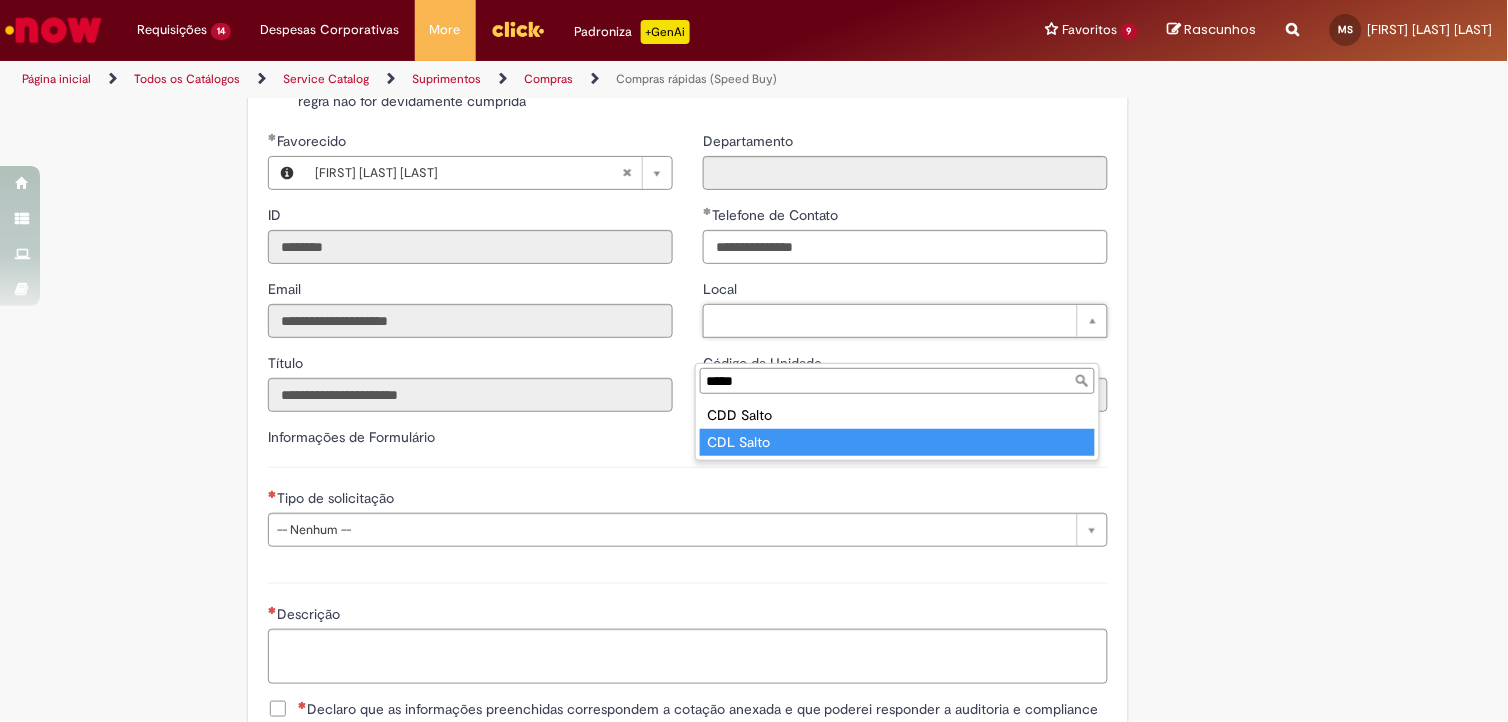 type on "*****" 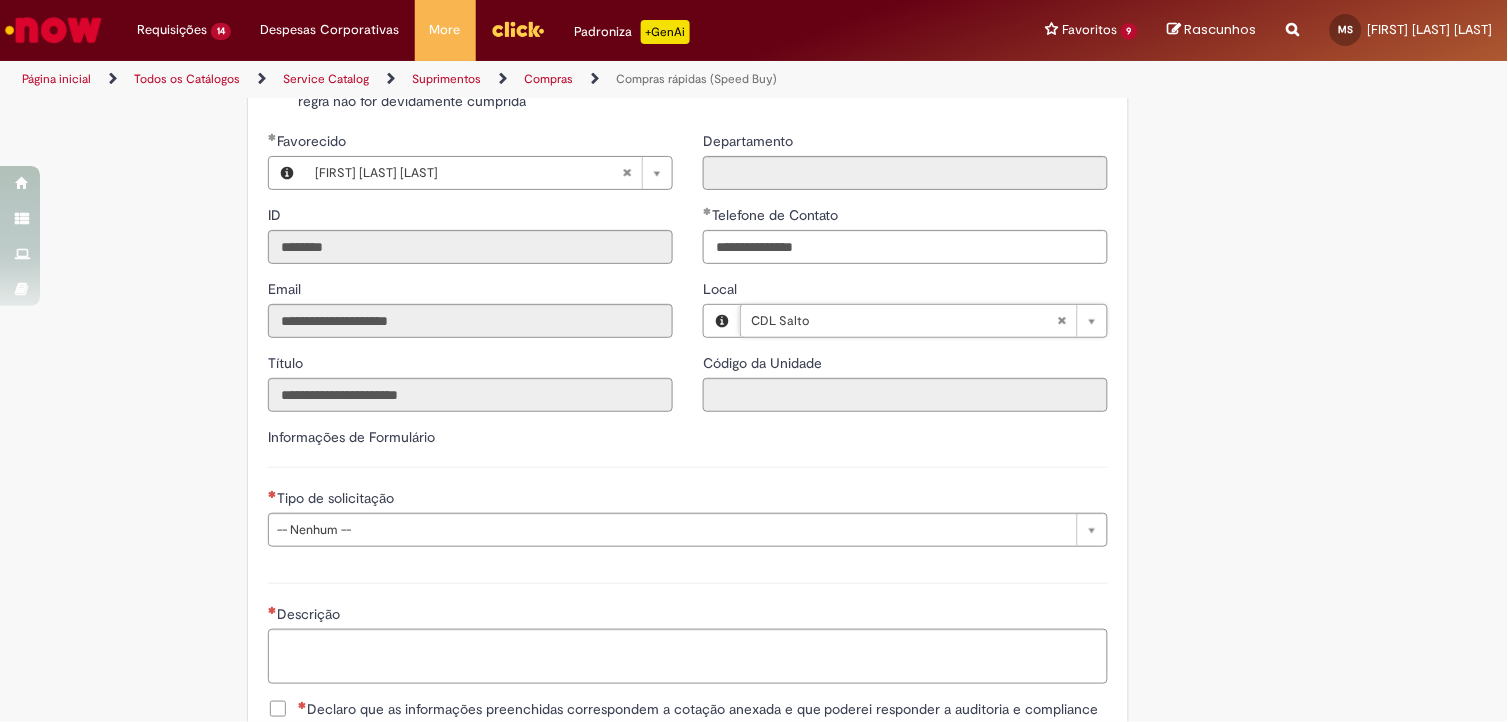 type on "****" 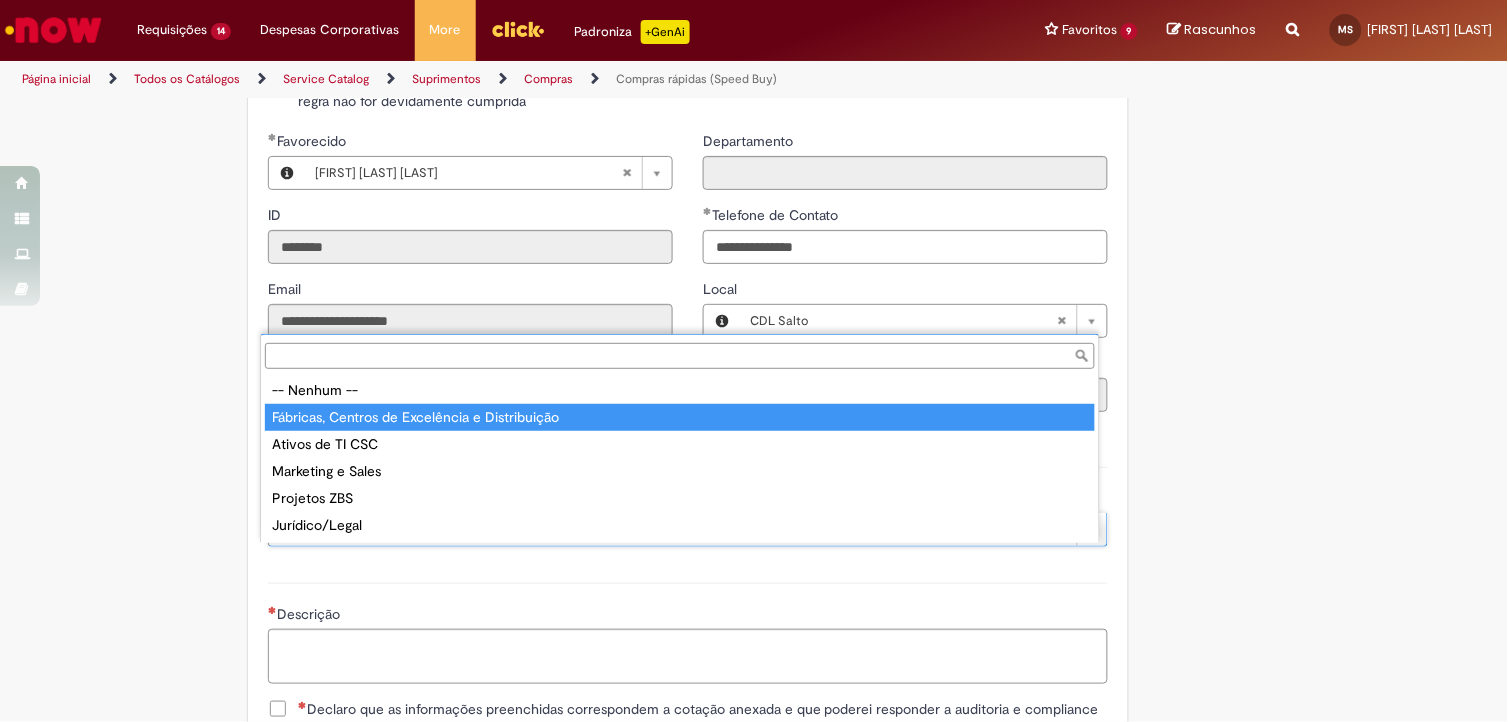 type on "**********" 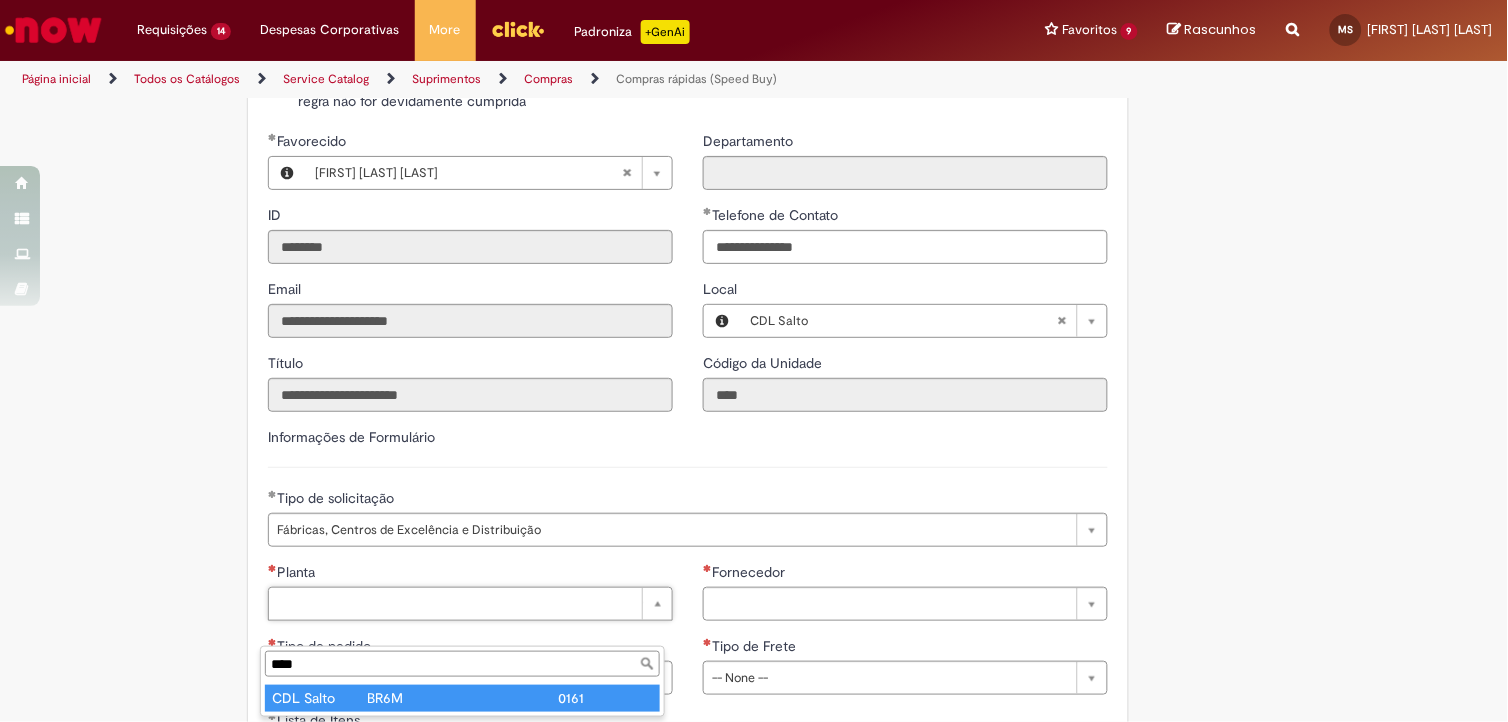 type on "****" 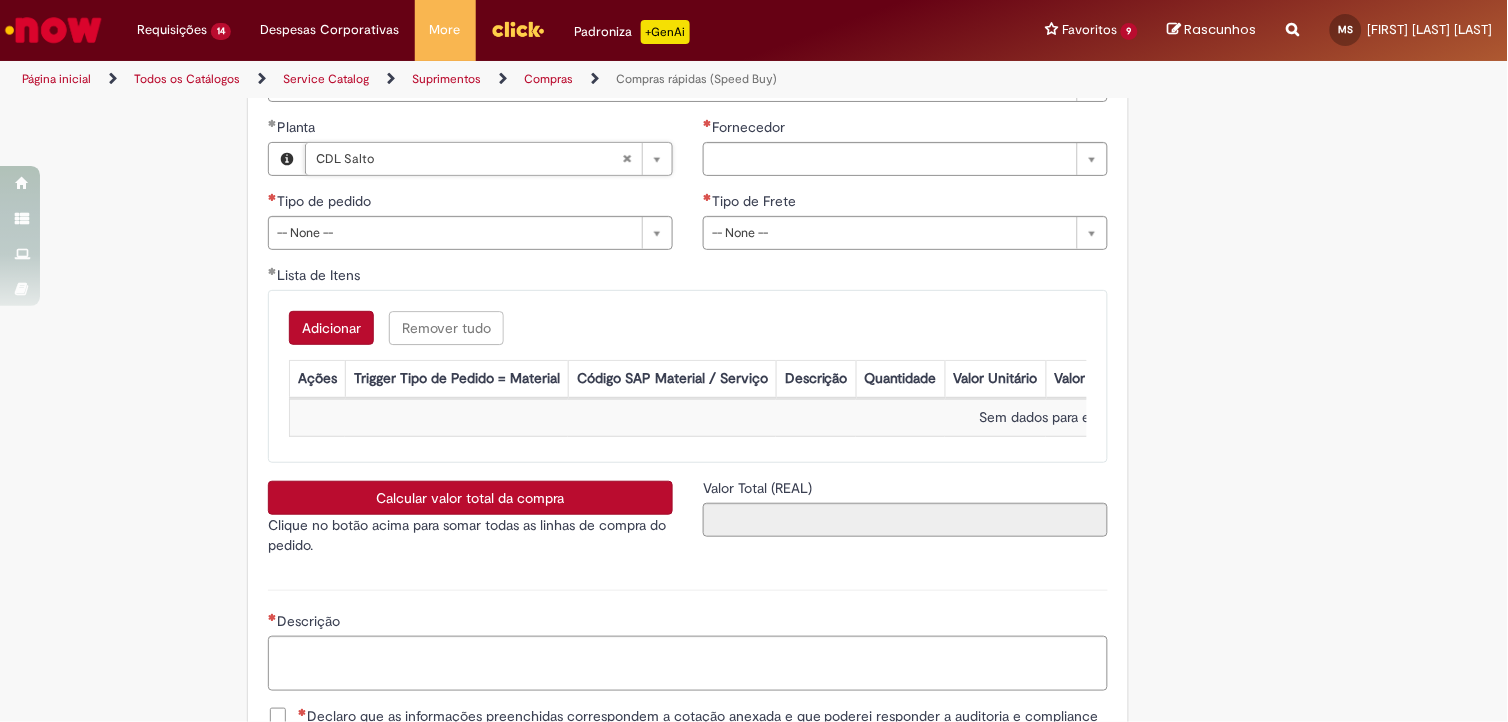 scroll, scrollTop: 2555, scrollLeft: 0, axis: vertical 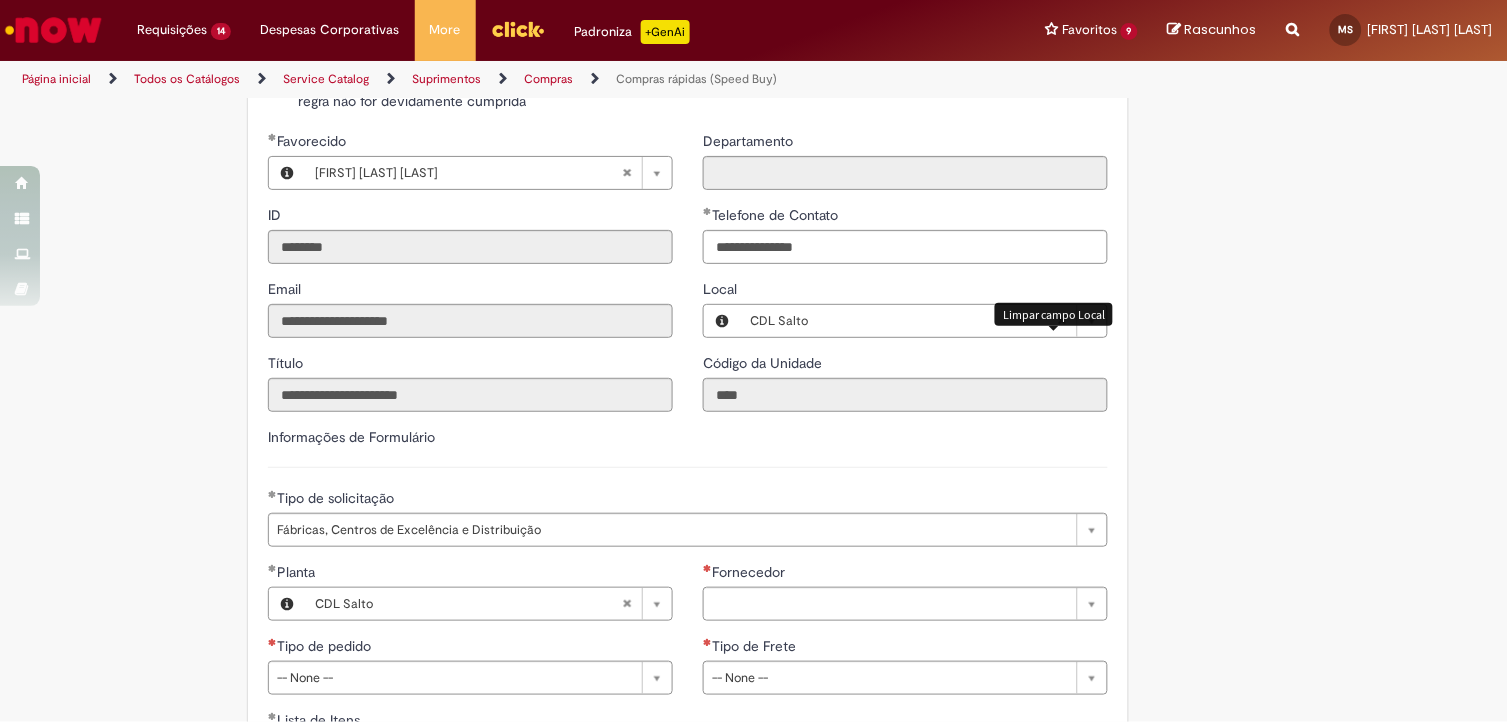 click at bounding box center (1062, 321) 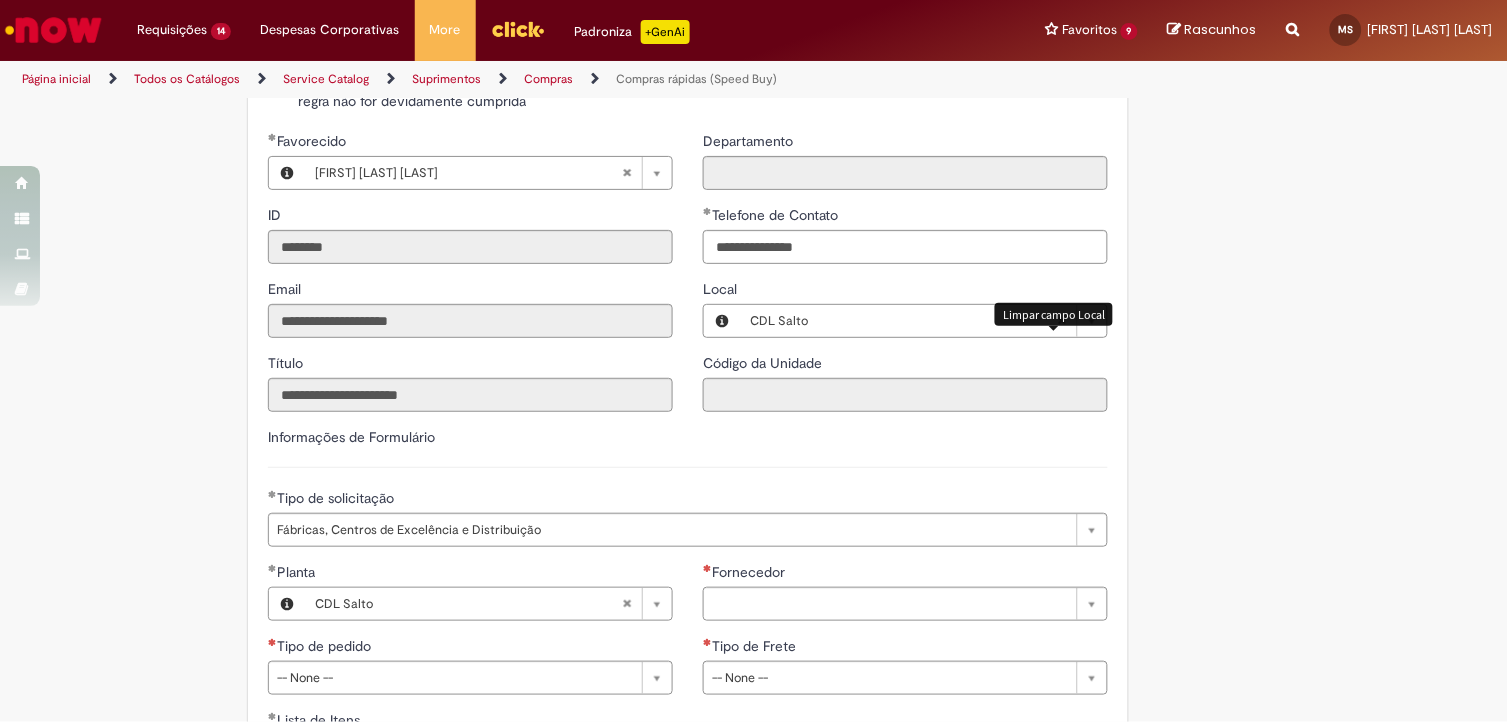 scroll, scrollTop: 0, scrollLeft: 0, axis: both 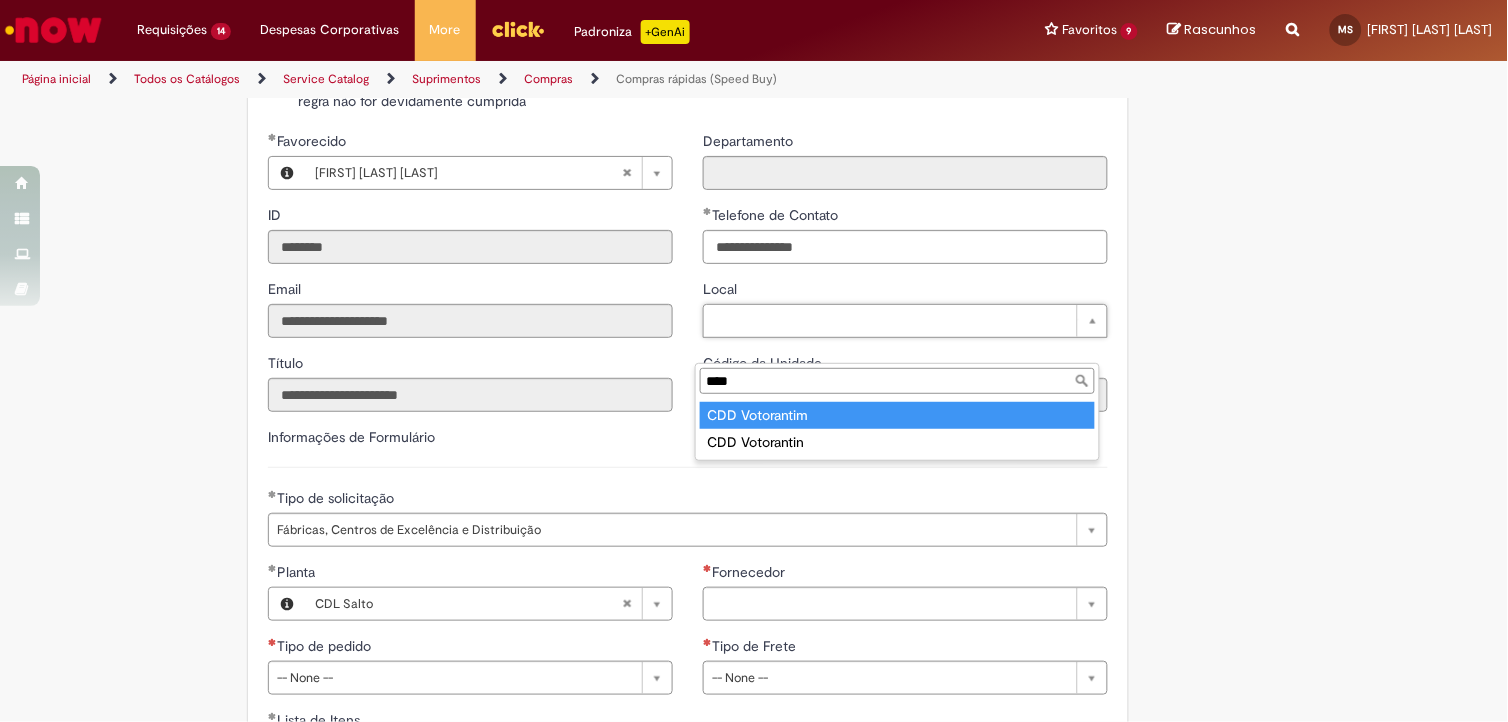 type on "****" 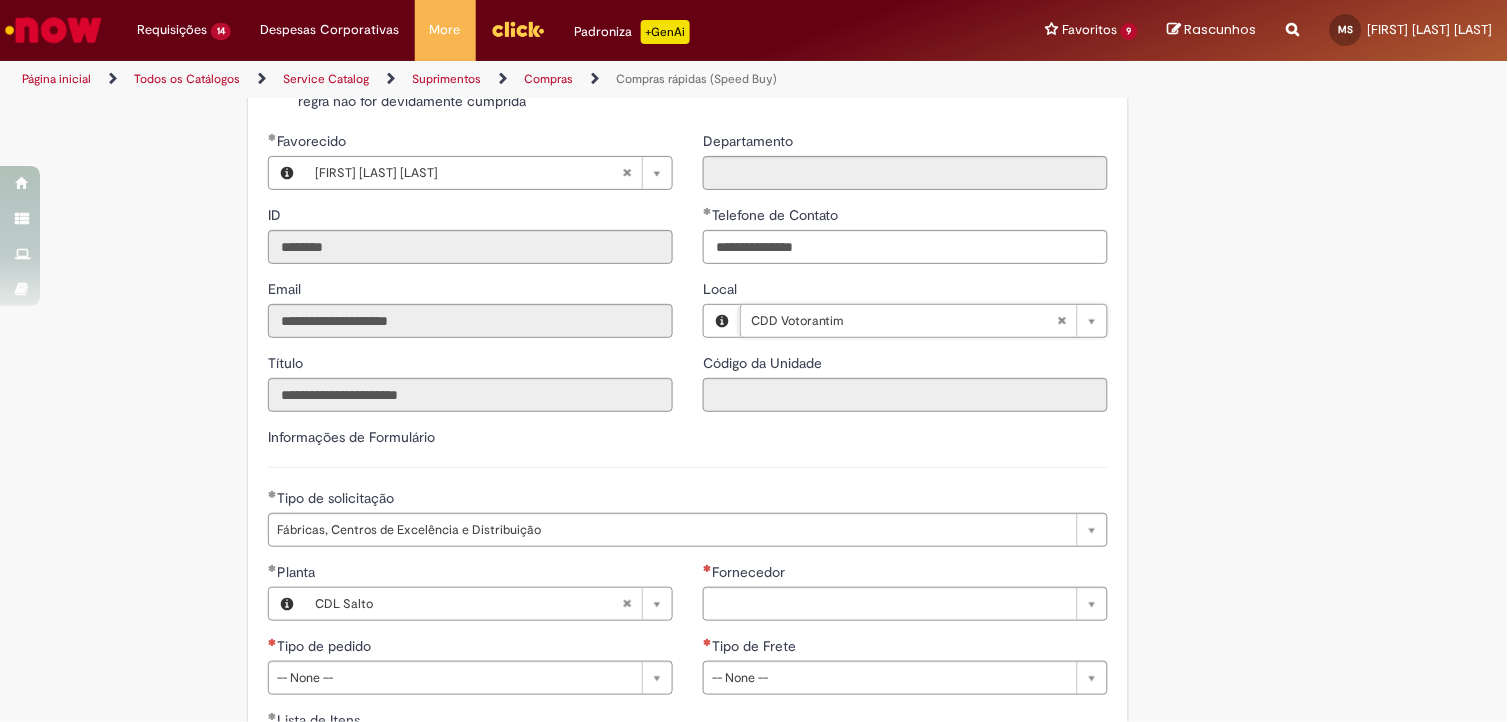 type on "****" 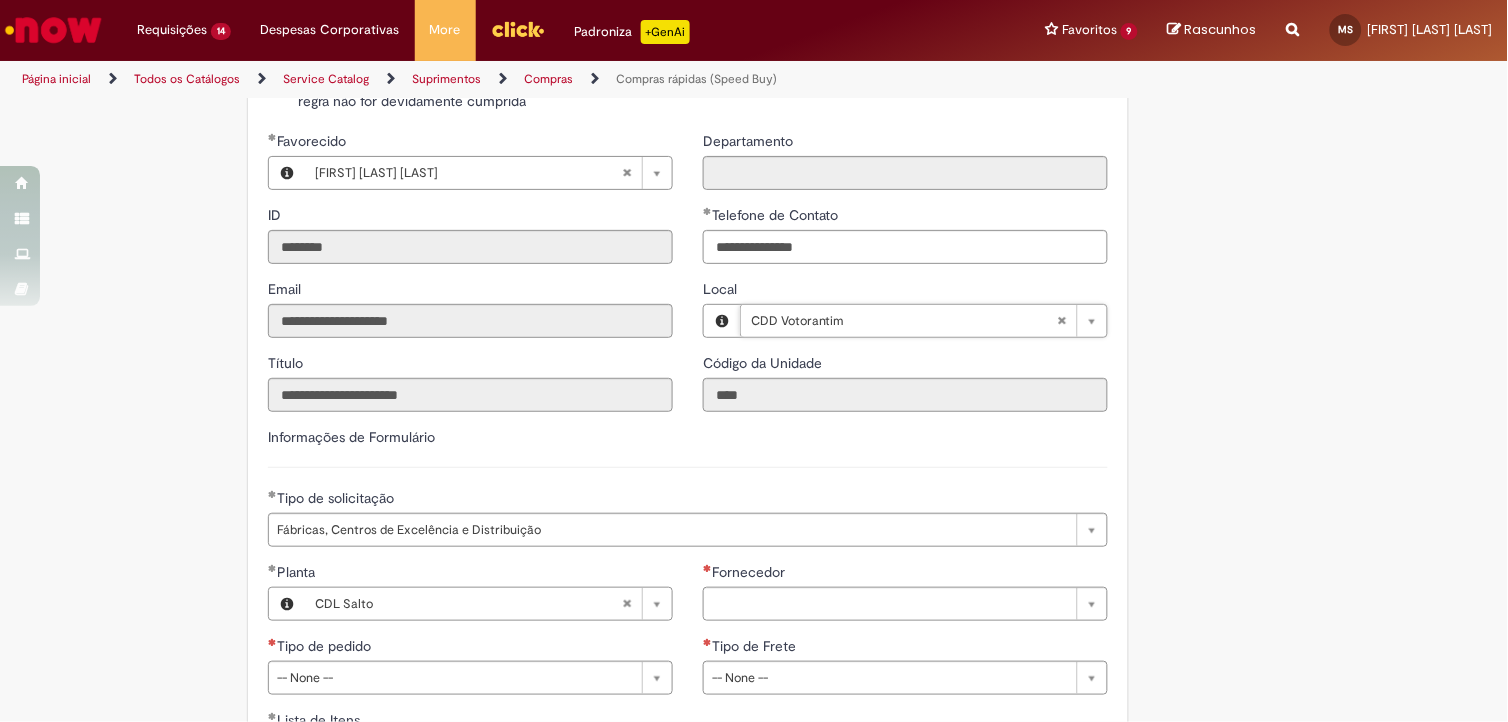 scroll, scrollTop: 2777, scrollLeft: 0, axis: vertical 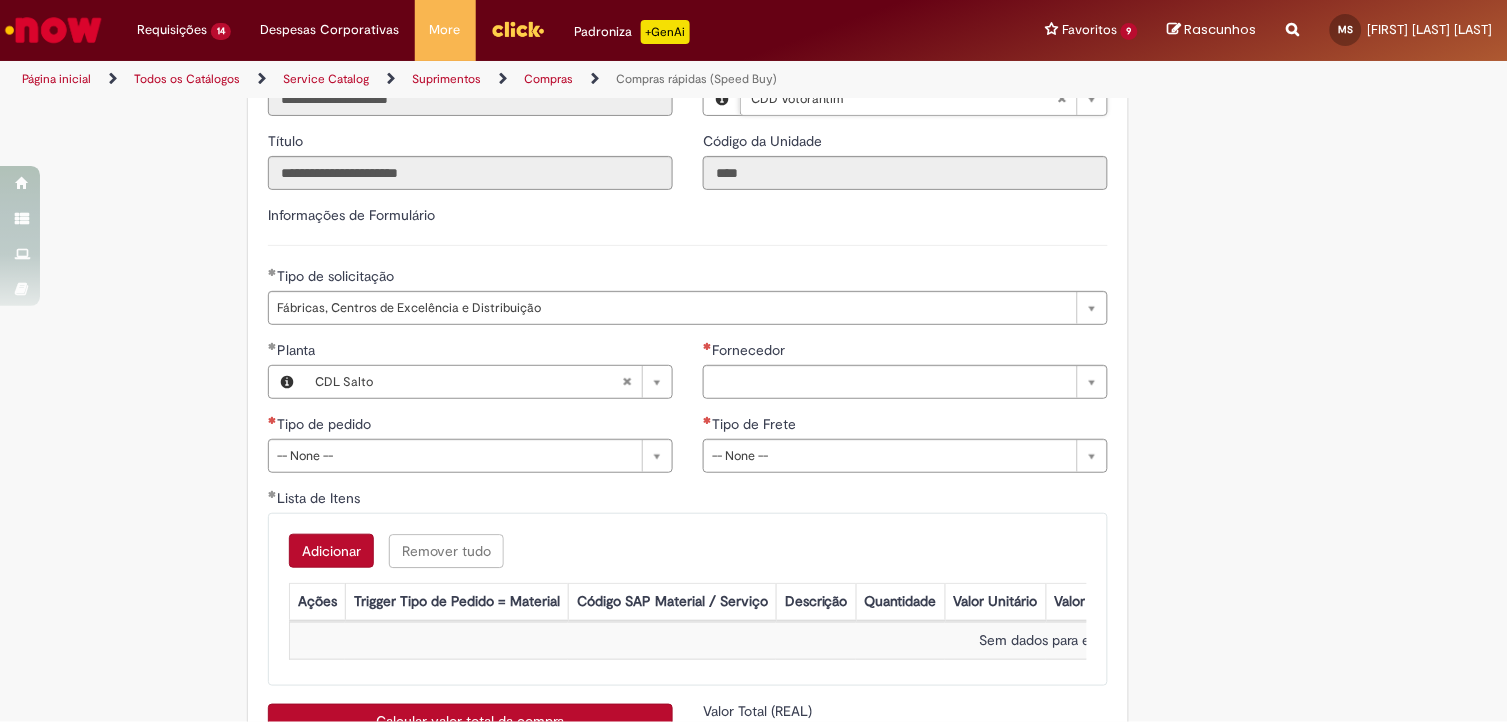 type 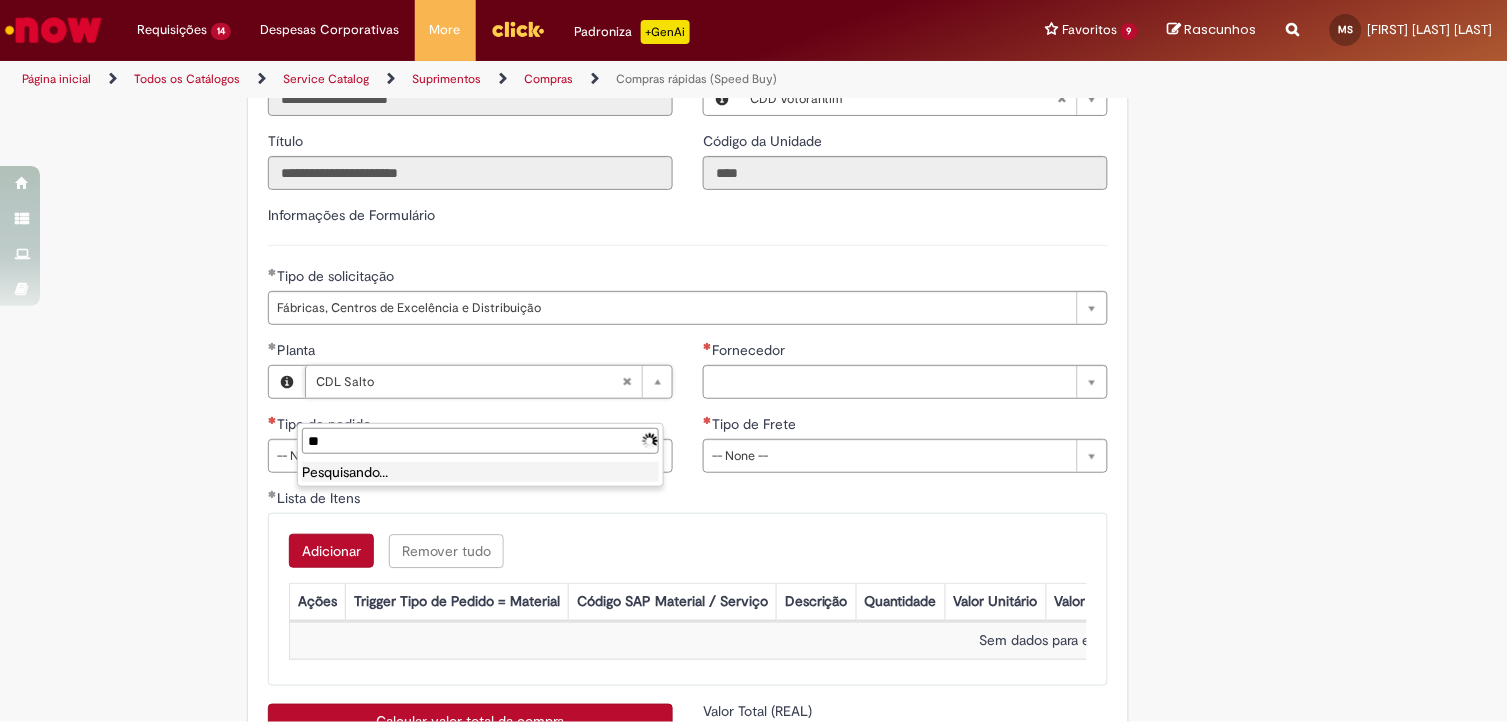 type on "*" 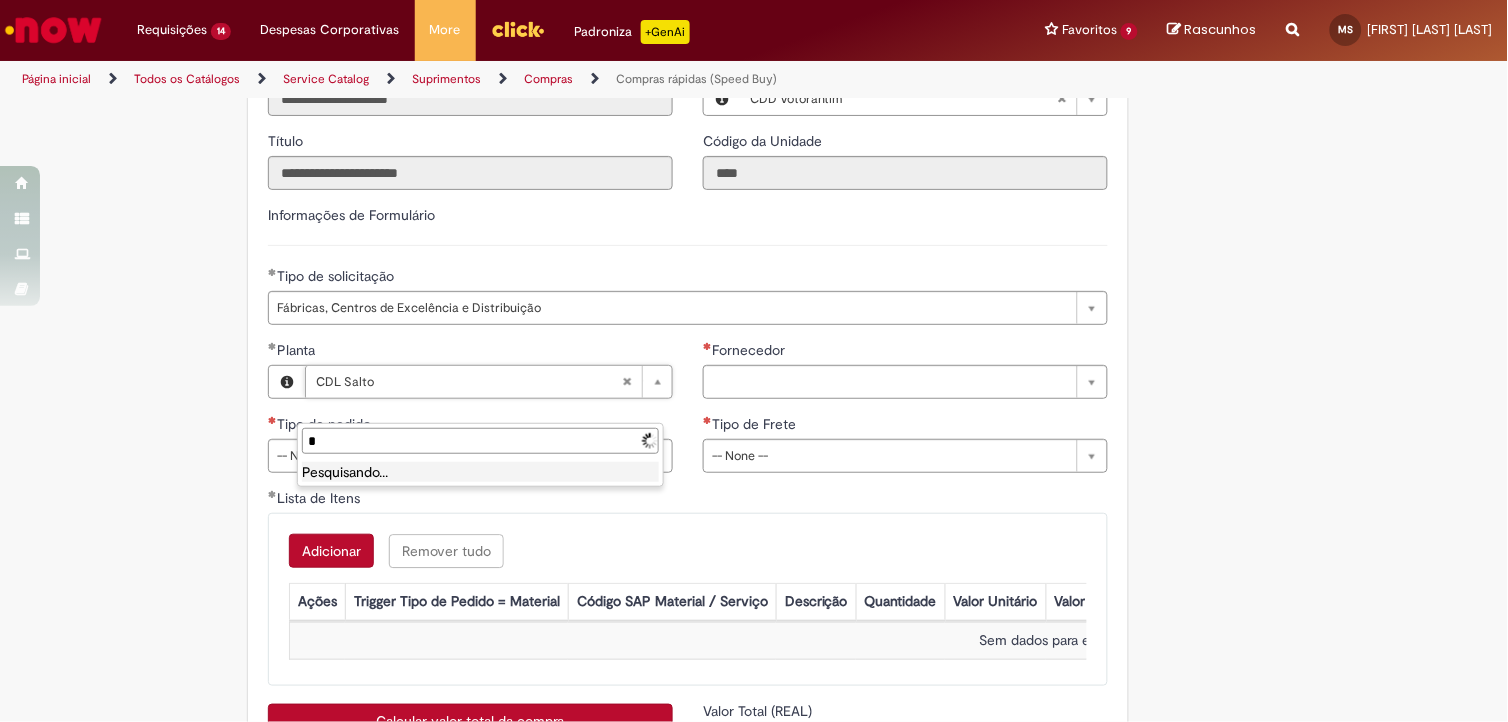 type on "*********" 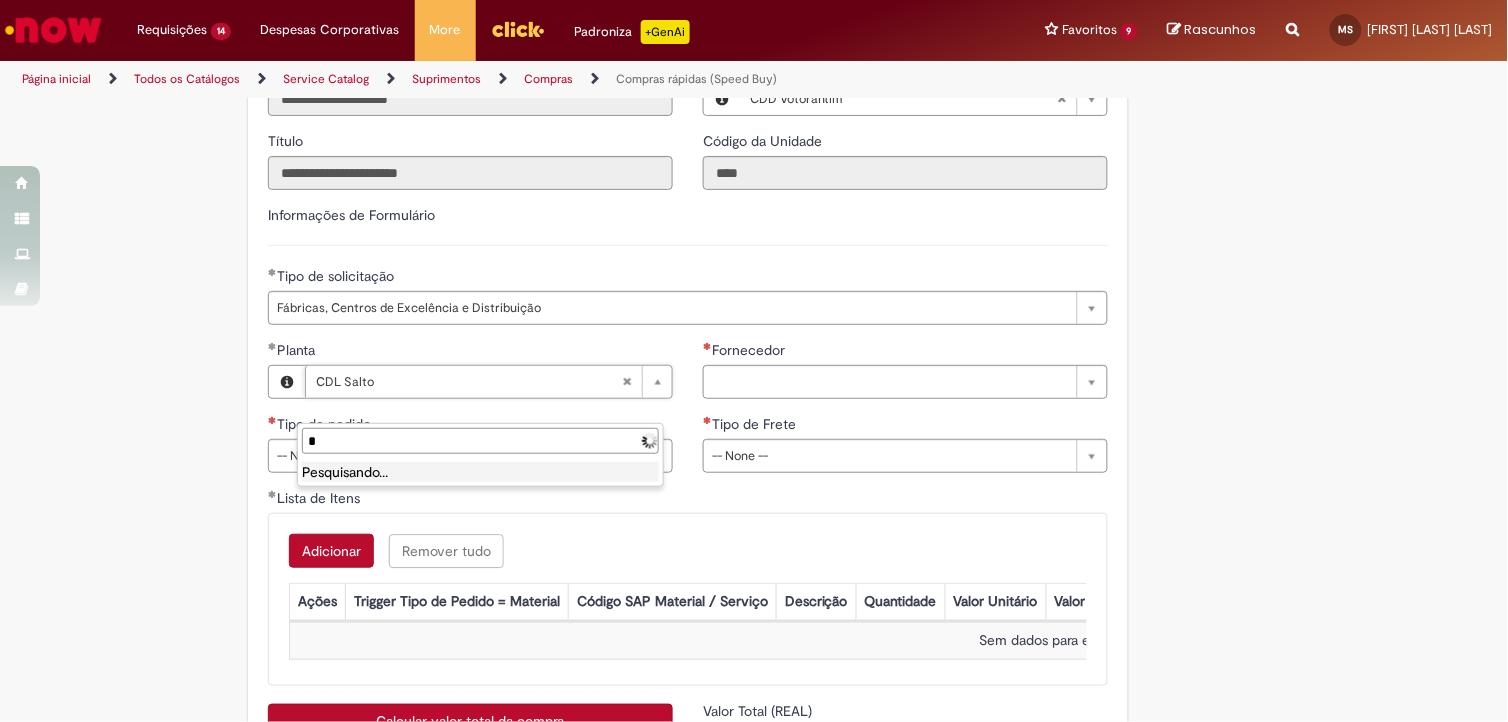 type 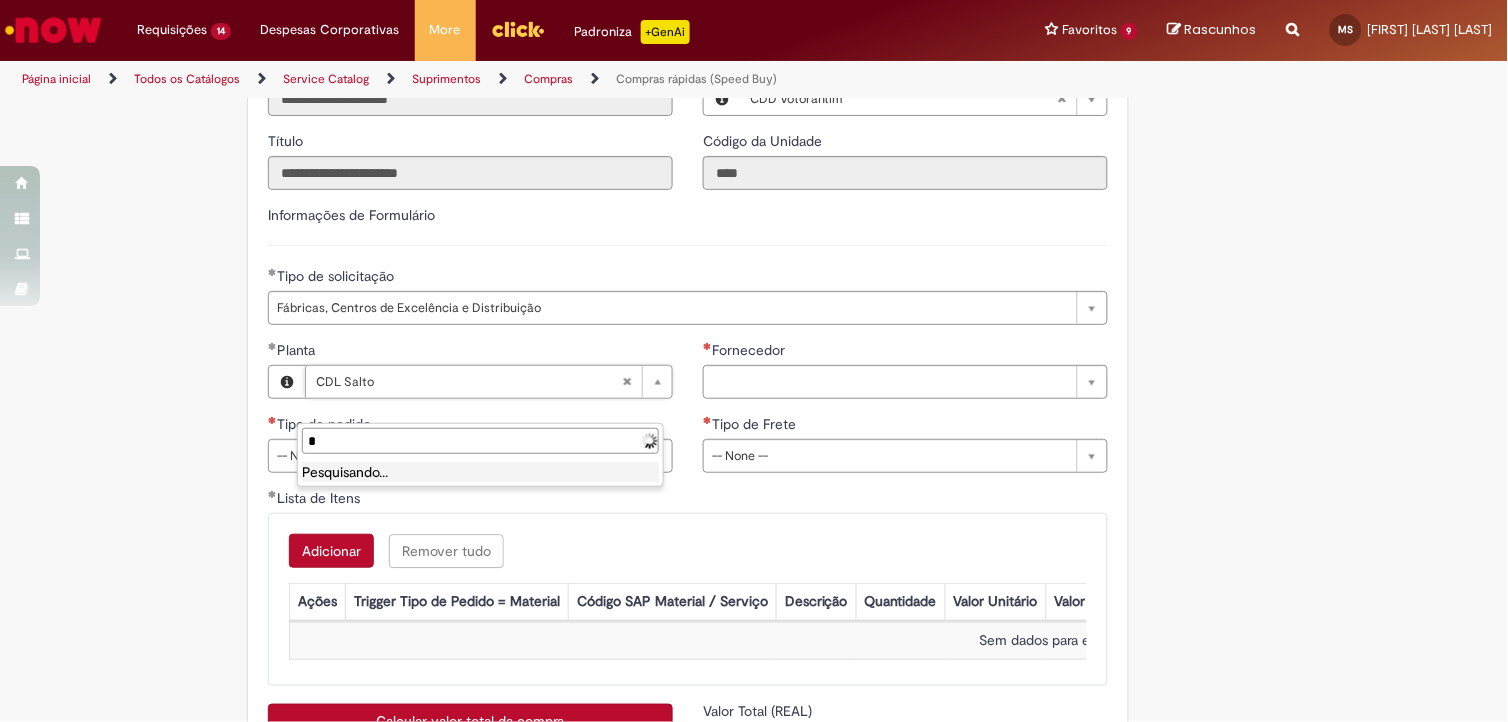 type 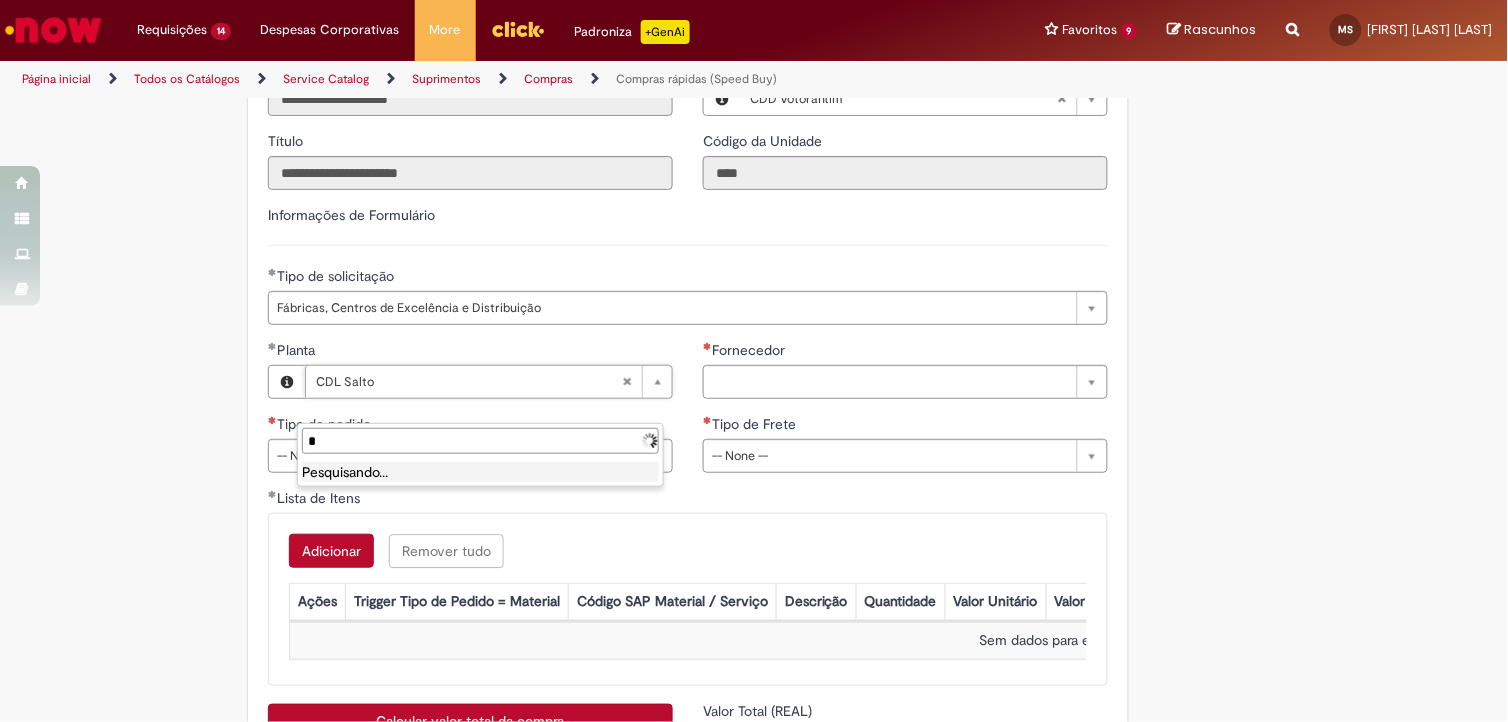 type 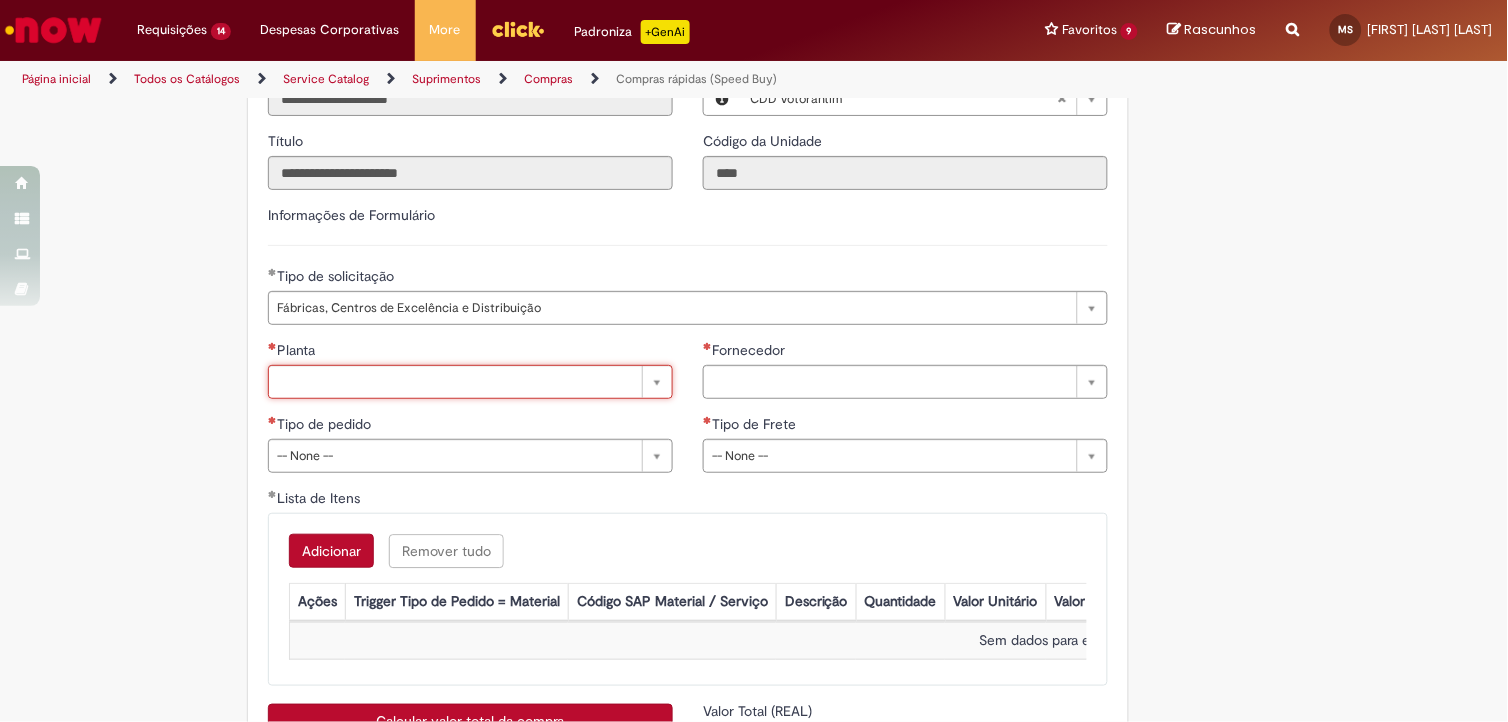 scroll, scrollTop: 0, scrollLeft: 0, axis: both 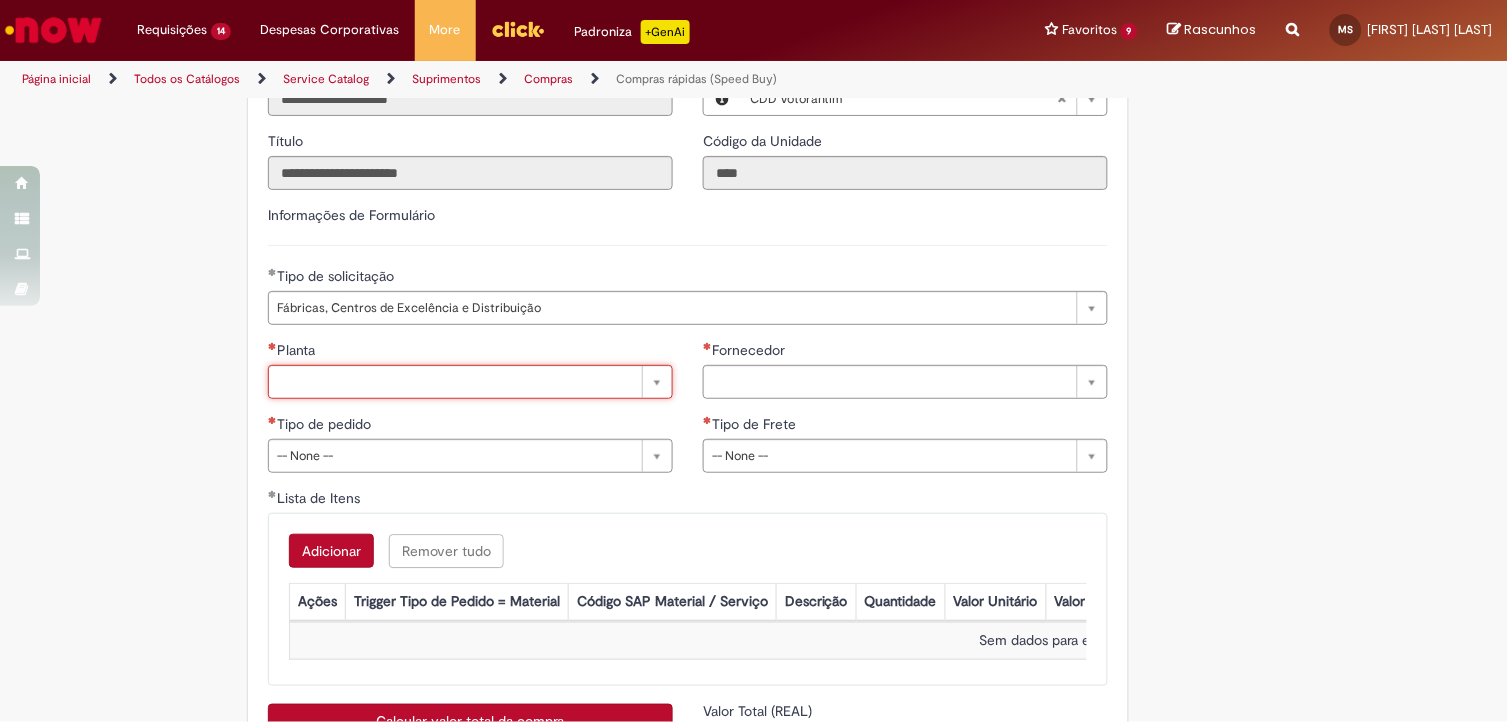 type on "*" 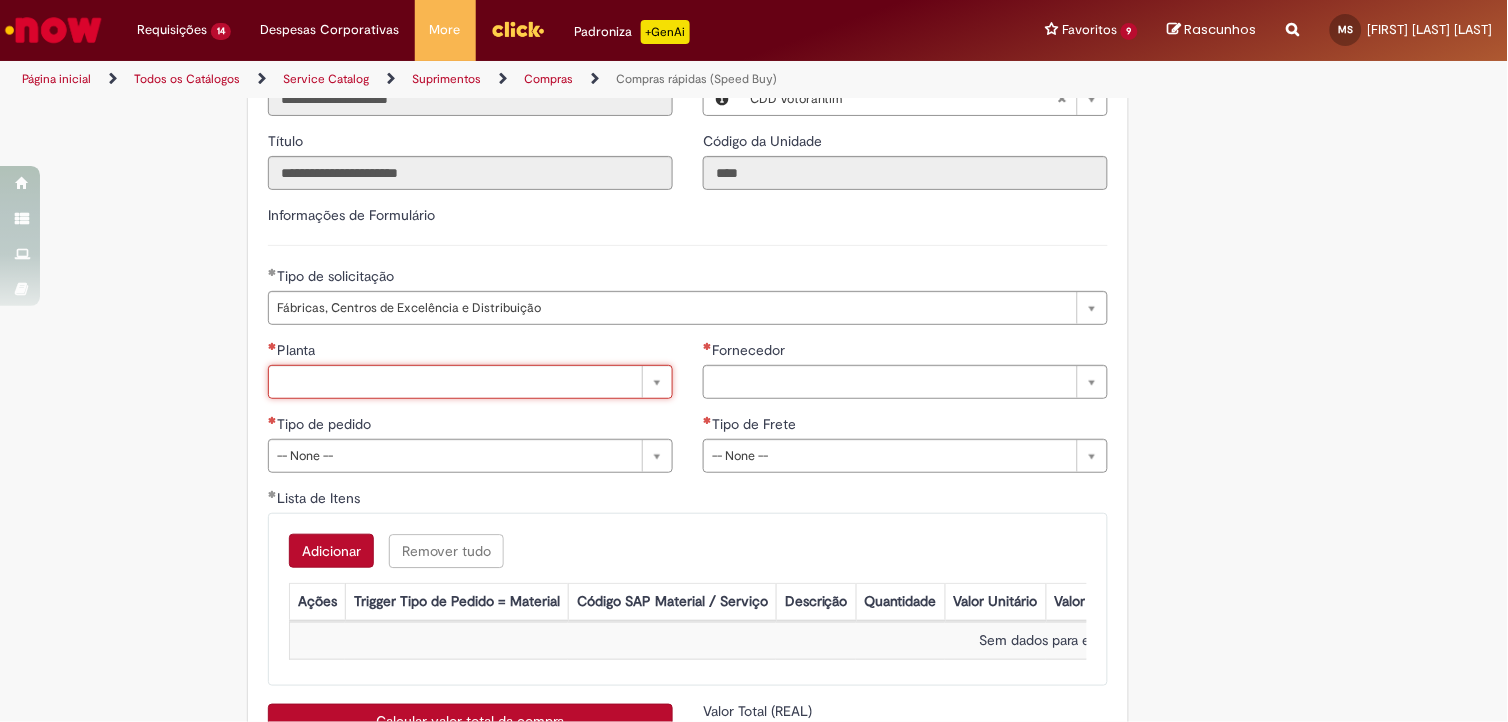 type on "*" 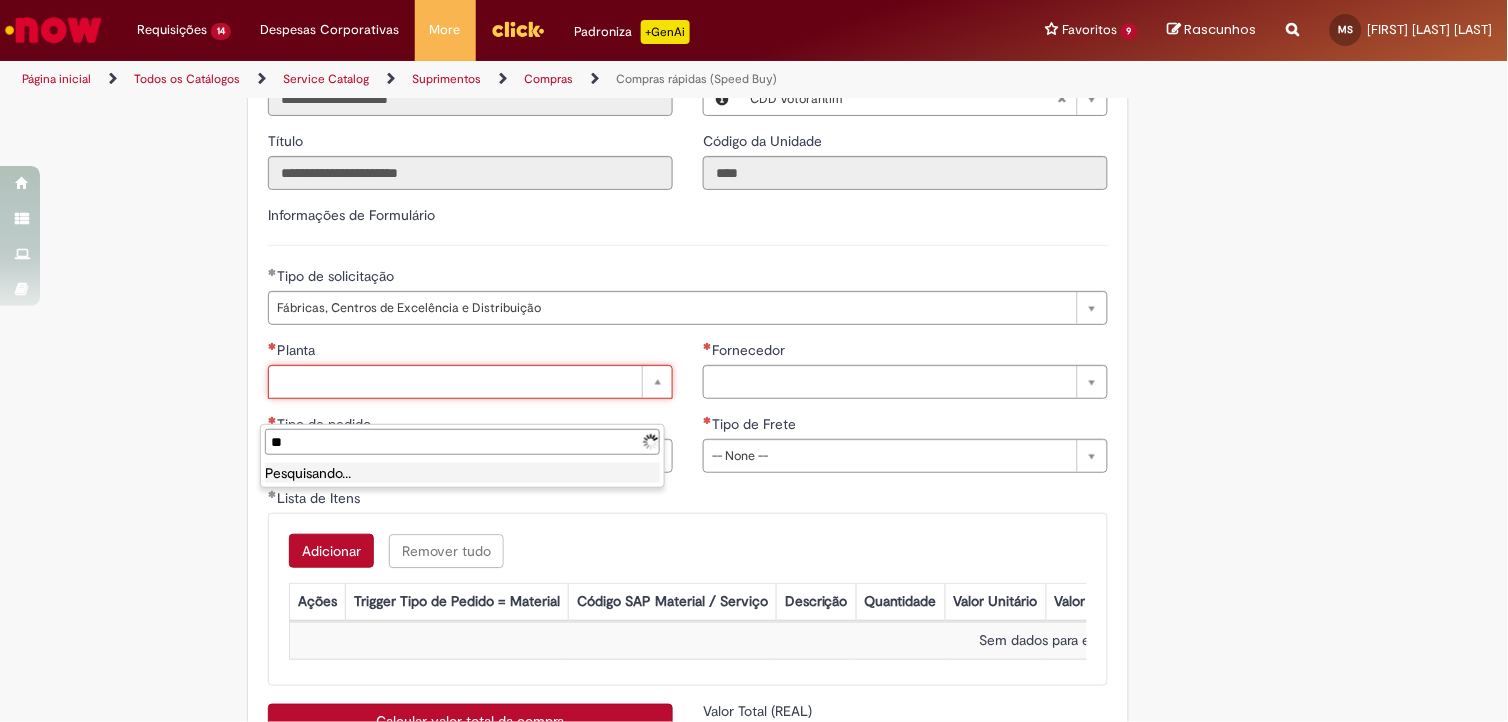 type on "***" 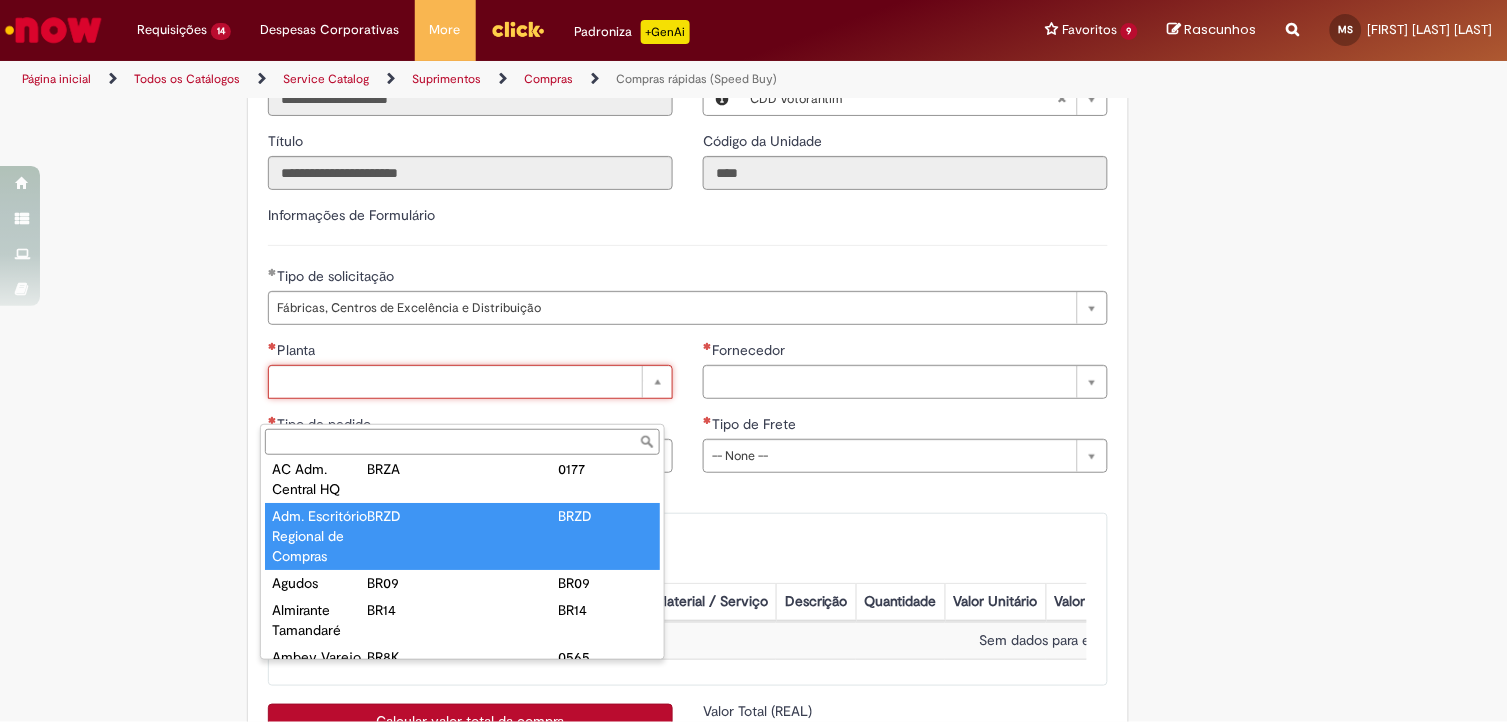 scroll, scrollTop: 0, scrollLeft: 0, axis: both 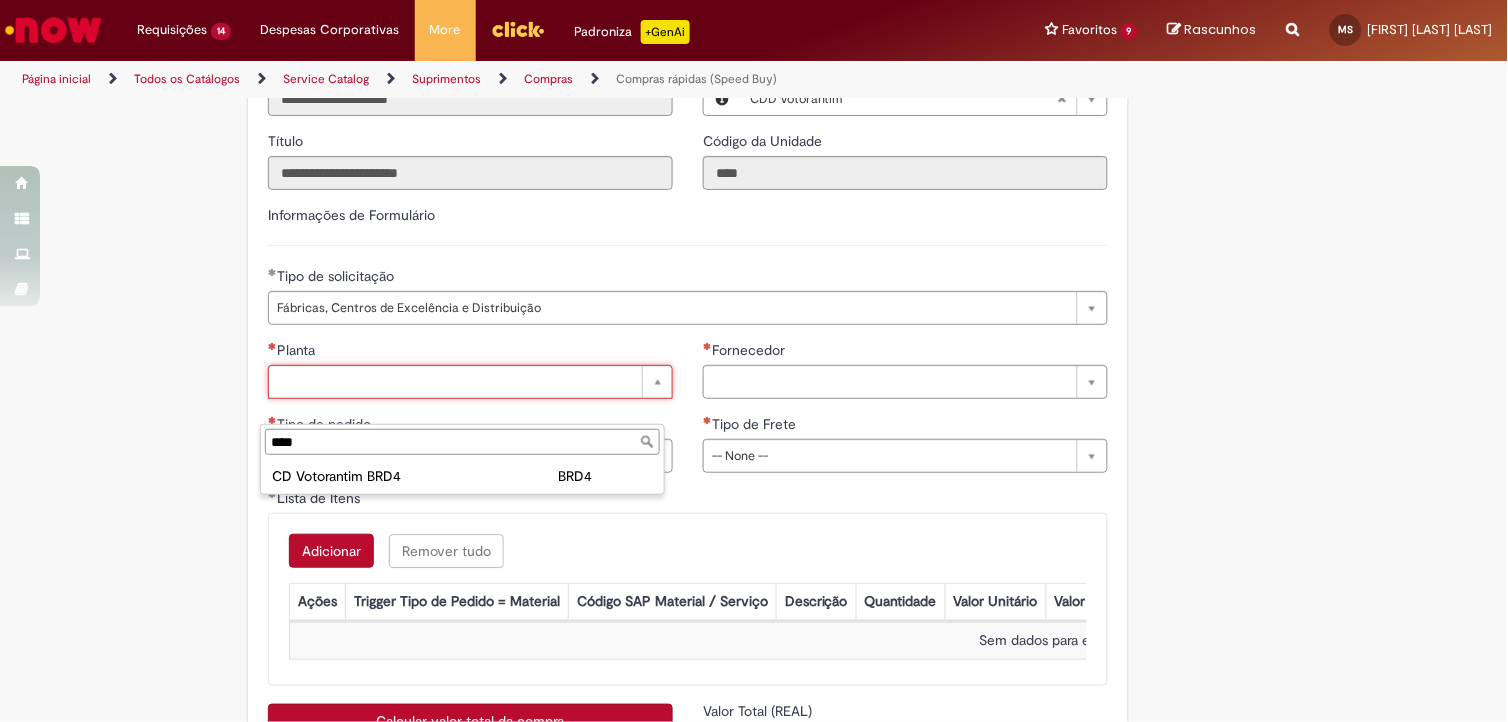 type on "****" 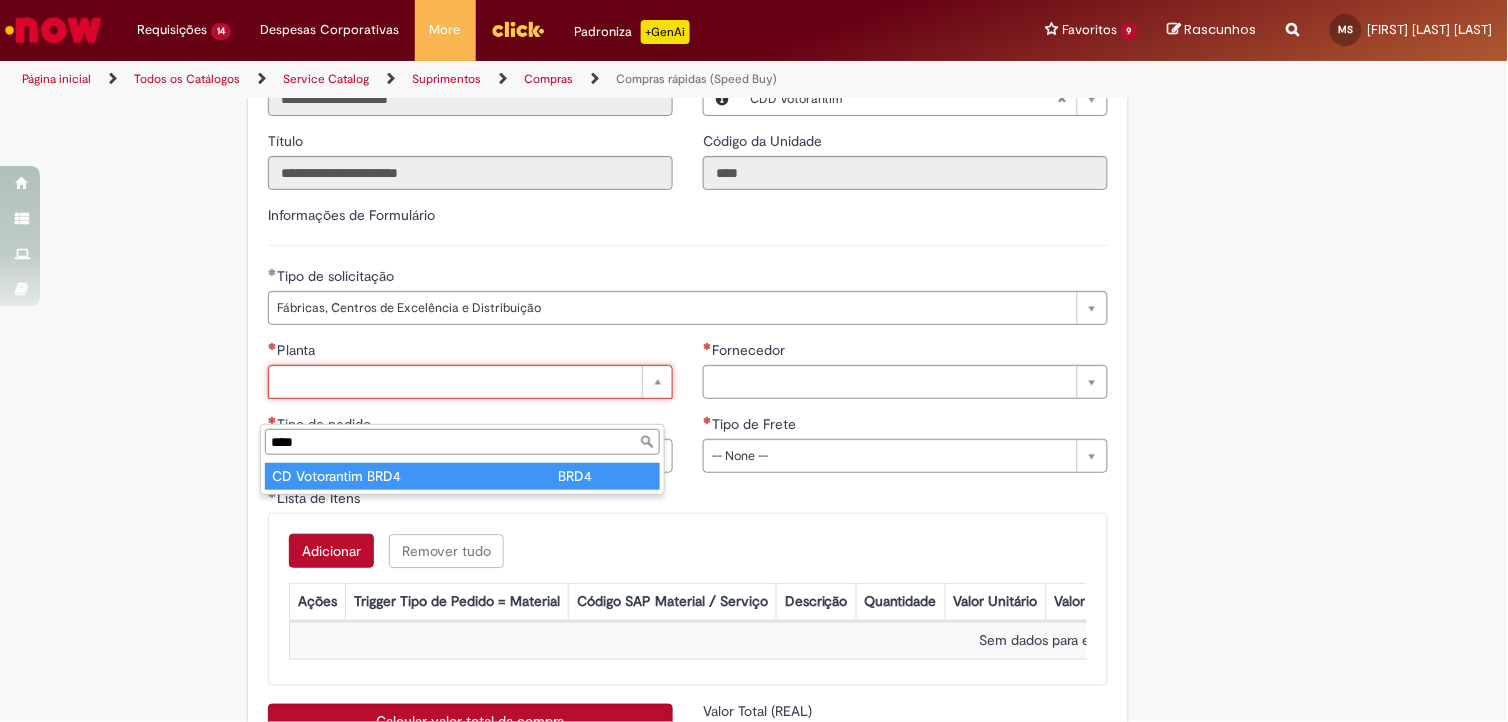 type on "**********" 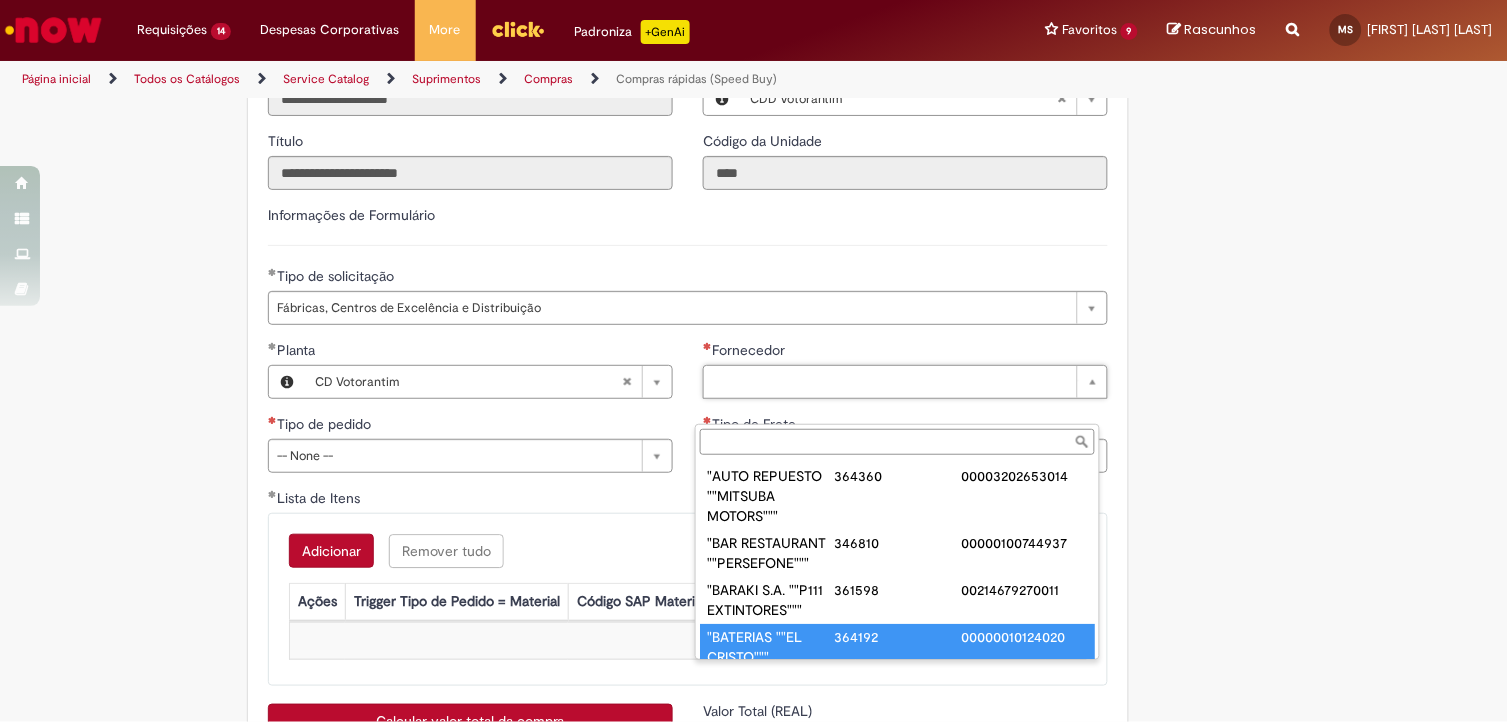scroll, scrollTop: 7, scrollLeft: 0, axis: vertical 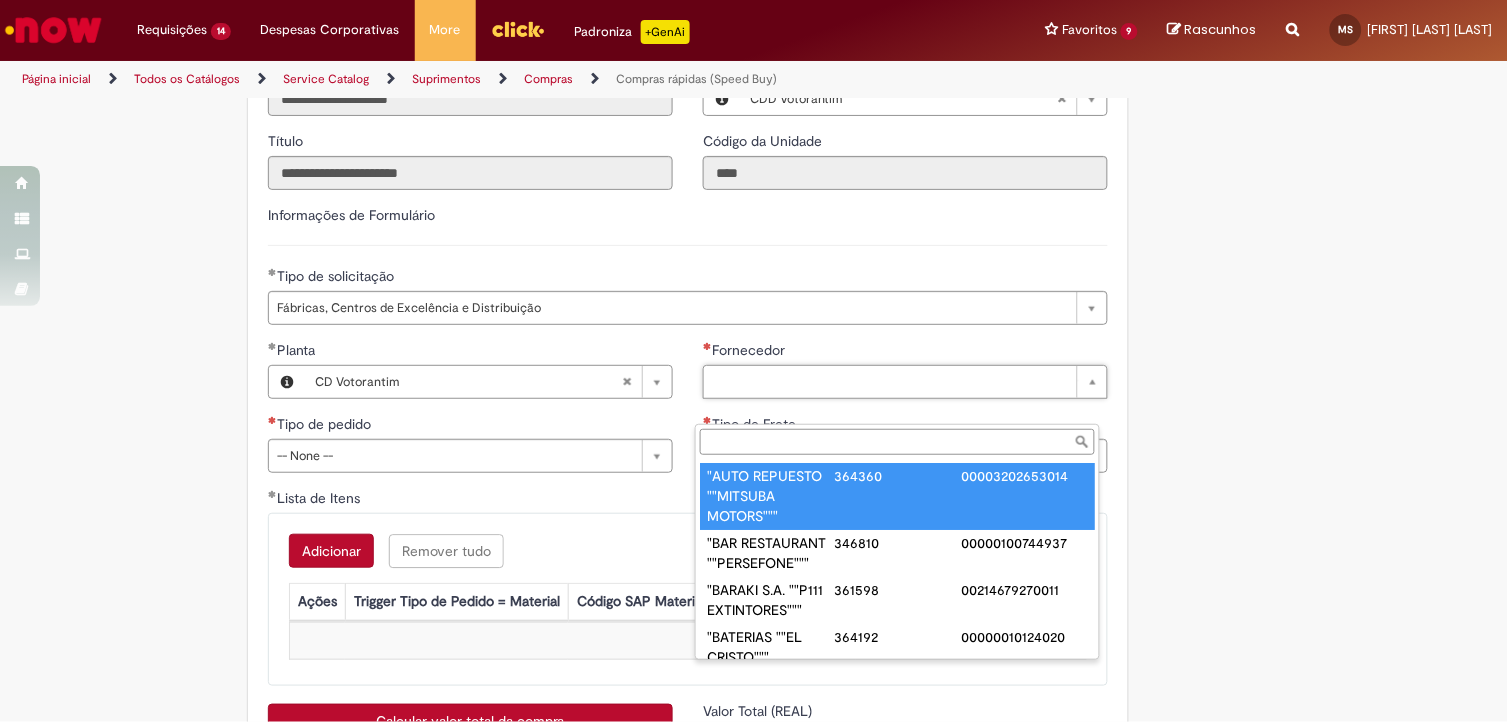 paste on "******" 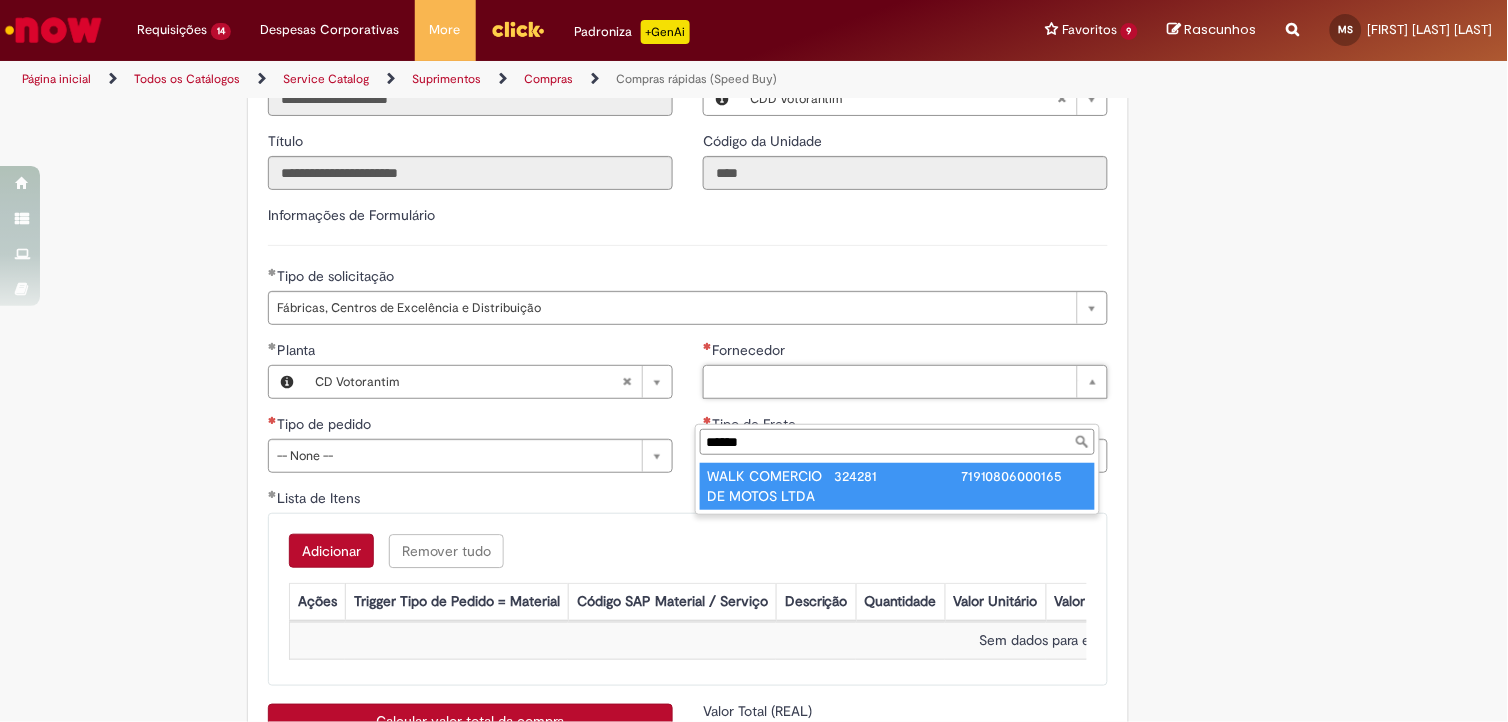 type on "******" 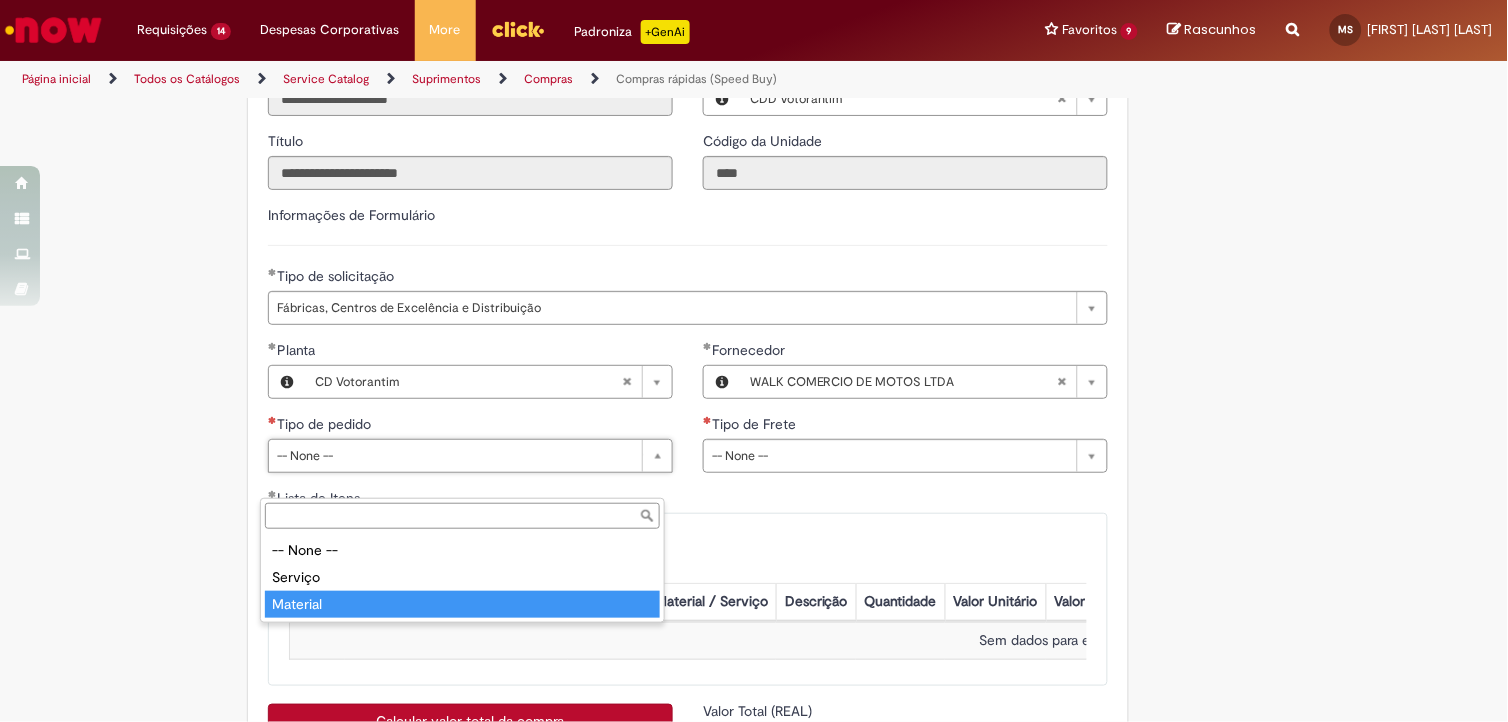 drag, startPoint x: 460, startPoint y: 597, endPoint x: 583, endPoint y: 586, distance: 123.49089 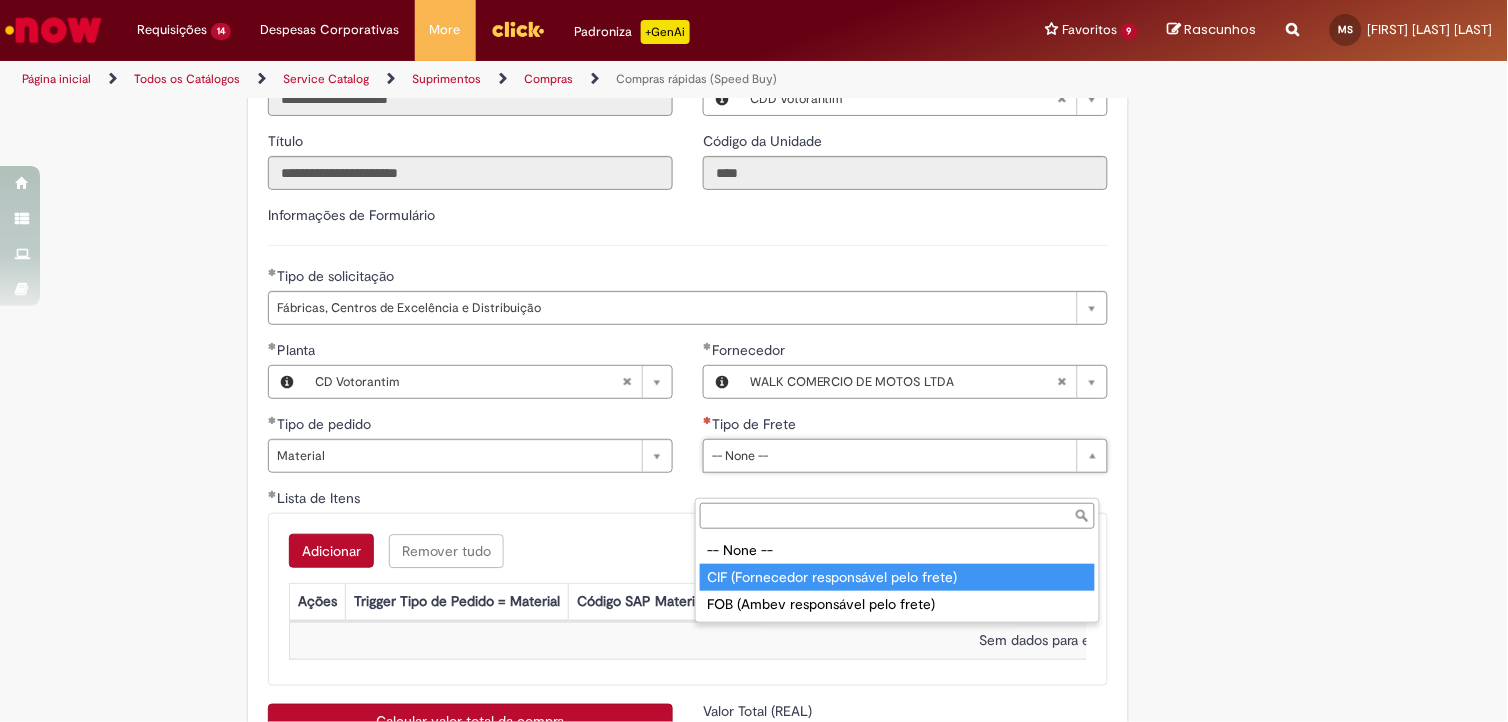 type on "**********" 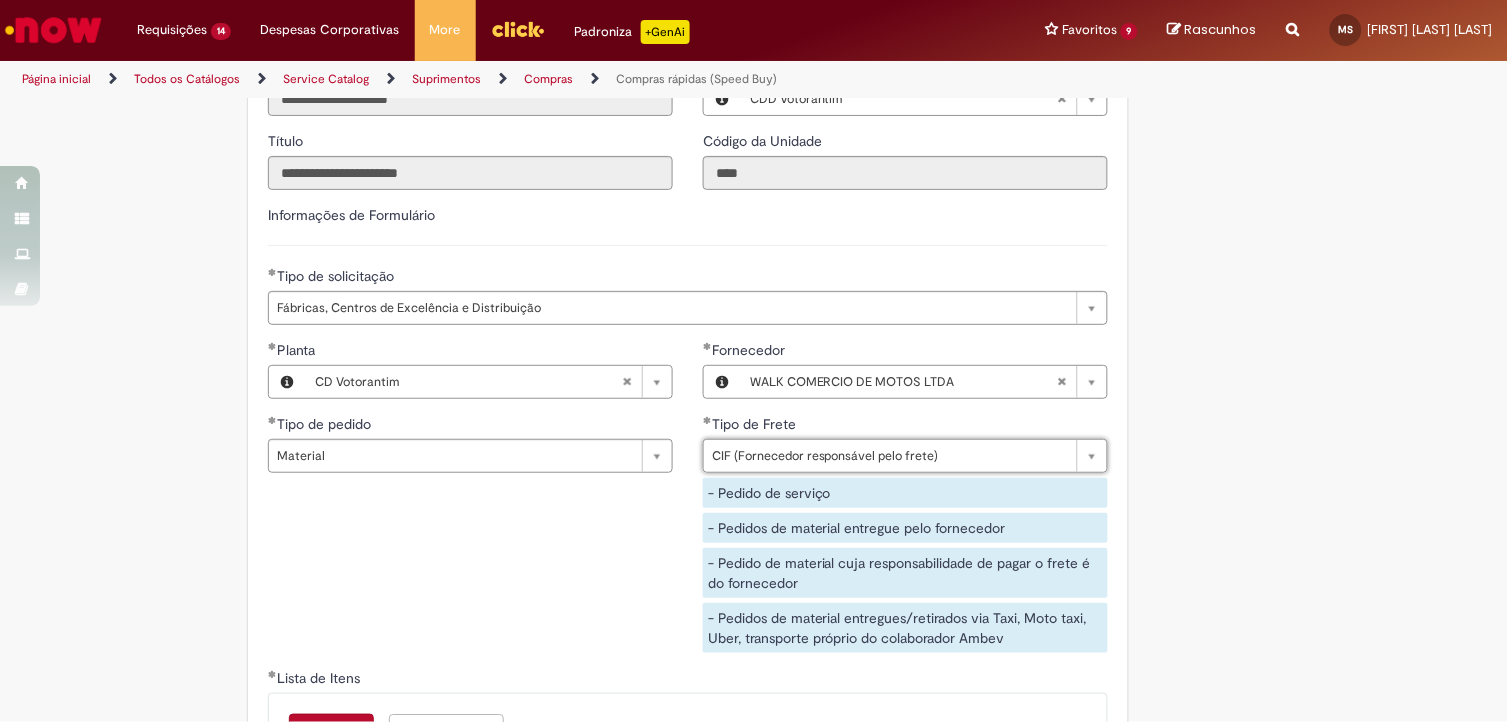 scroll, scrollTop: 3000, scrollLeft: 0, axis: vertical 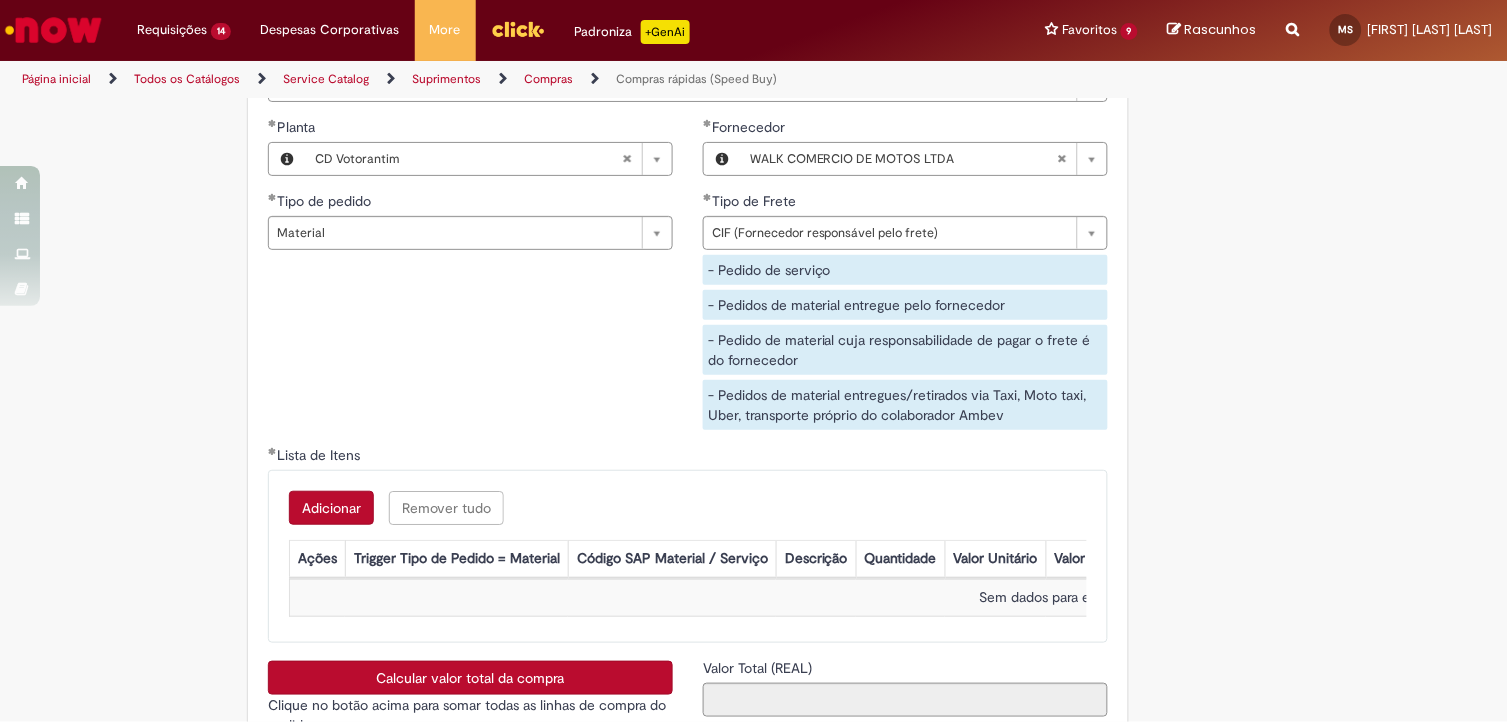 click on "Adicionar" at bounding box center [331, 508] 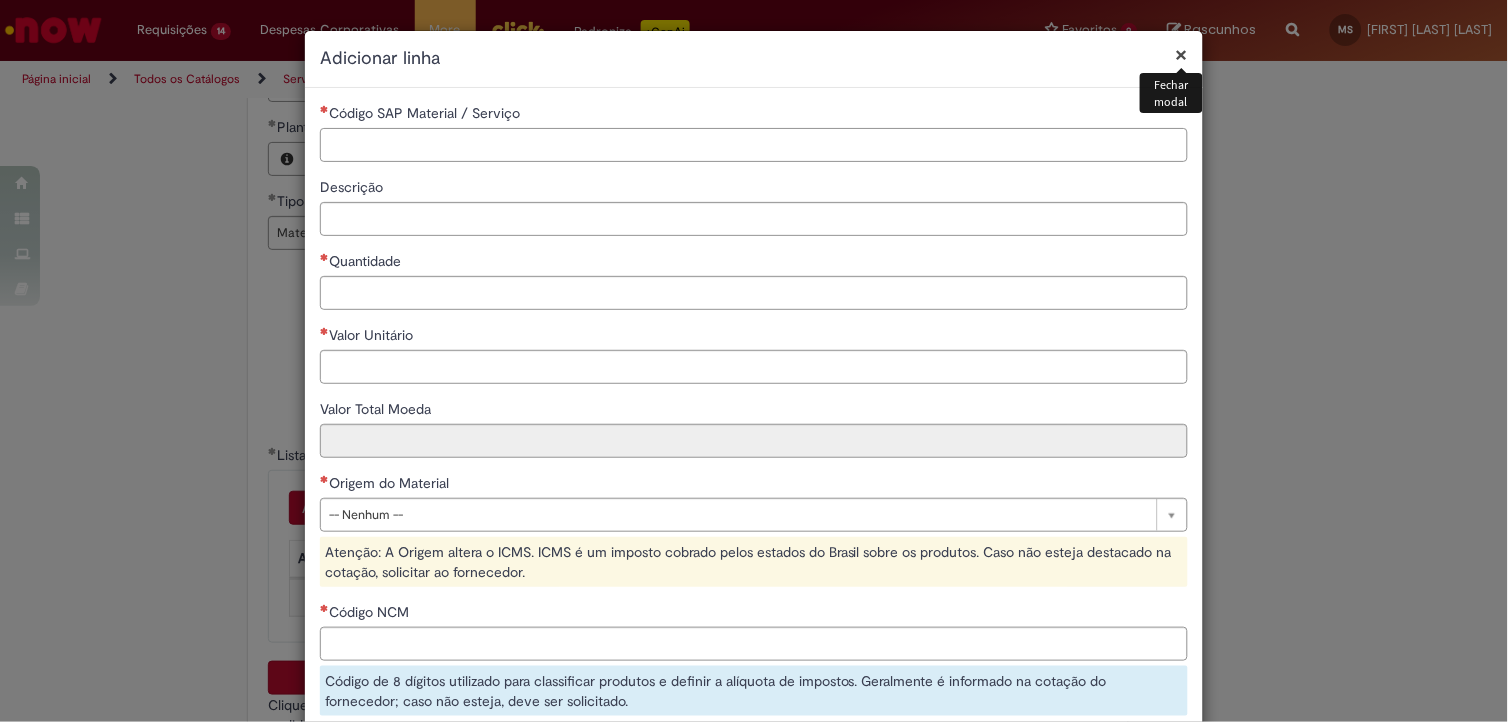 click on "Código SAP Material / Serviço" at bounding box center [754, 145] 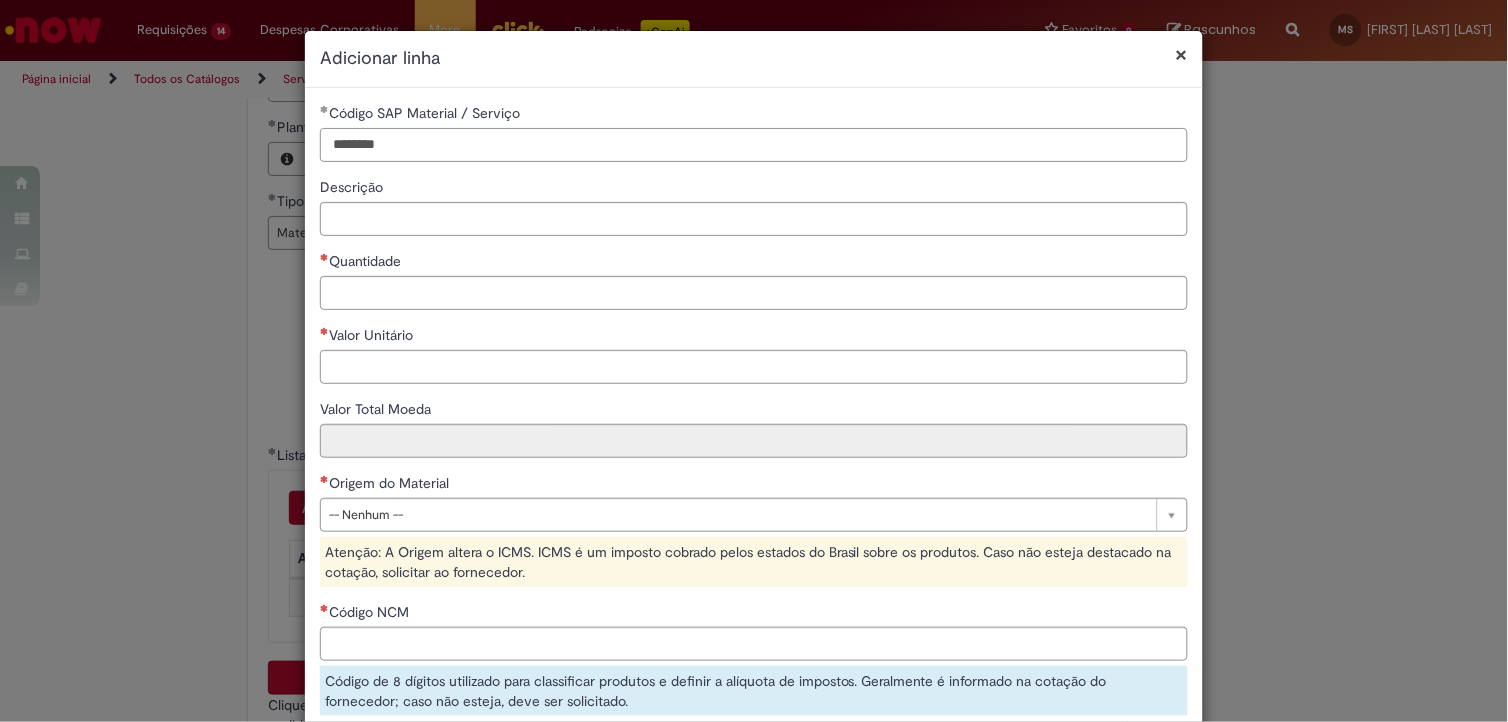 type on "********" 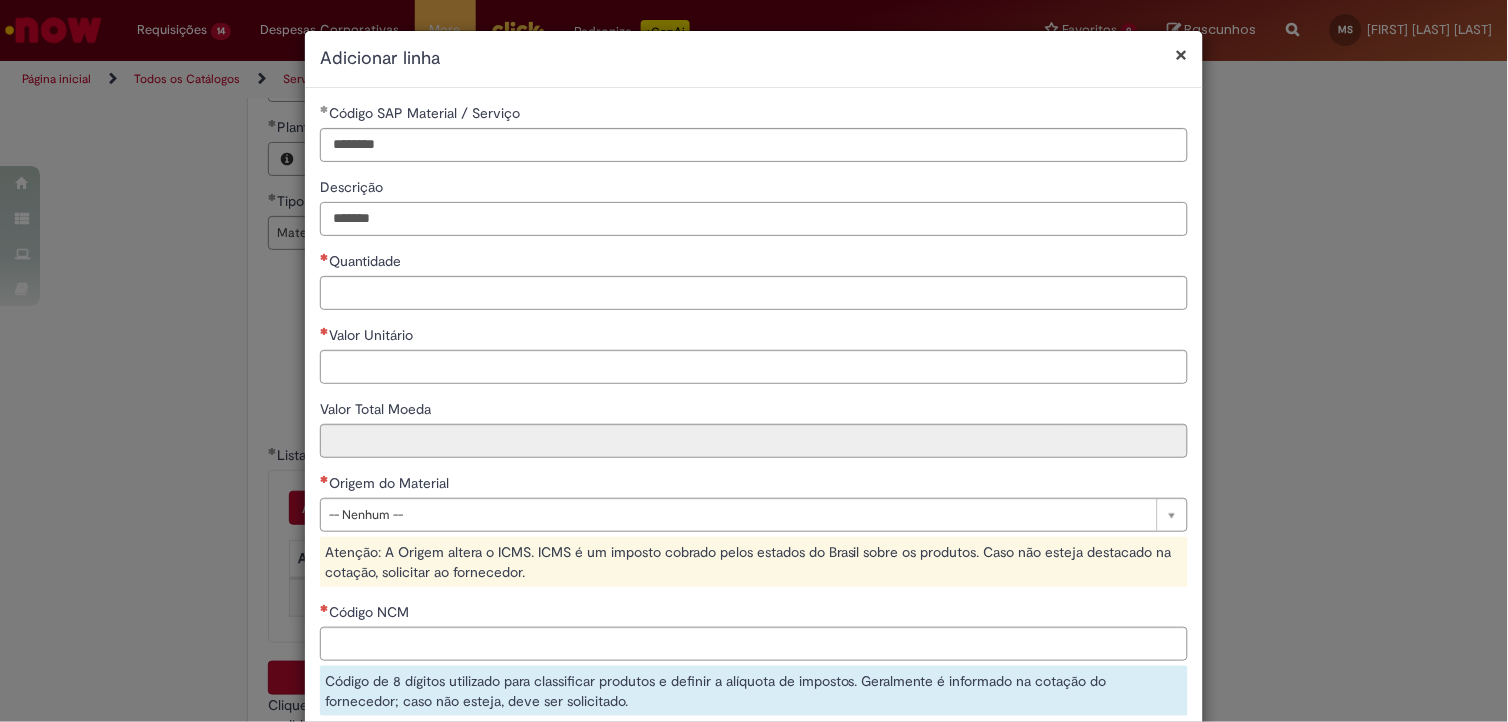 type on "*******" 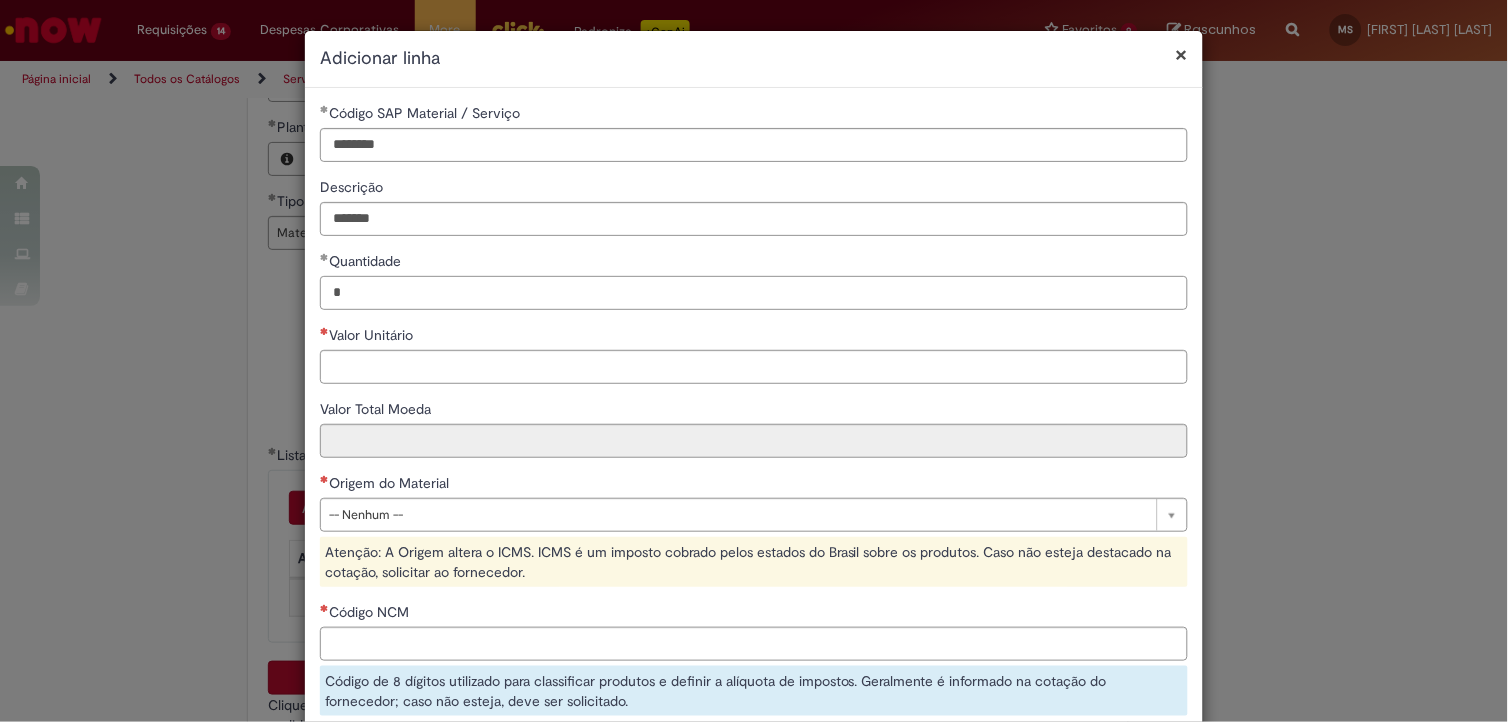 type on "*" 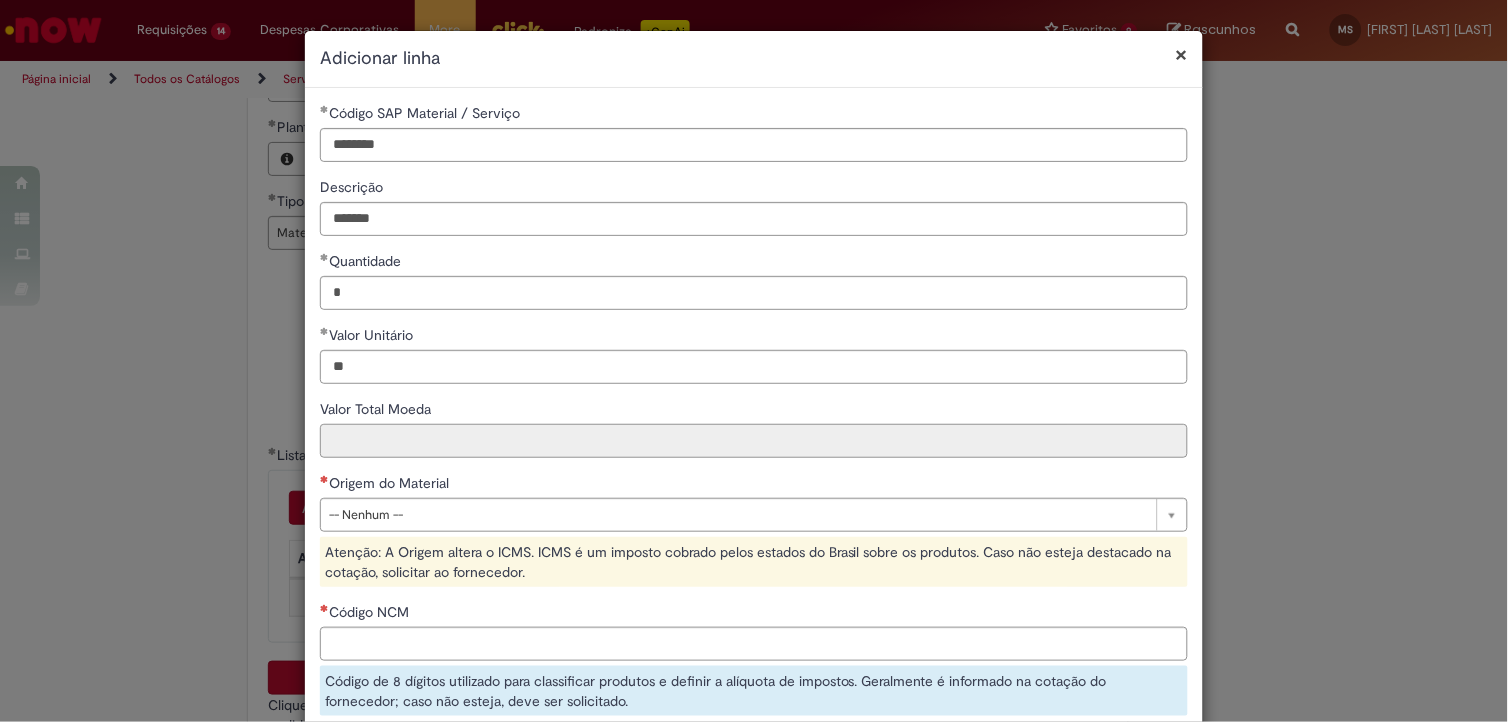 type on "*****" 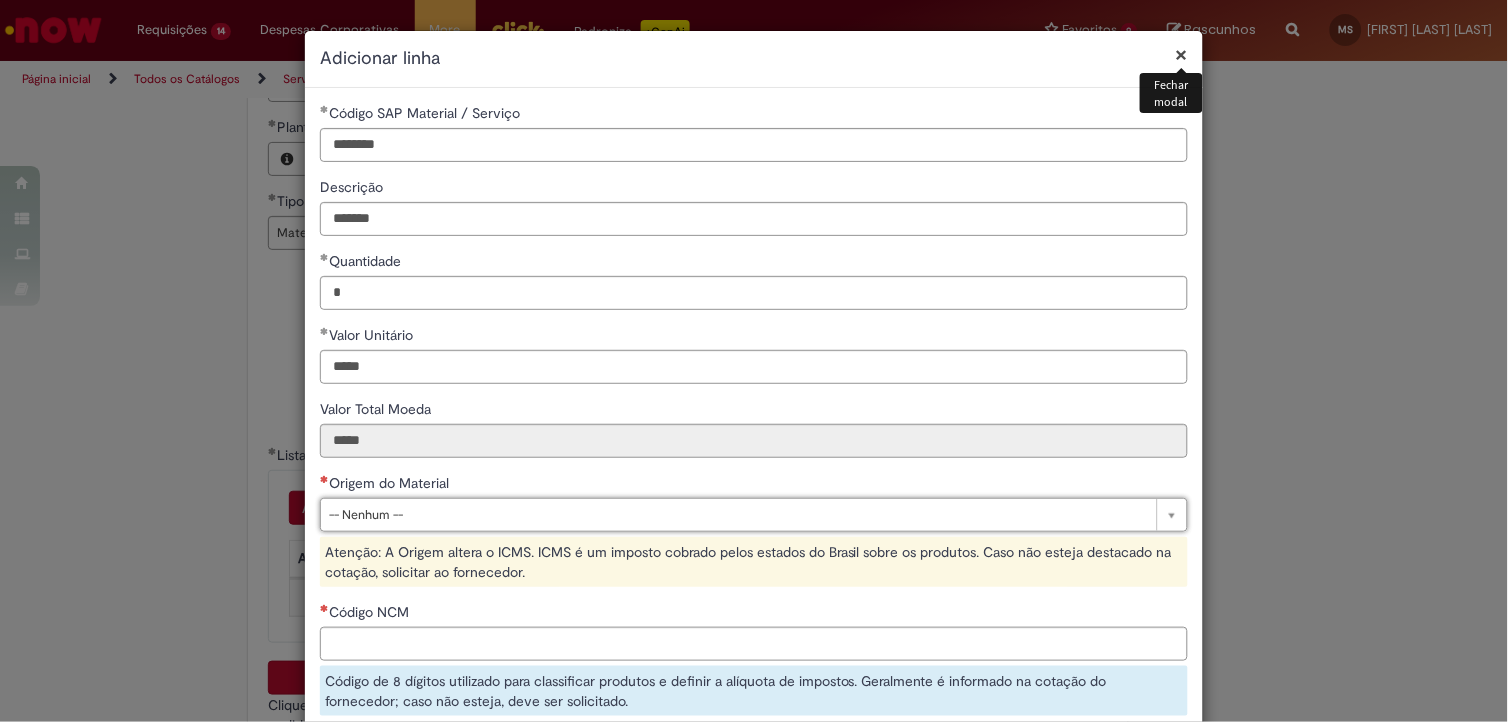 click on "×" at bounding box center (1182, 54) 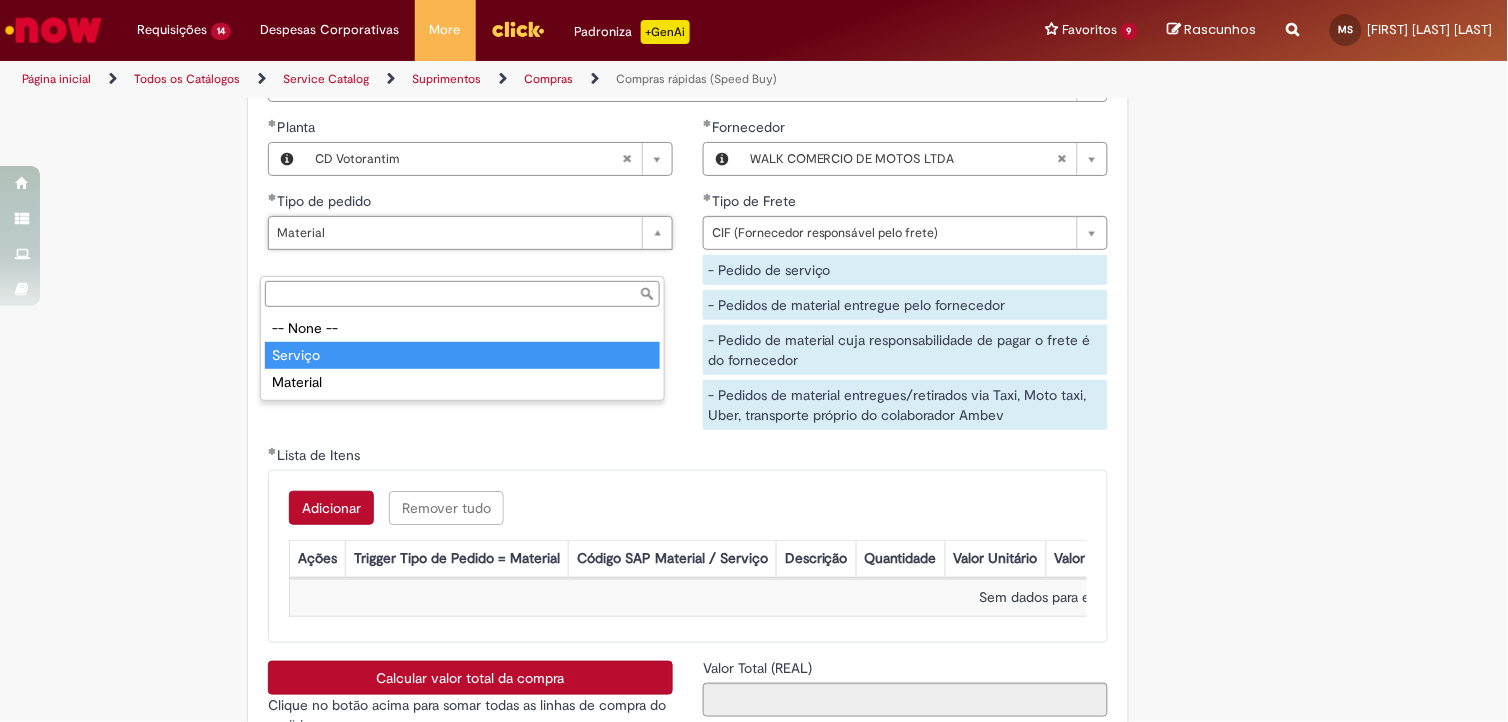 type on "*******" 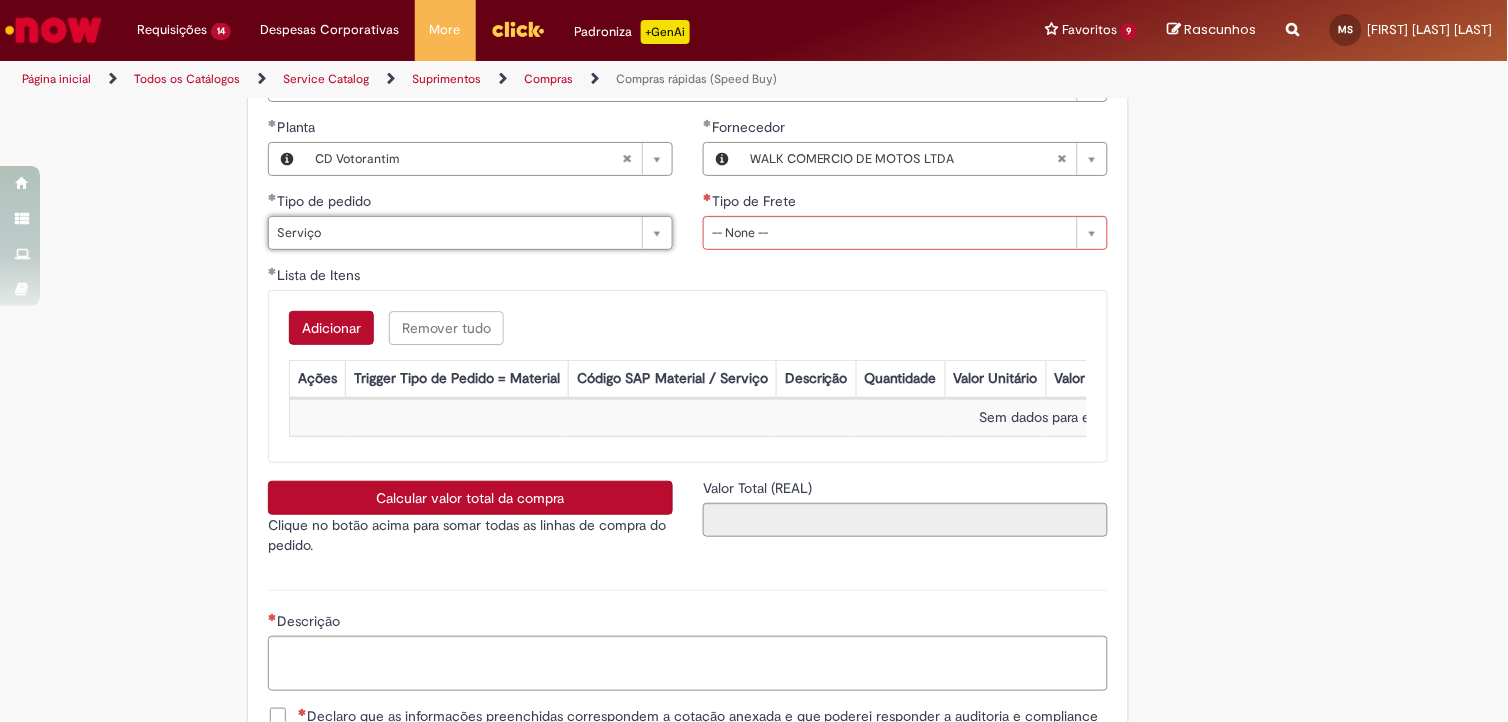 scroll, scrollTop: 0, scrollLeft: 46, axis: horizontal 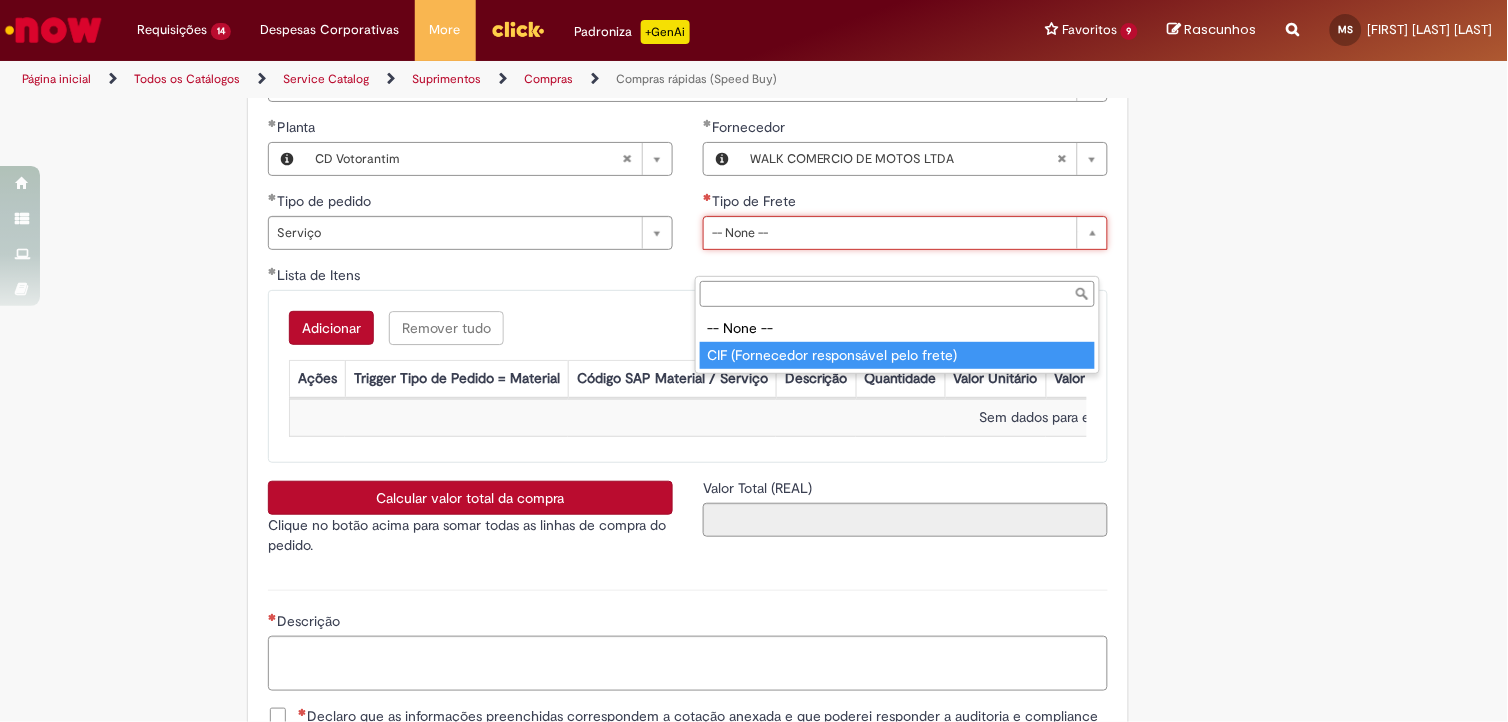 type on "**********" 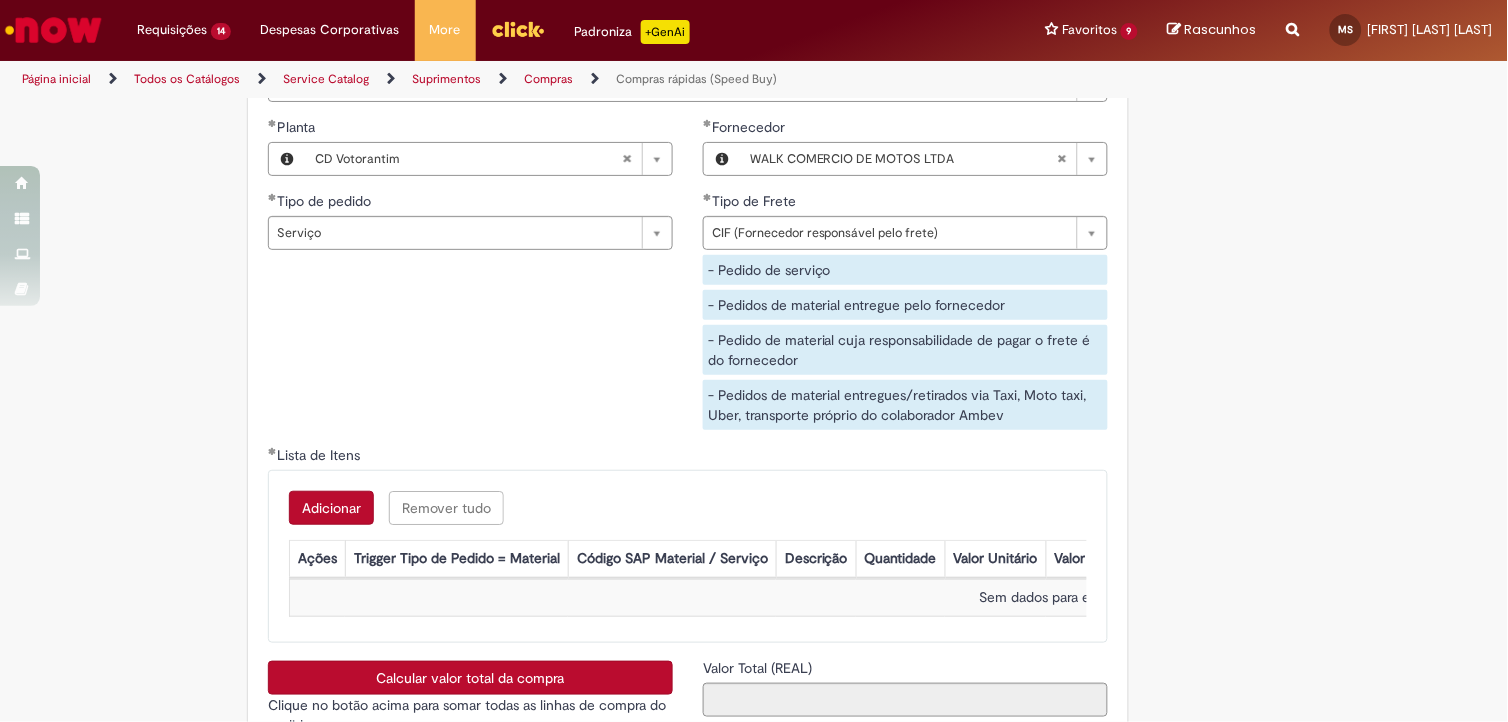 click on "Adicionar" at bounding box center (331, 508) 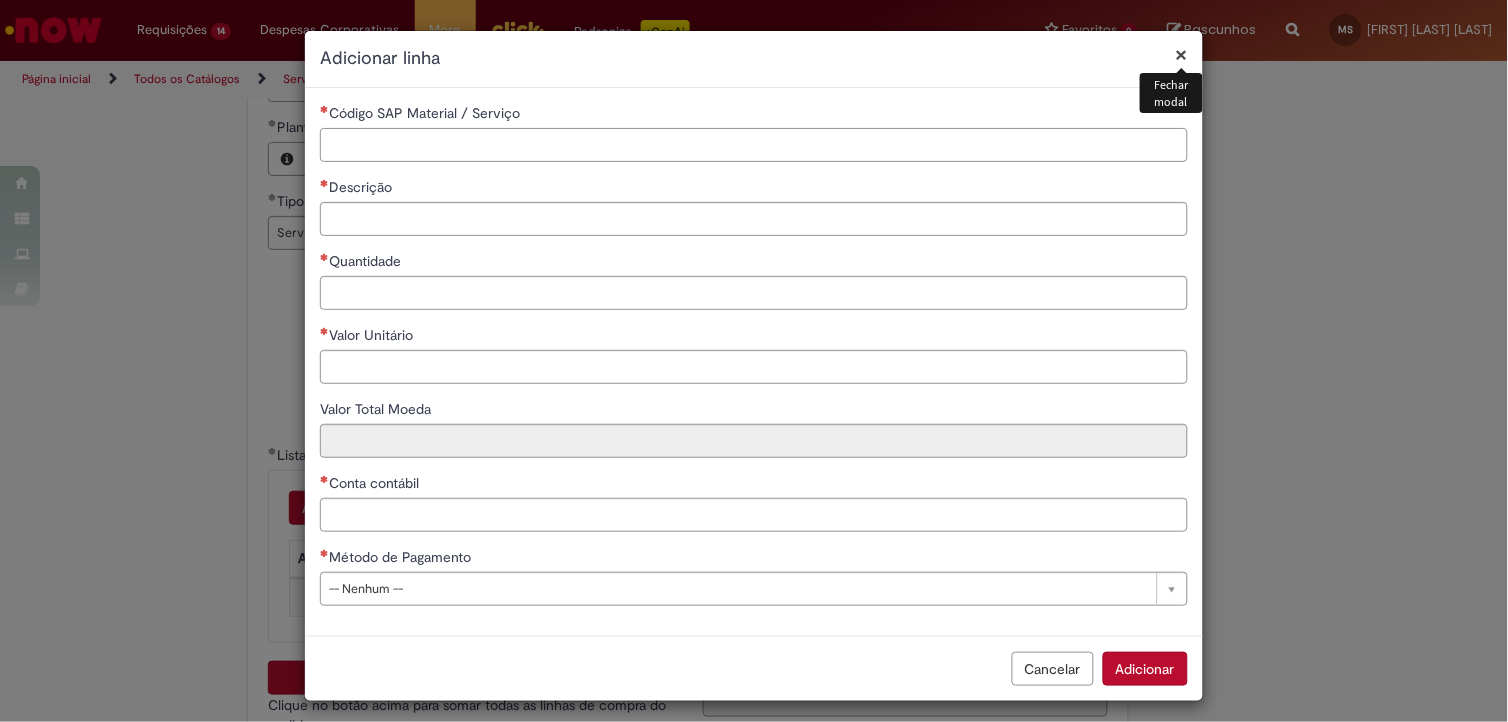 click on "Código SAP Material / Serviço" at bounding box center [754, 145] 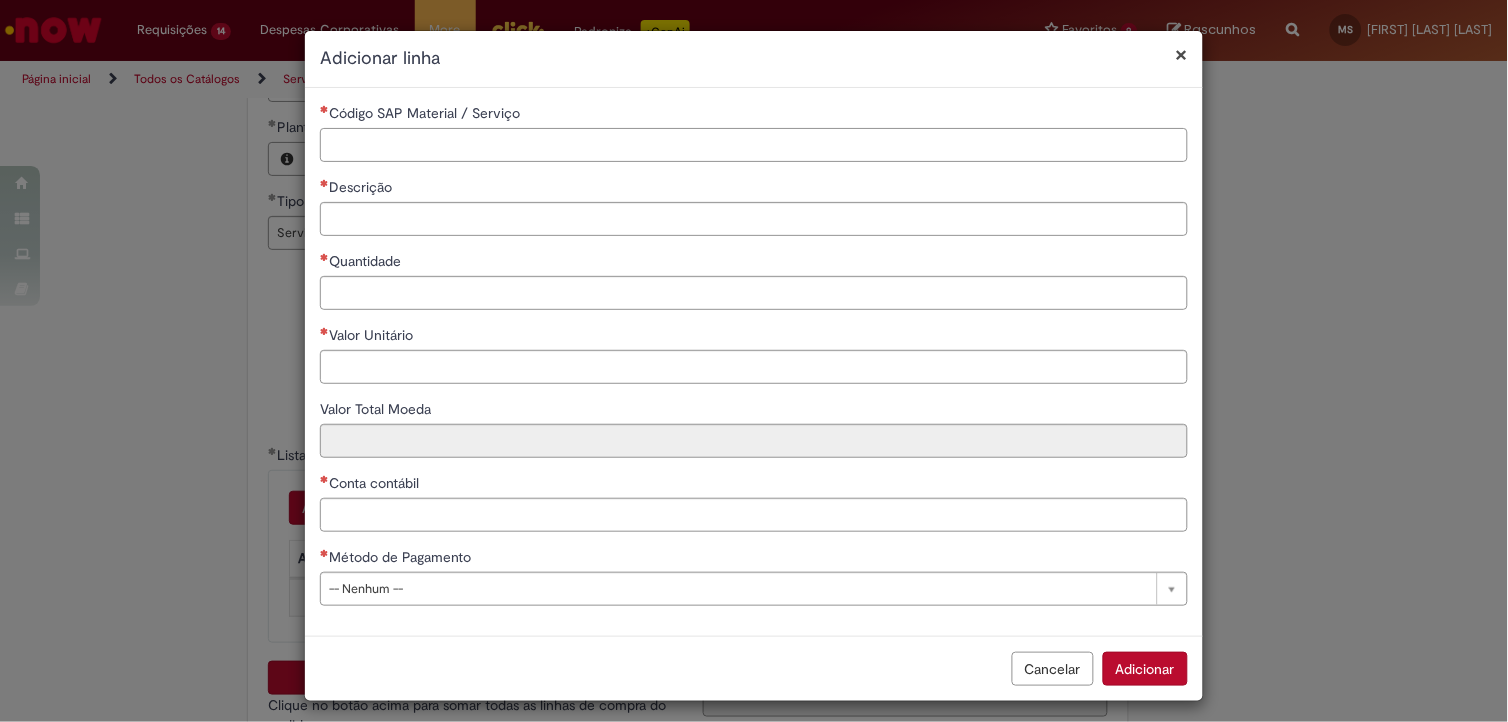 type on "********" 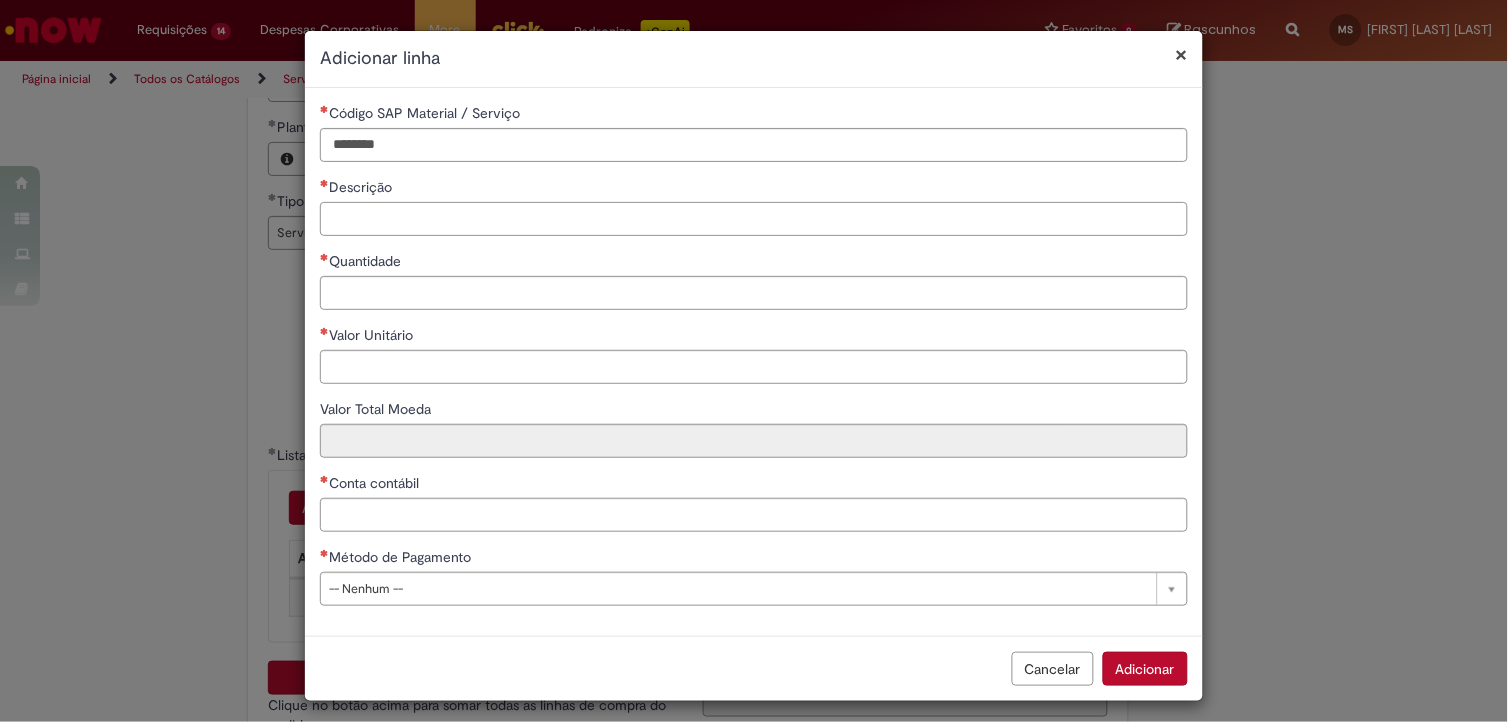 type on "*******" 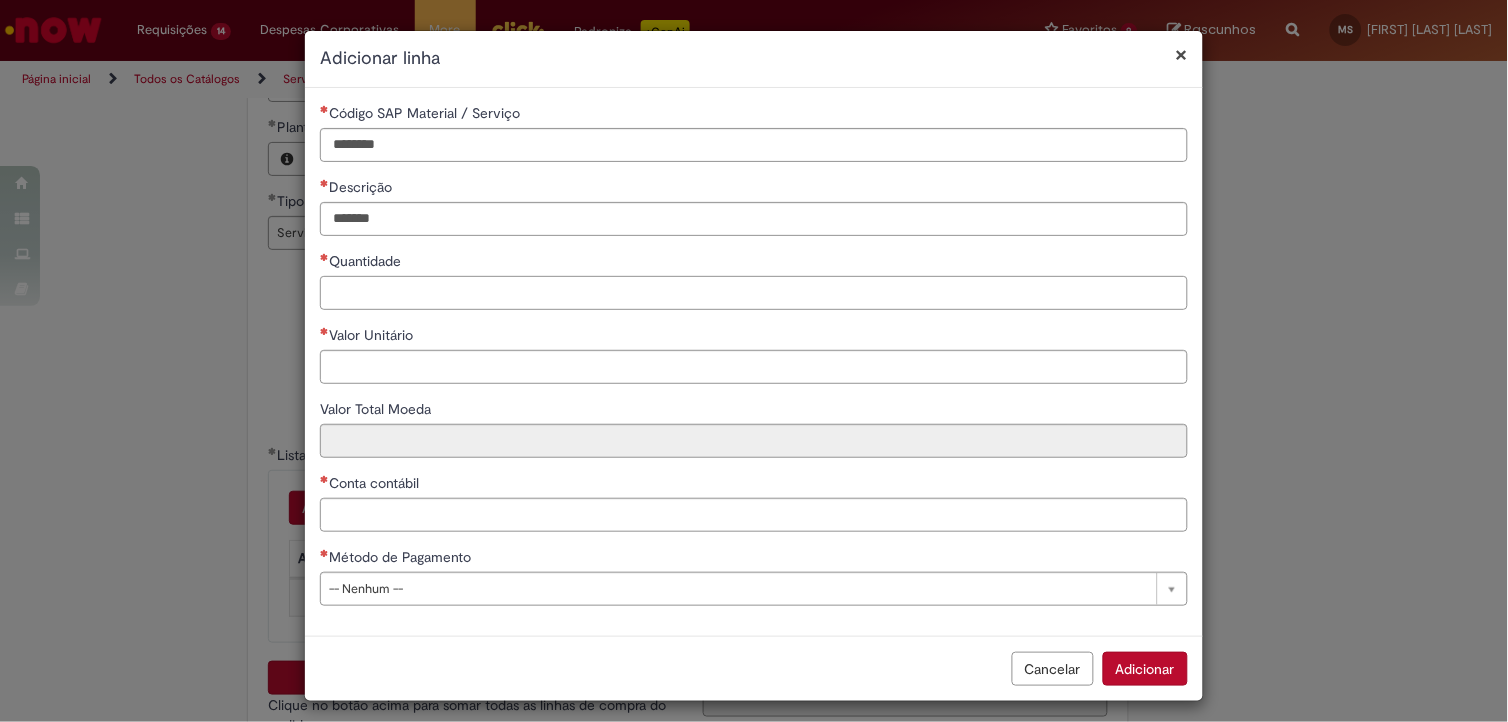 type on "*" 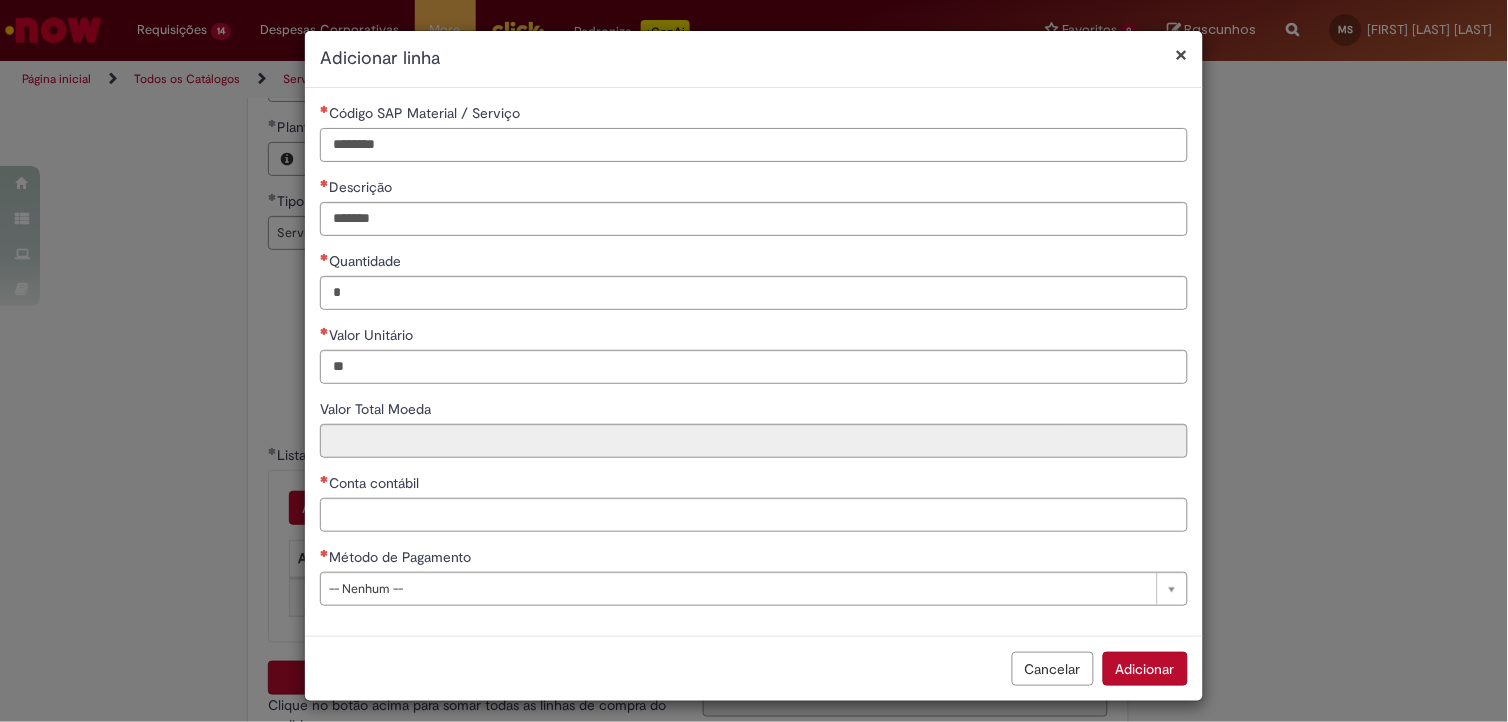 type on "*****" 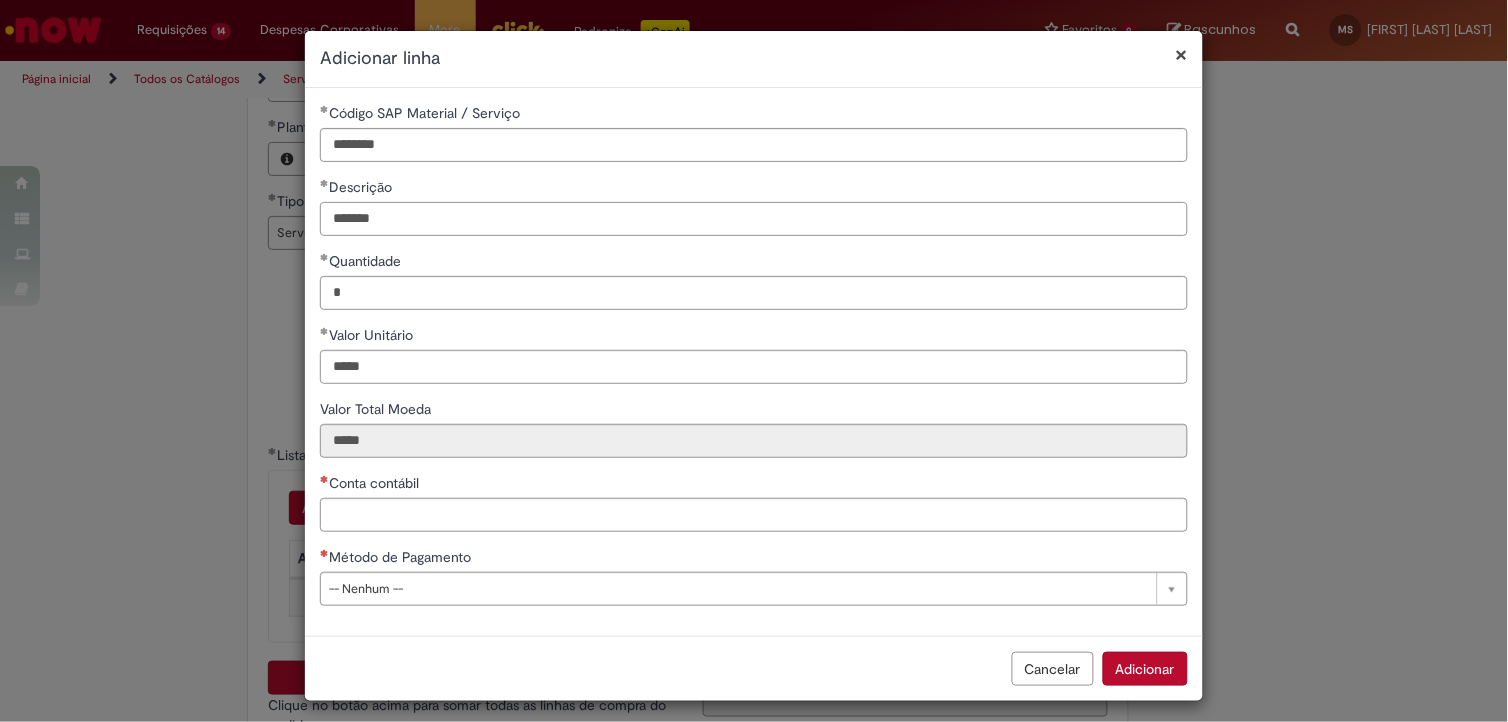 click on "*******" at bounding box center [754, 219] 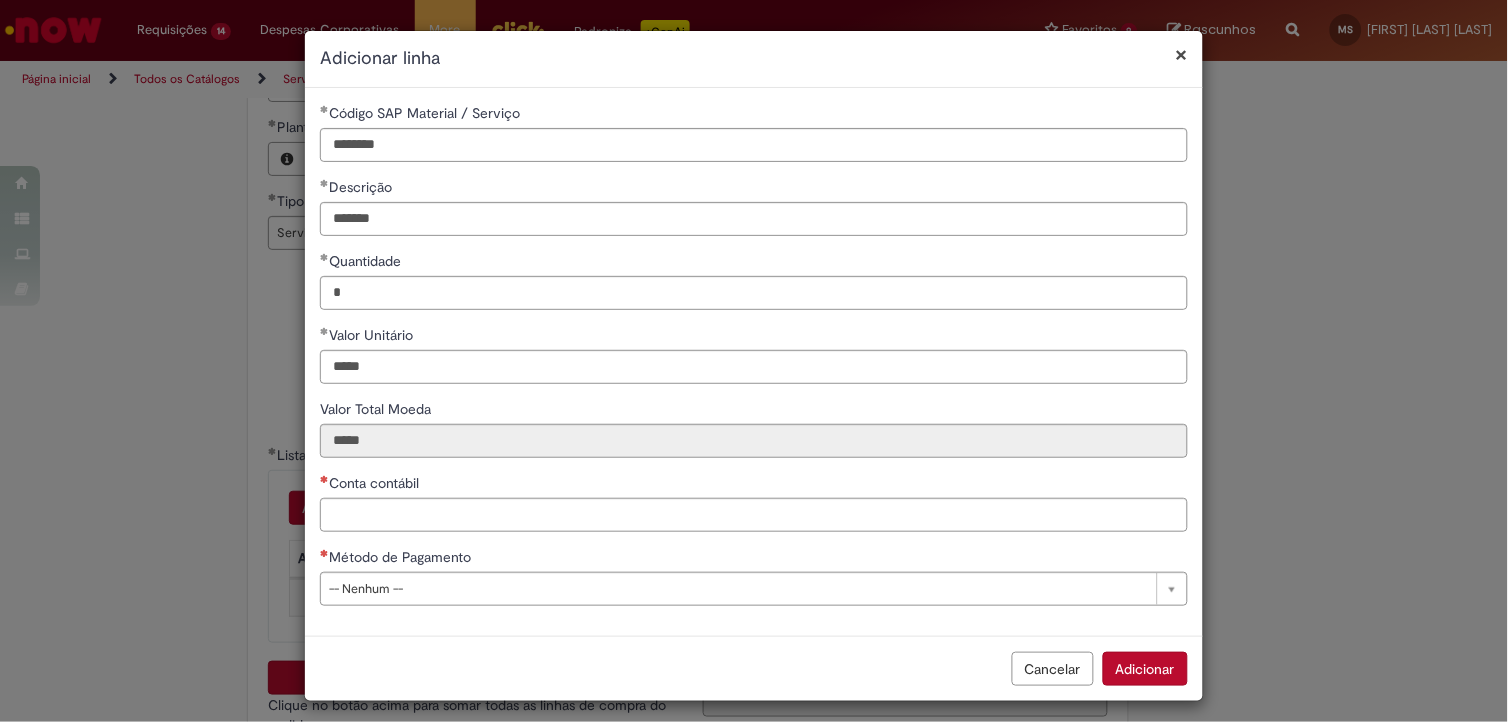 click on "**********" at bounding box center (754, 362) 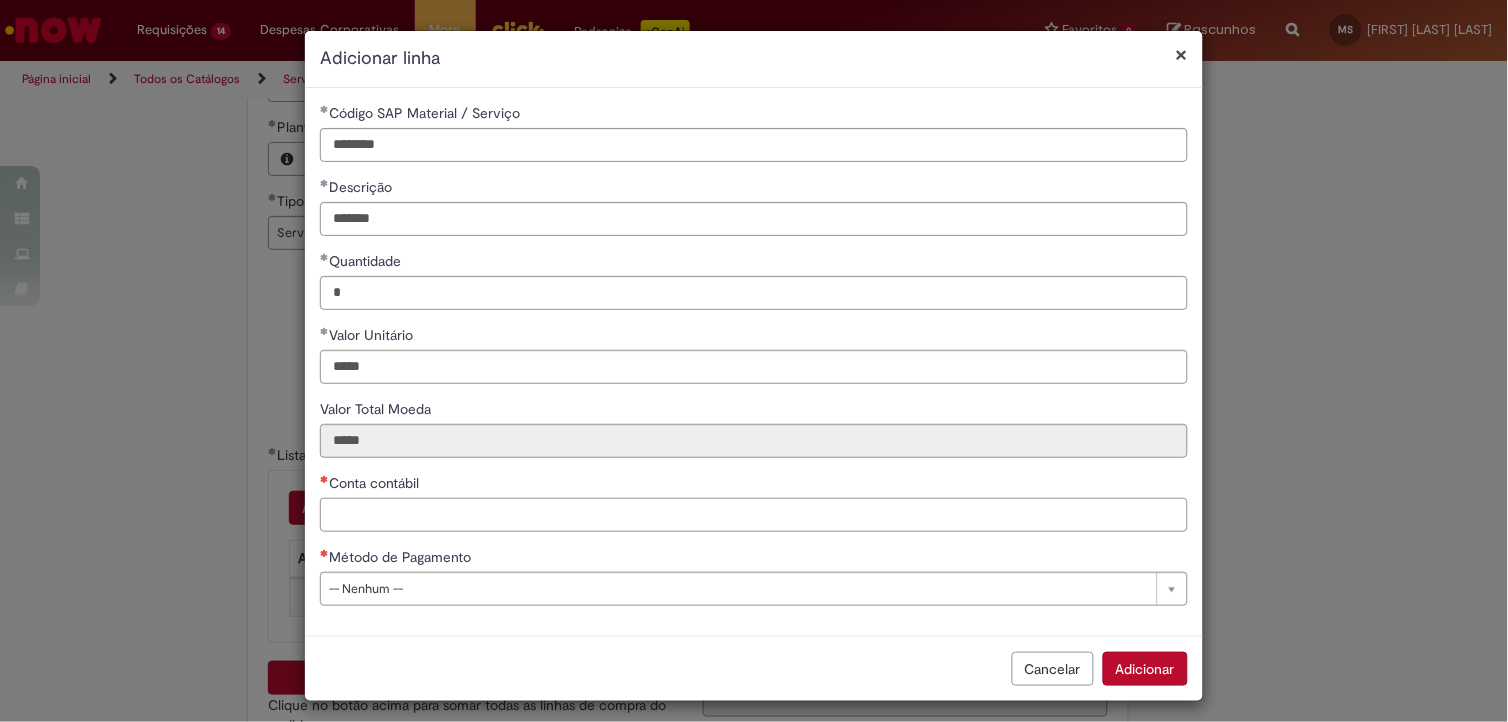 click on "Conta contábil" at bounding box center [754, 515] 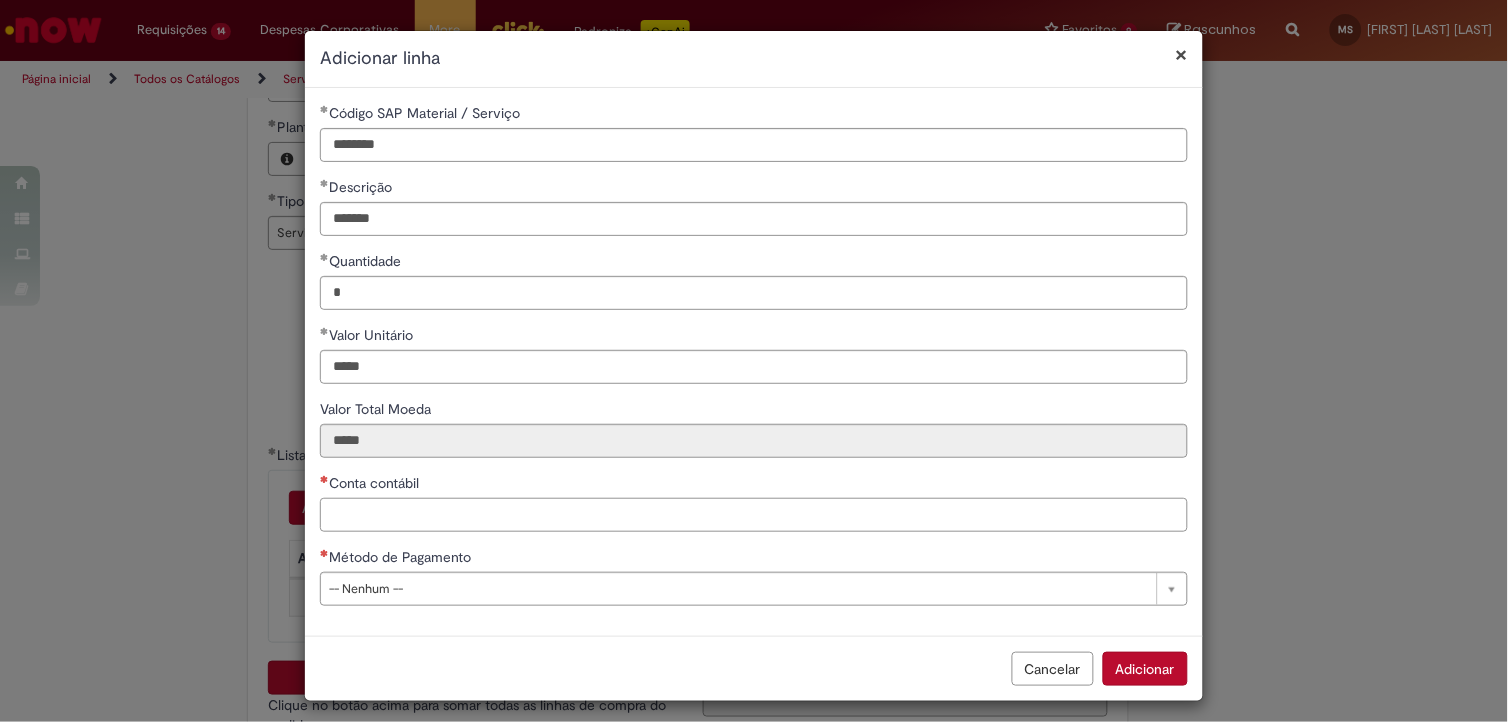 paste on "********" 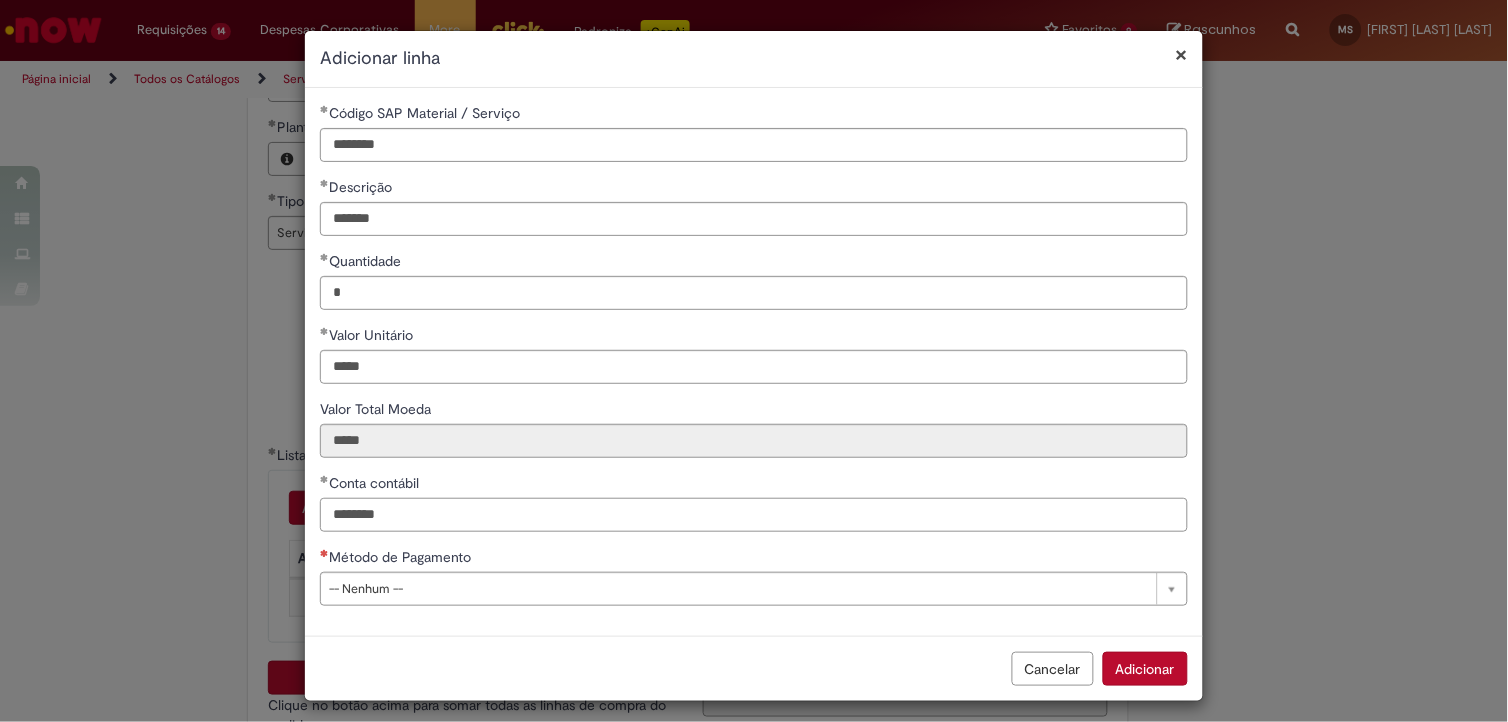 type on "********" 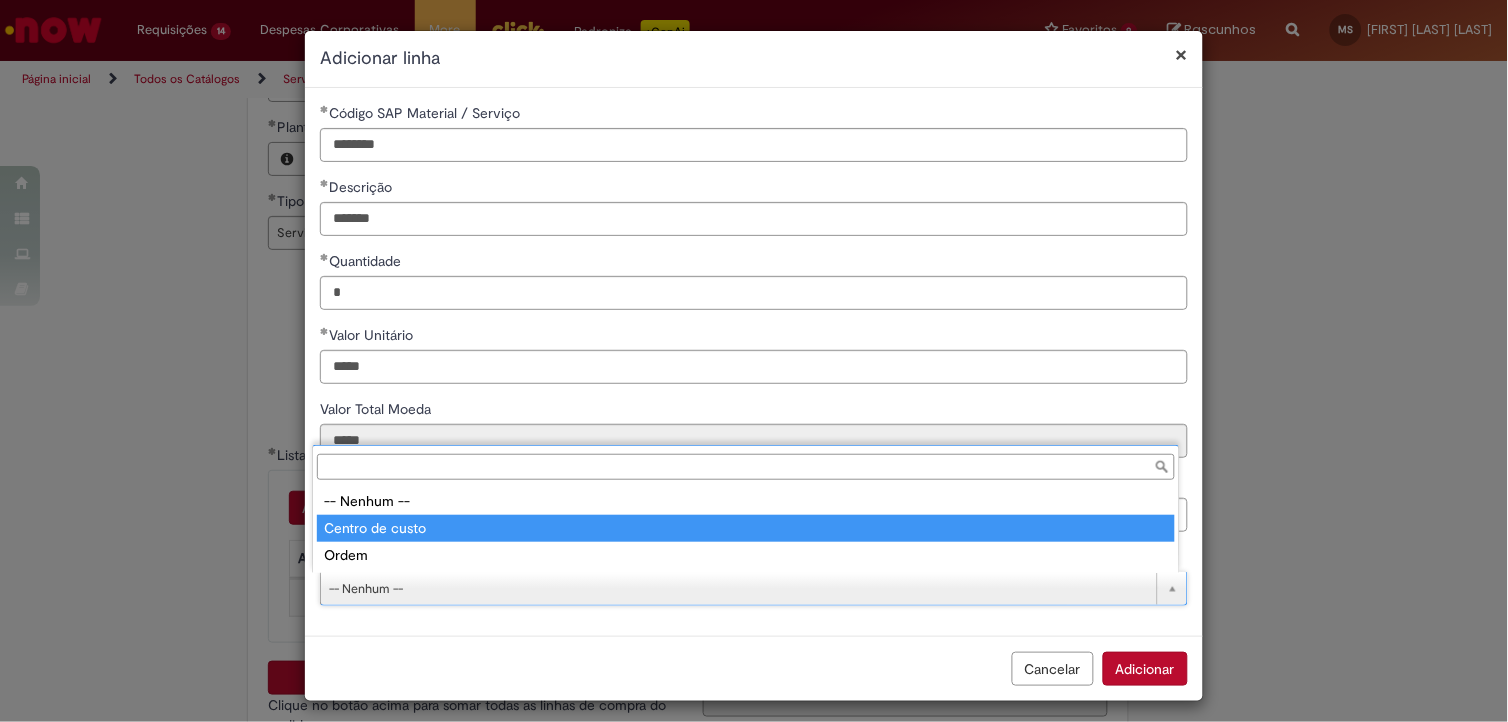 type on "**********" 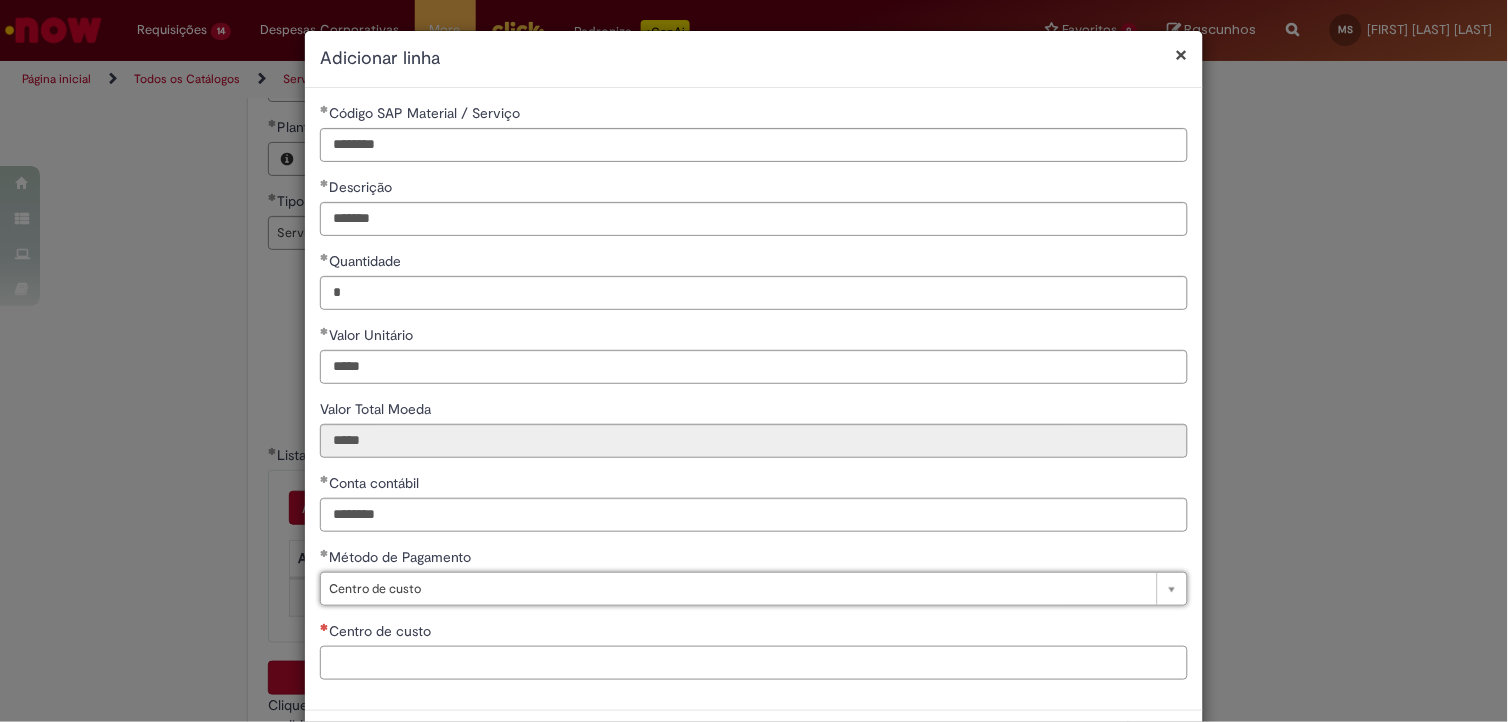 click on "Centro de custo" at bounding box center [754, 663] 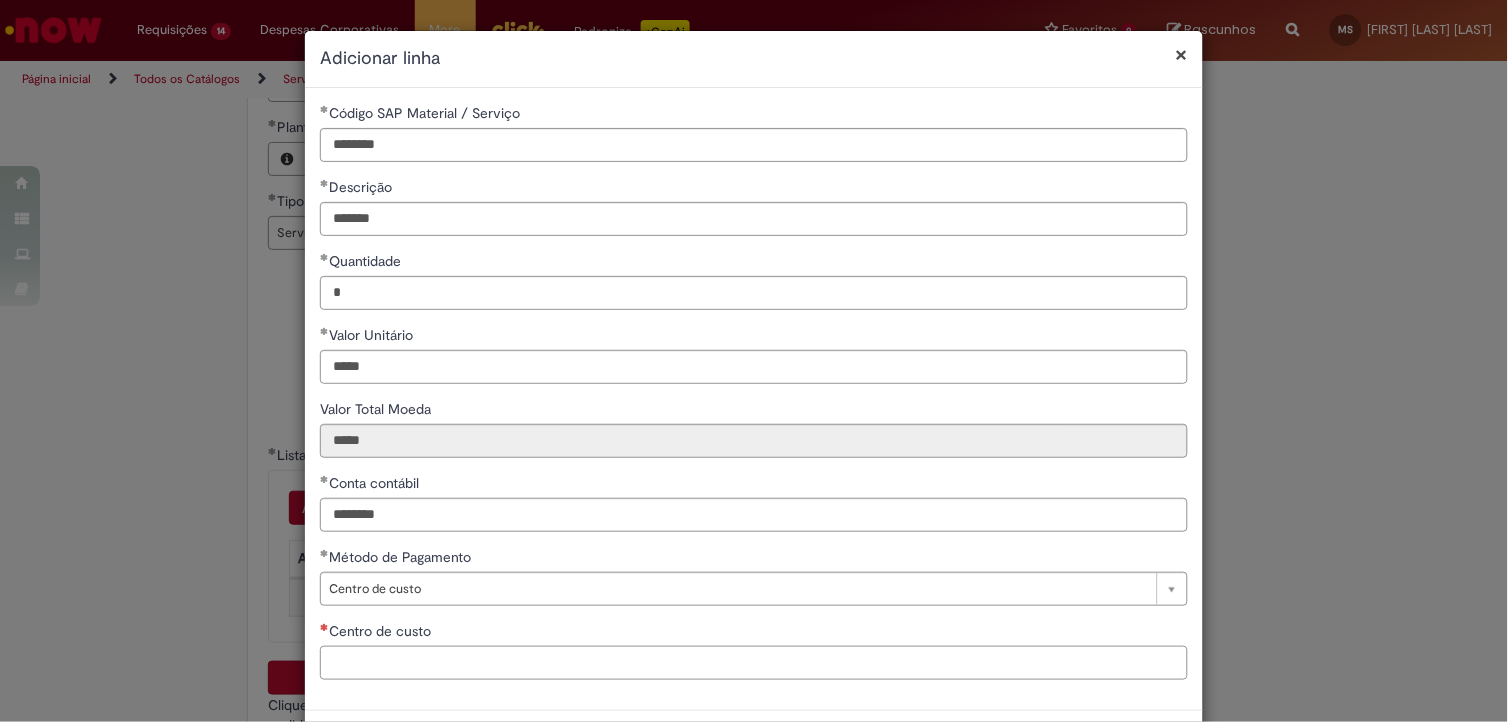 paste on "**********" 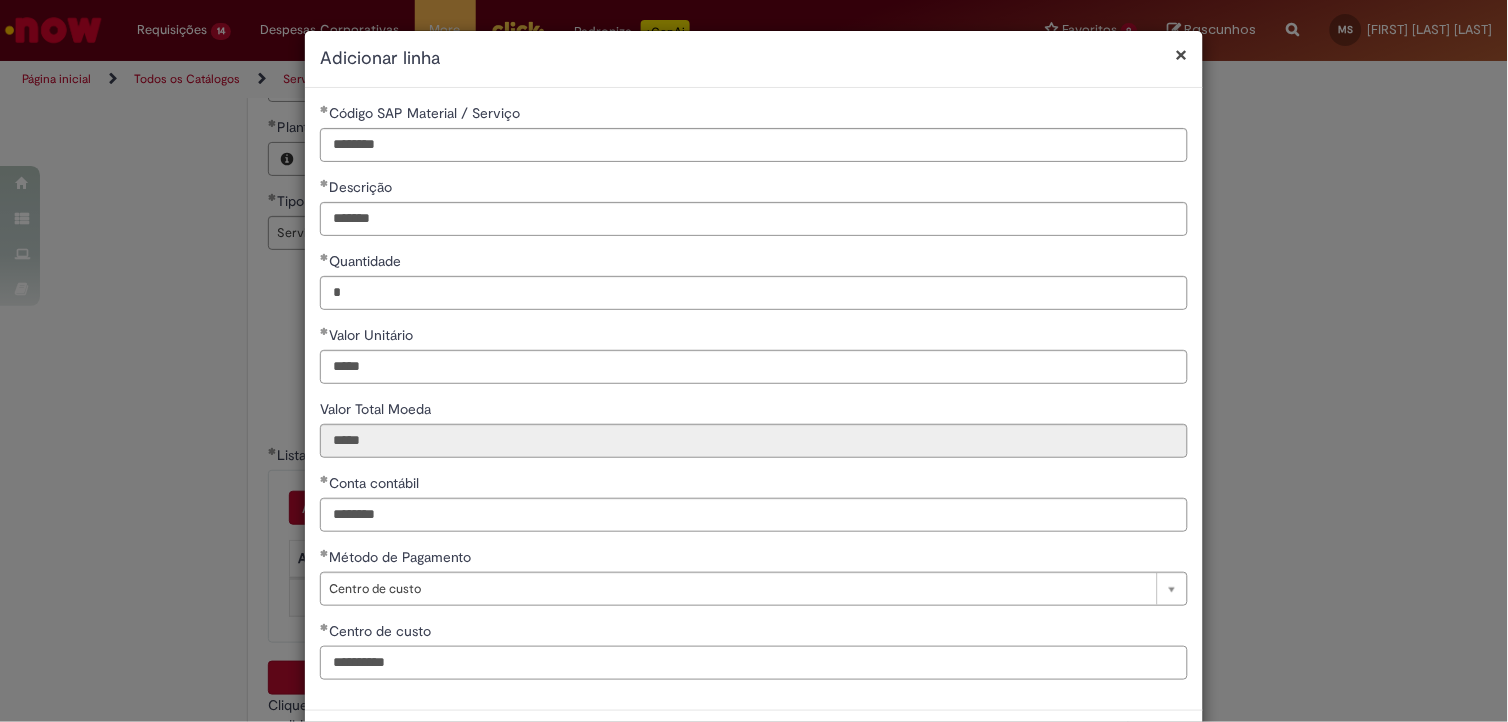 scroll, scrollTop: 84, scrollLeft: 0, axis: vertical 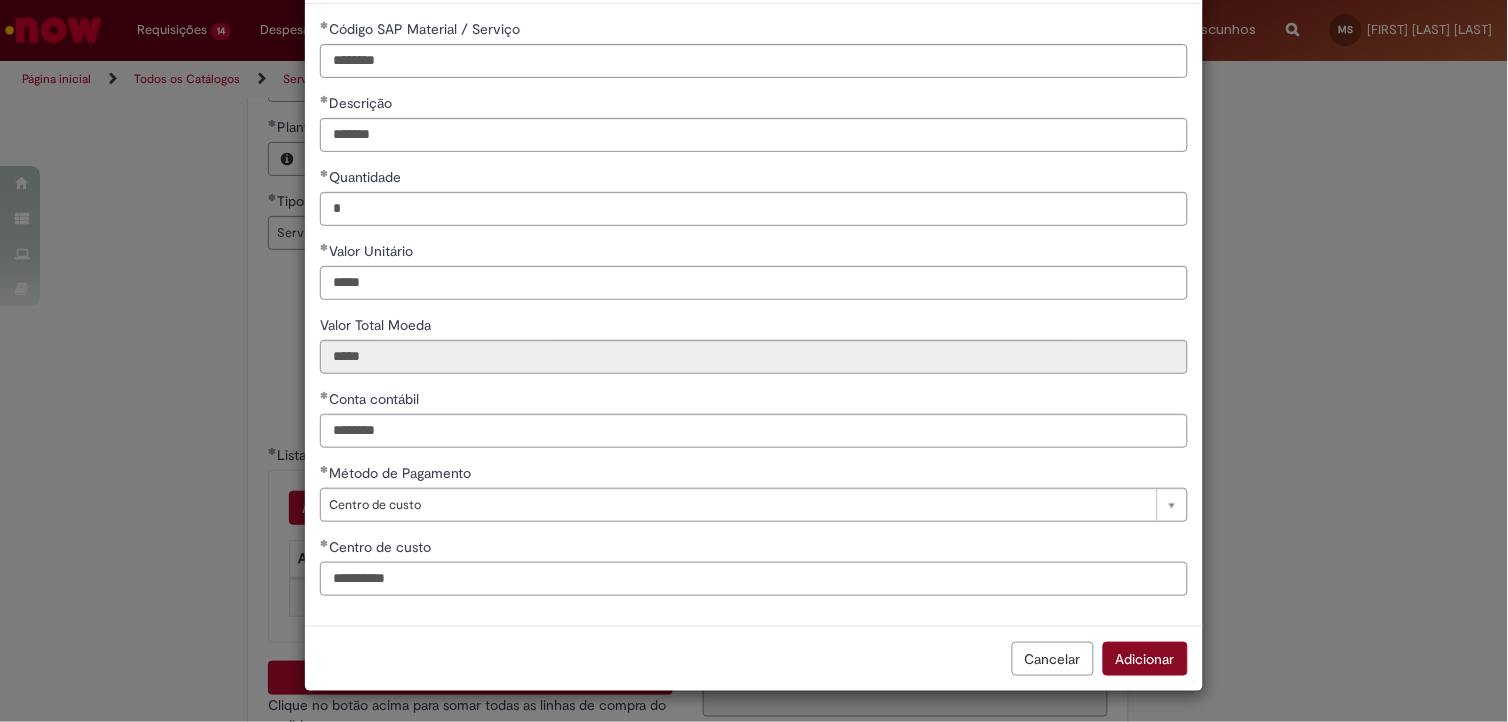 type on "**********" 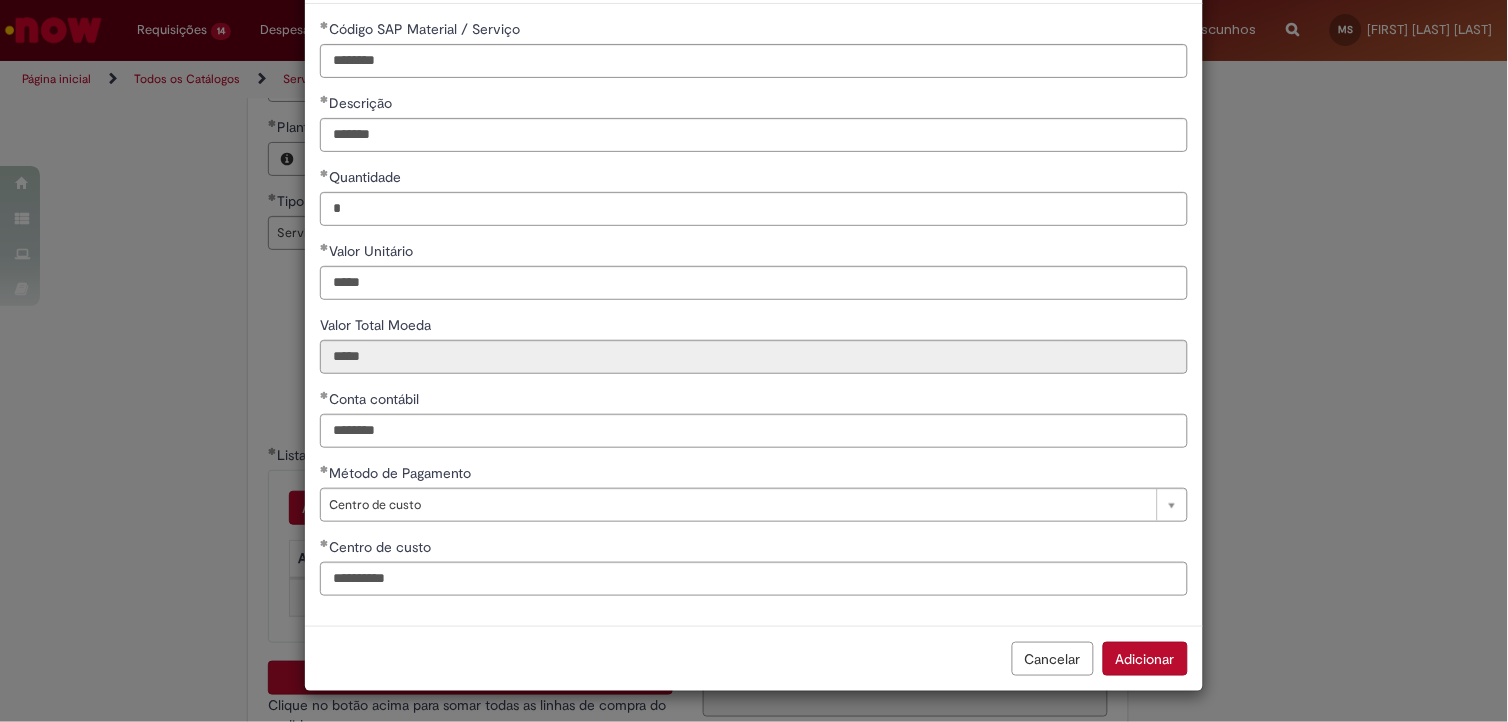 click on "Adicionar" at bounding box center [1145, 659] 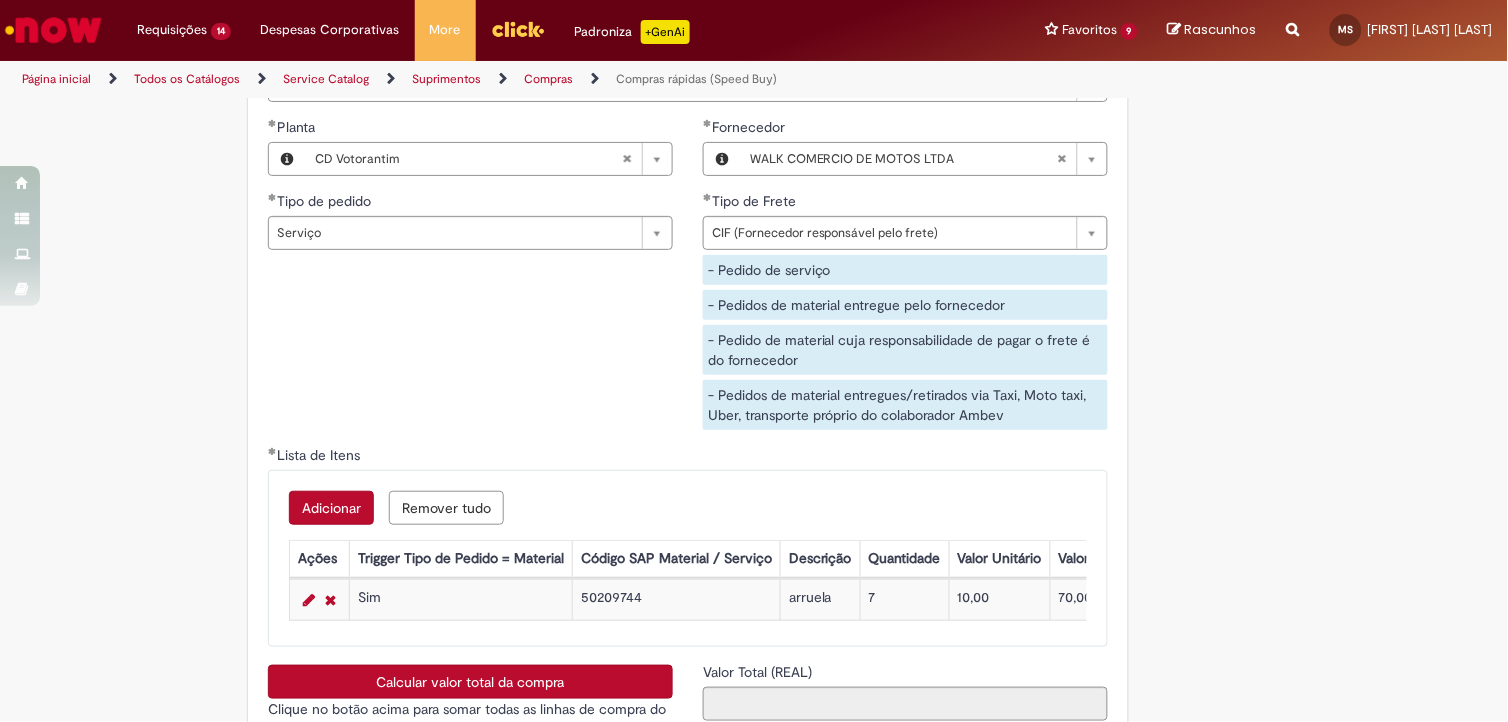 scroll, scrollTop: 3222, scrollLeft: 0, axis: vertical 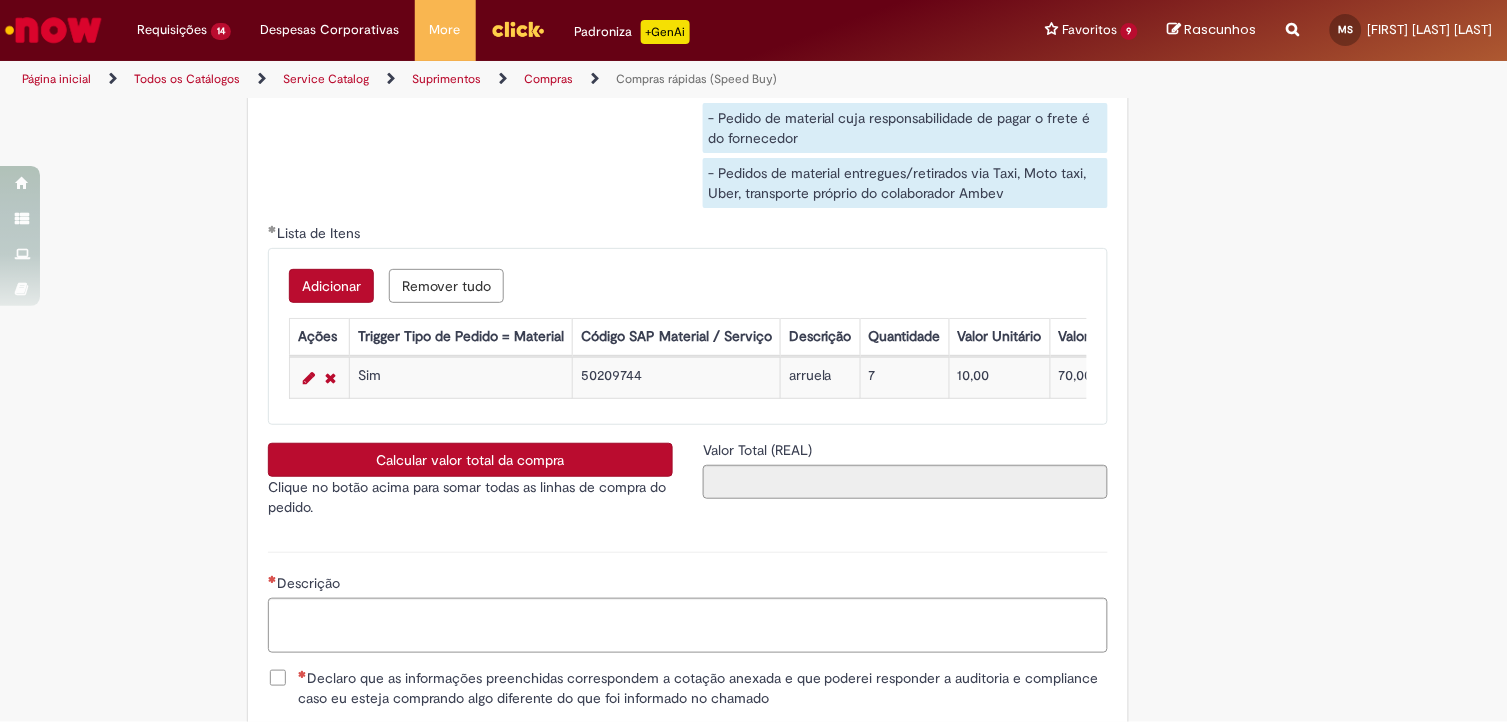 click on "Adicionar" at bounding box center [331, 286] 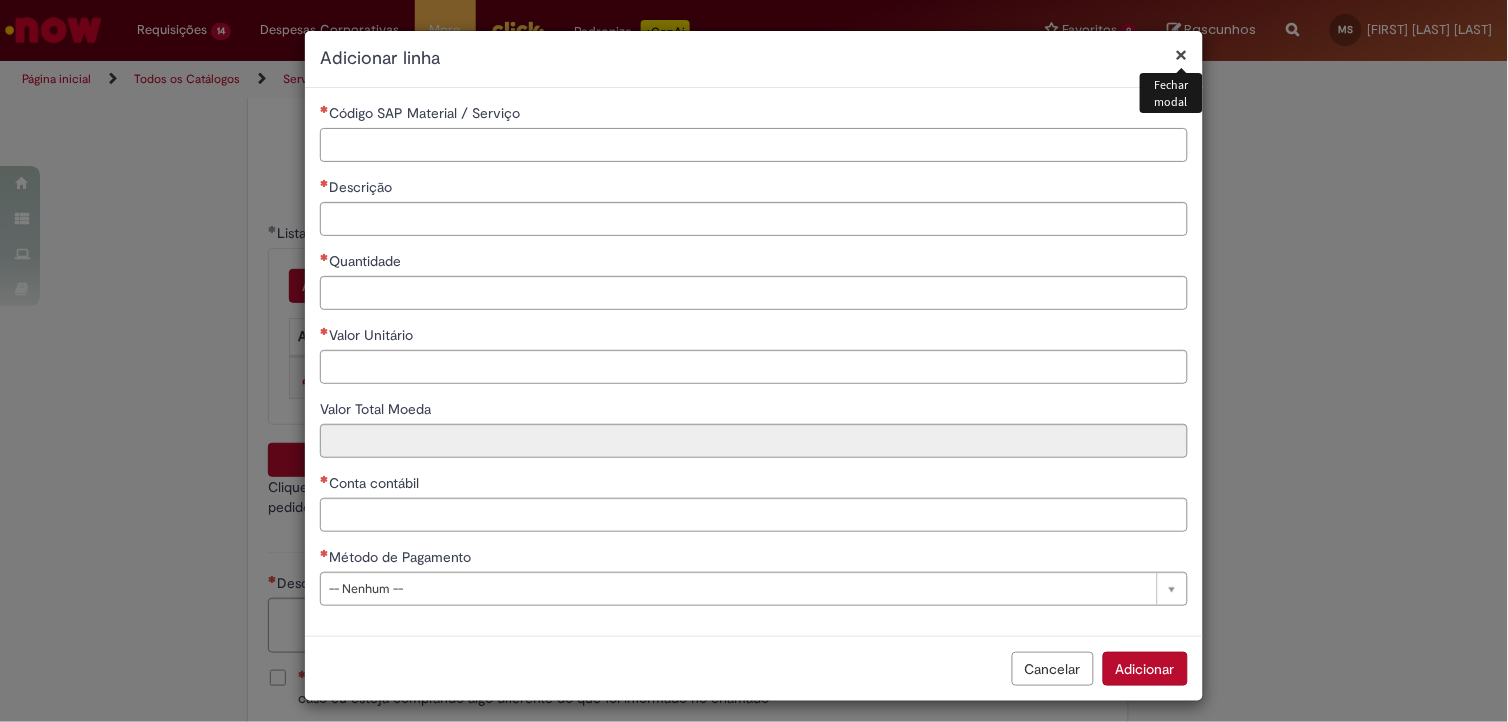click on "Código SAP Material / Serviço" at bounding box center (754, 145) 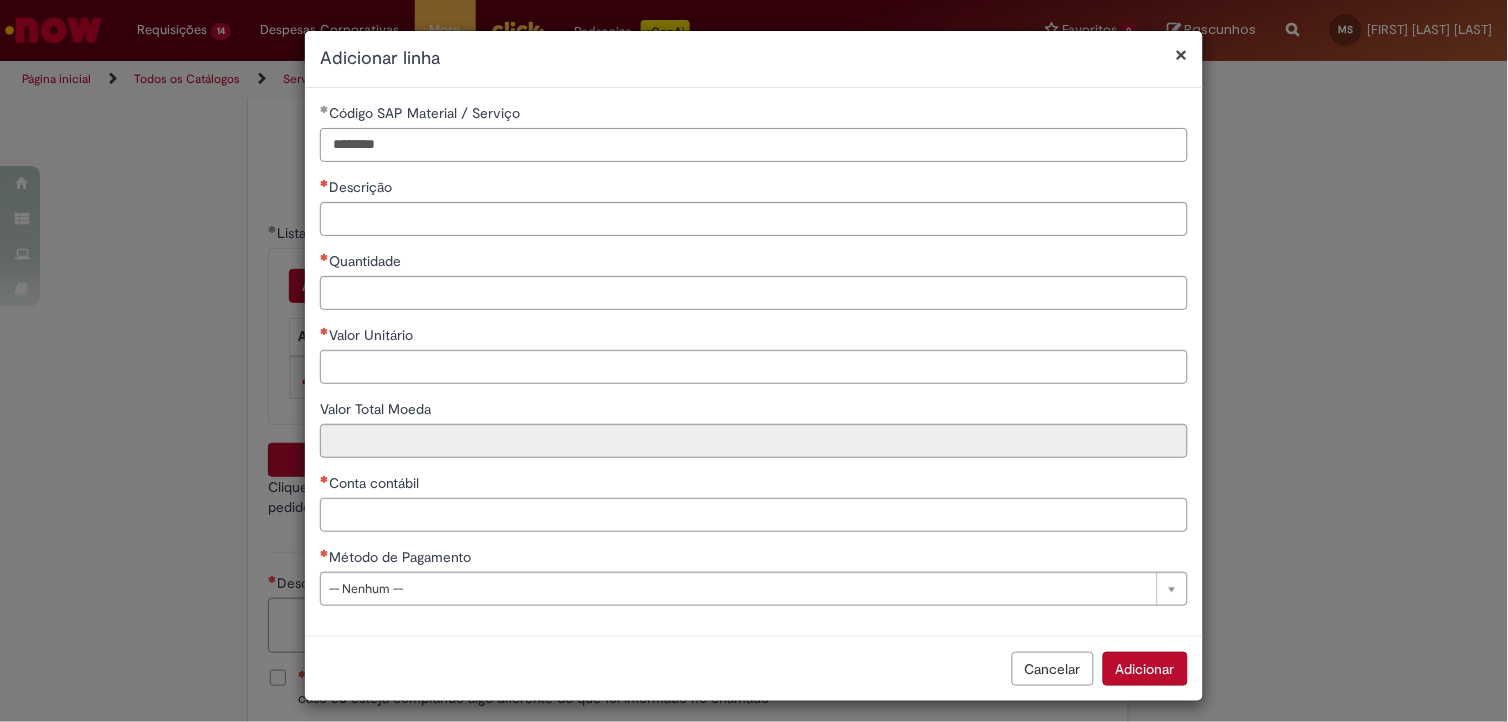 type on "********" 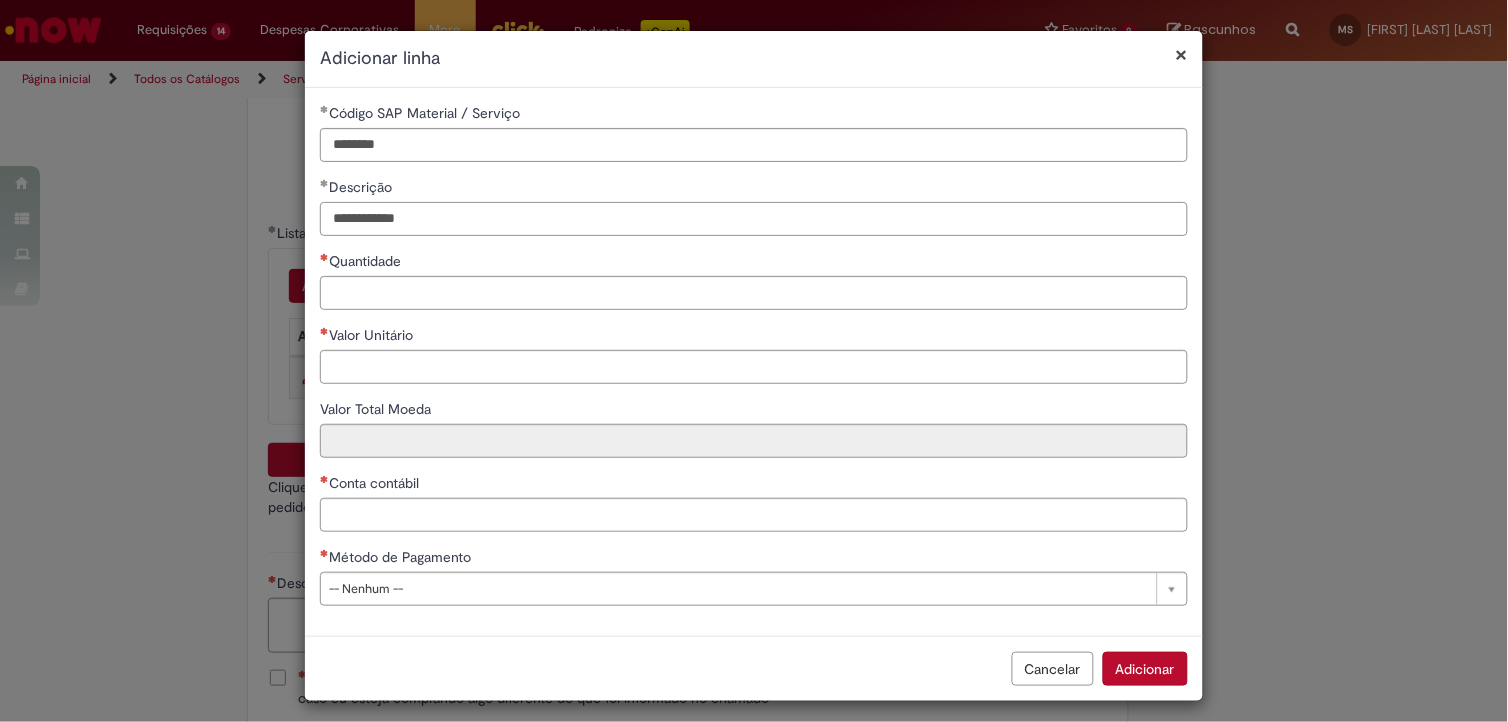 type on "**********" 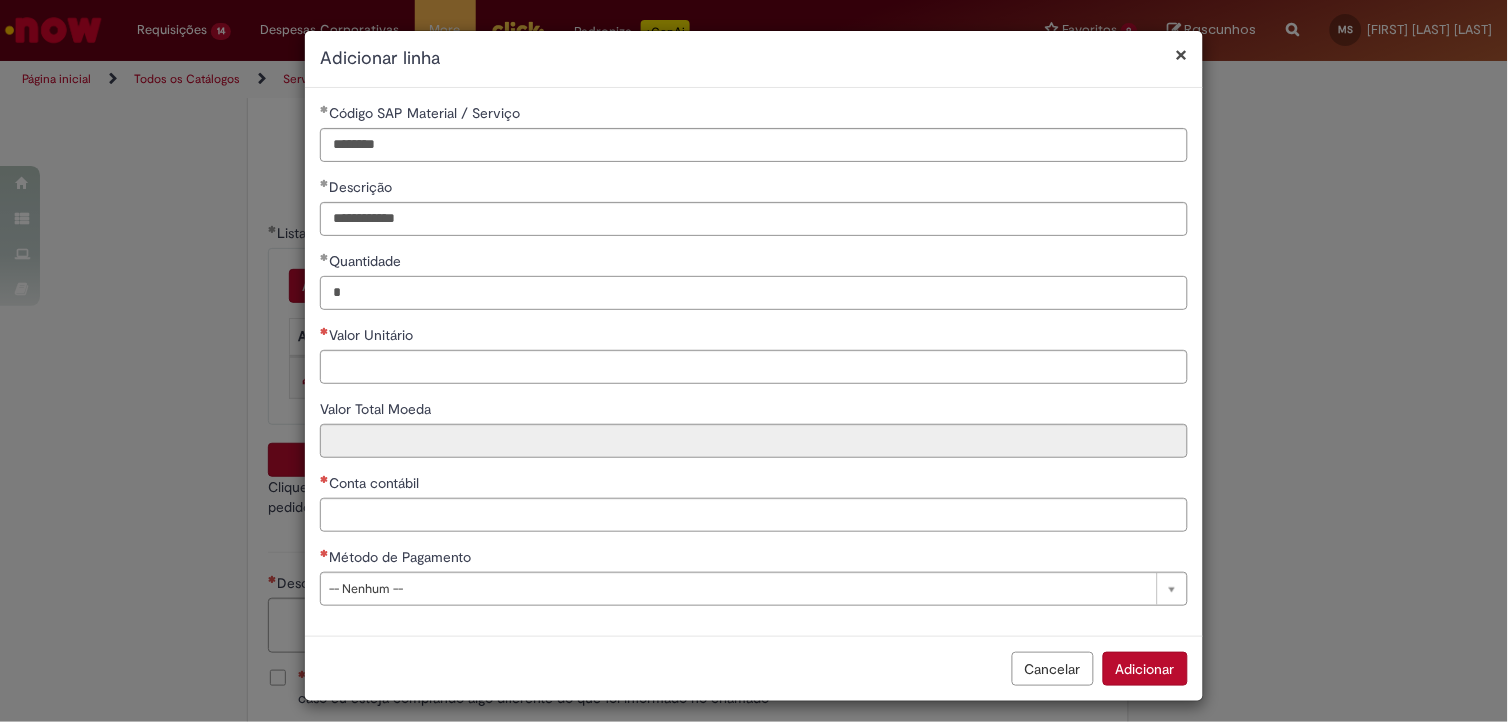 type on "*" 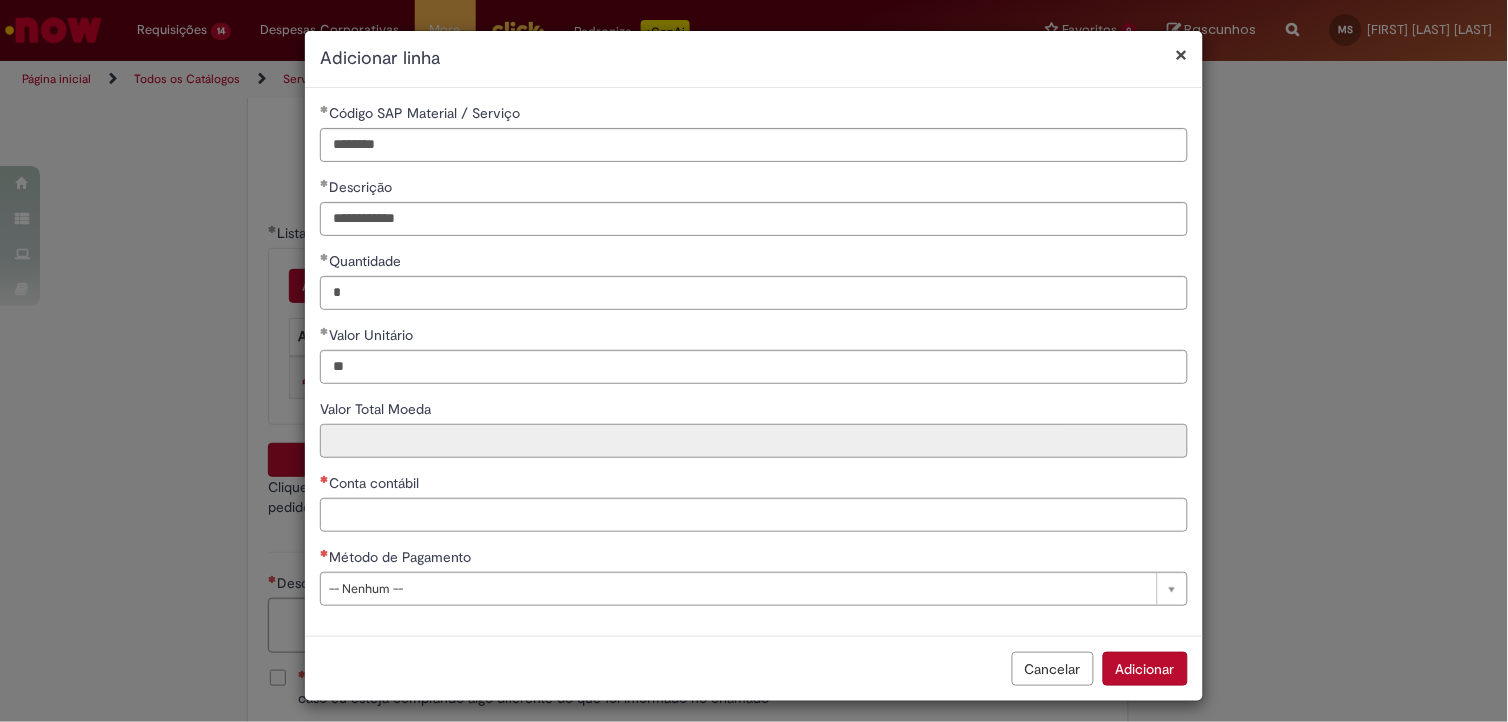 type on "*****" 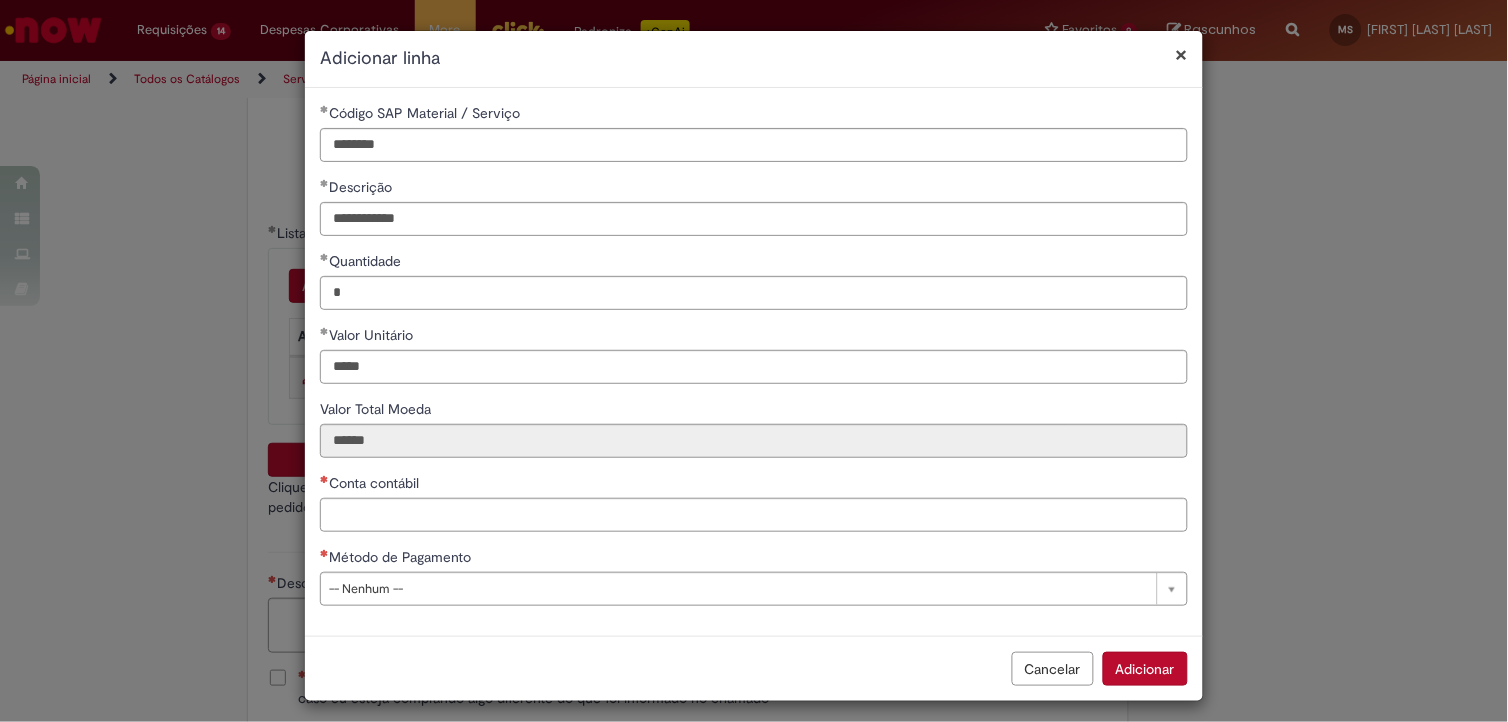 click on "**********" at bounding box center (754, 362) 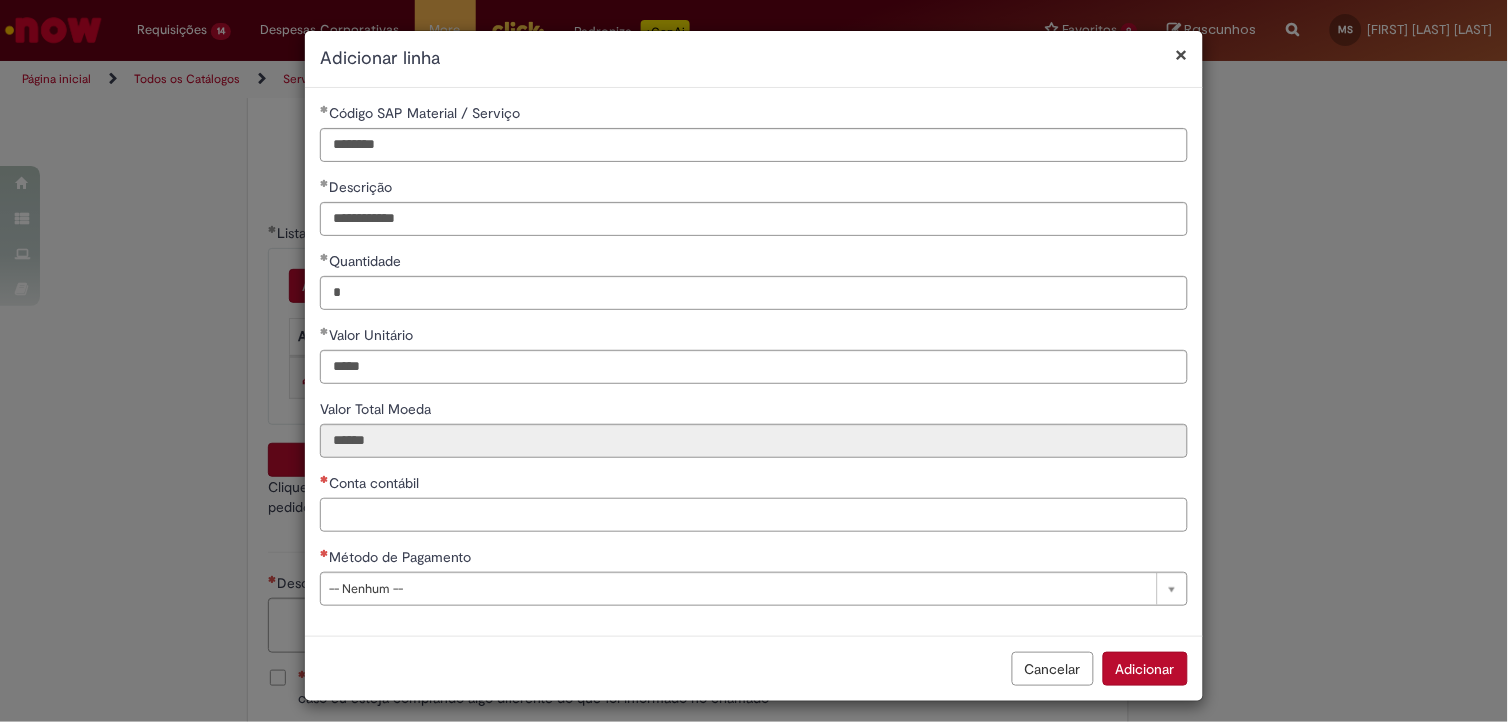 click on "Conta contábil" at bounding box center (754, 515) 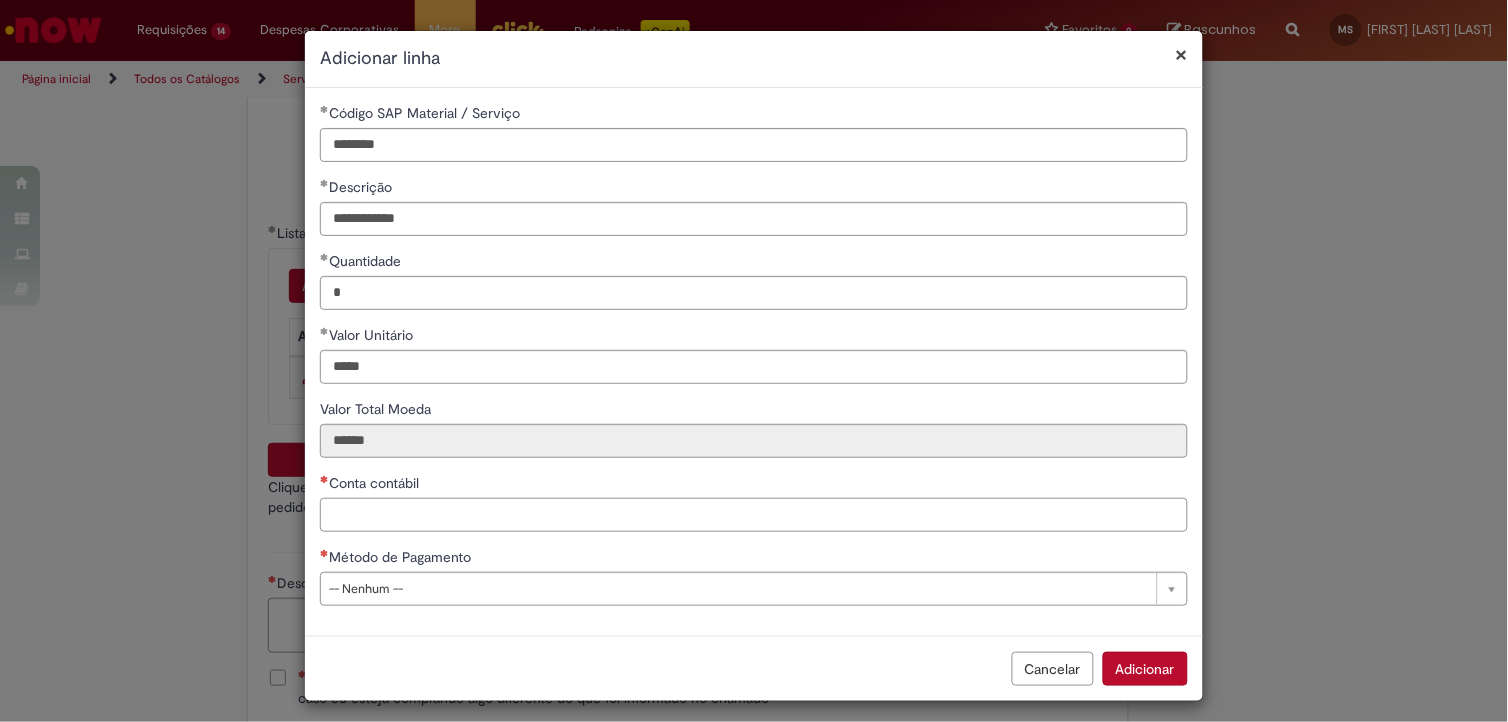 paste on "********" 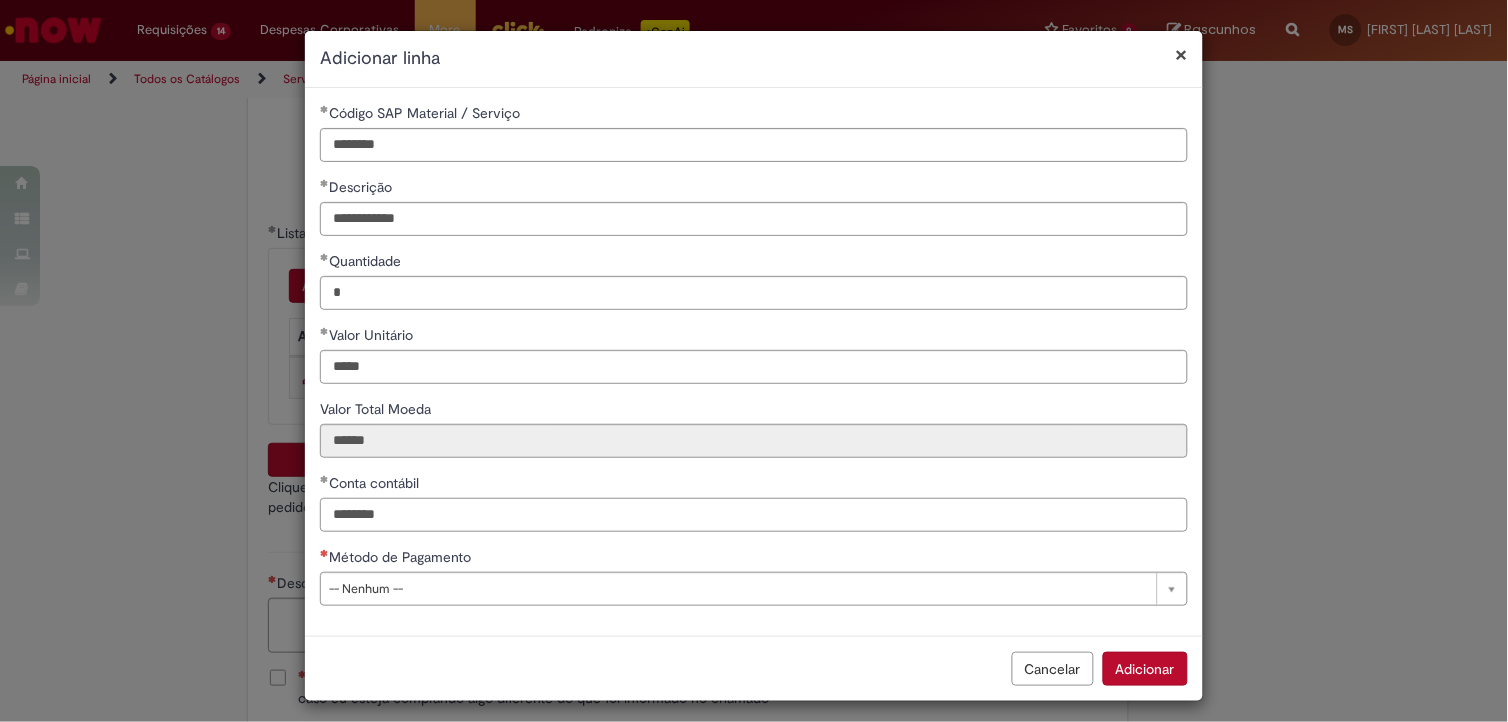 type on "********" 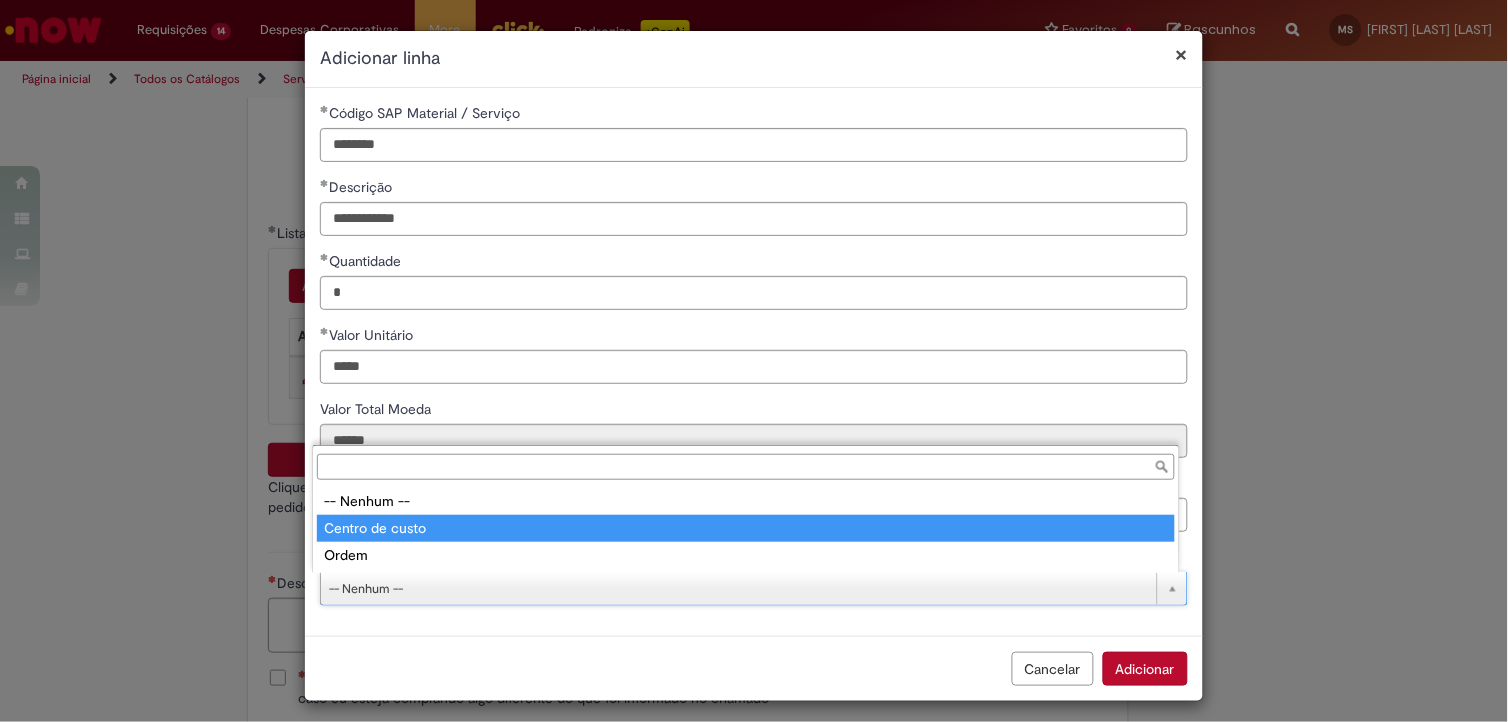 type on "**********" 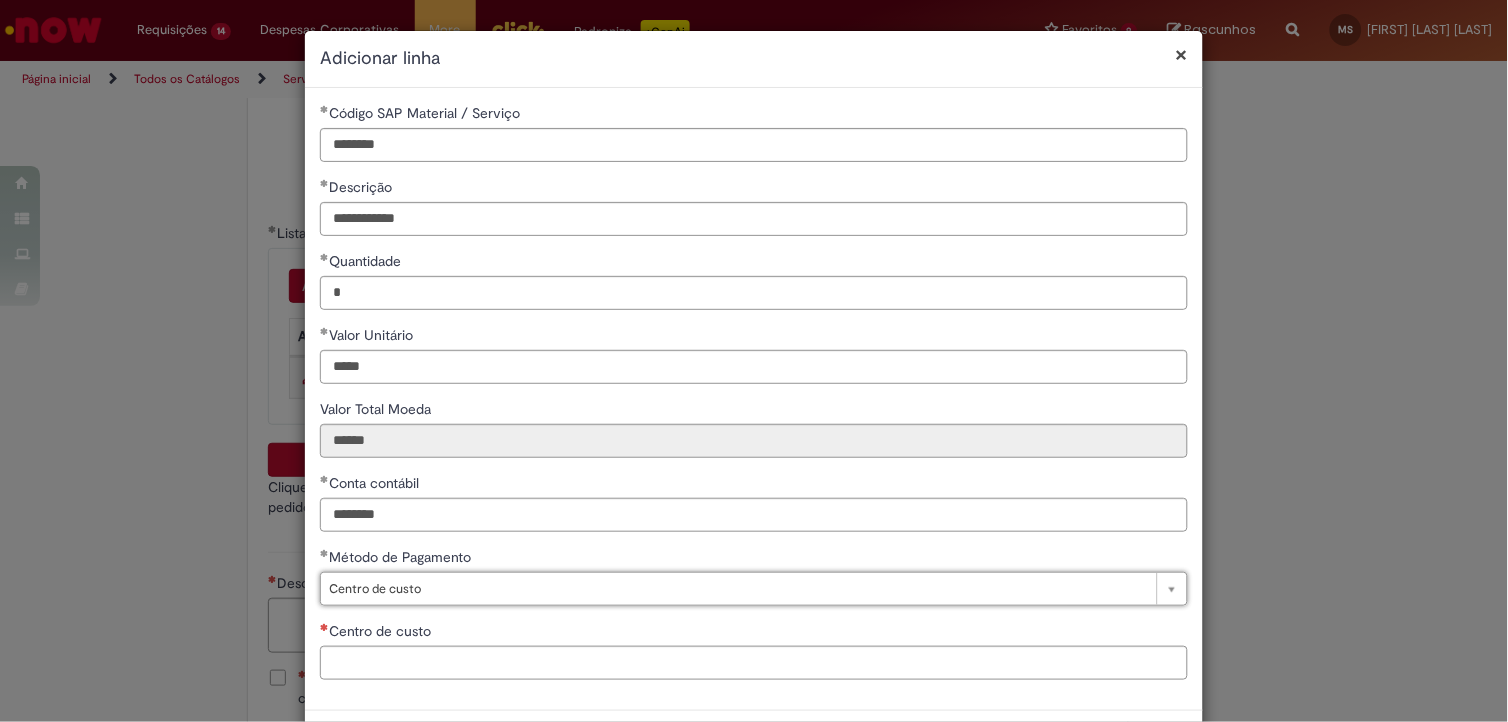 click on "Centro de custo" at bounding box center [754, 633] 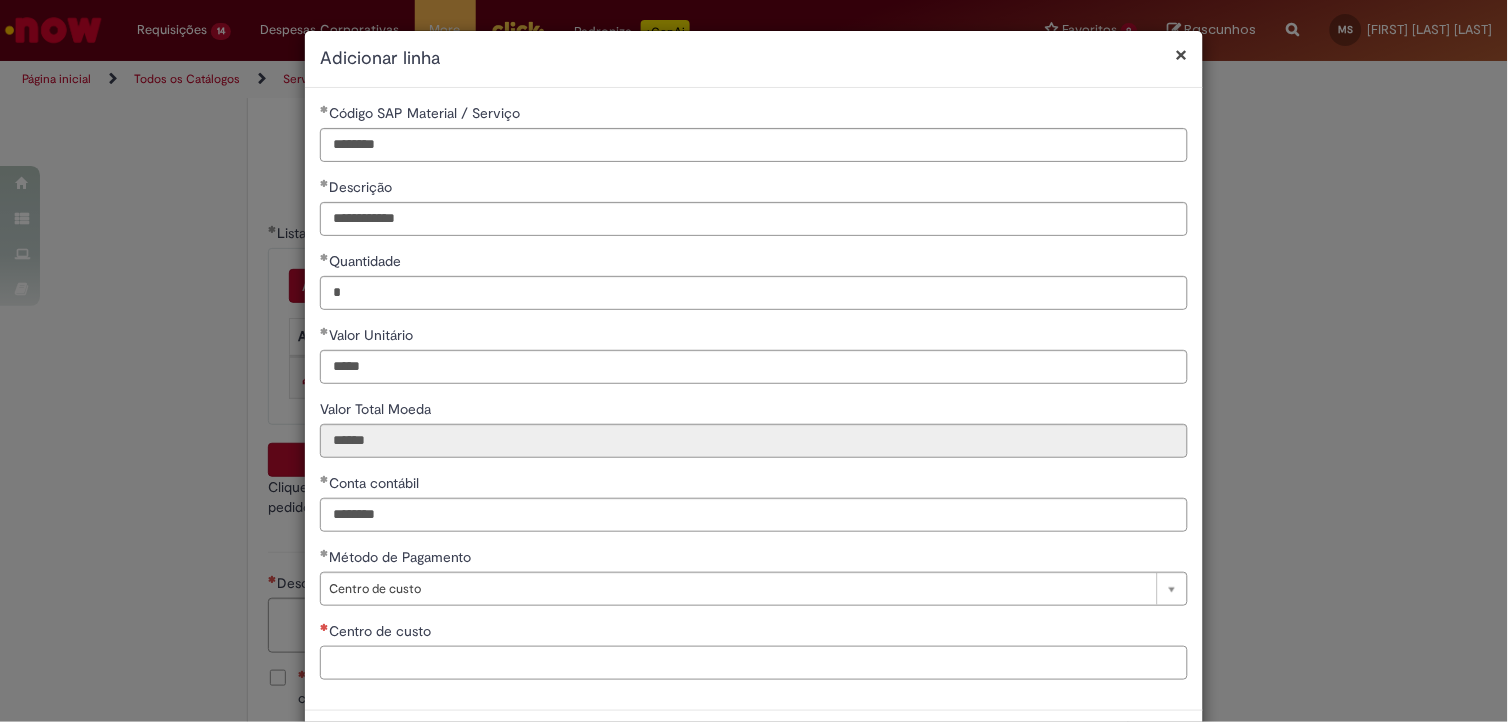 click on "Centro de custo" at bounding box center [754, 663] 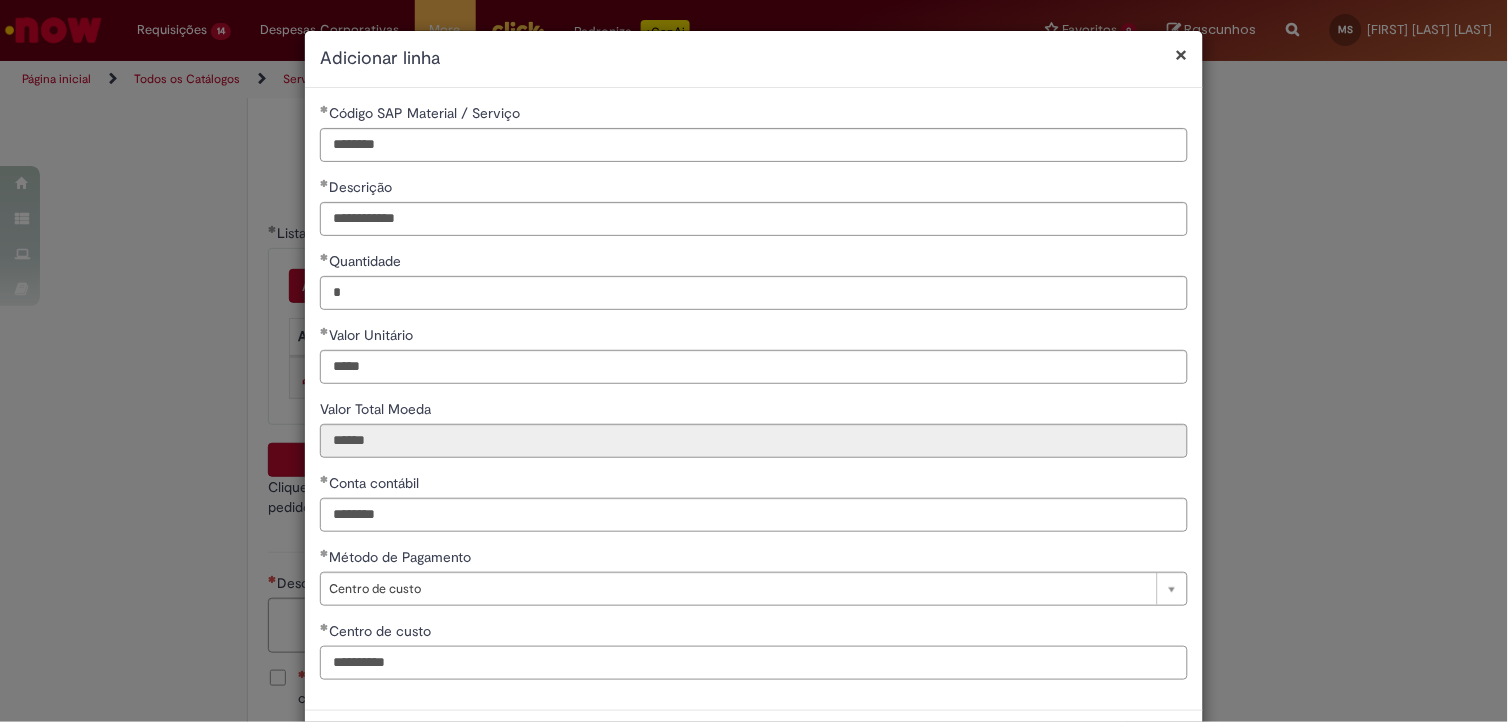 scroll, scrollTop: 84, scrollLeft: 0, axis: vertical 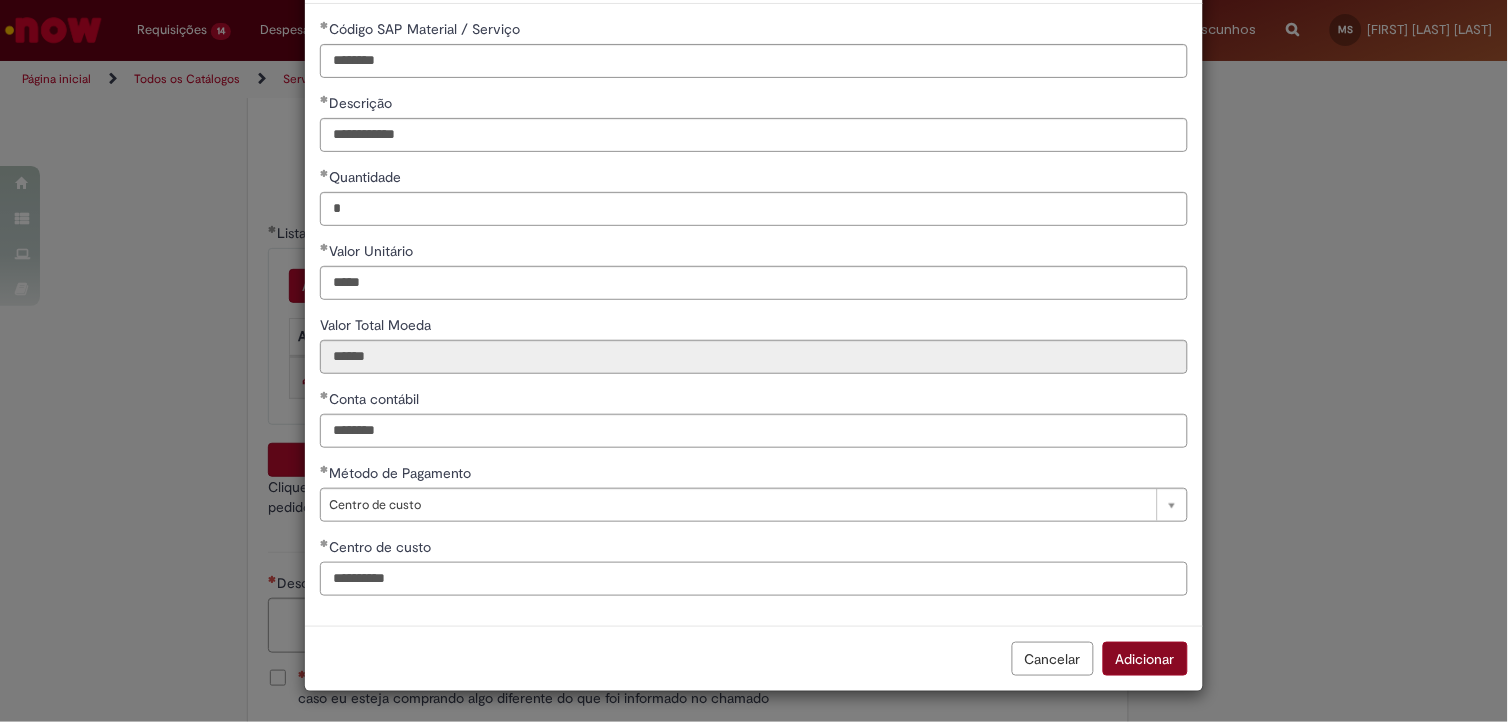type on "**********" 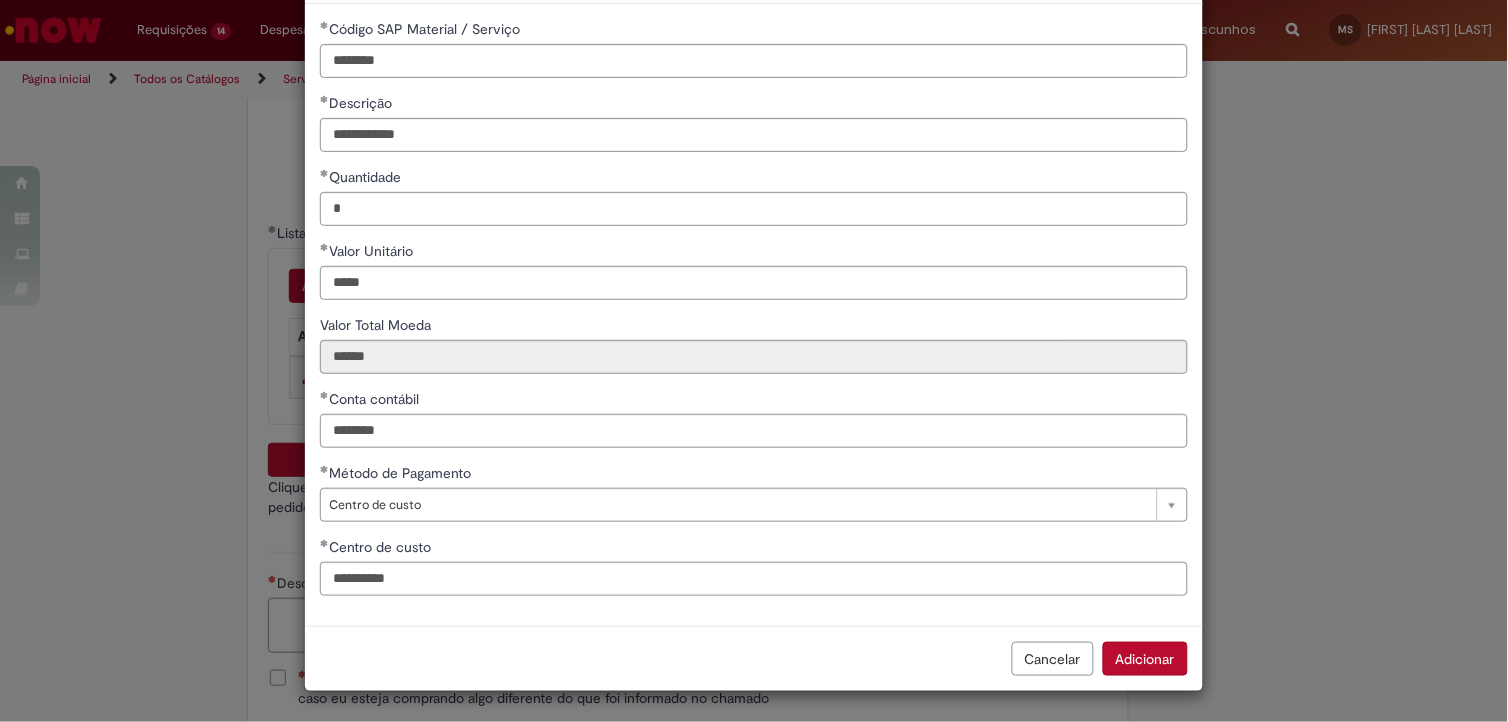 click on "Adicionar" at bounding box center (1145, 659) 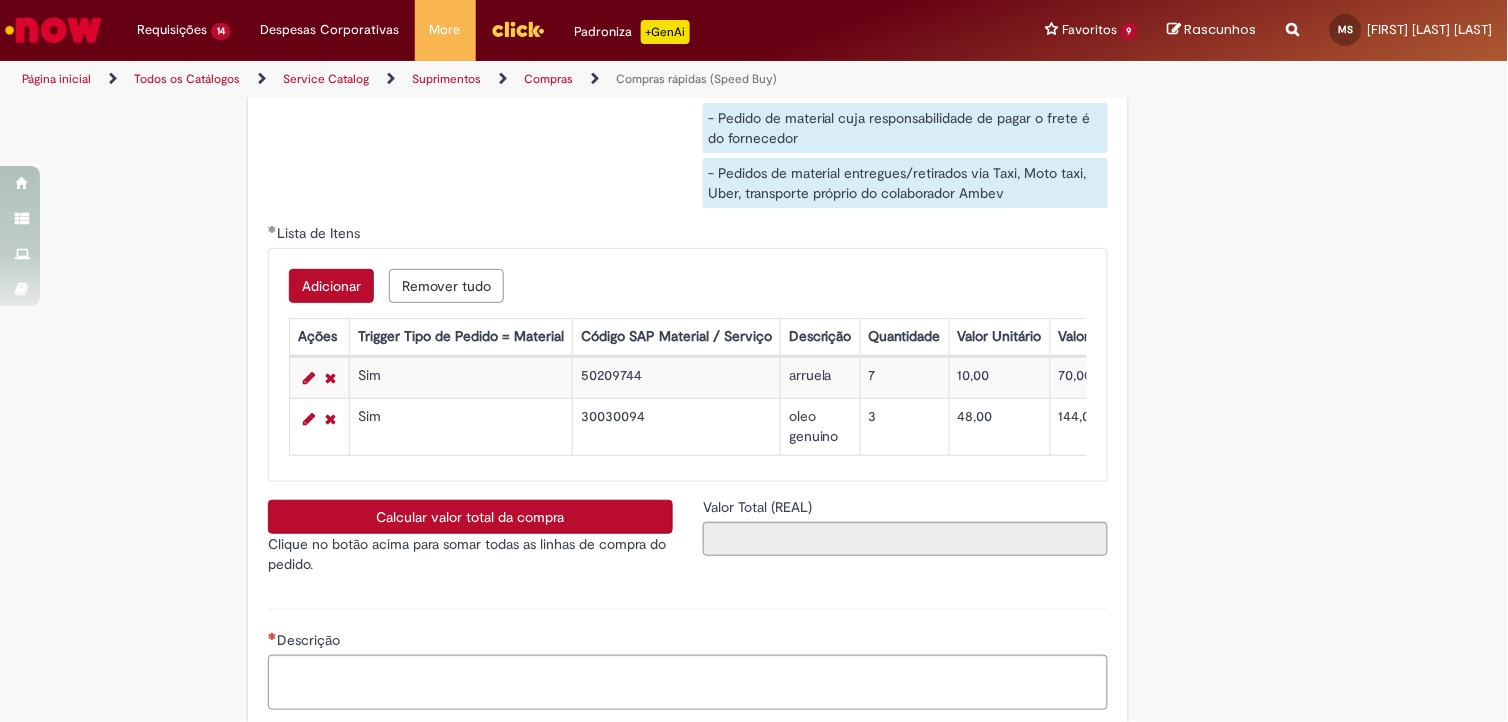 click on "Adicionar" at bounding box center [331, 286] 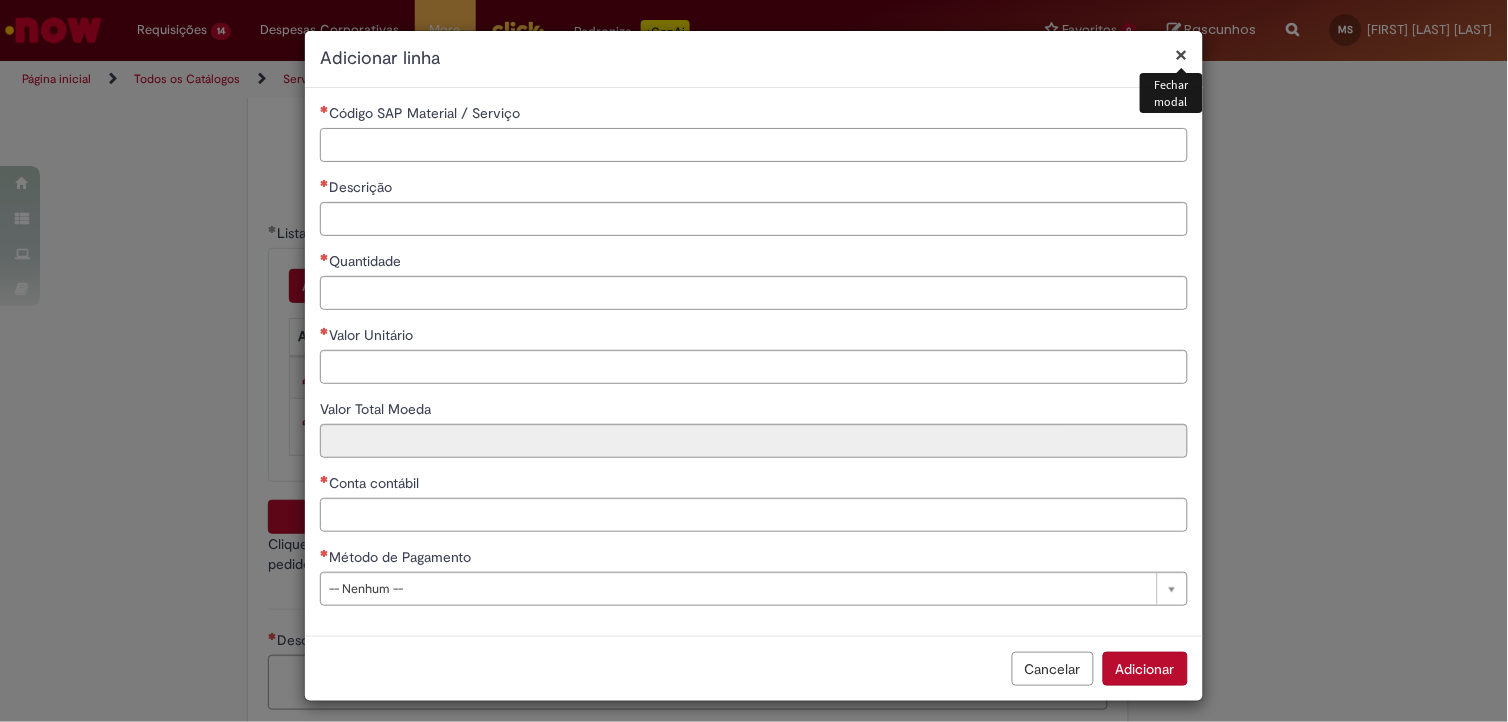 click on "Código SAP Material / Serviço" at bounding box center (754, 145) 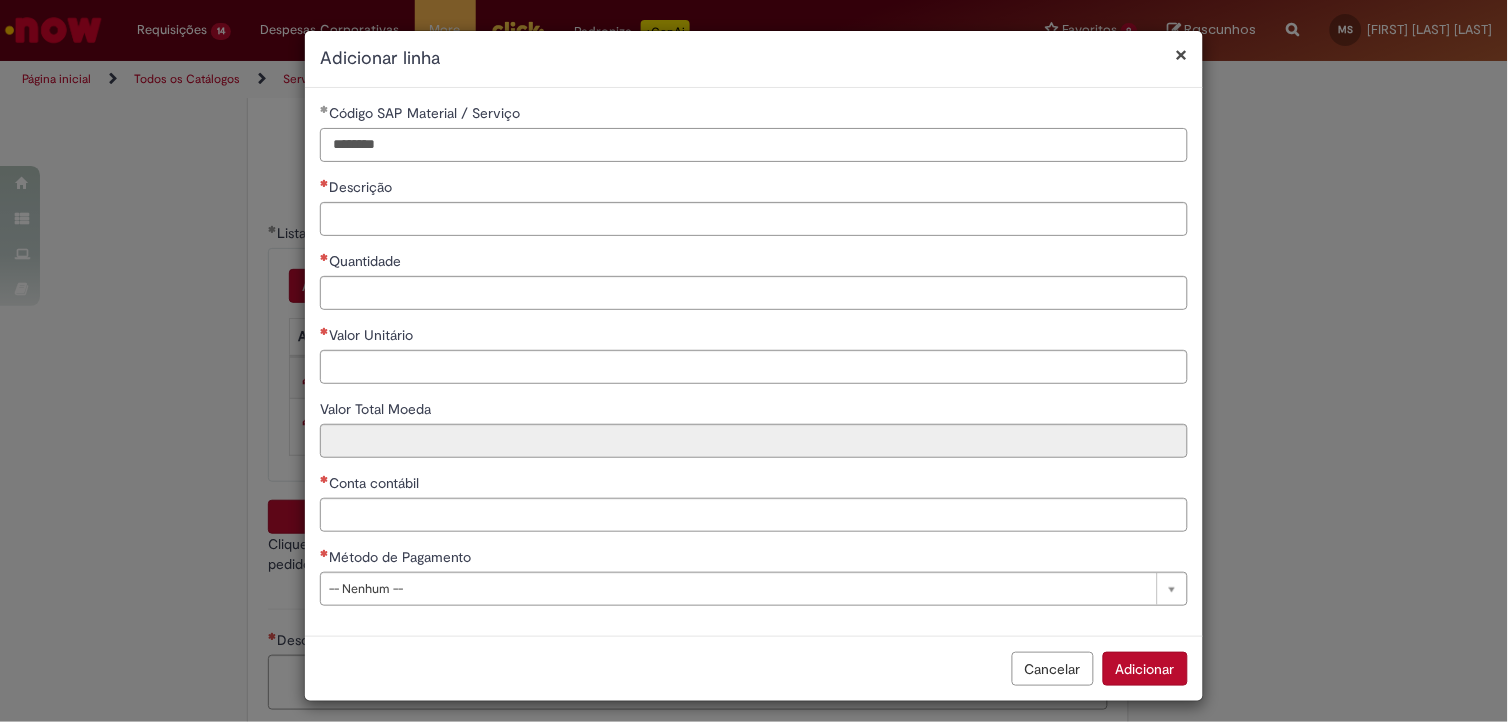 type on "********" 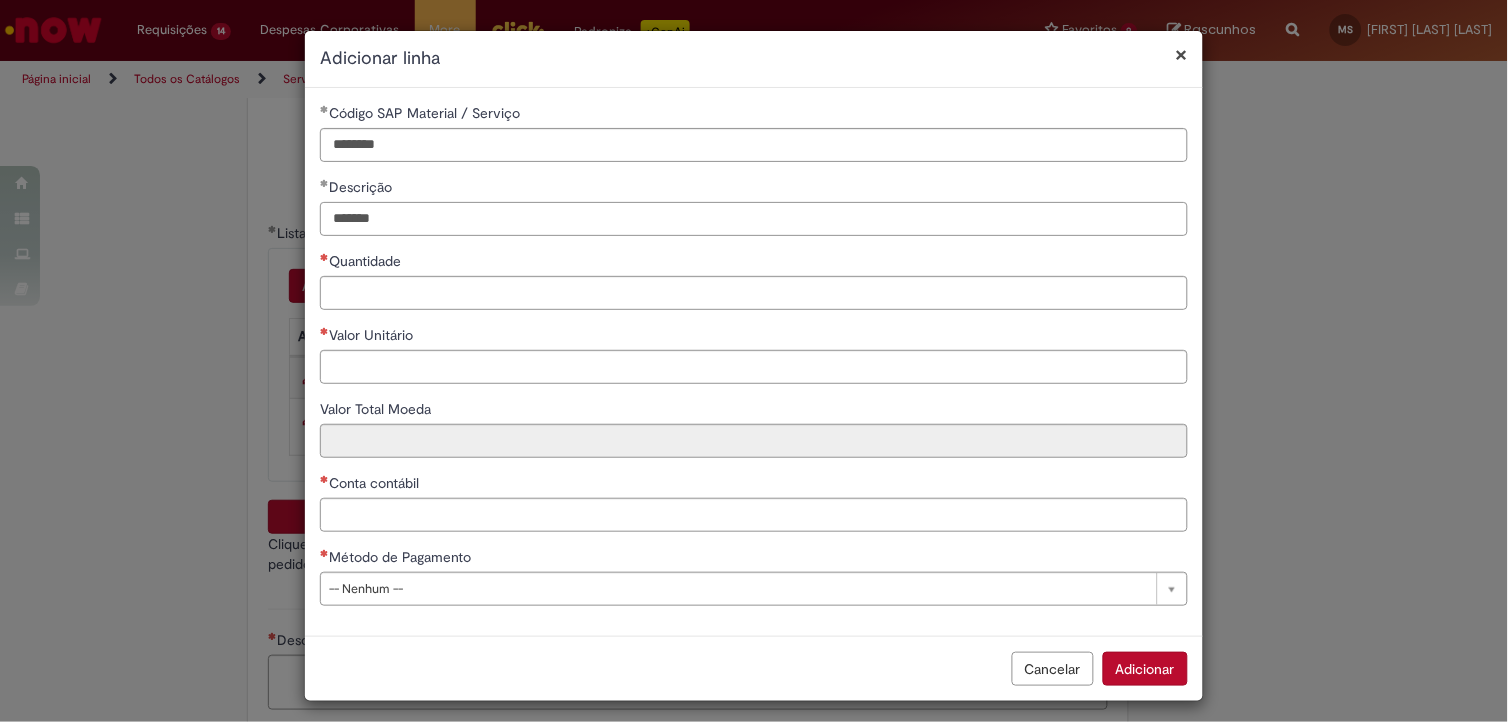 type on "*******" 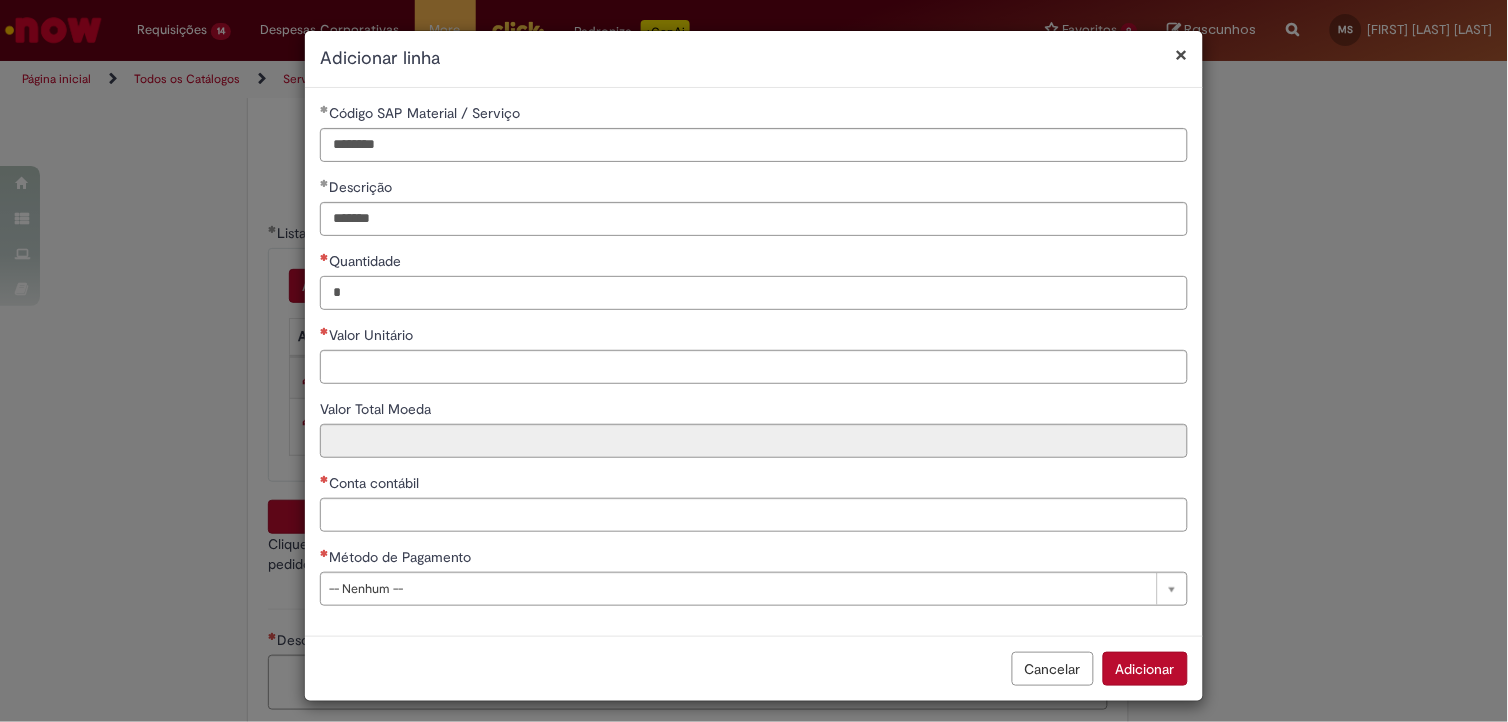 type on "*" 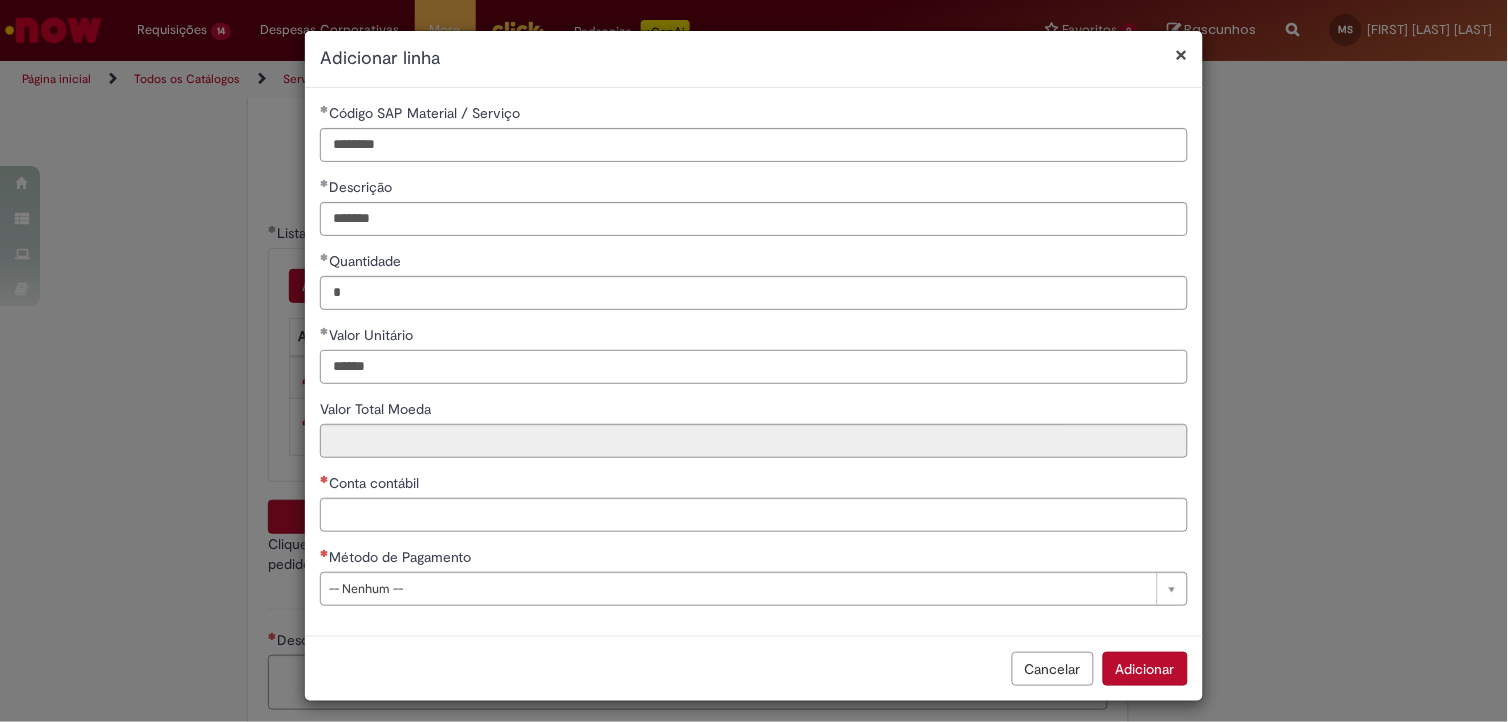 type on "******" 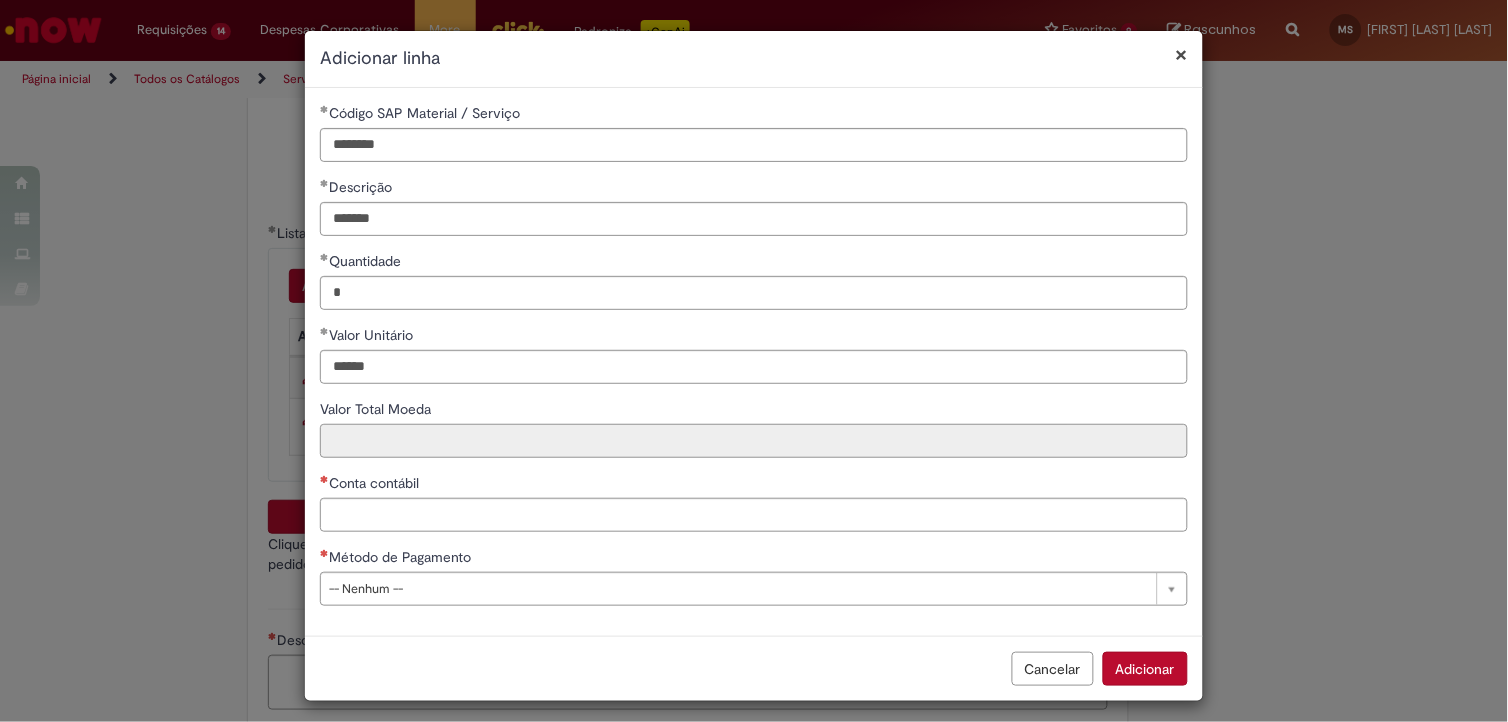 type on "******" 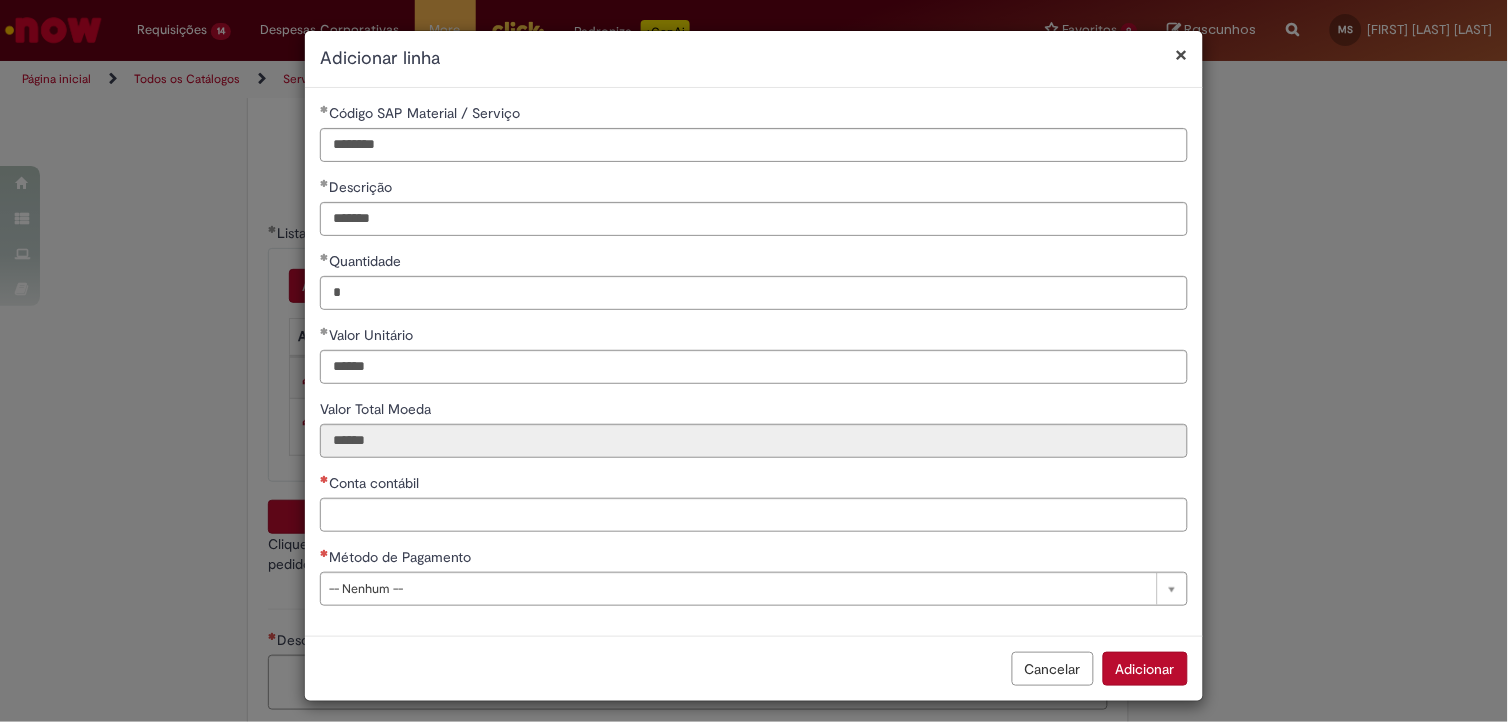 click on "Conta contábil" at bounding box center [754, 485] 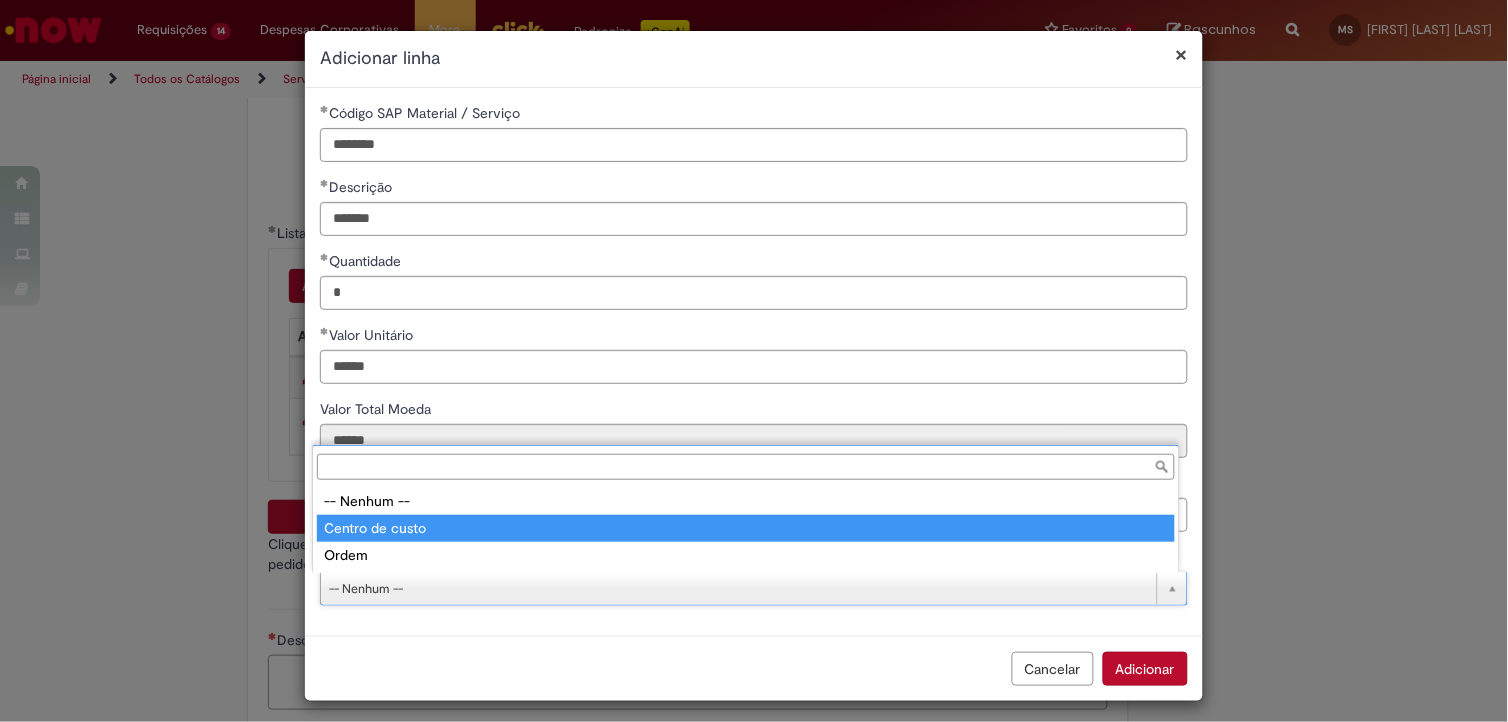 type on "**********" 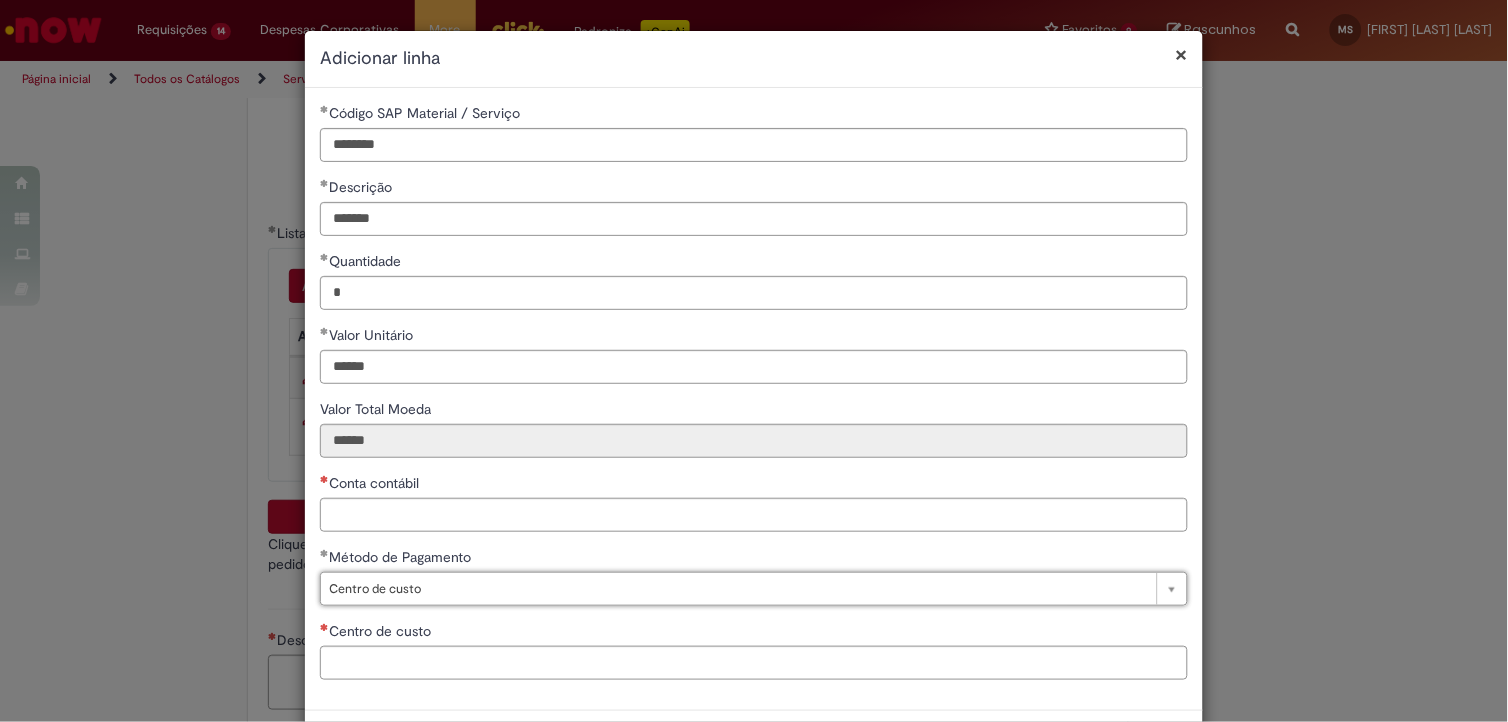 drag, startPoint x: 473, startPoint y: 638, endPoint x: 485, endPoint y: 648, distance: 15.6205 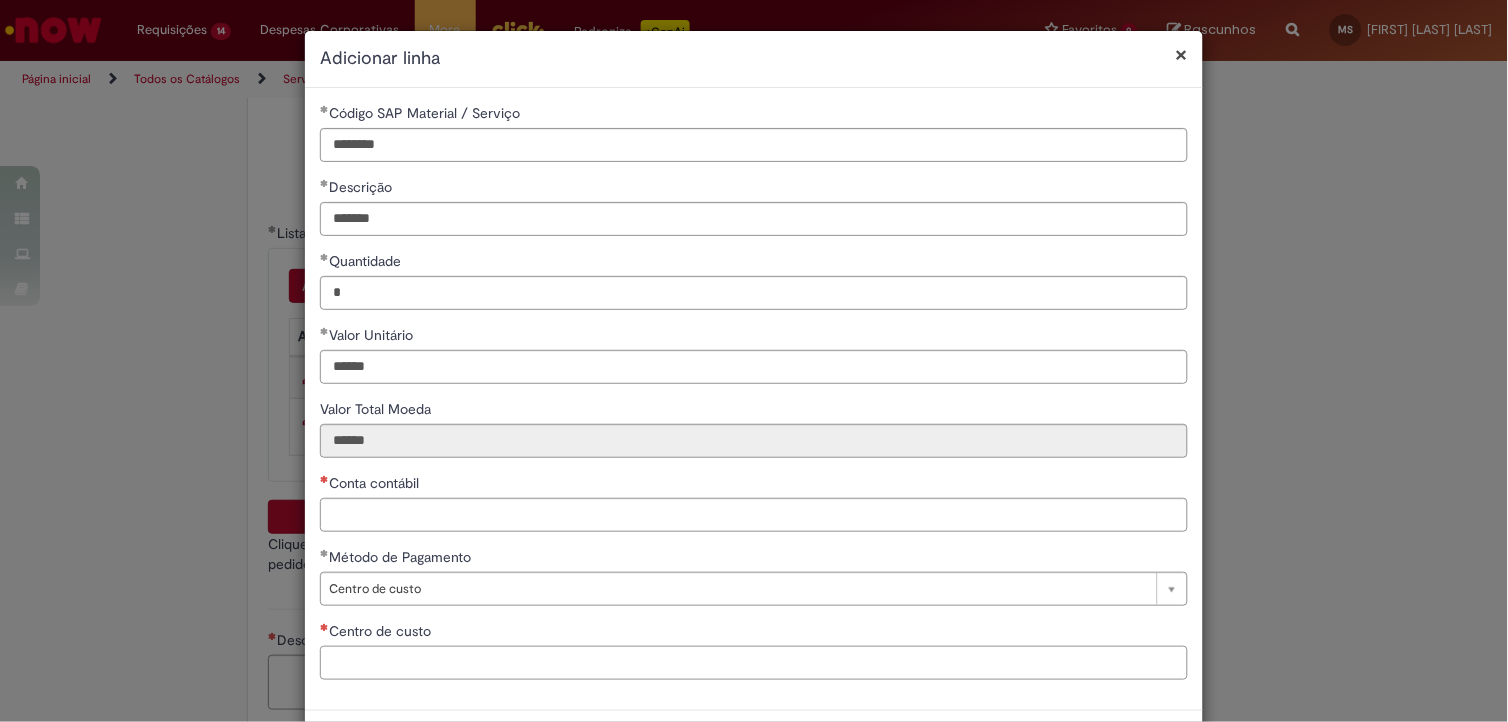 click on "Centro de custo" at bounding box center (754, 663) 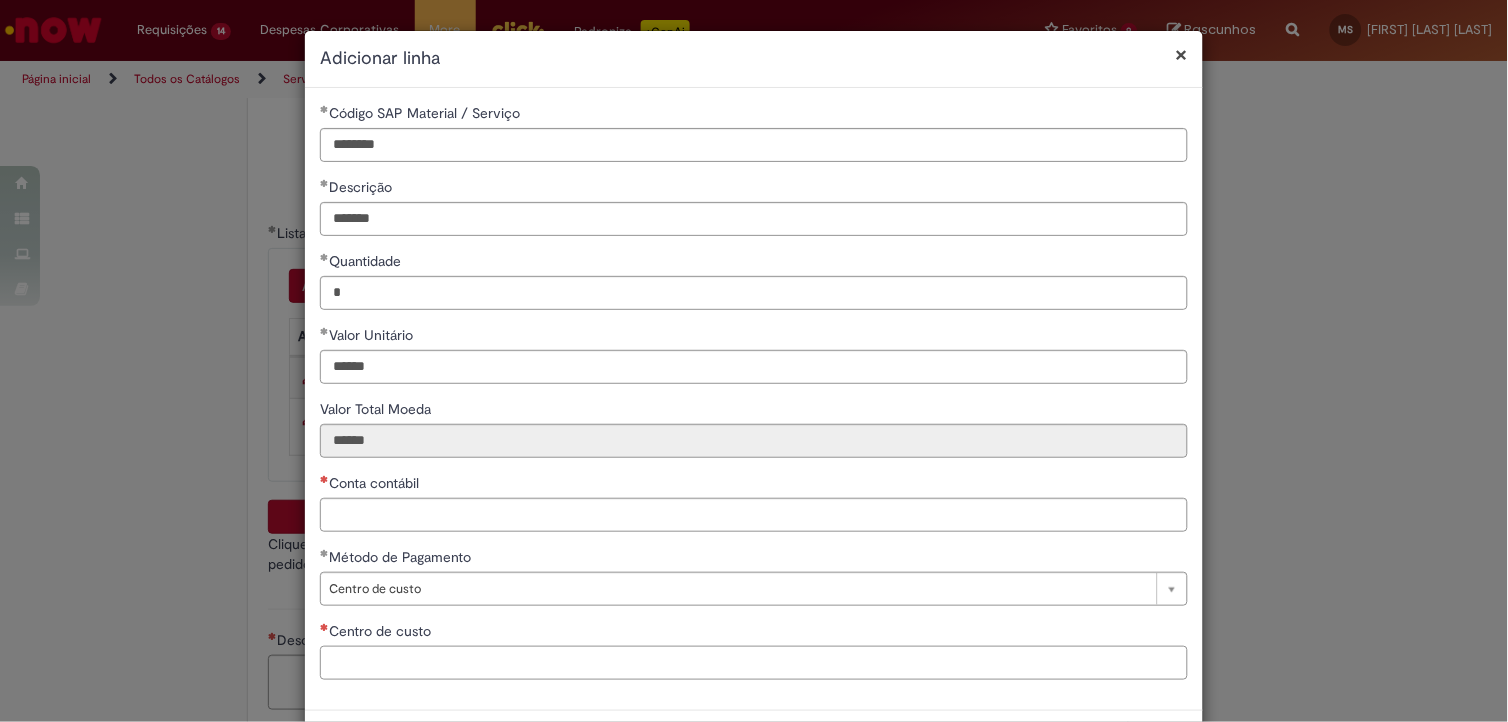 paste on "**********" 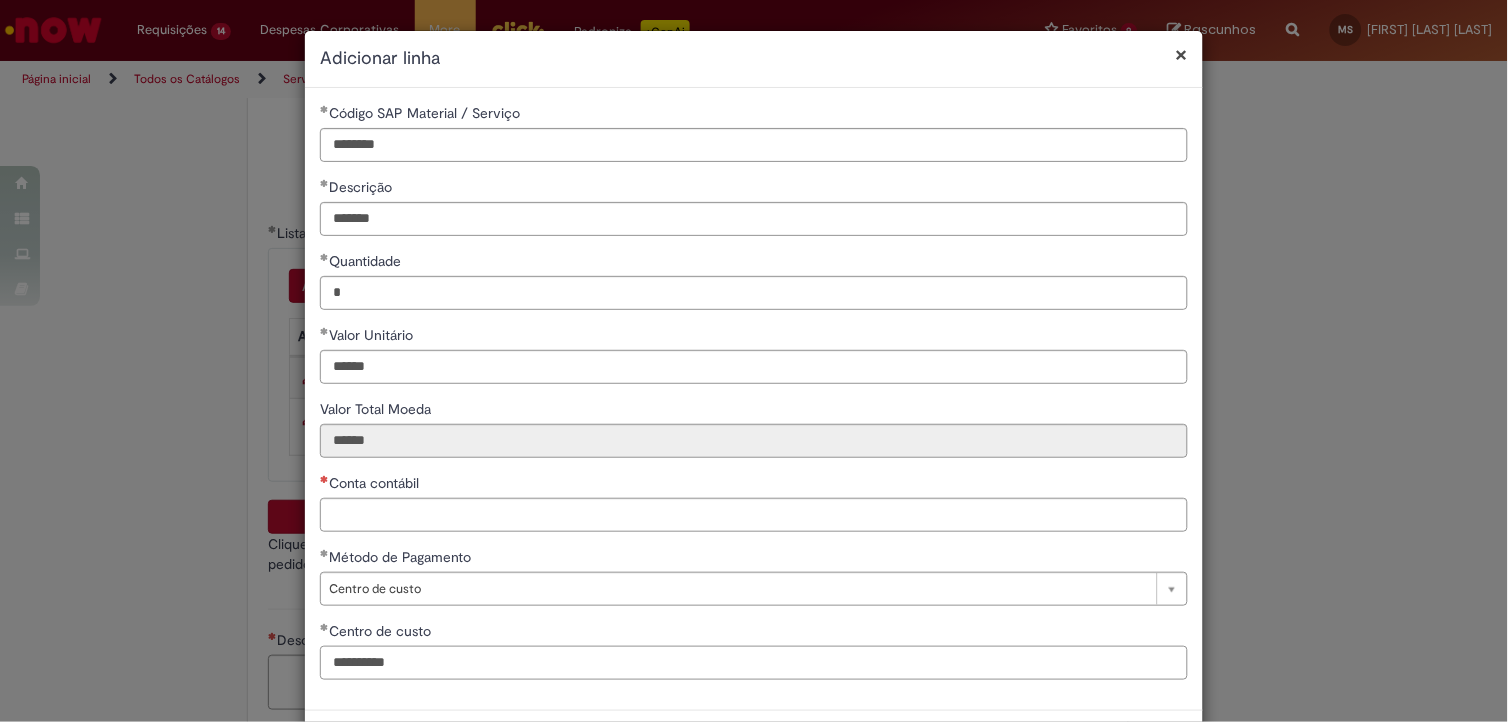 type on "**********" 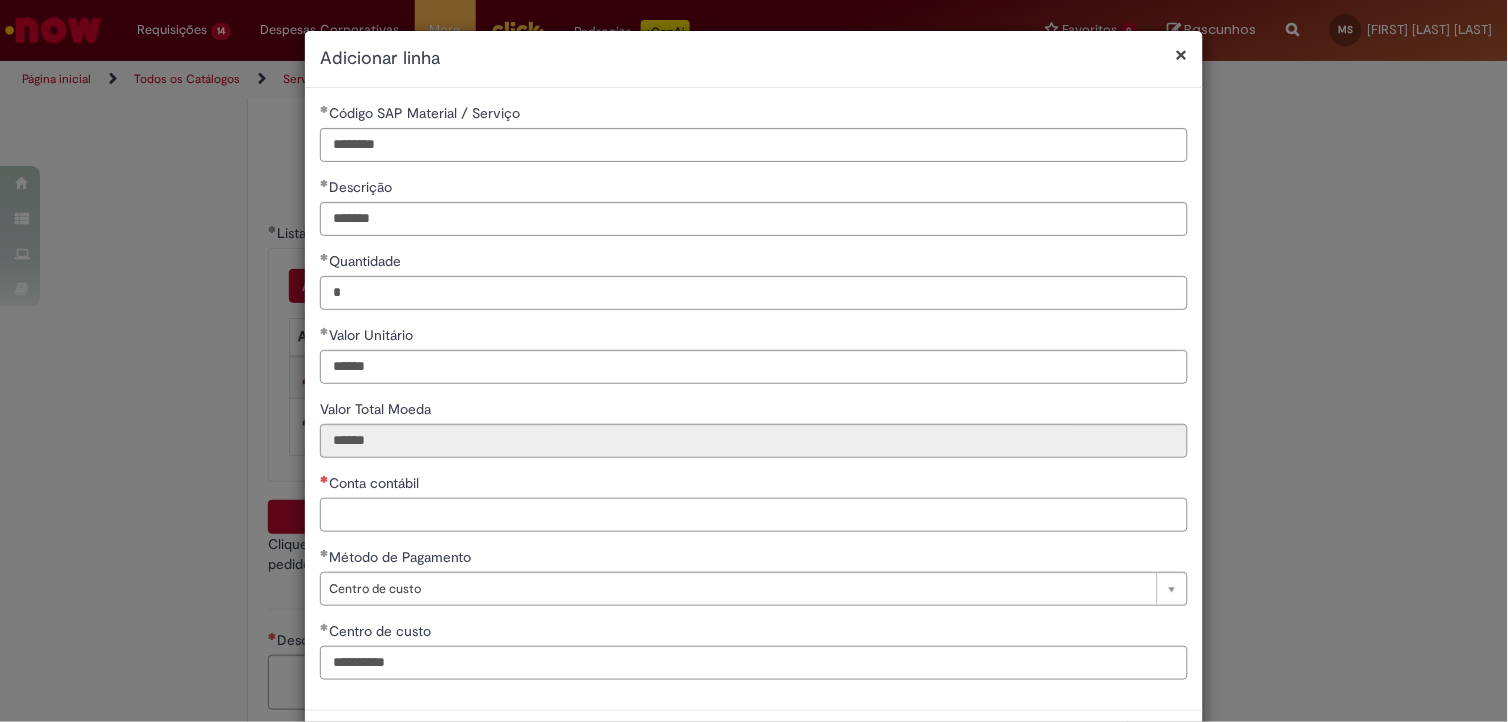 click on "Conta contábil" at bounding box center (754, 515) 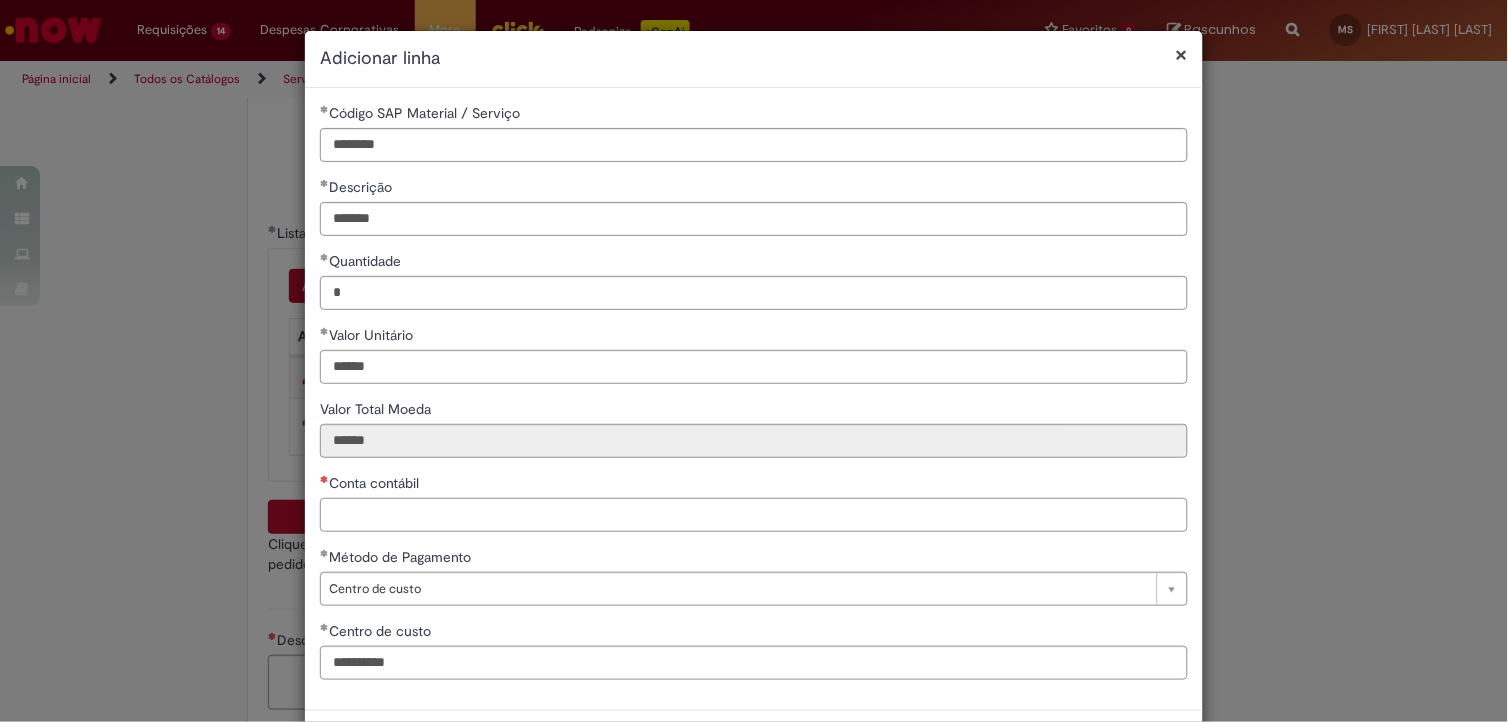 paste on "********" 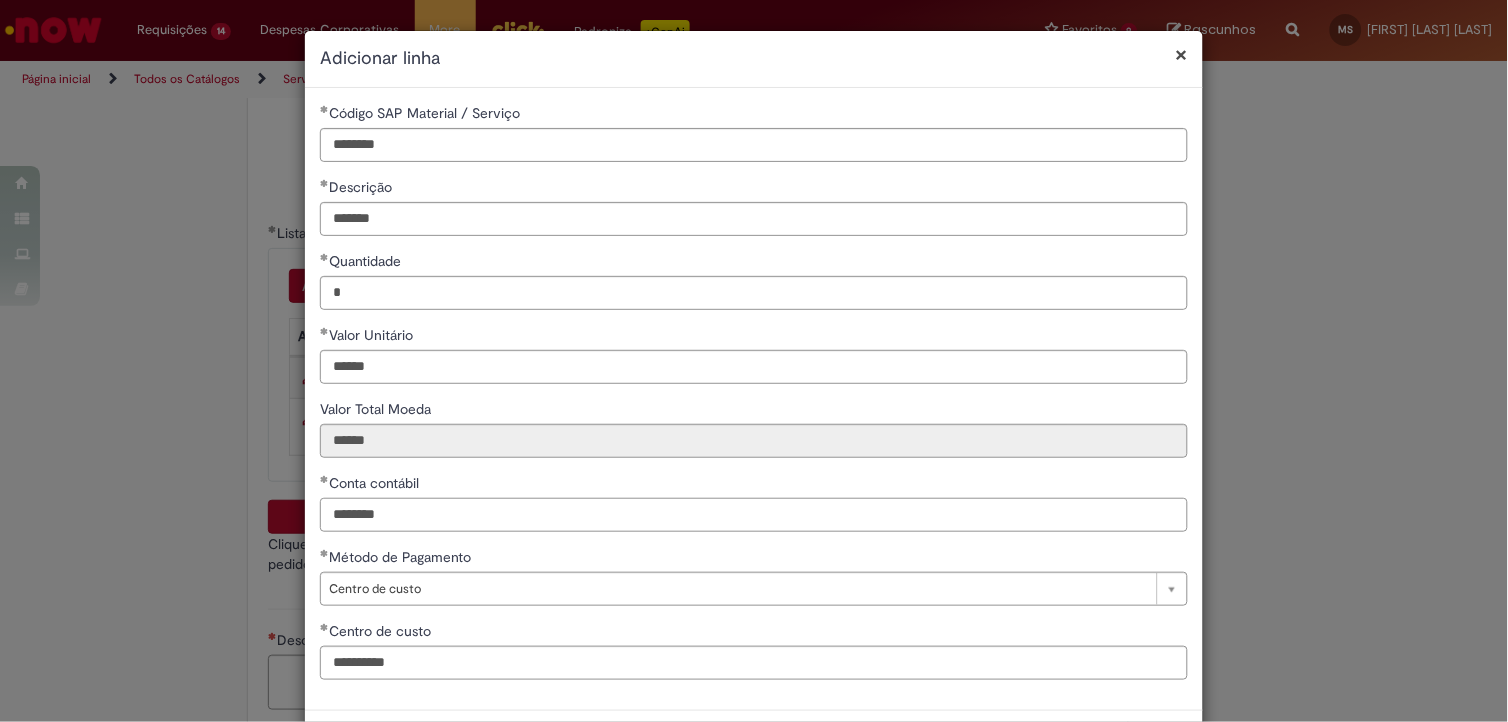 scroll, scrollTop: 84, scrollLeft: 0, axis: vertical 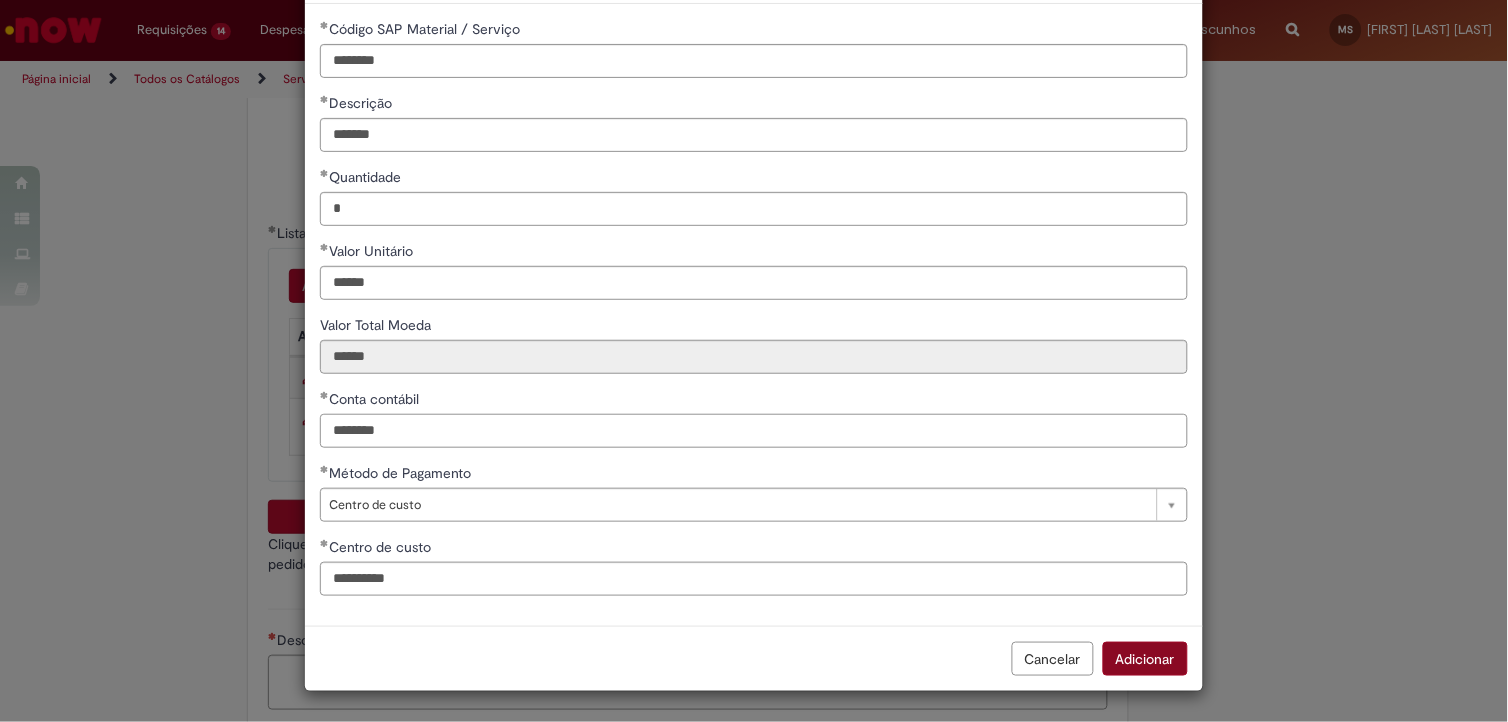 type on "********" 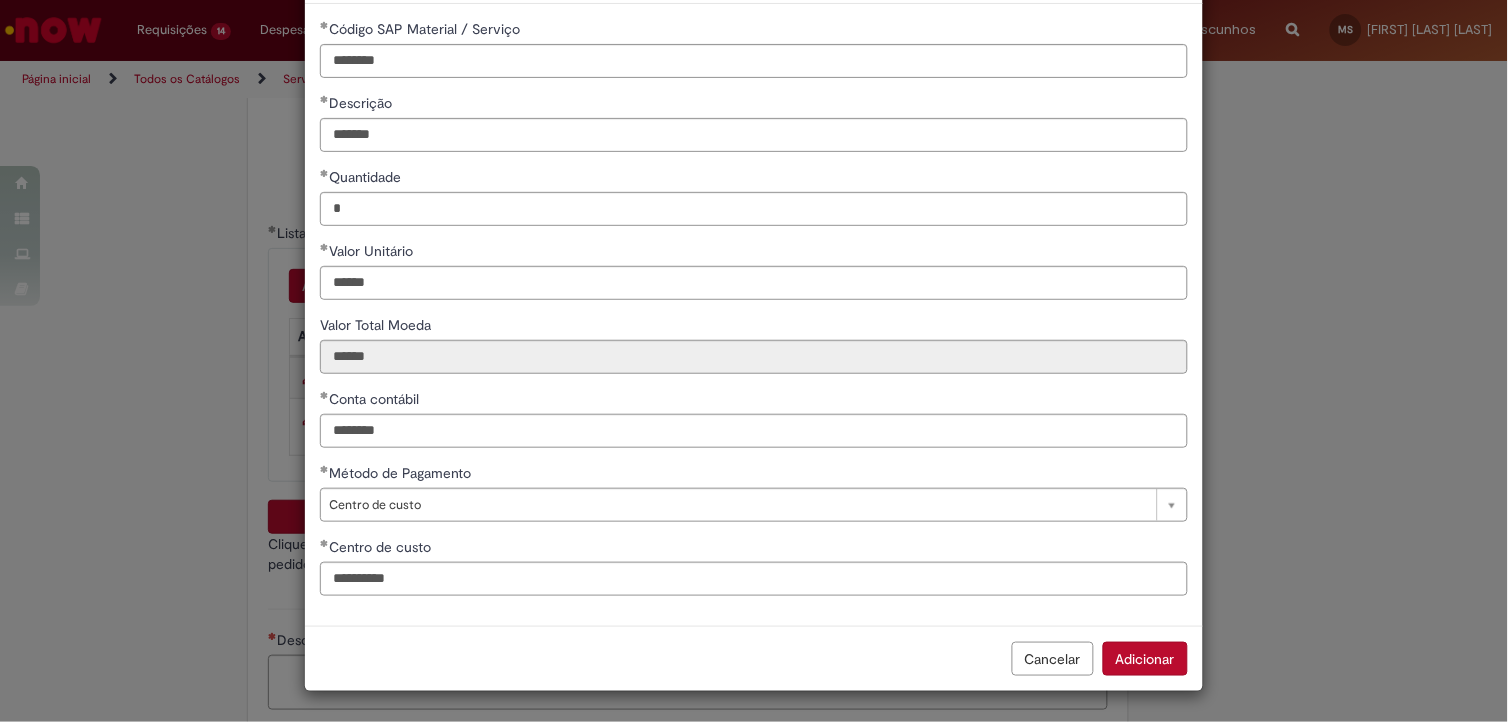 click on "Adicionar" at bounding box center (1145, 659) 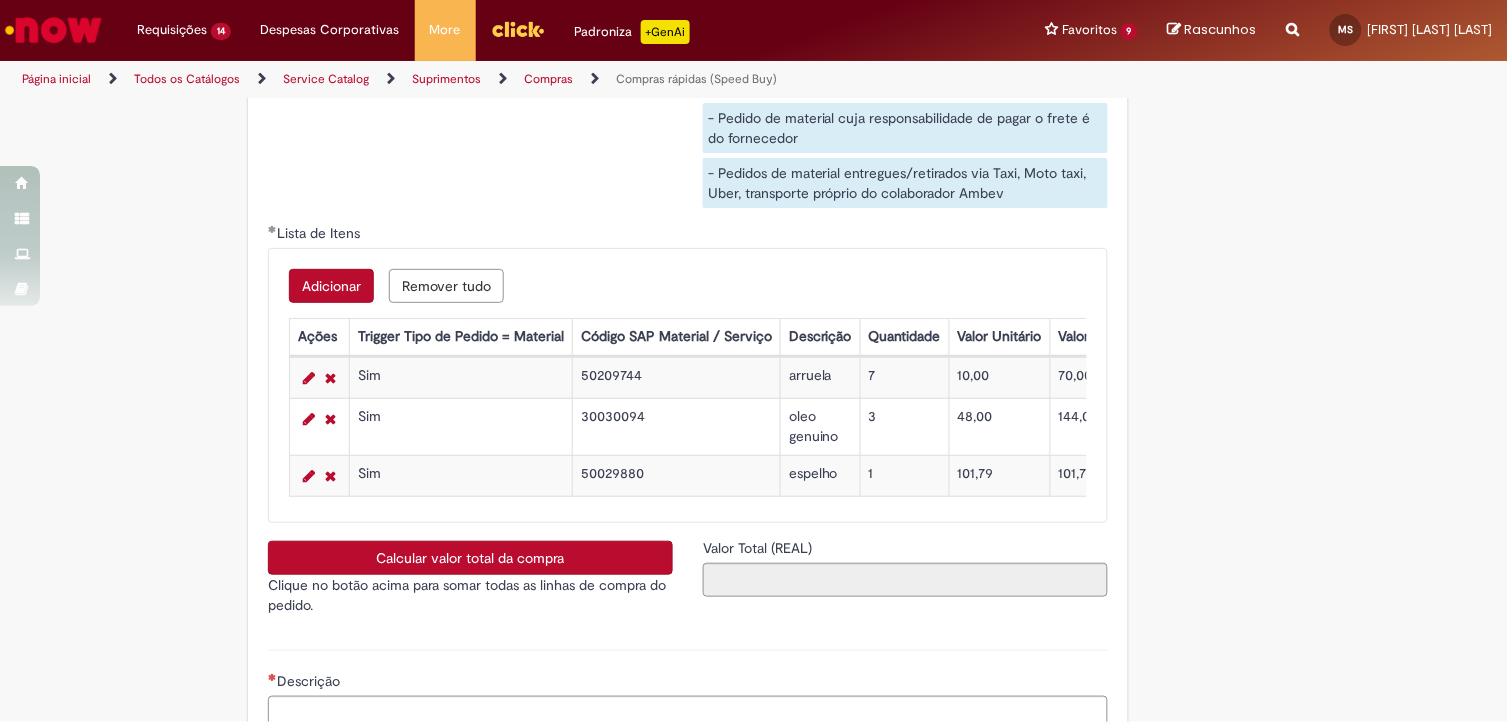 click on "Adicionar" at bounding box center [331, 286] 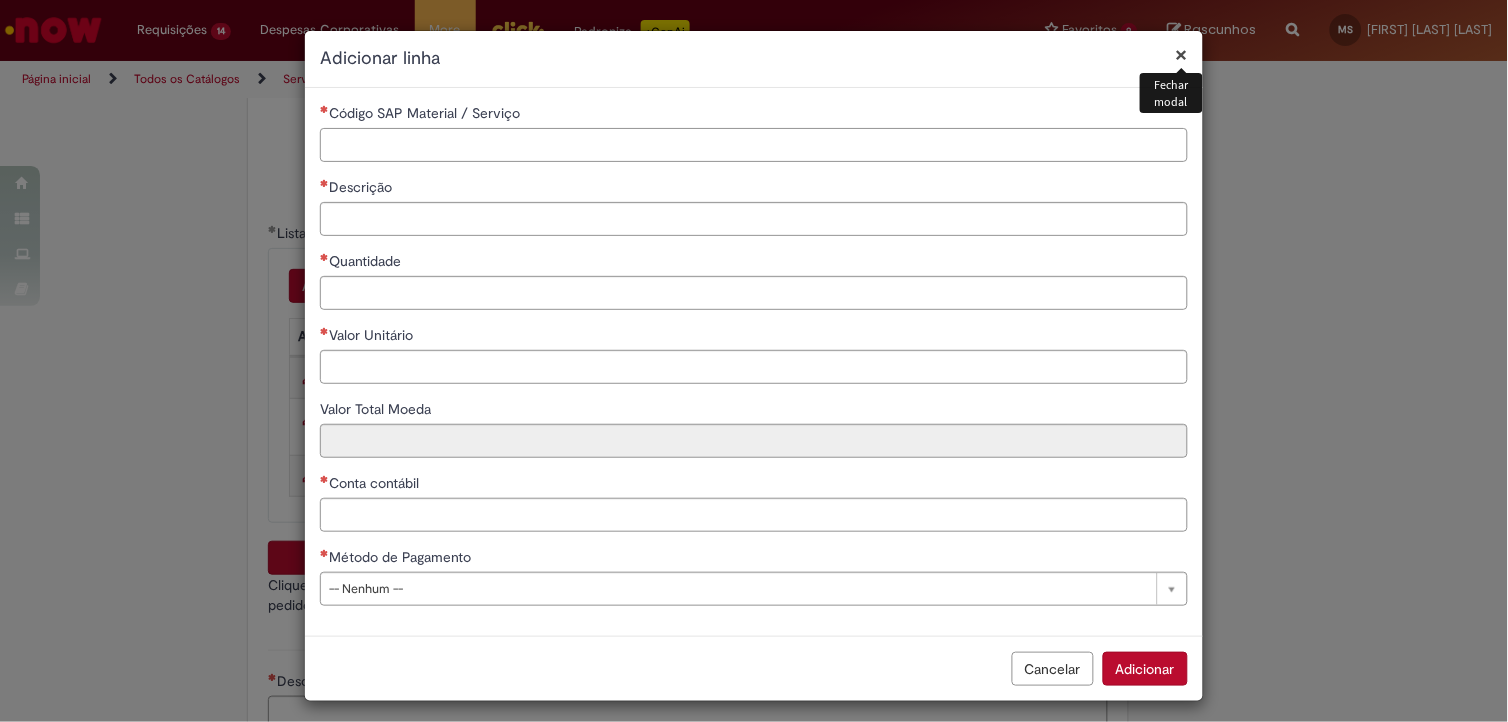 click on "Código SAP Material / Serviço" at bounding box center [754, 145] 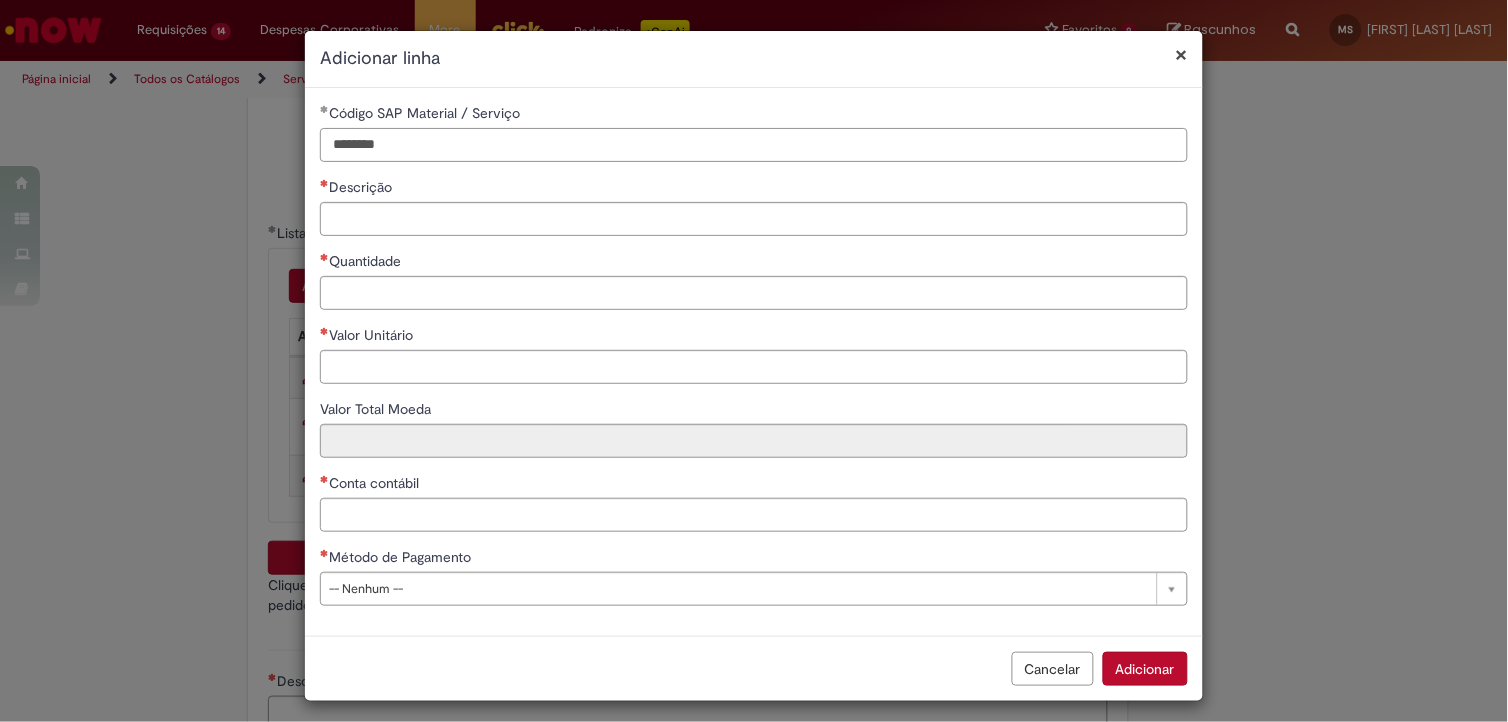 type on "********" 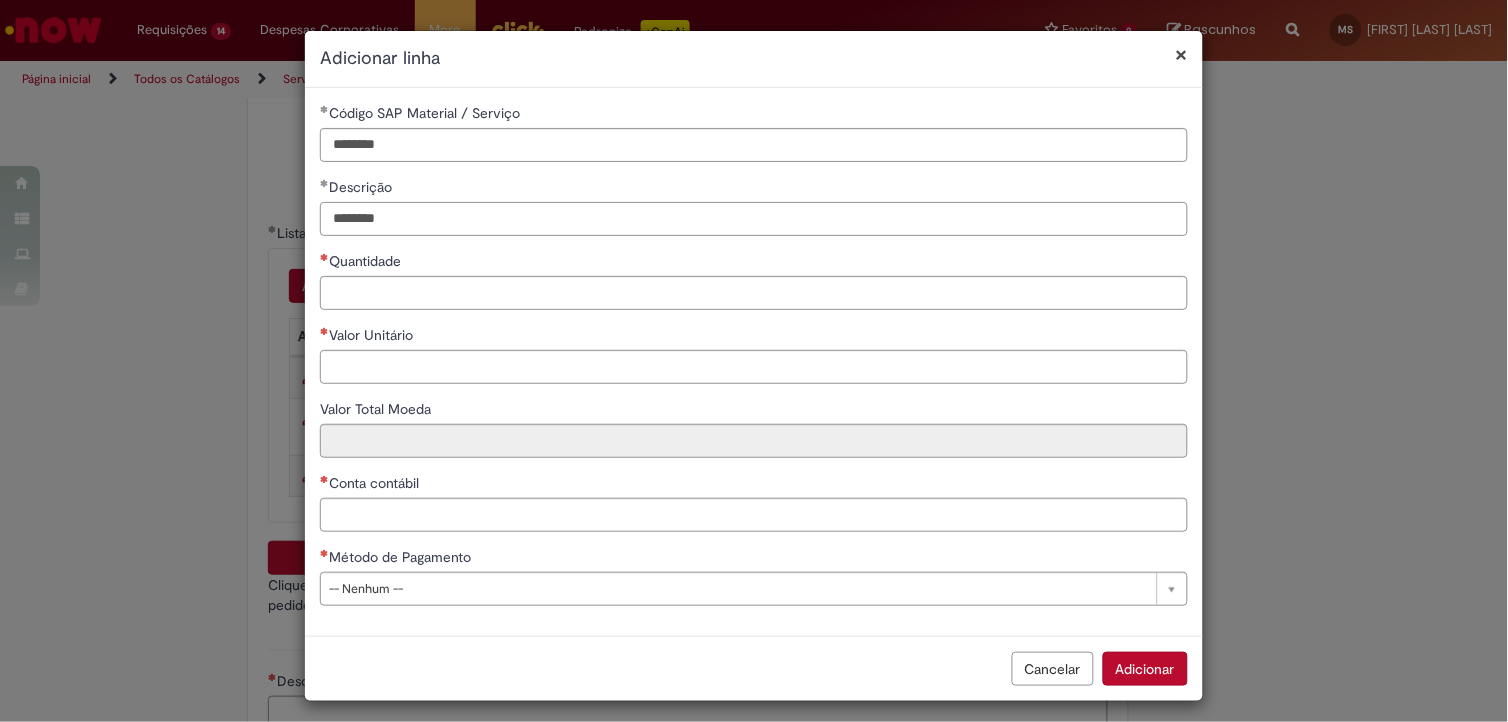 type on "********" 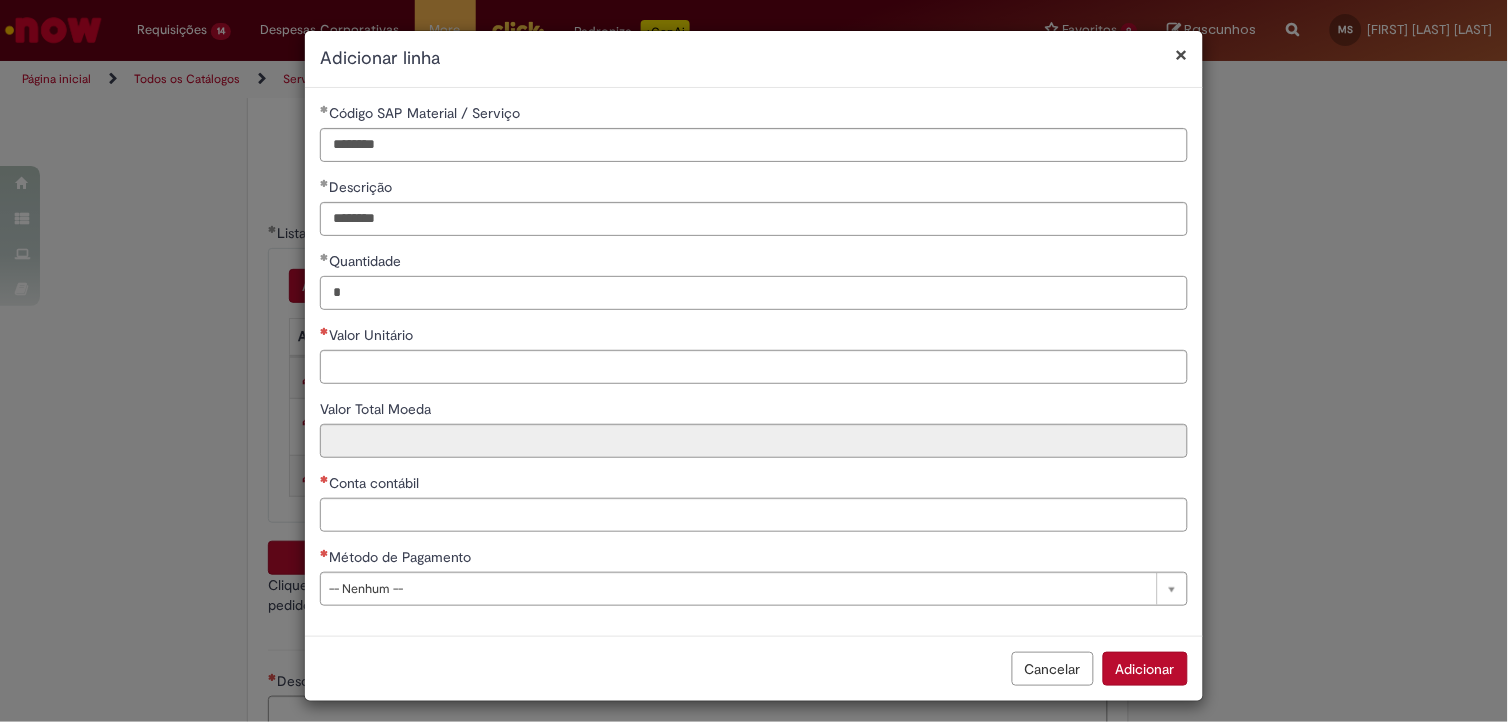 type on "*" 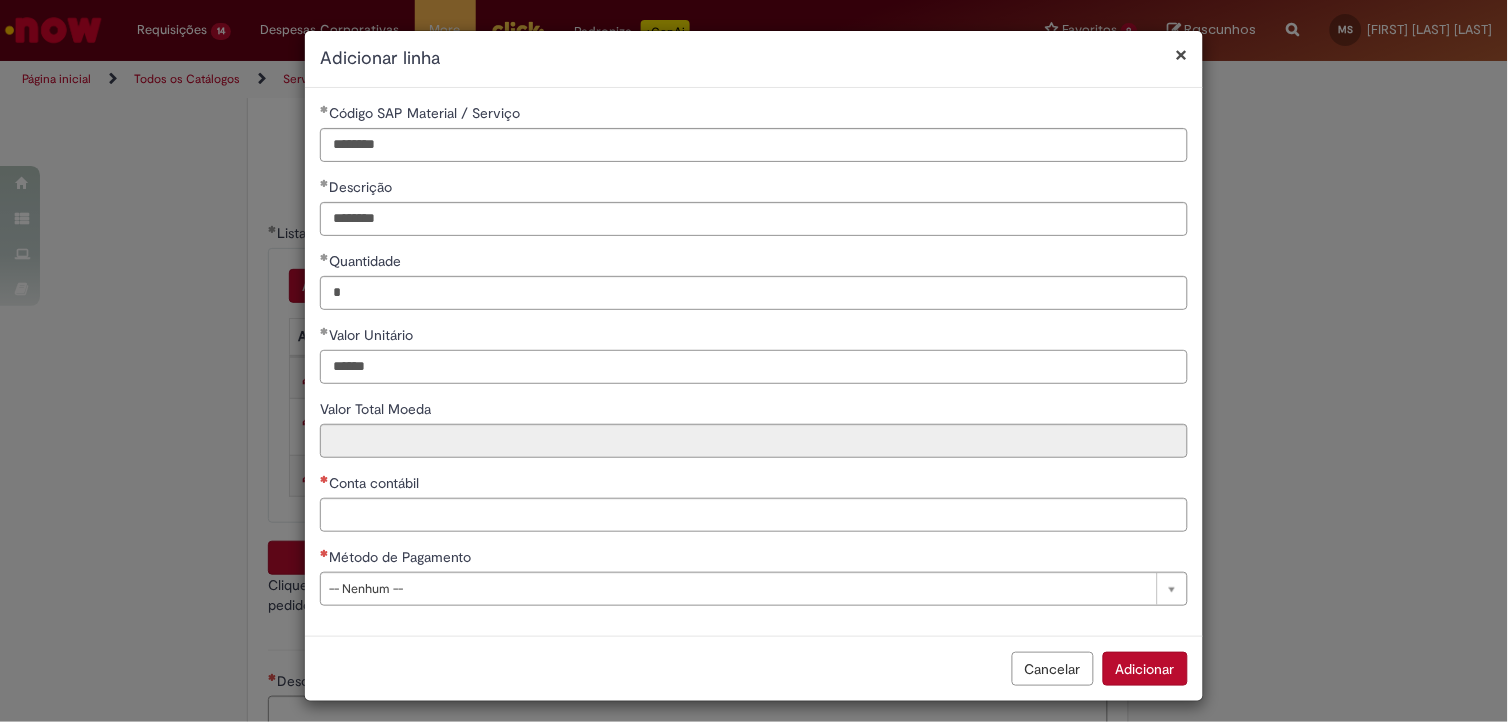type on "******" 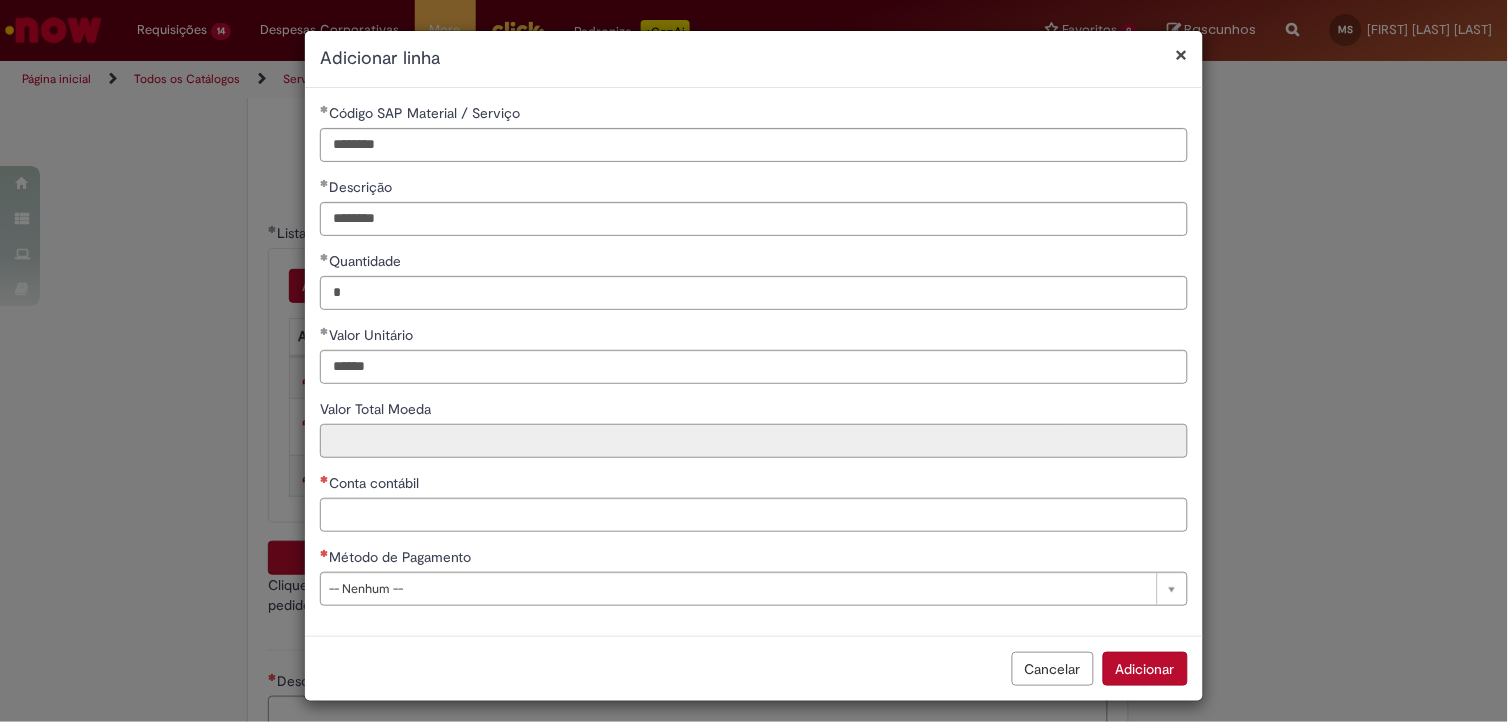 type on "******" 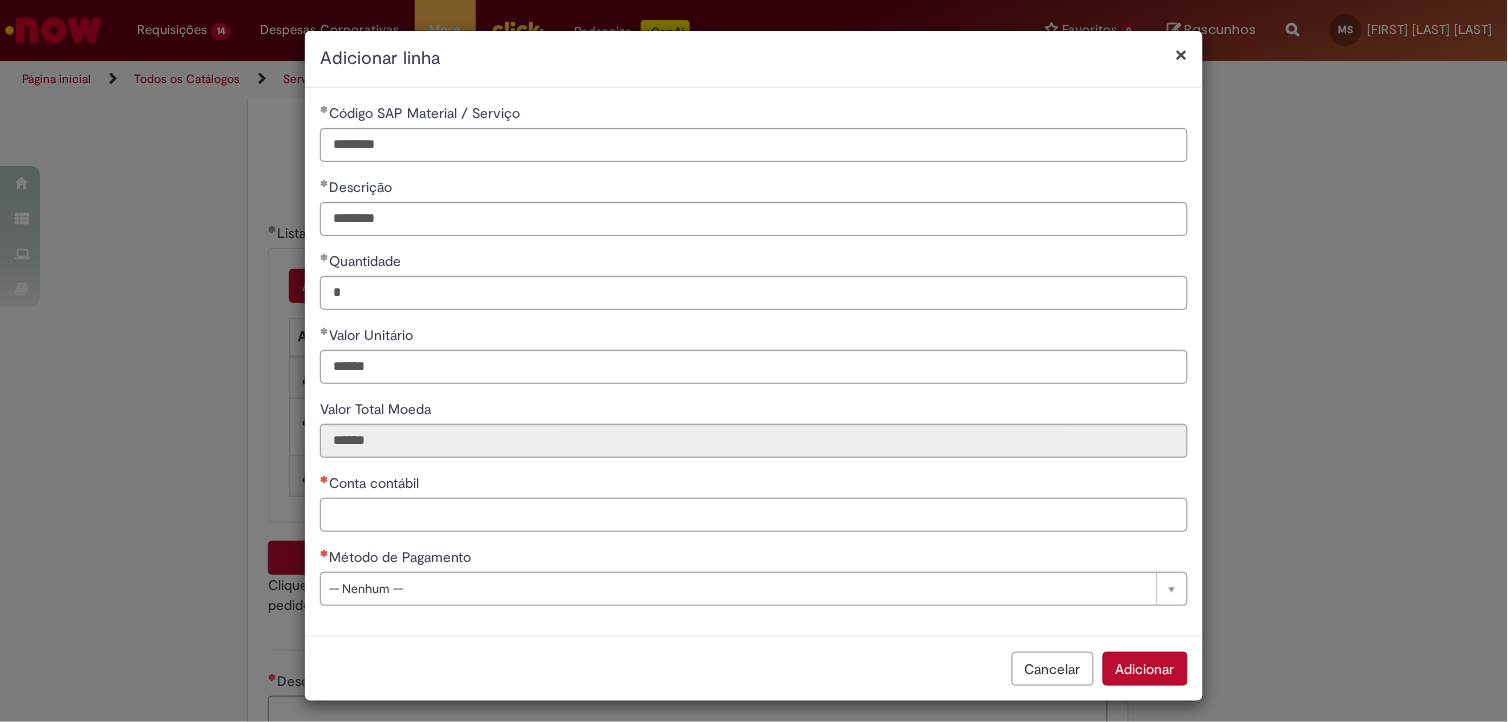 click on "Conta contábil" at bounding box center [754, 515] 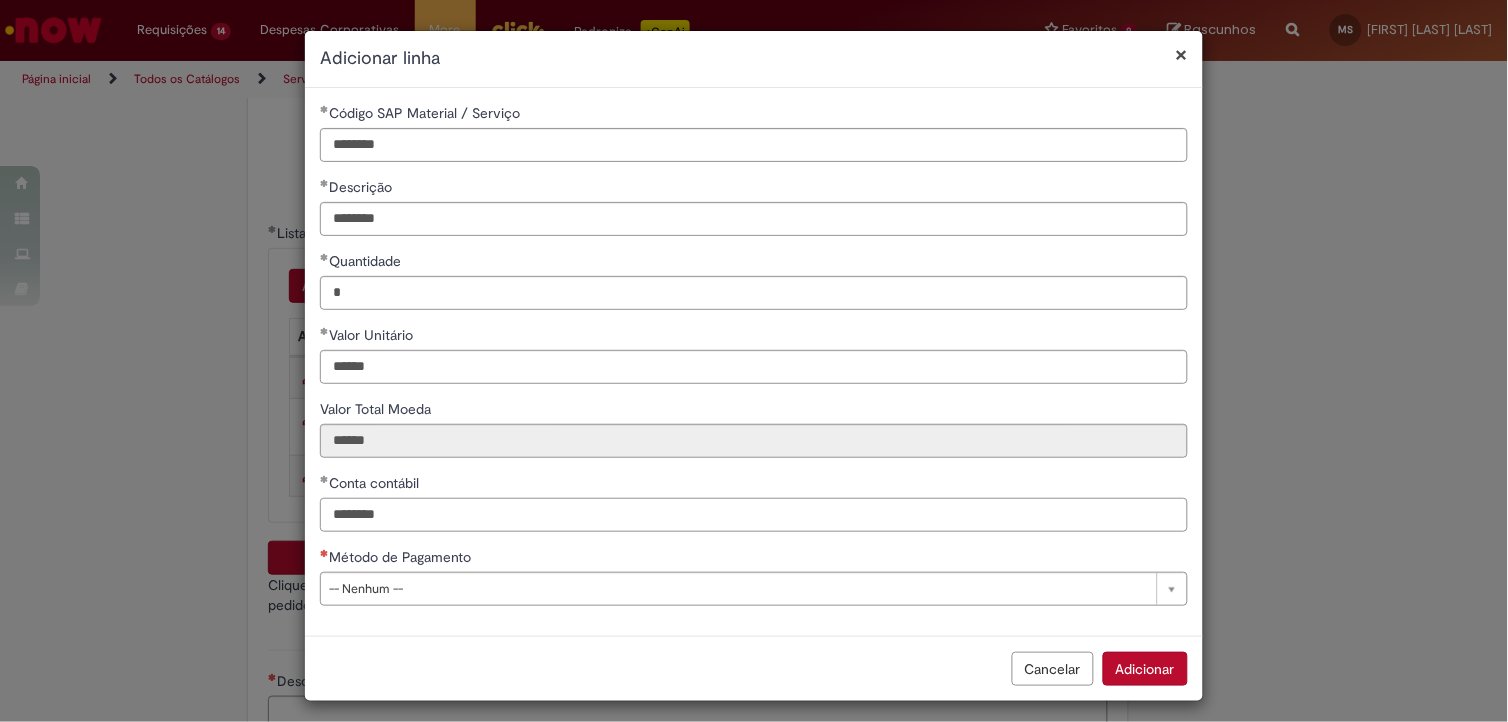 type on "********" 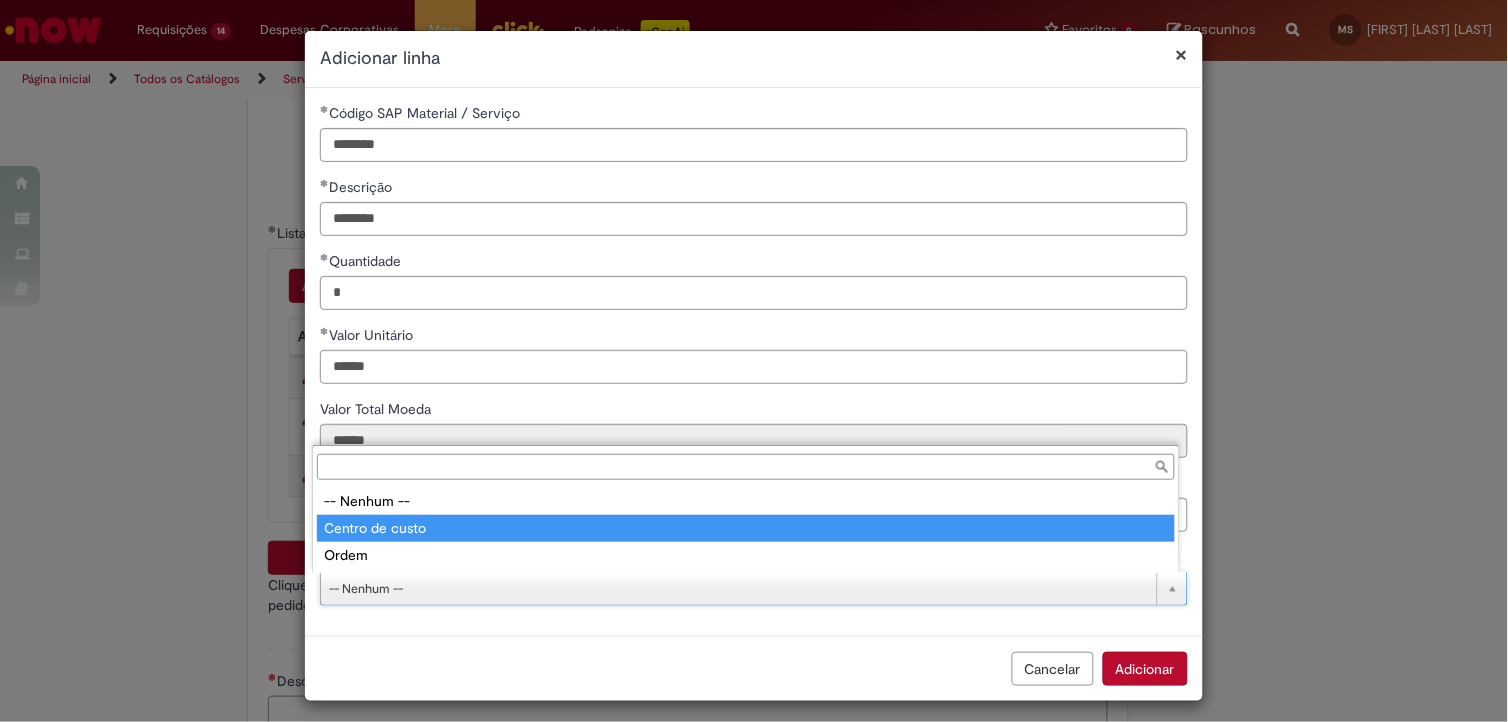 type on "**********" 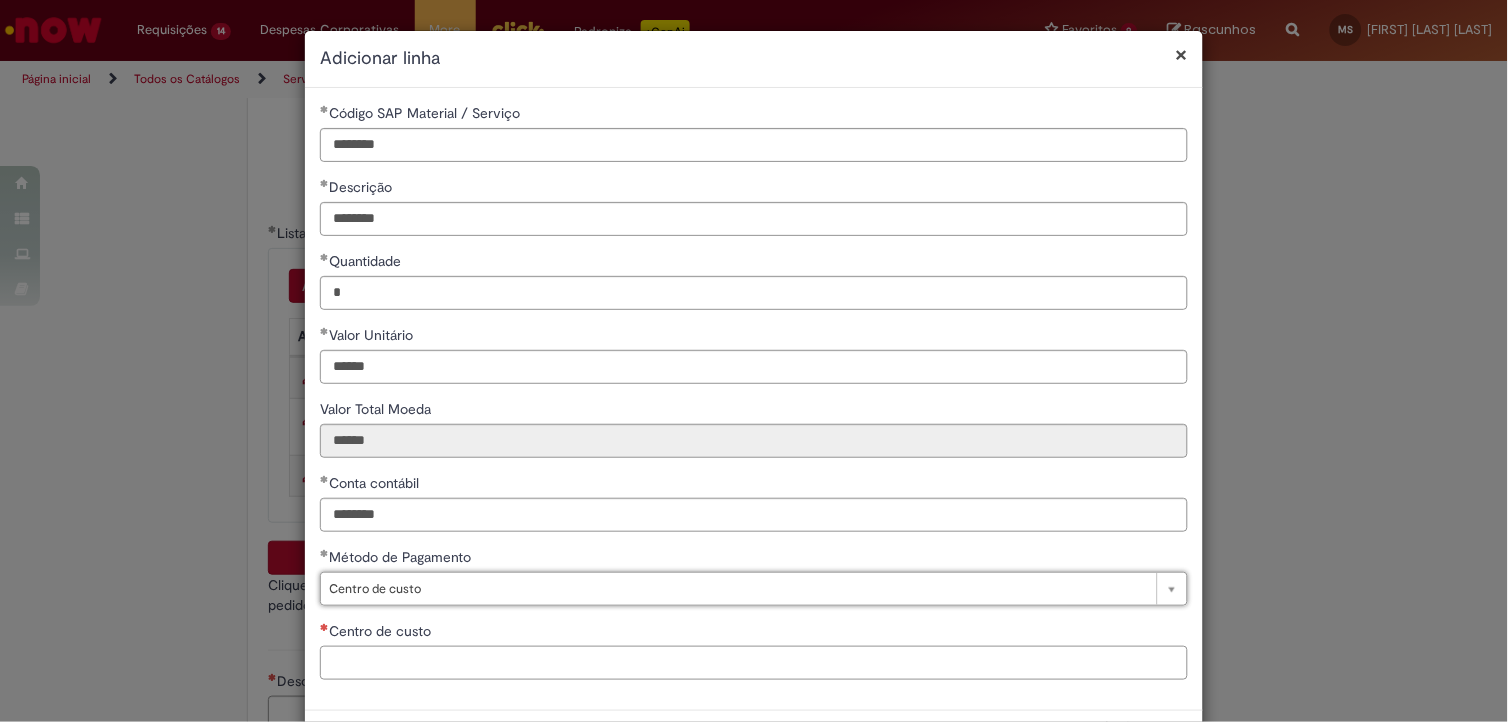 click on "Centro de custo" at bounding box center [754, 663] 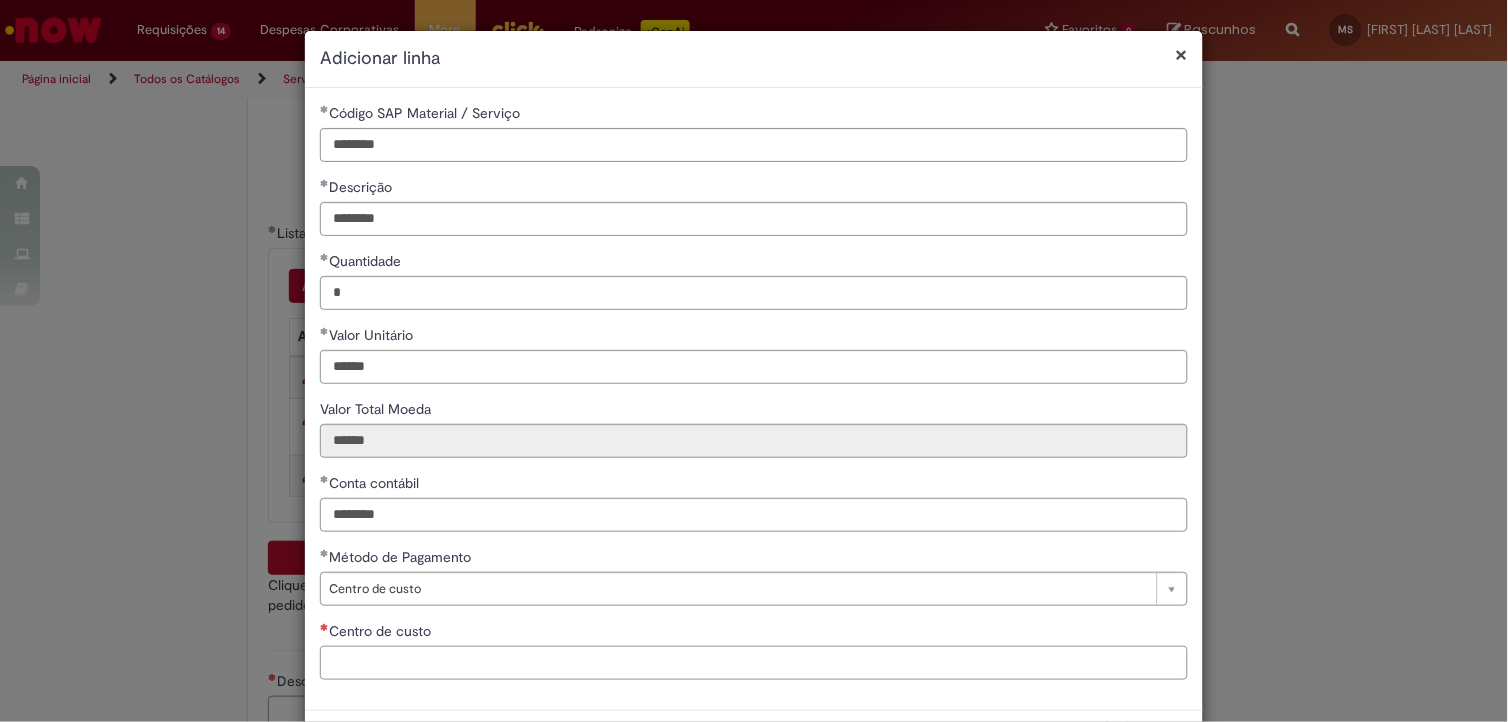paste on "**********" 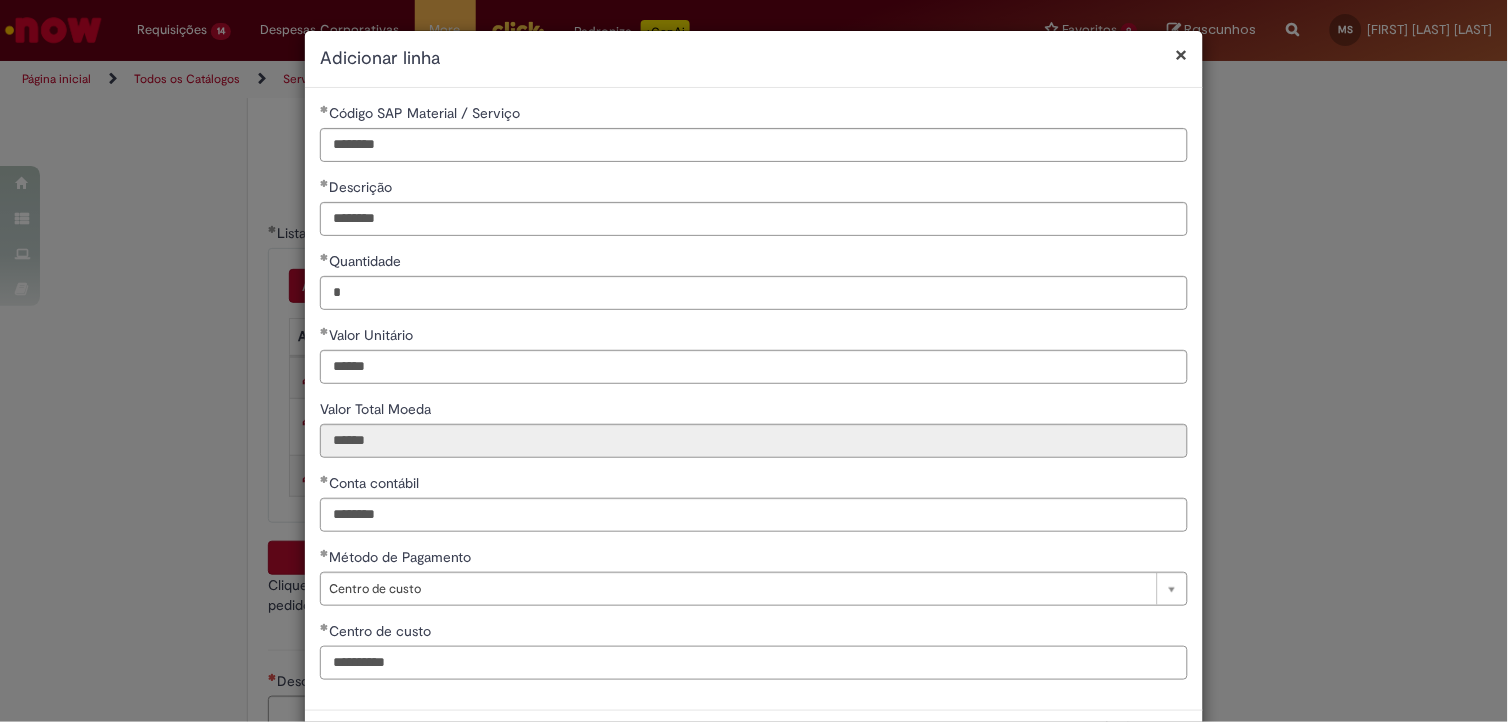 scroll, scrollTop: 84, scrollLeft: 0, axis: vertical 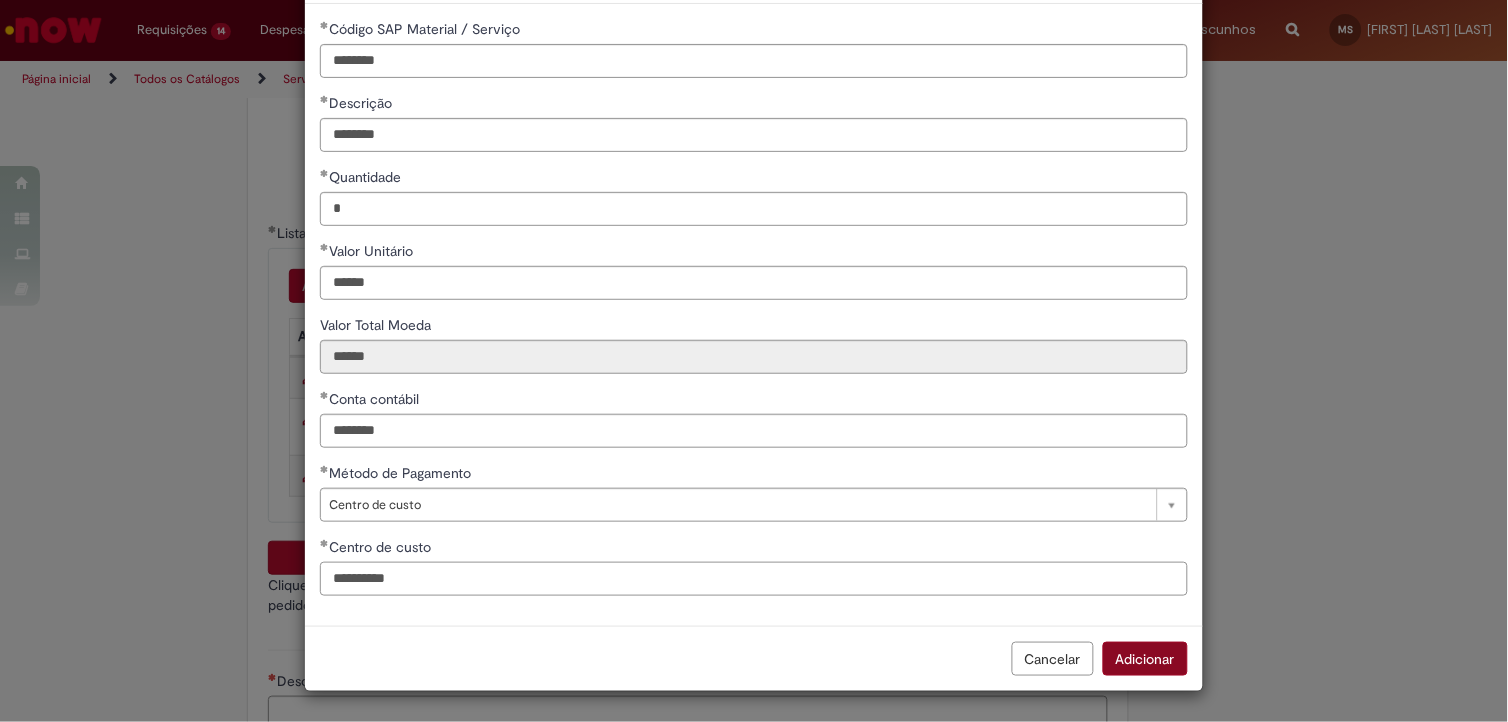 type on "**********" 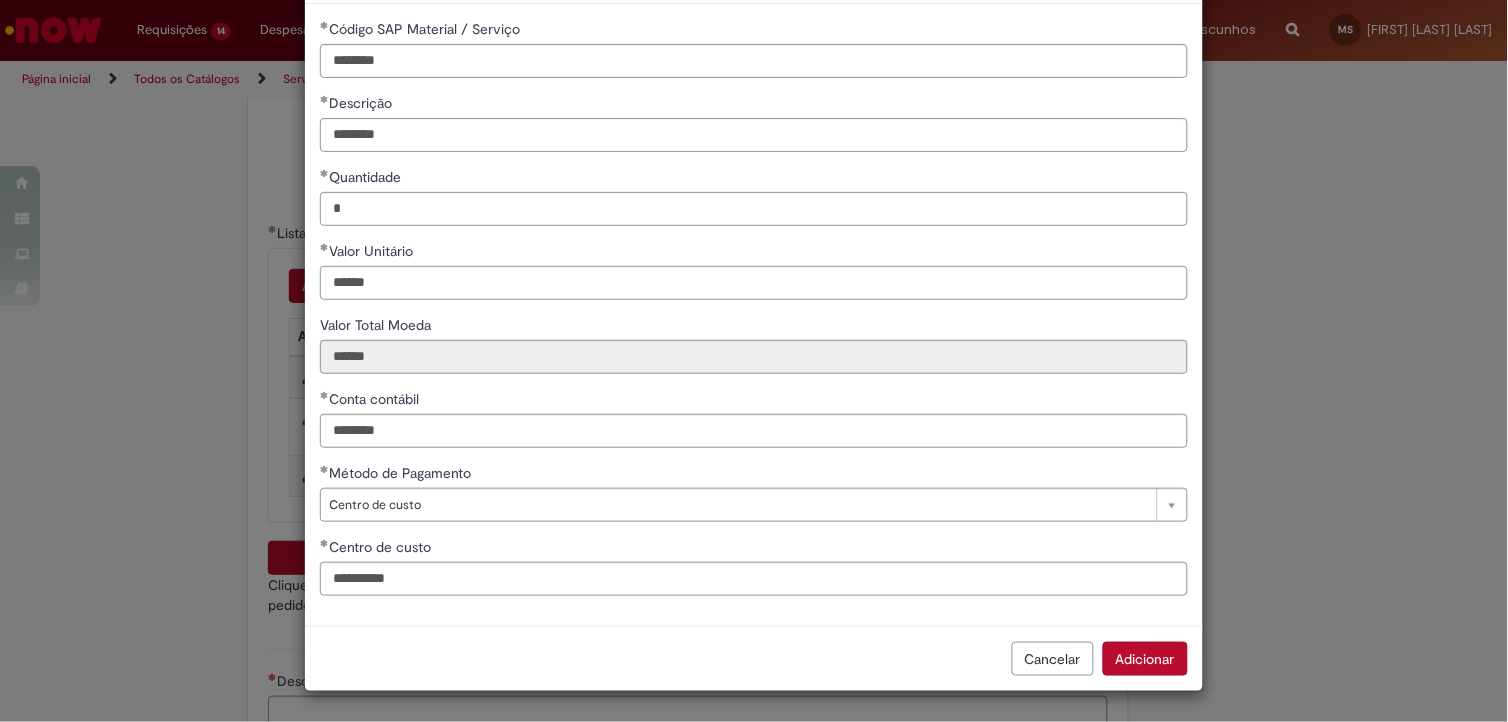 click on "Adicionar" at bounding box center (1145, 659) 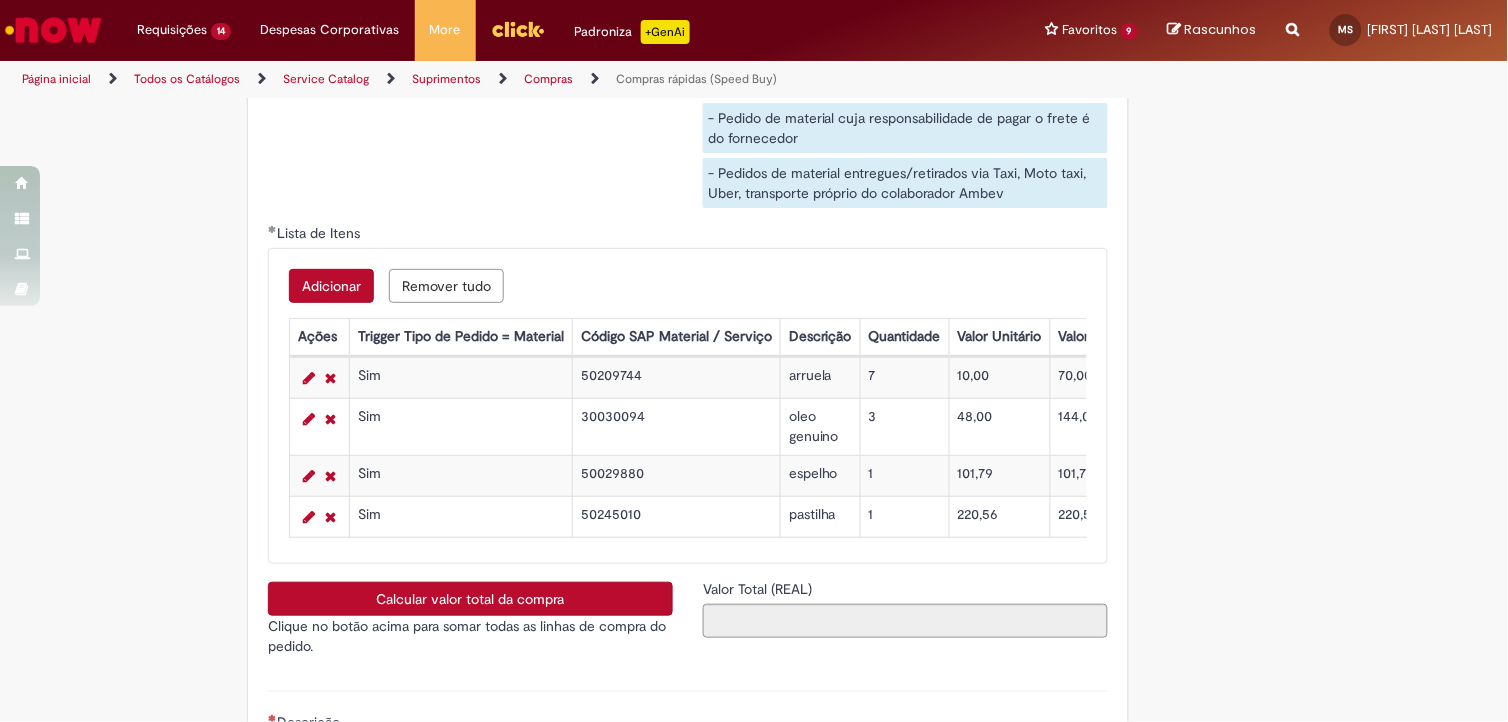 click on "Adicionar" at bounding box center (331, 286) 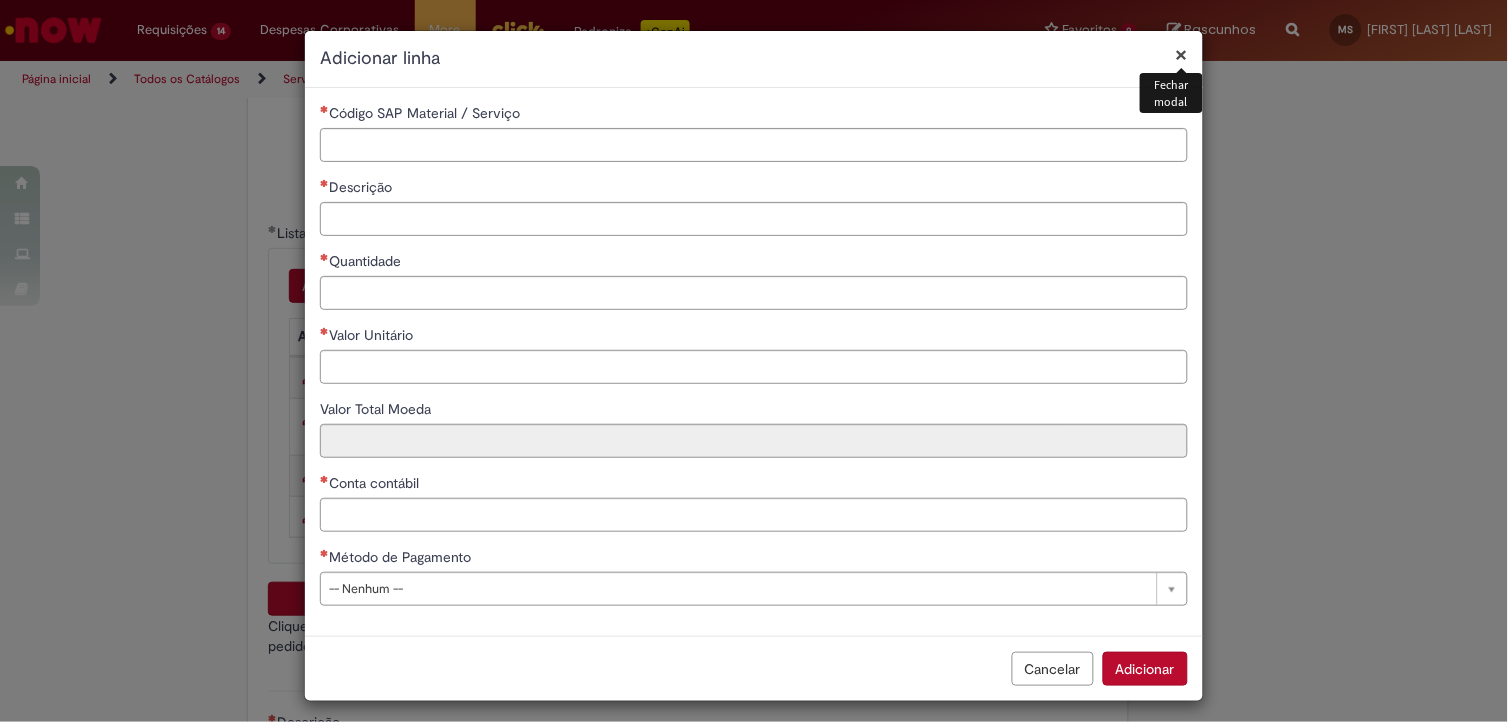click on "Código SAP Material / Serviço" at bounding box center [422, 113] 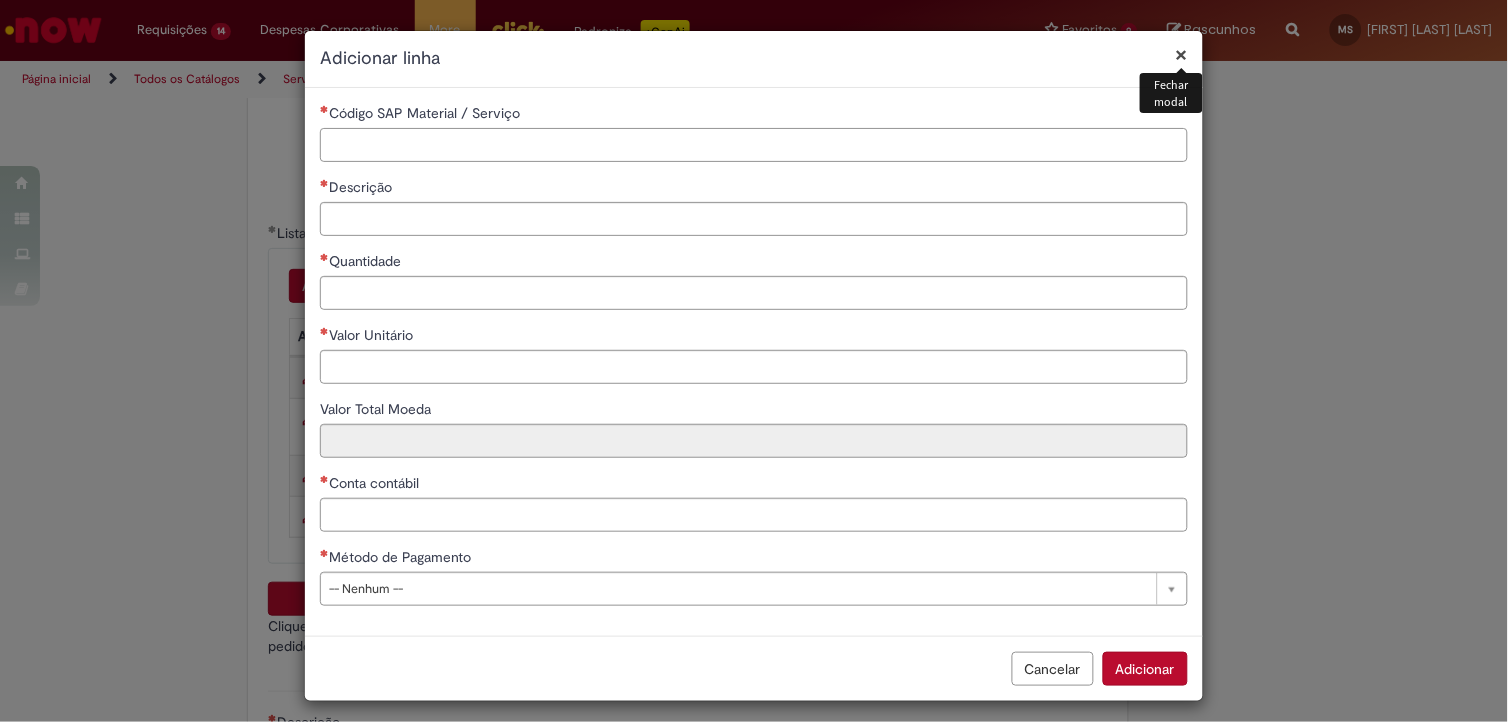 click on "Código SAP Material / Serviço" at bounding box center (754, 145) 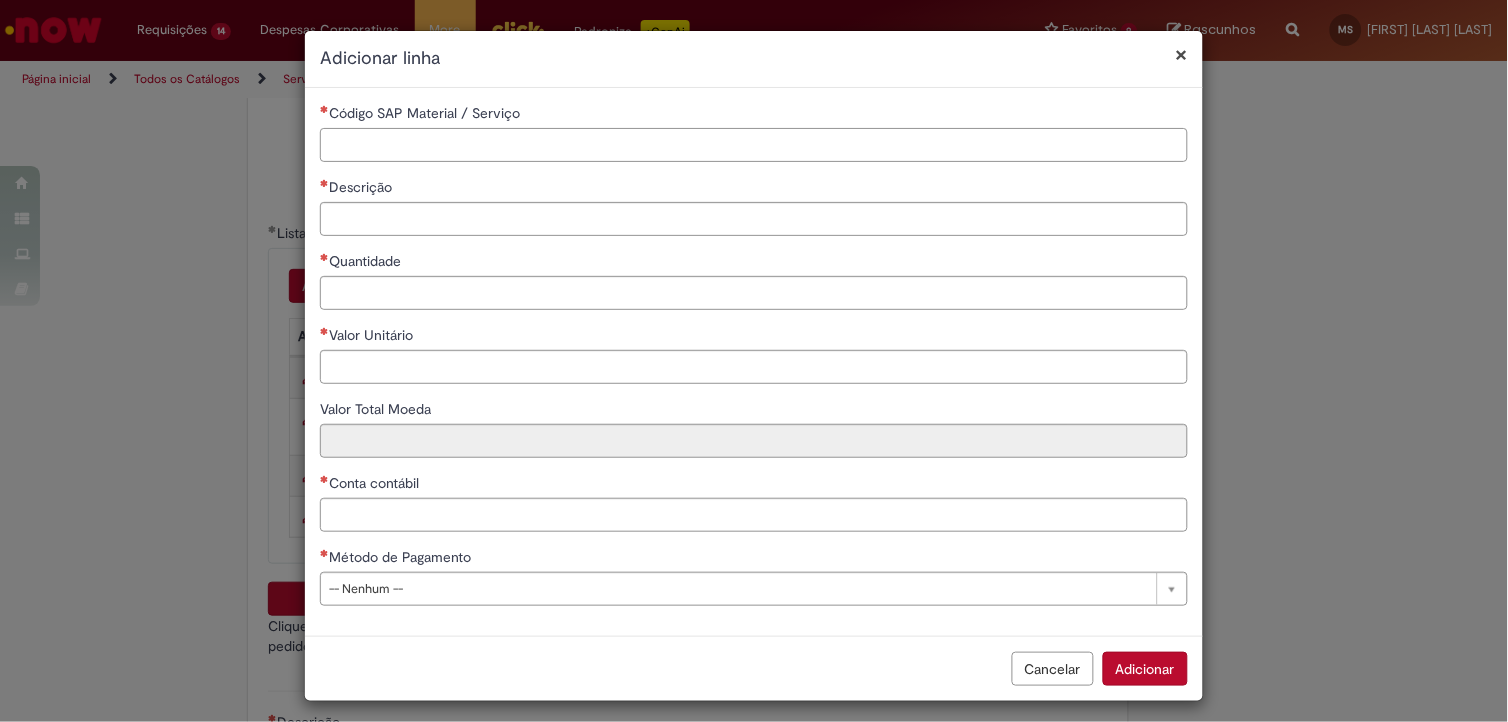 click on "Código SAP Material / Serviço" at bounding box center (754, 145) 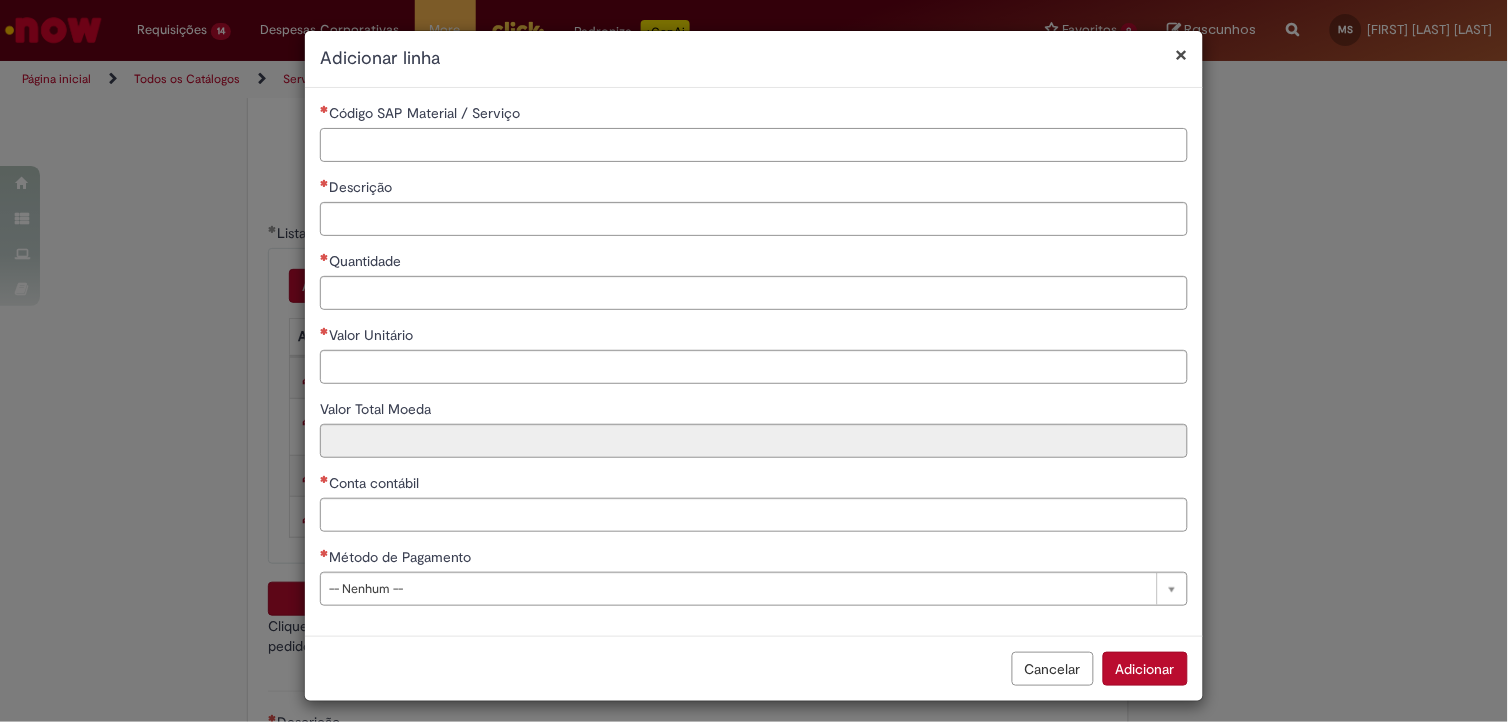click on "Código SAP Material / Serviço" at bounding box center [754, 145] 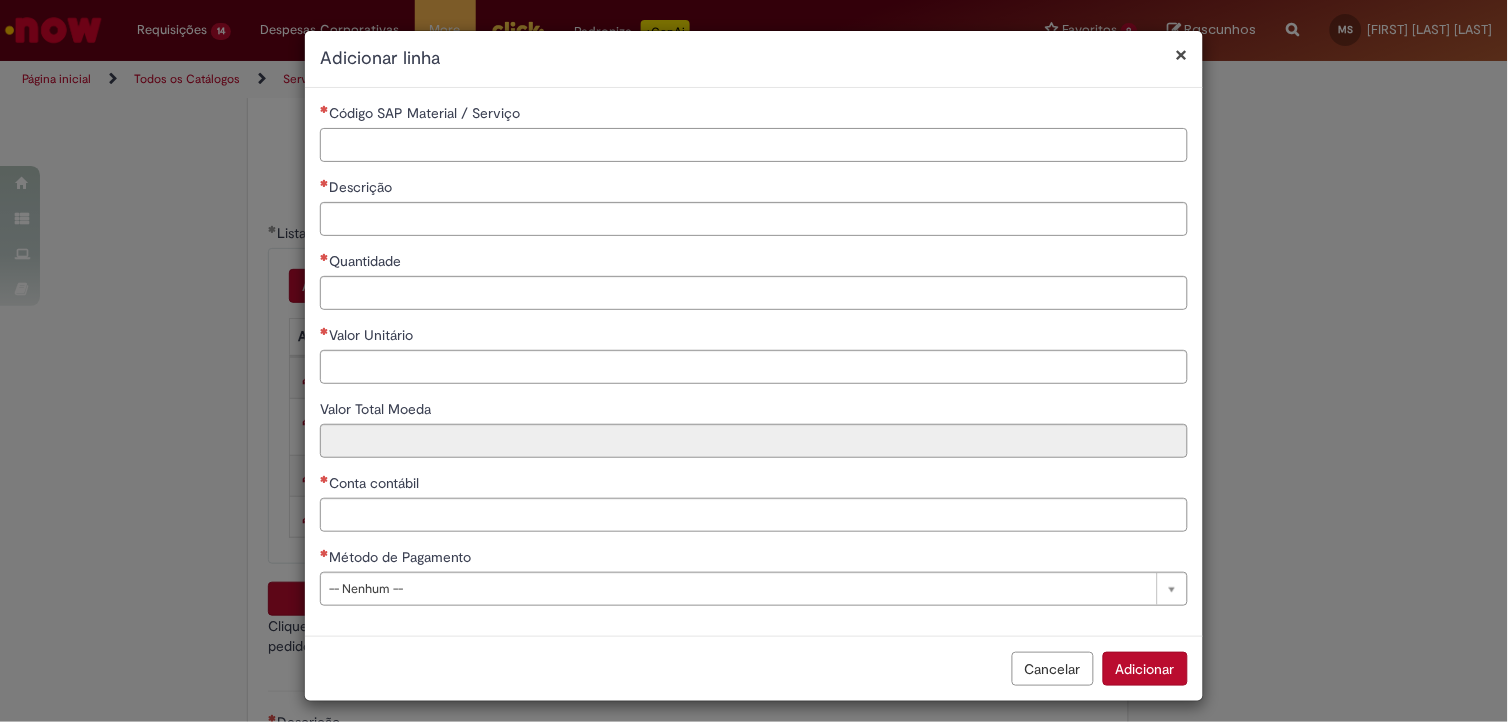 click on "Código SAP Material / Serviço" at bounding box center (754, 145) 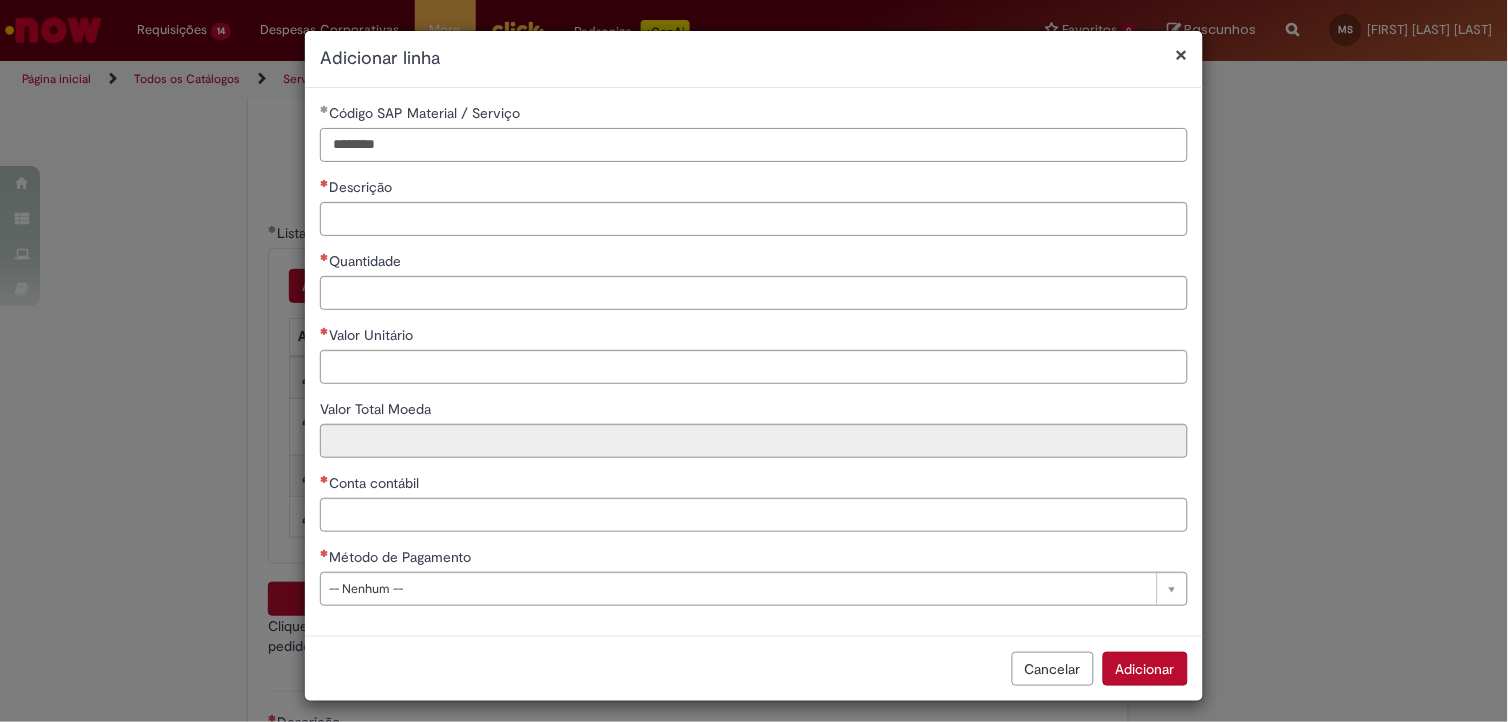 type on "********" 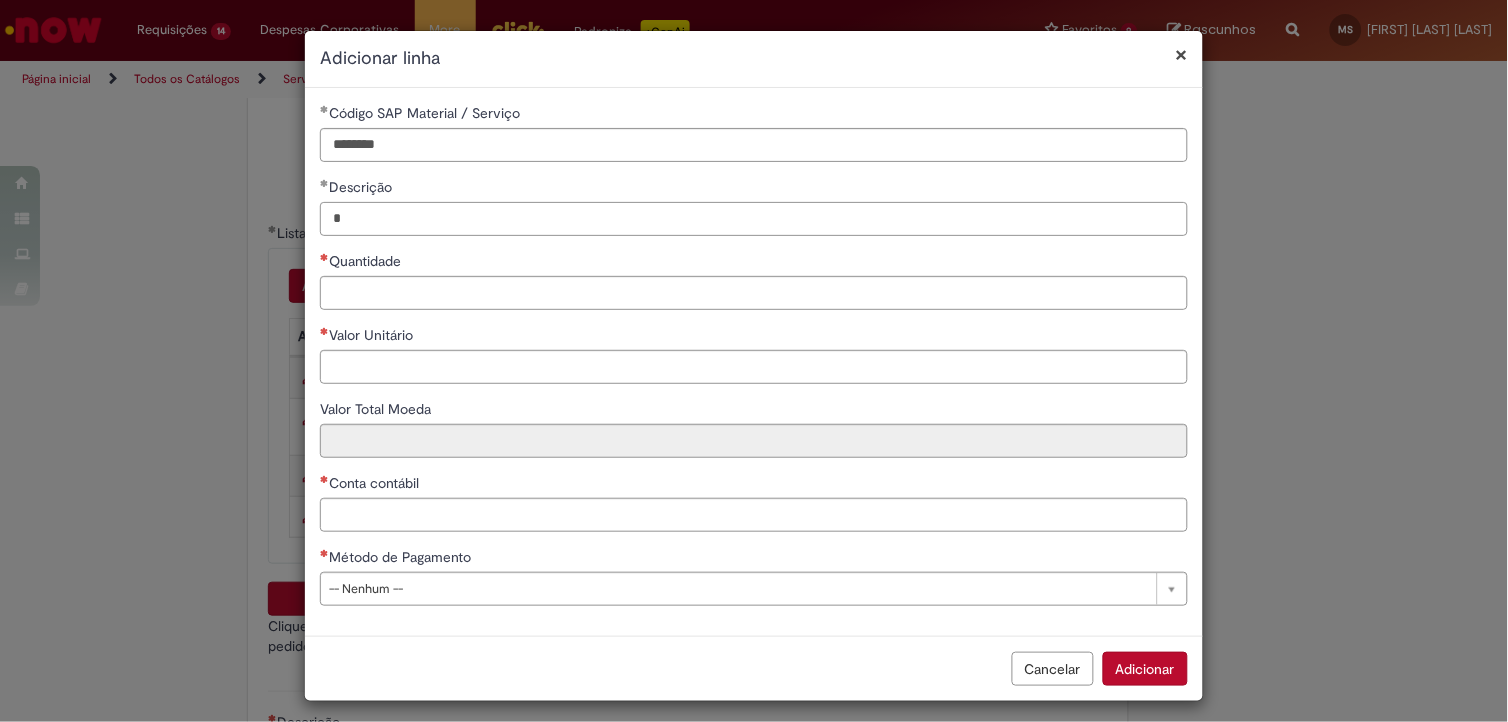 type on "*" 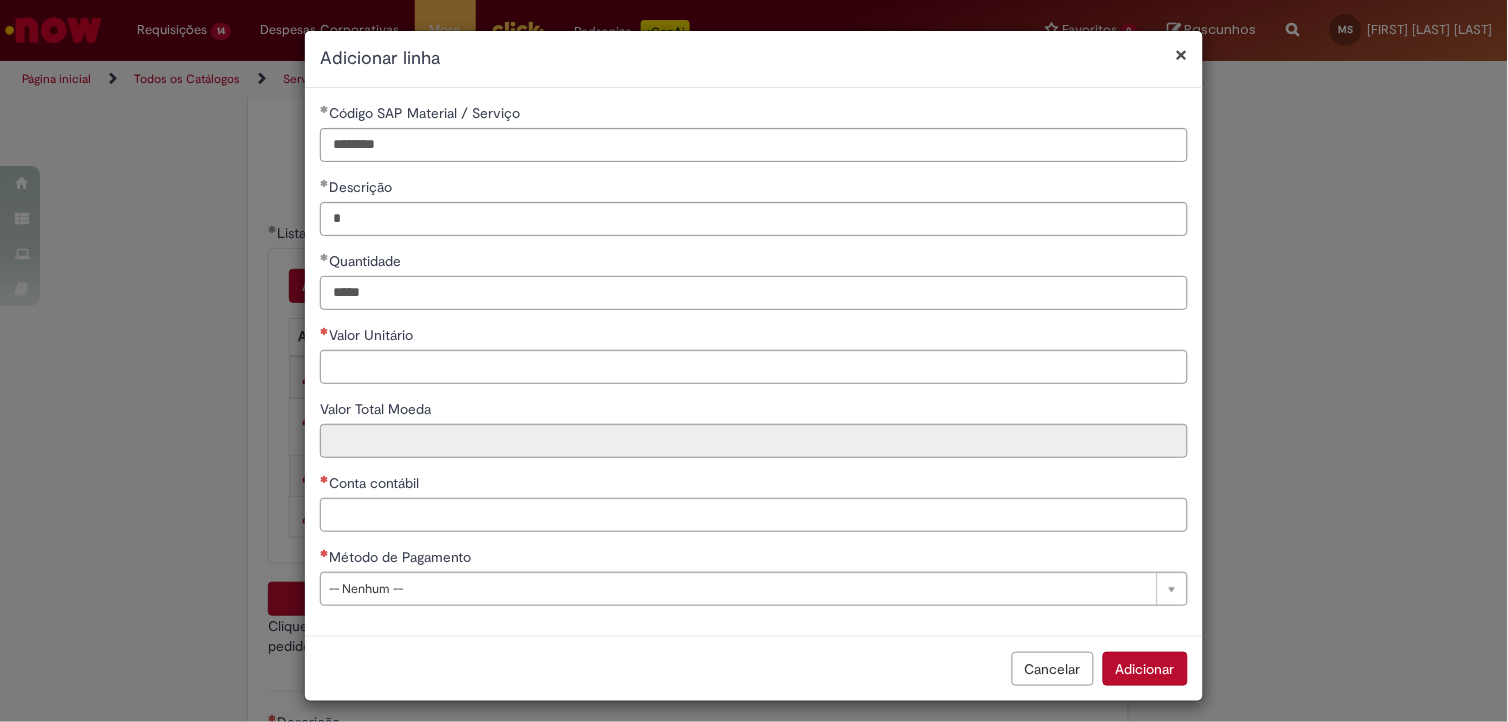 type on "*****" 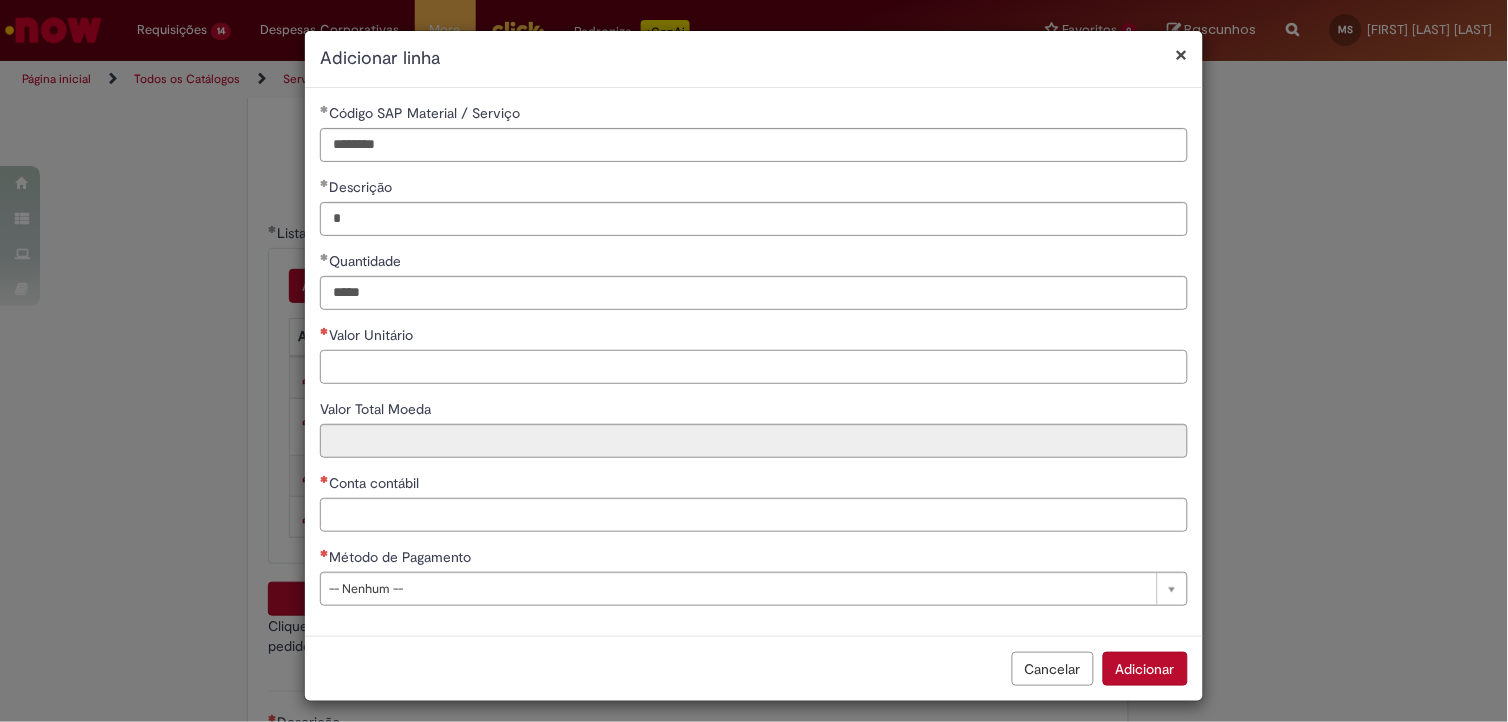 type 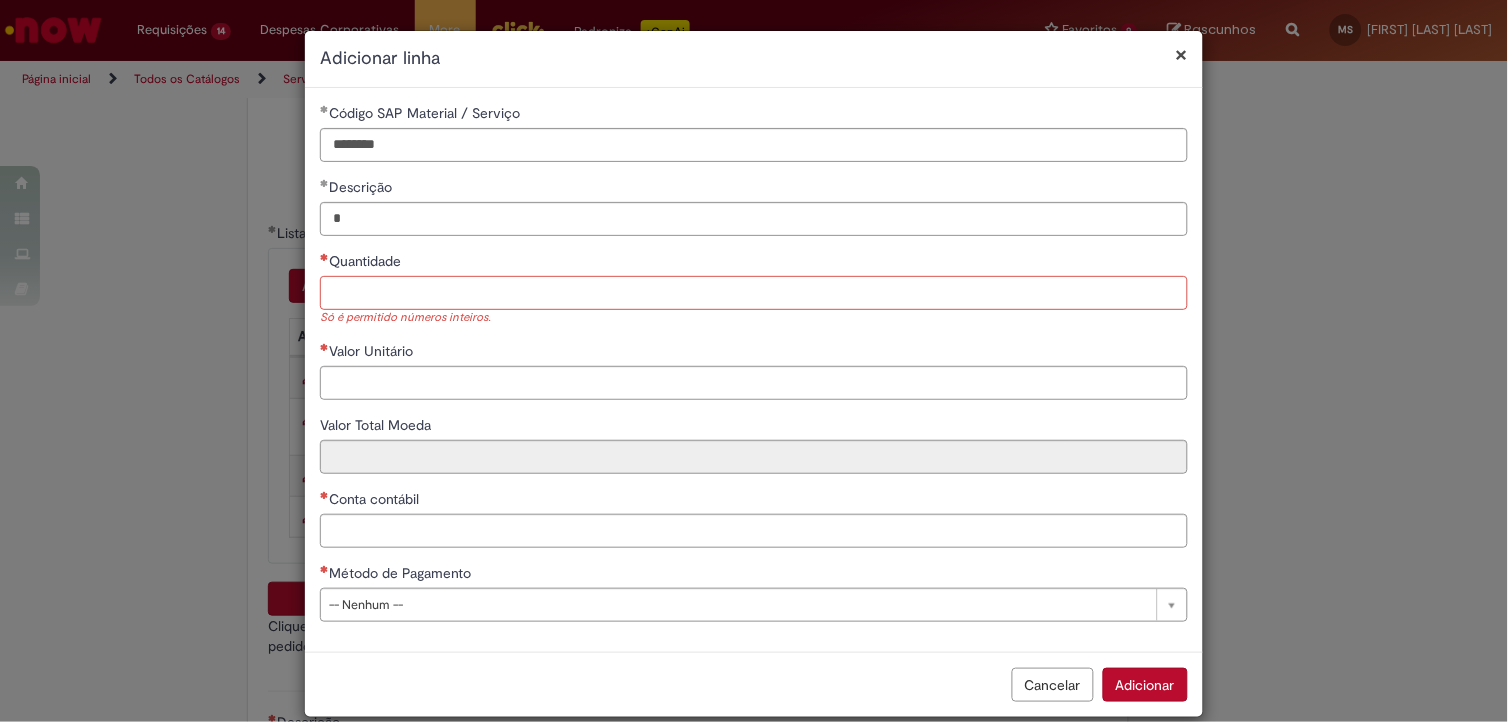 click on "Quantidade" at bounding box center (754, 293) 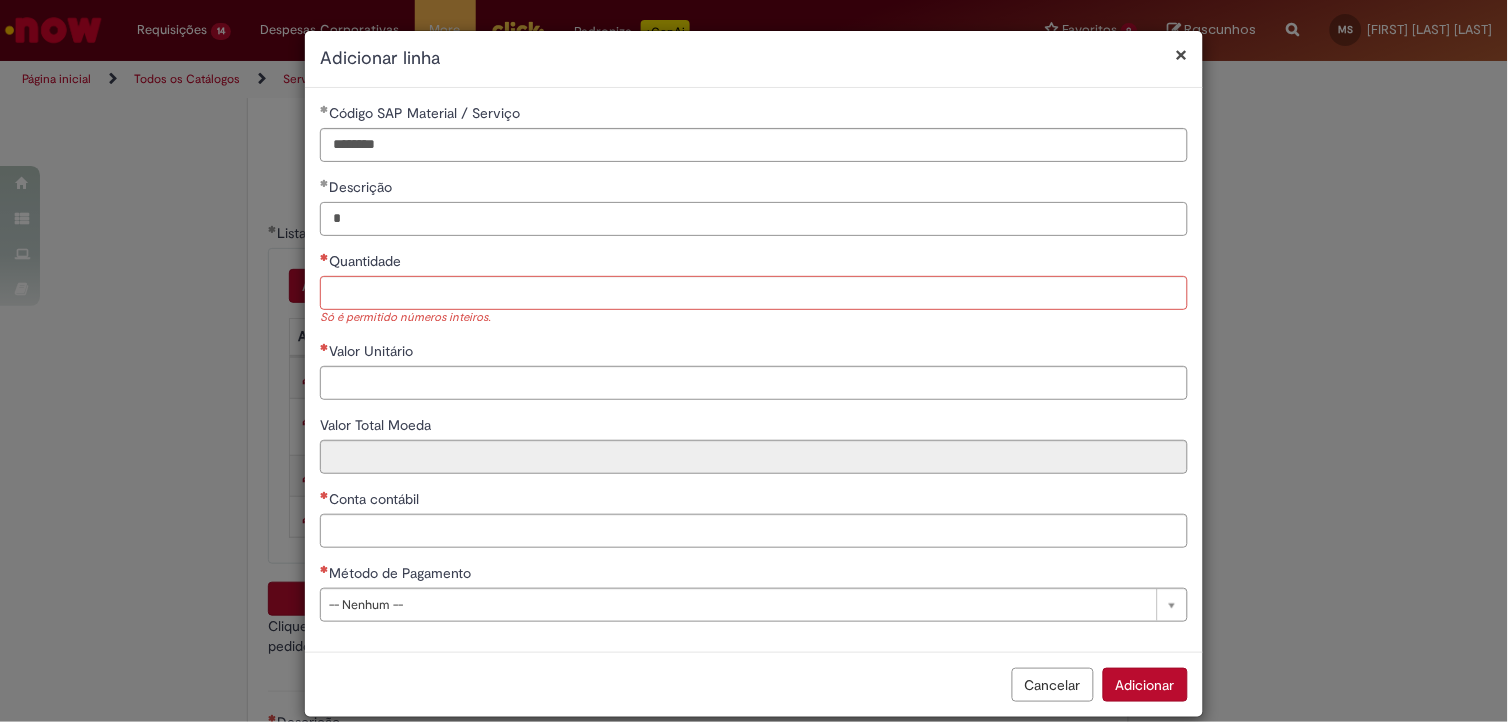click on "*" at bounding box center [754, 219] 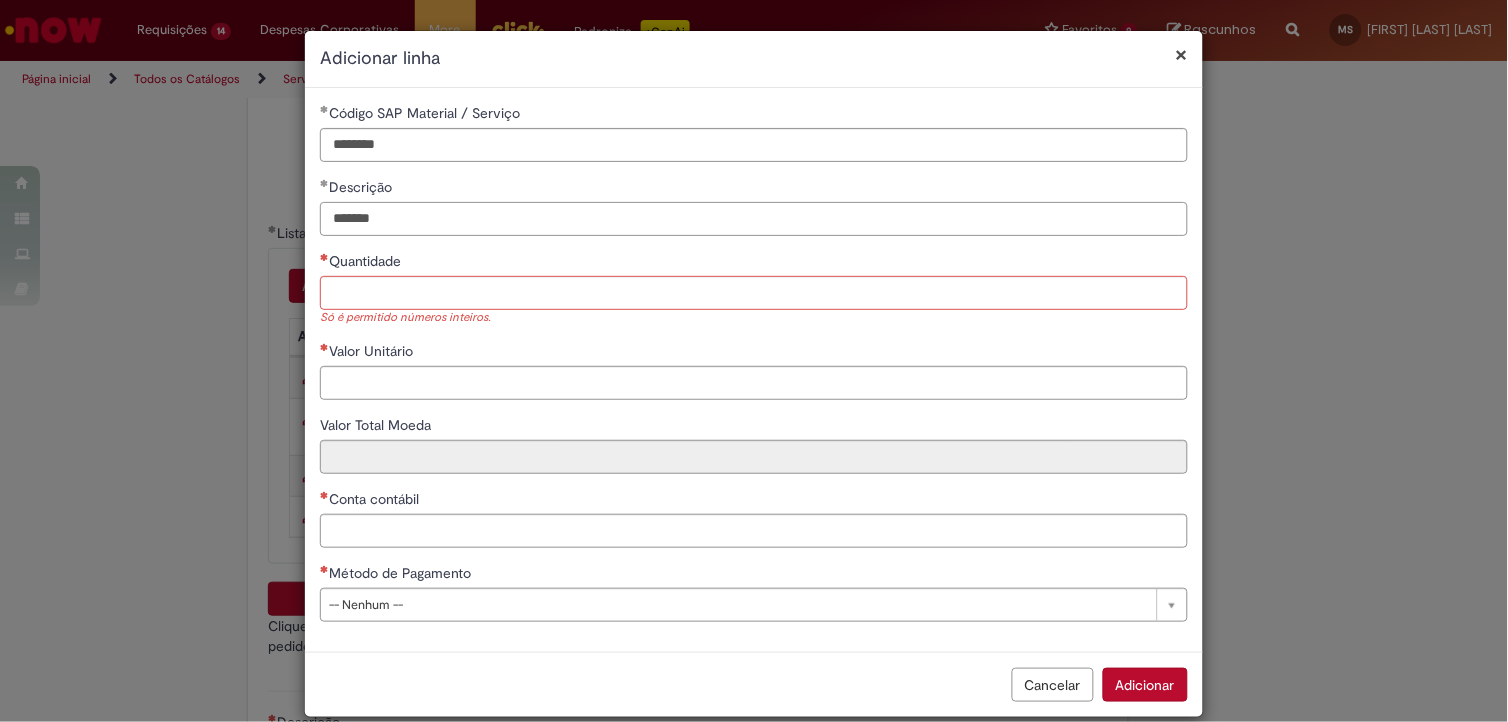 type on "*******" 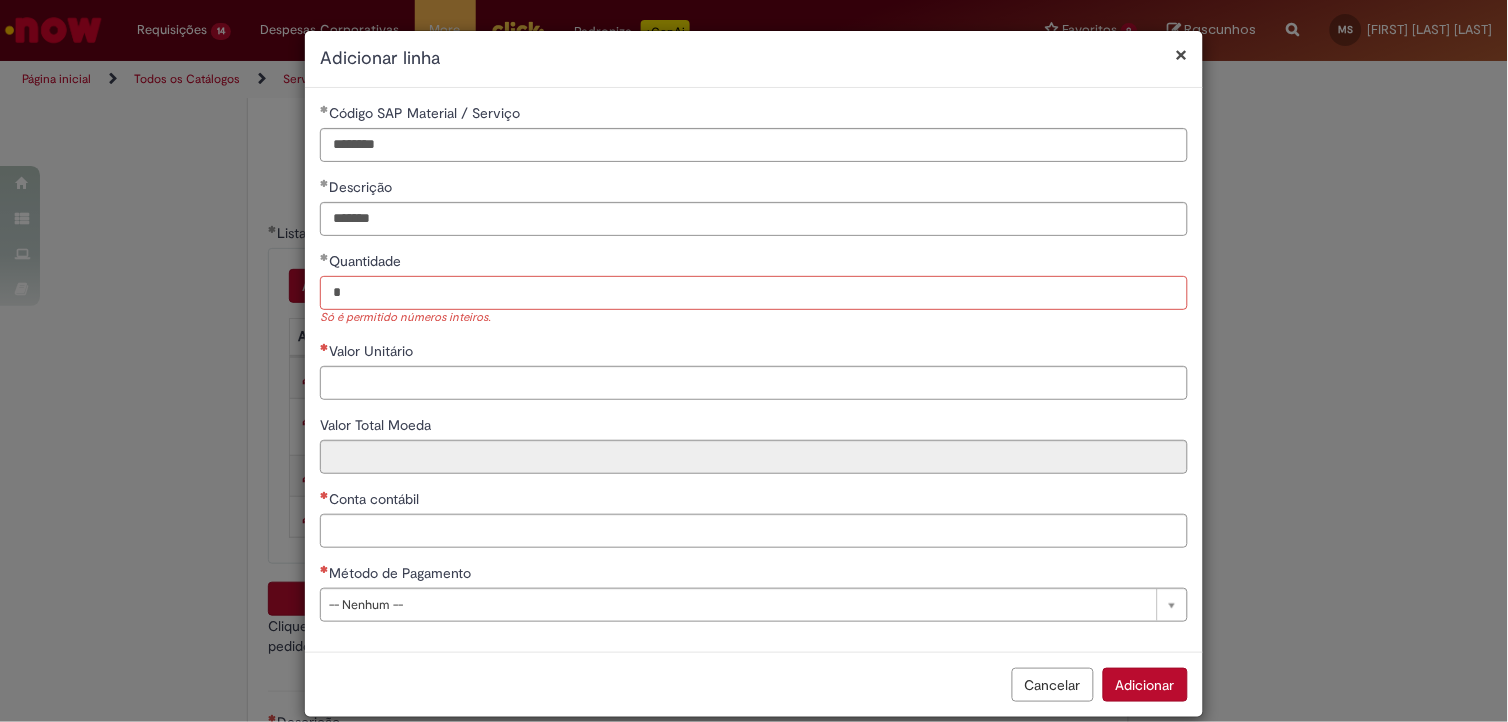 type on "*" 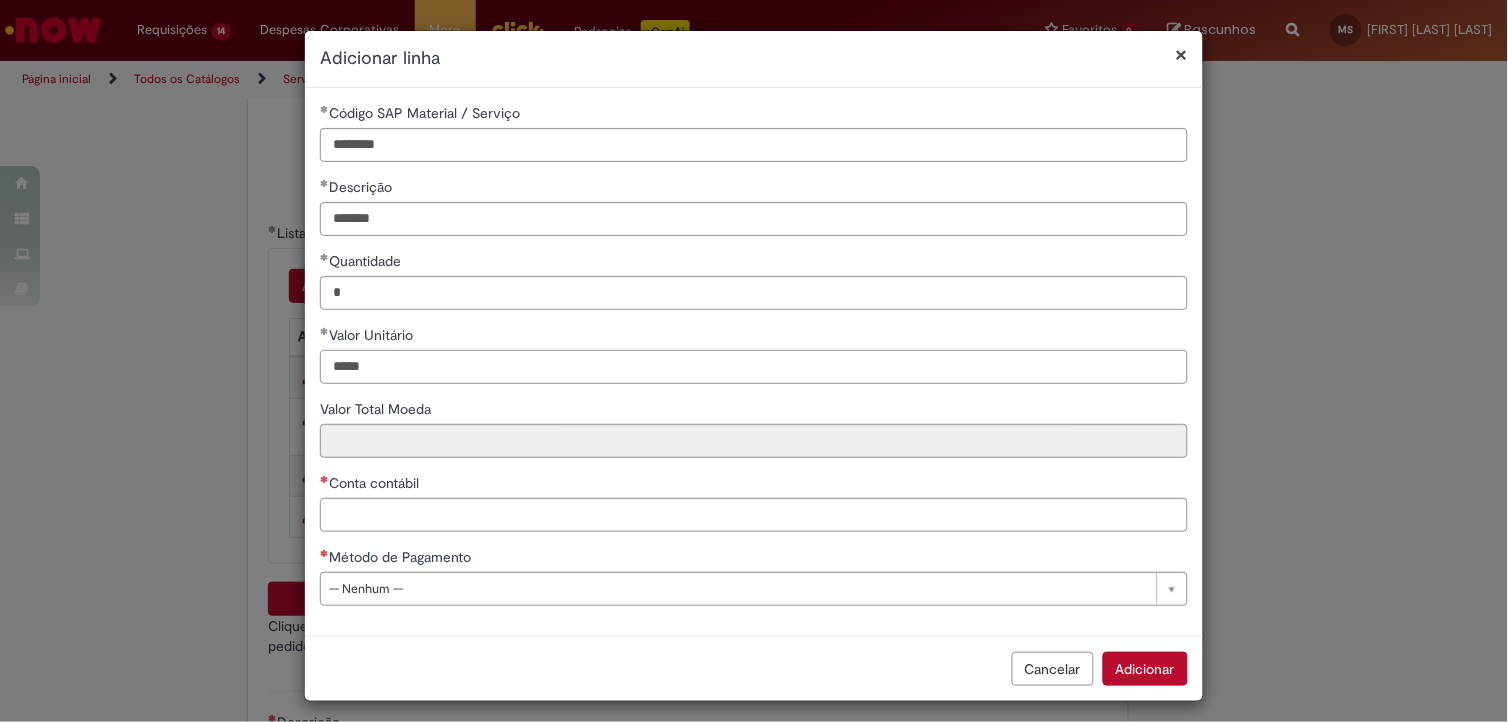 type on "*****" 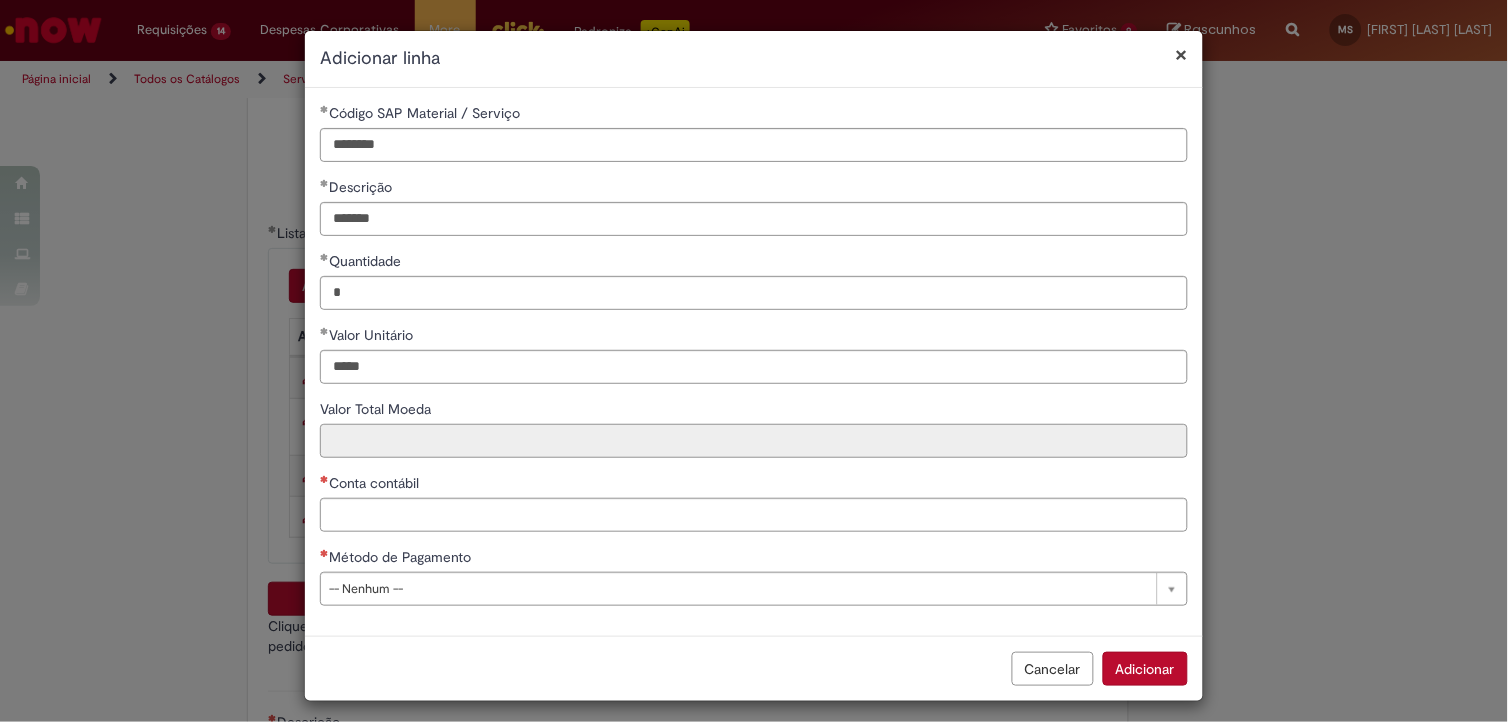 type on "******" 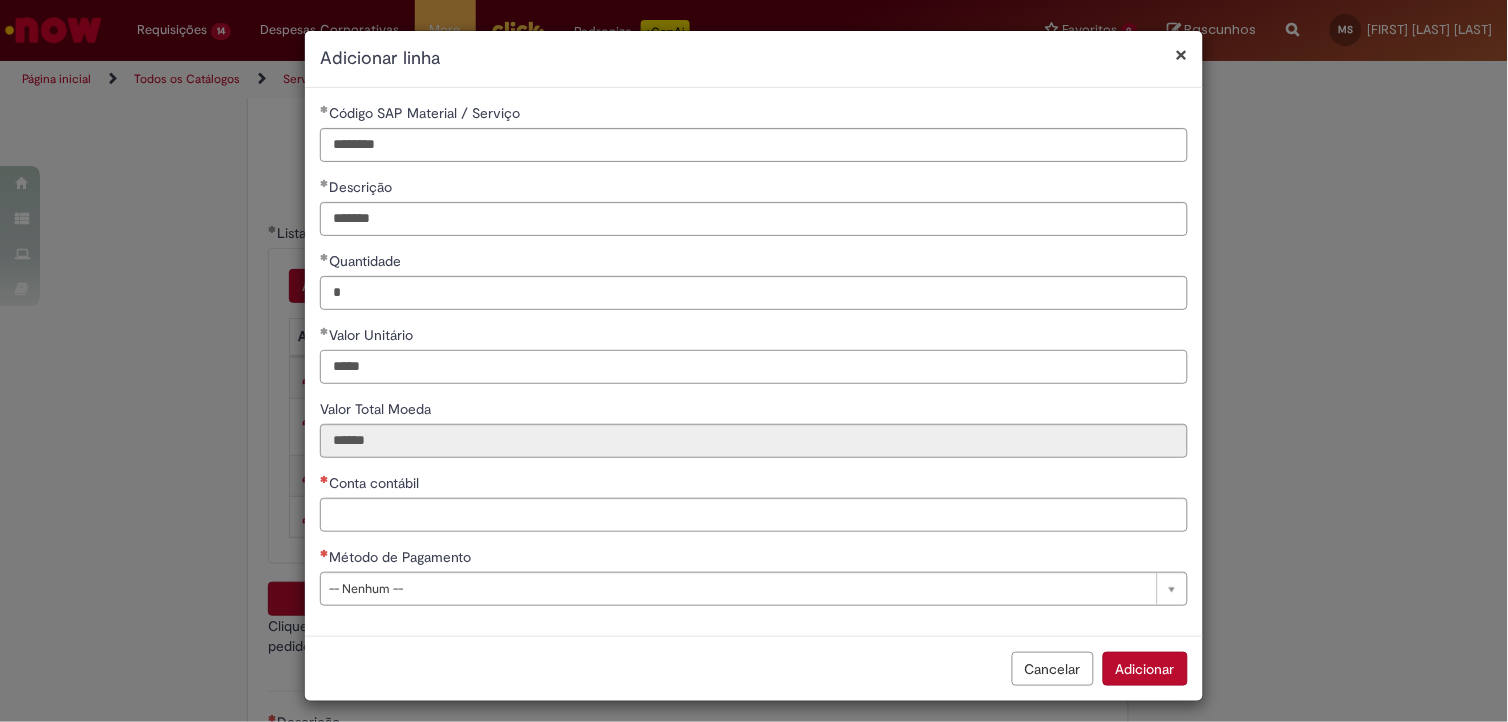 click on "*****" at bounding box center [754, 367] 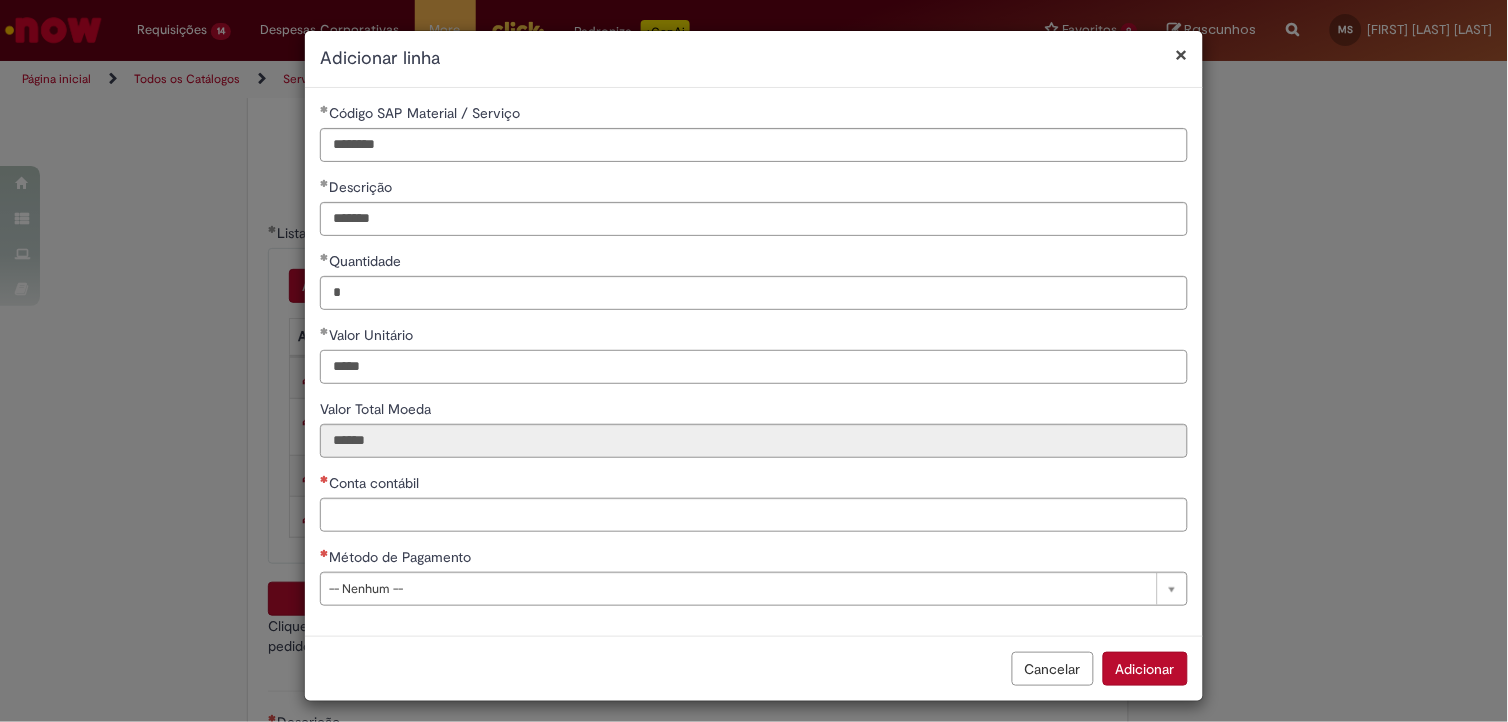 type on "*****" 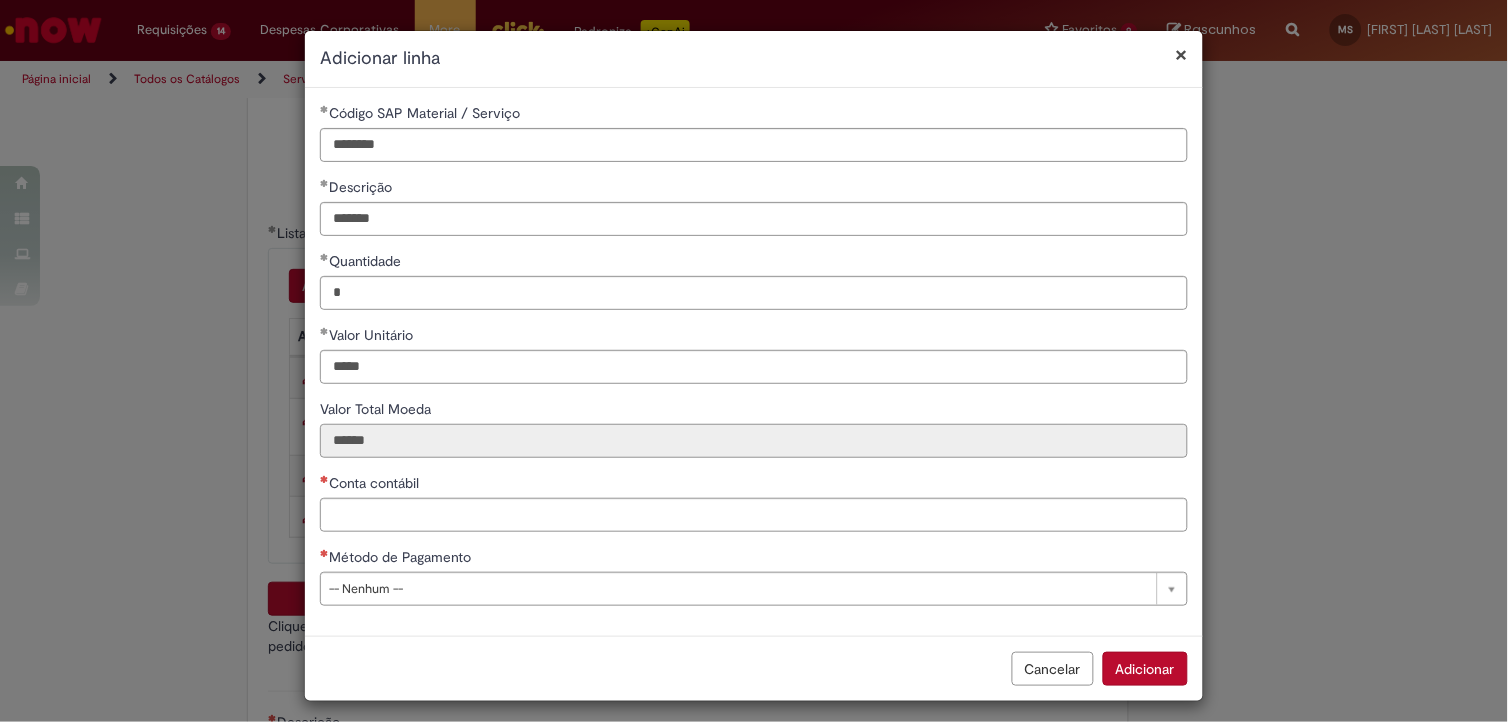 type on "******" 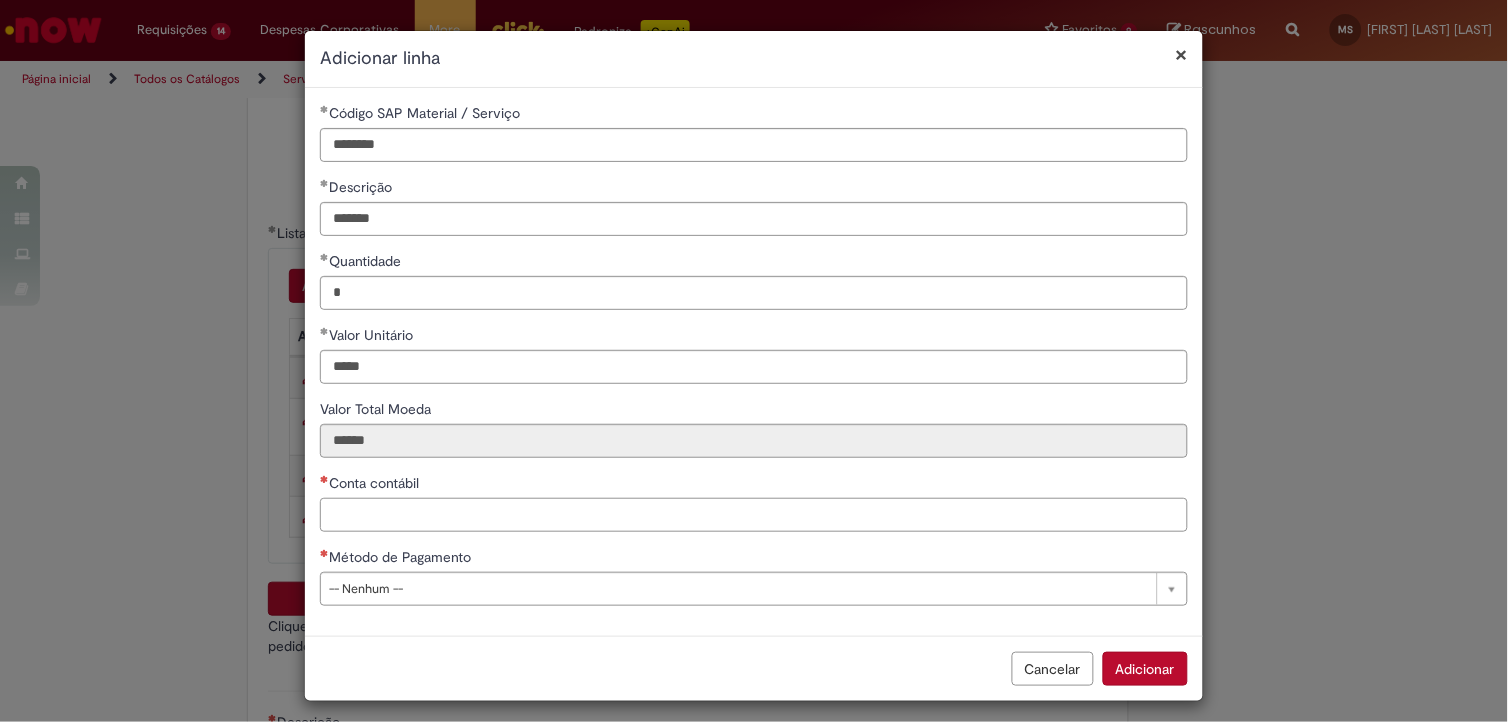 click on "Conta contábil" at bounding box center [754, 515] 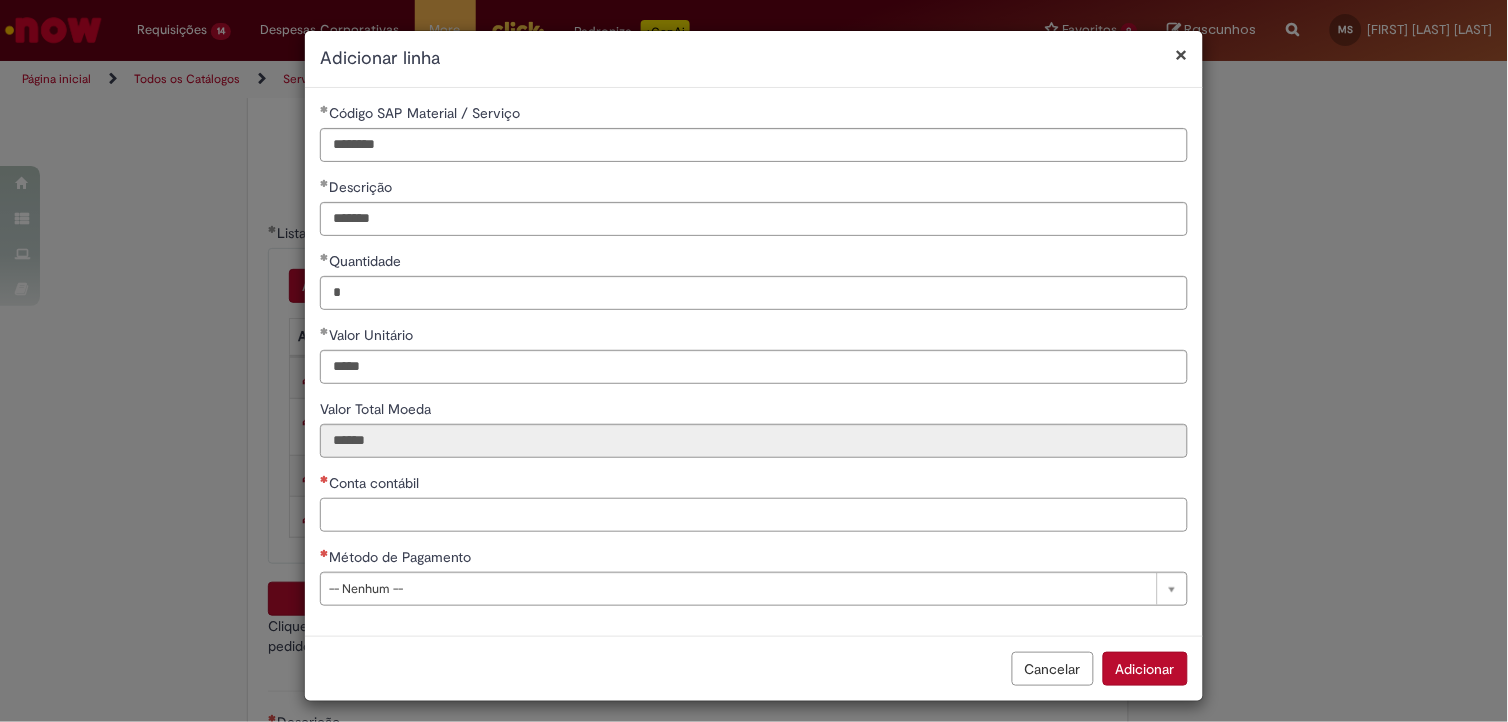 click on "Conta contábil" at bounding box center (754, 515) 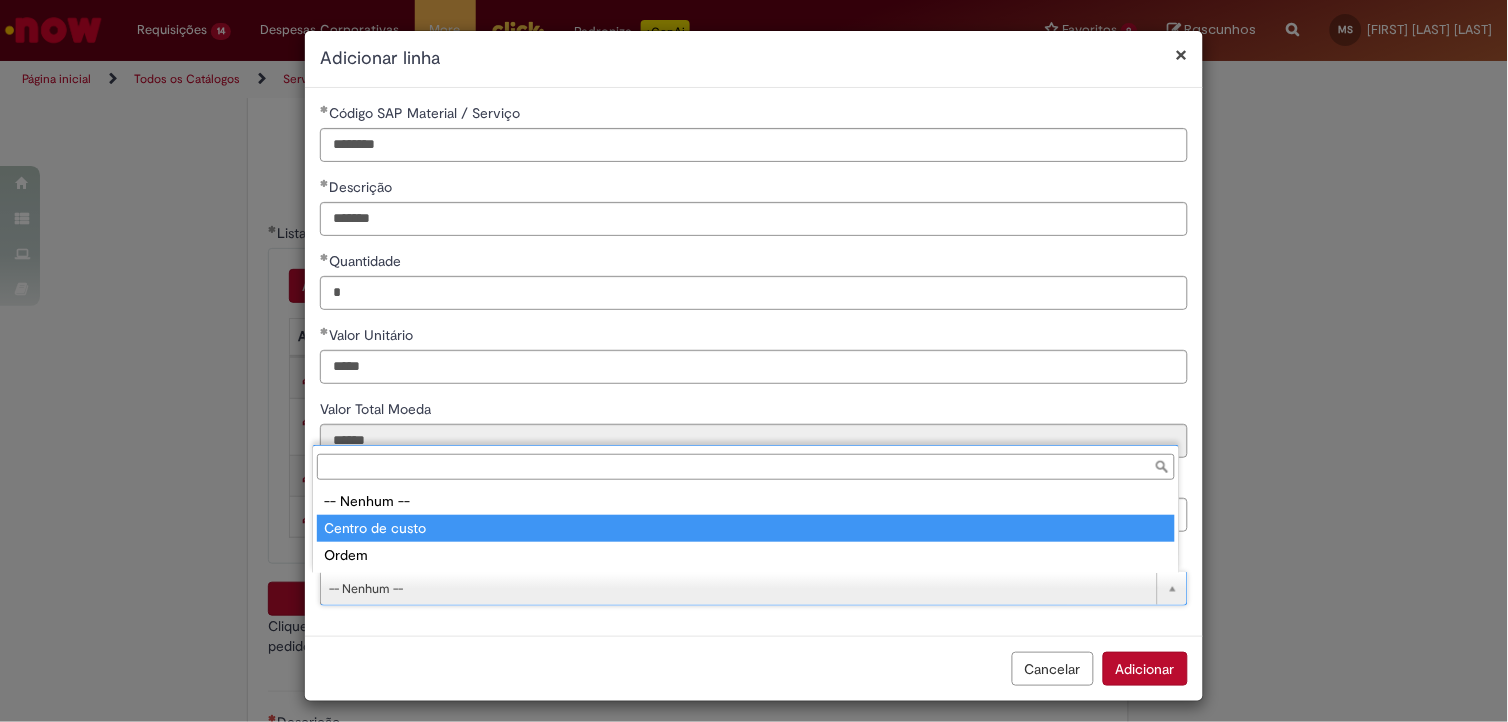 type on "**********" 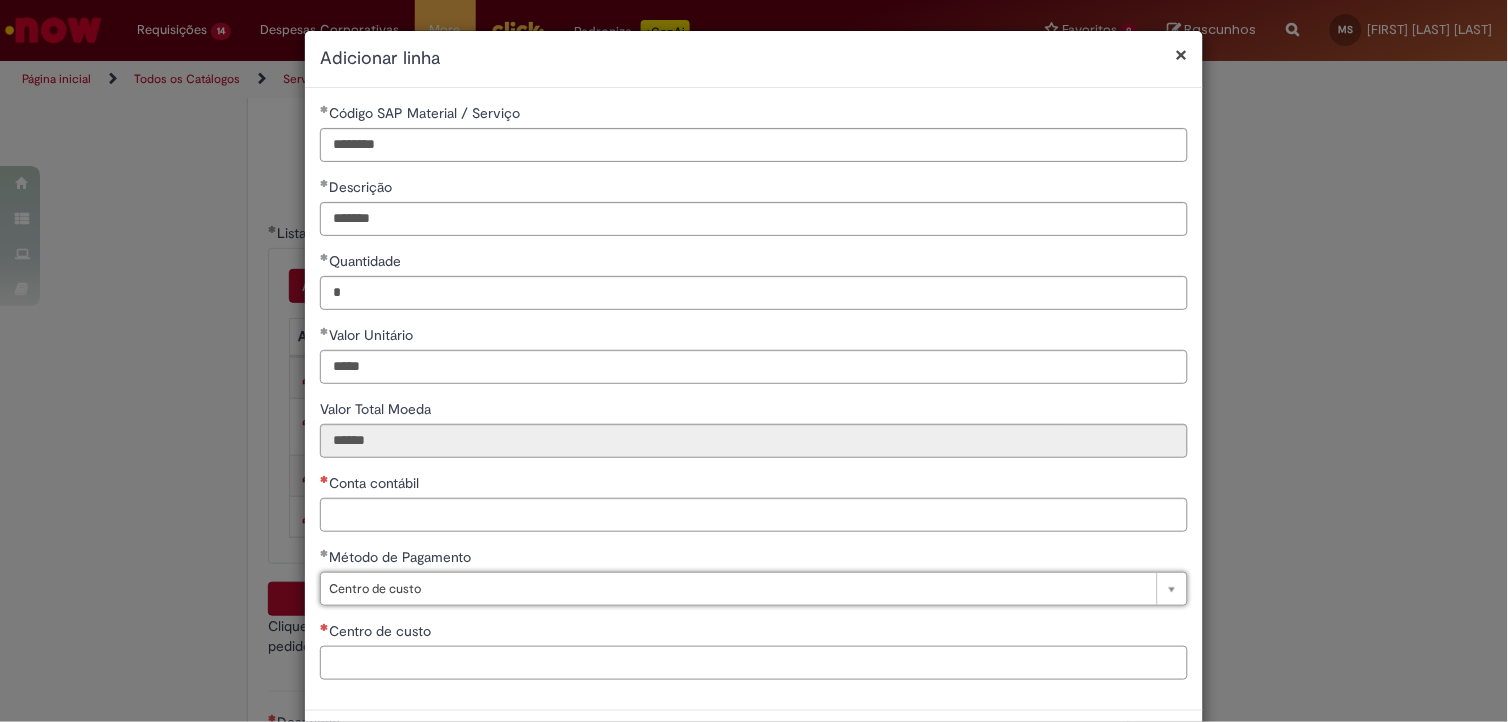 click on "Centro de custo" at bounding box center [754, 663] 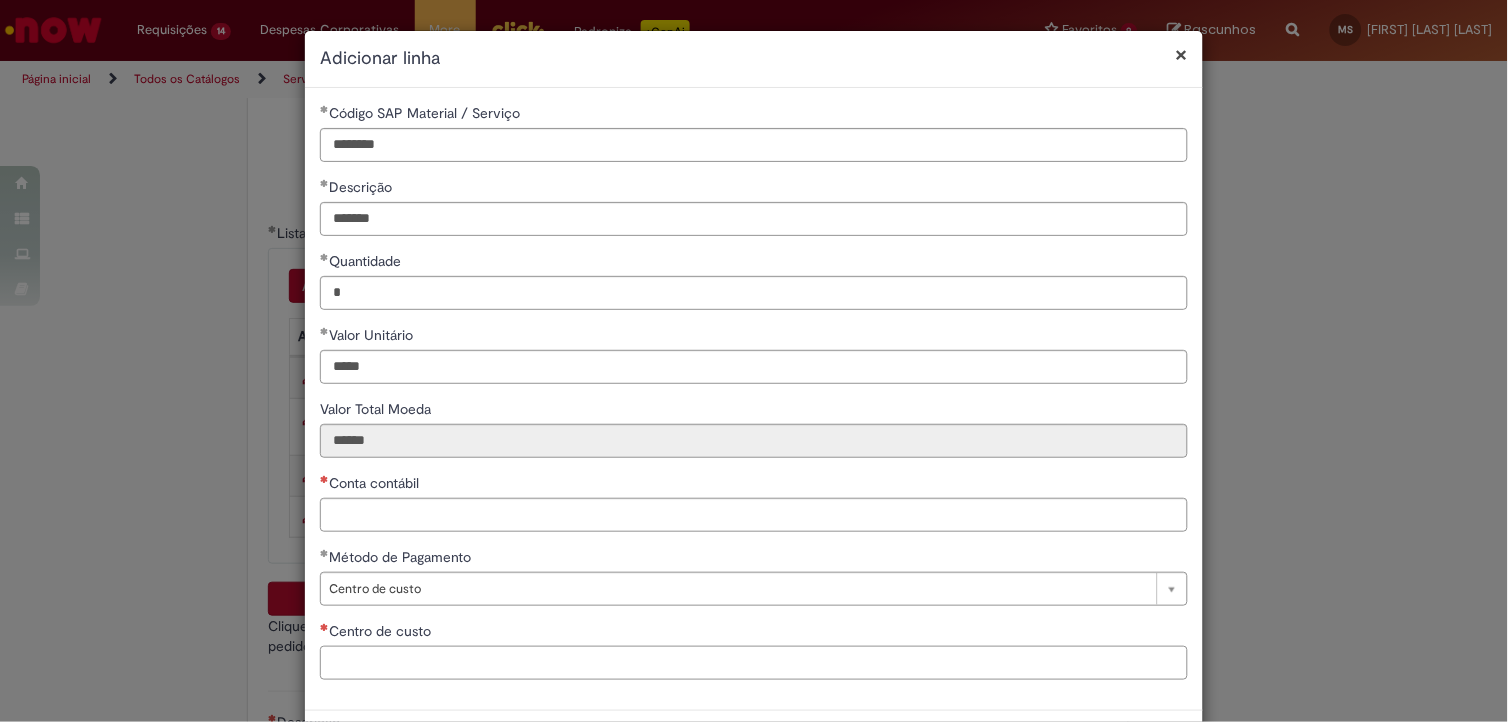 paste on "**********" 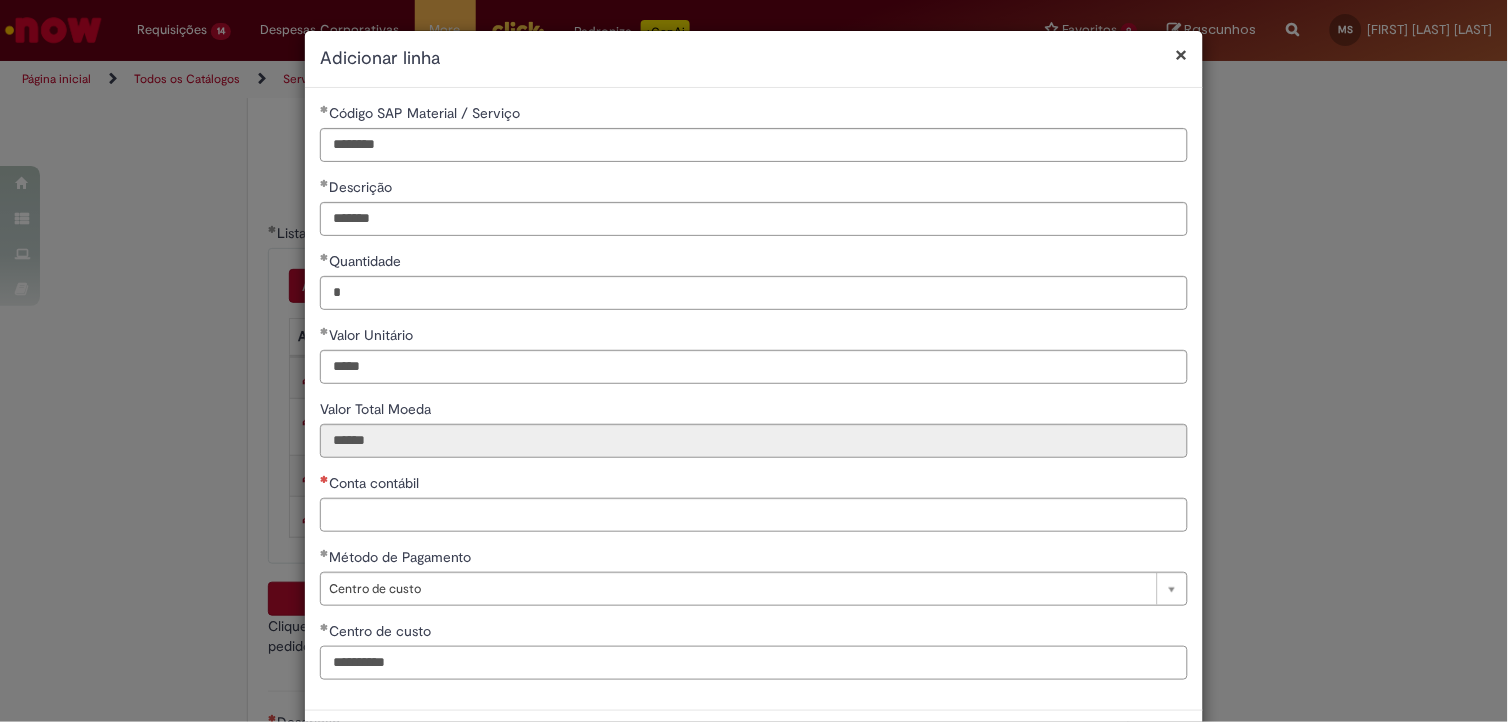 type on "**********" 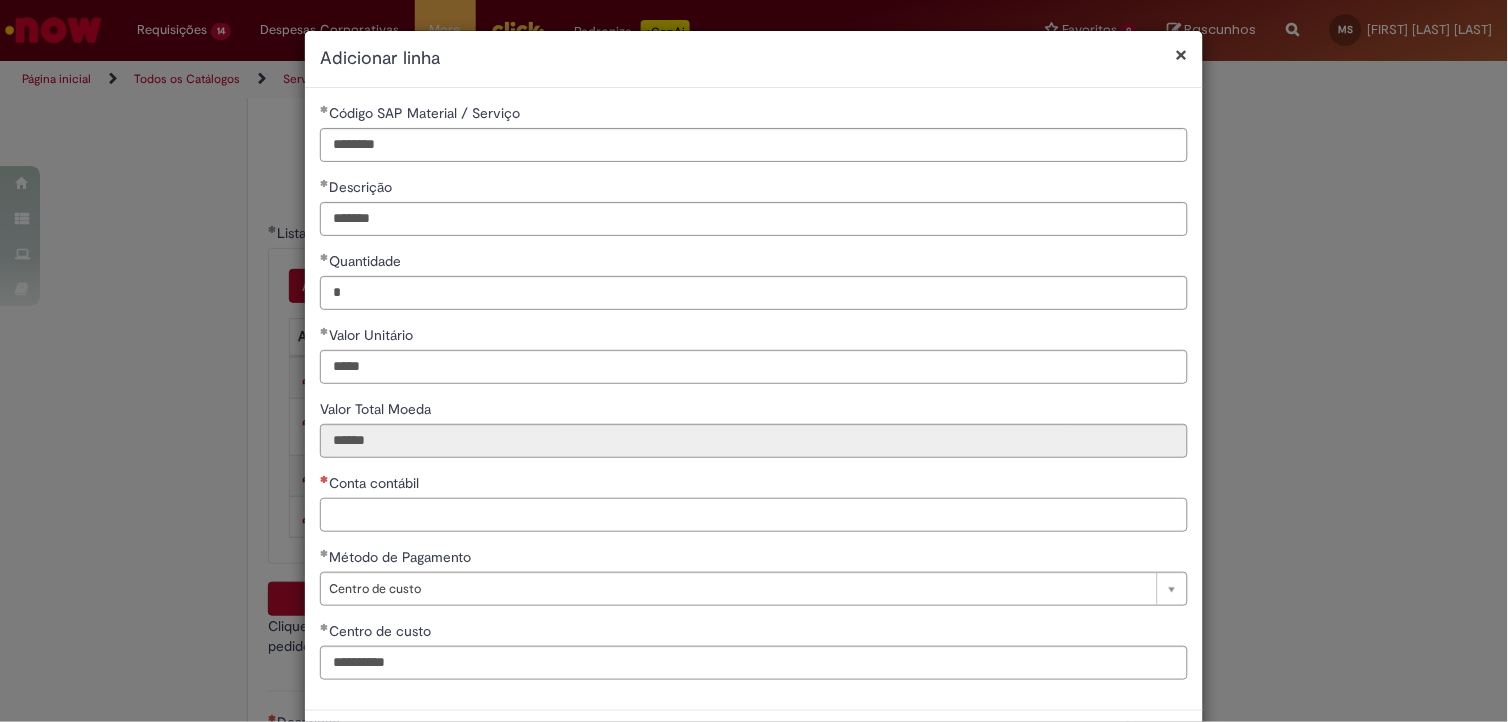 click on "Conta contábil" at bounding box center (754, 515) 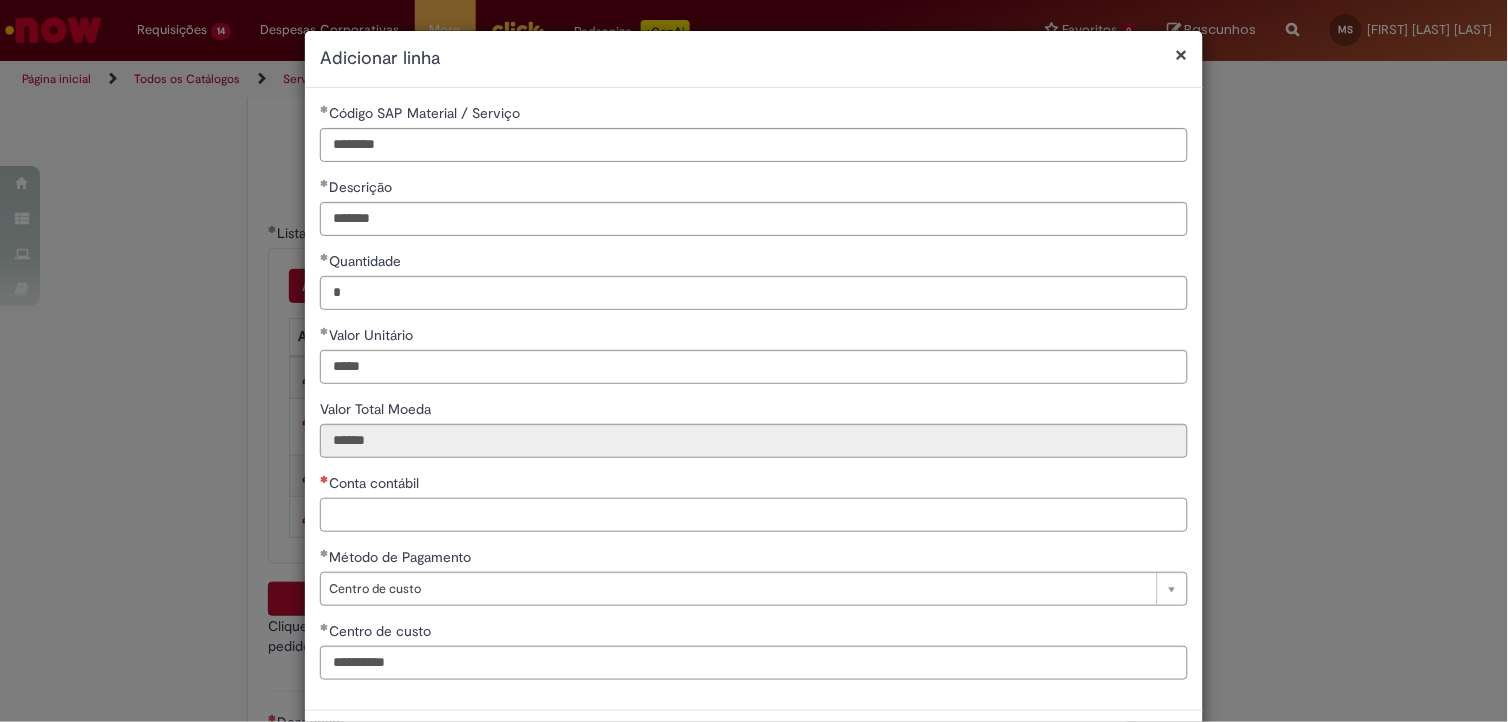 paste on "********" 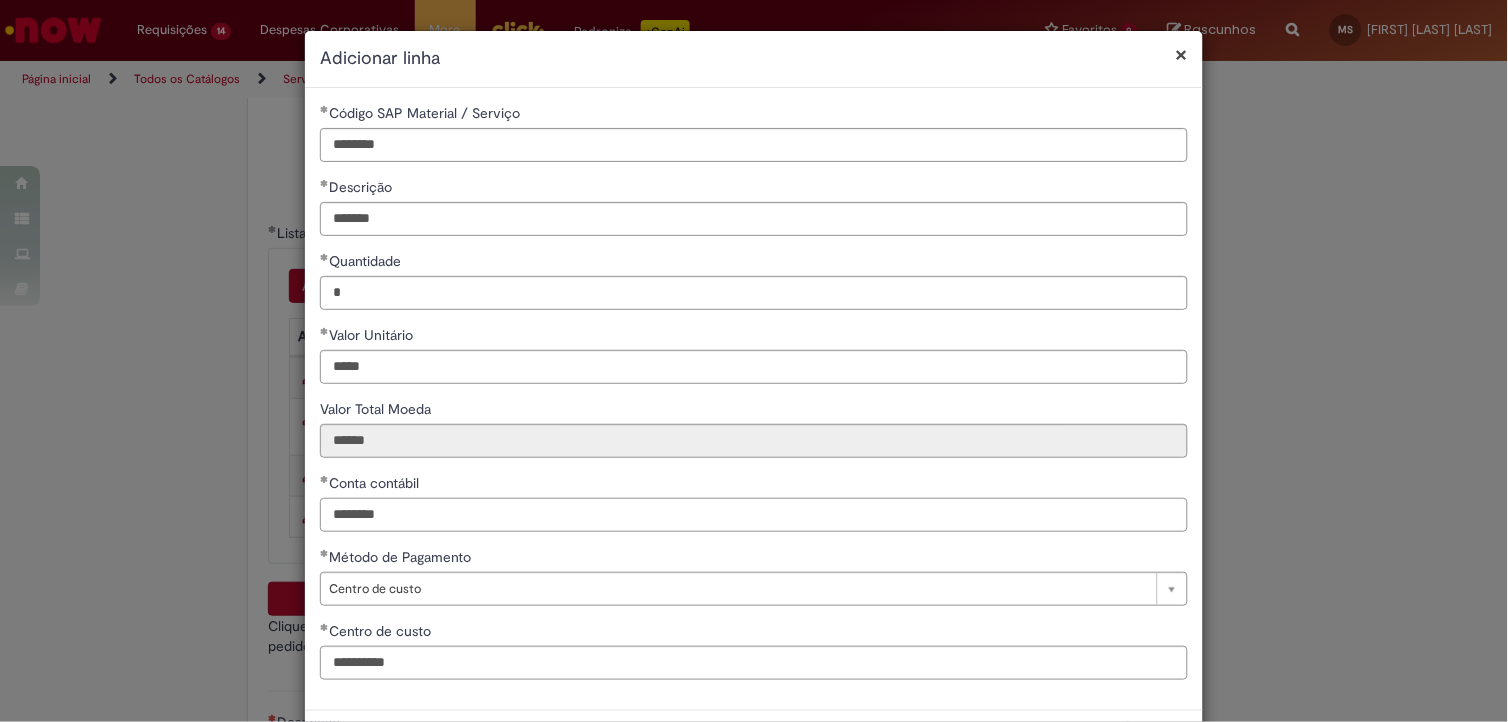 scroll, scrollTop: 84, scrollLeft: 0, axis: vertical 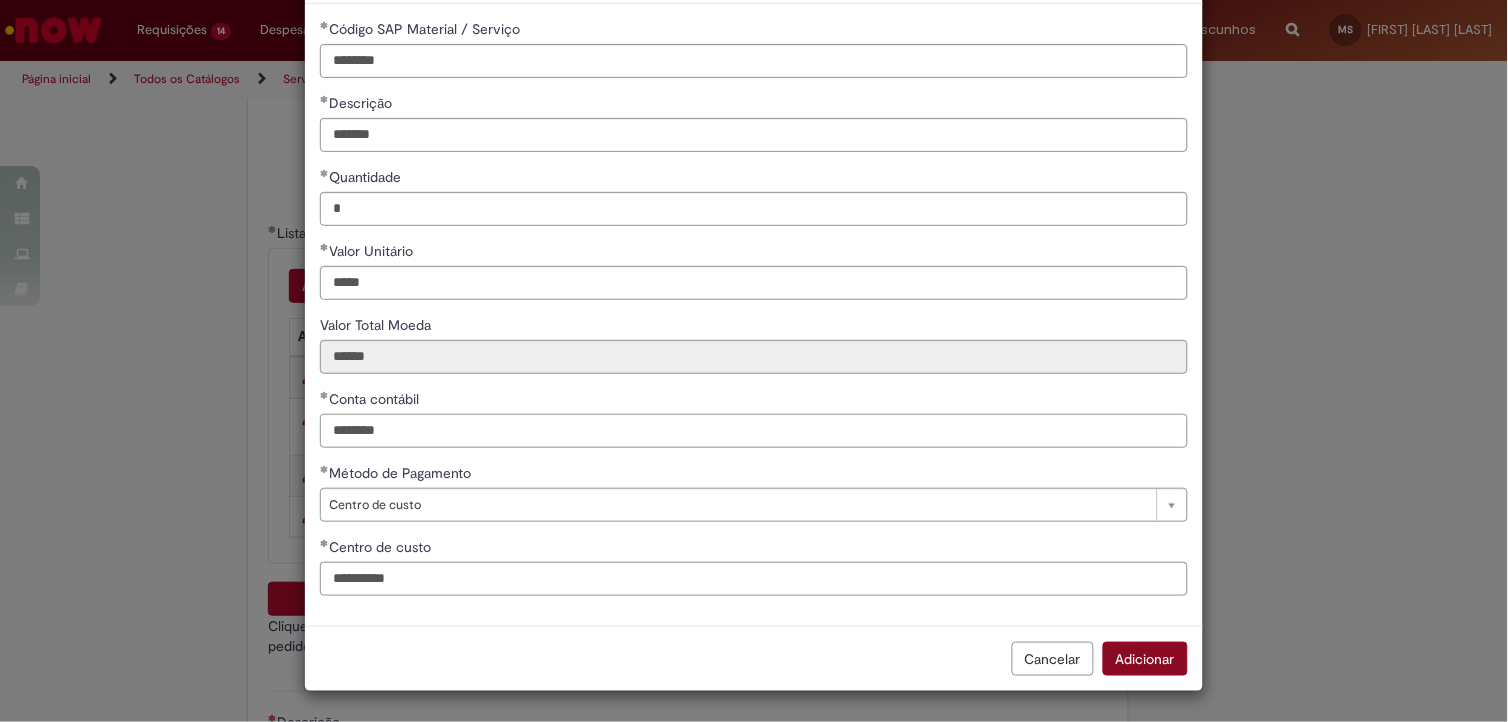 type on "********" 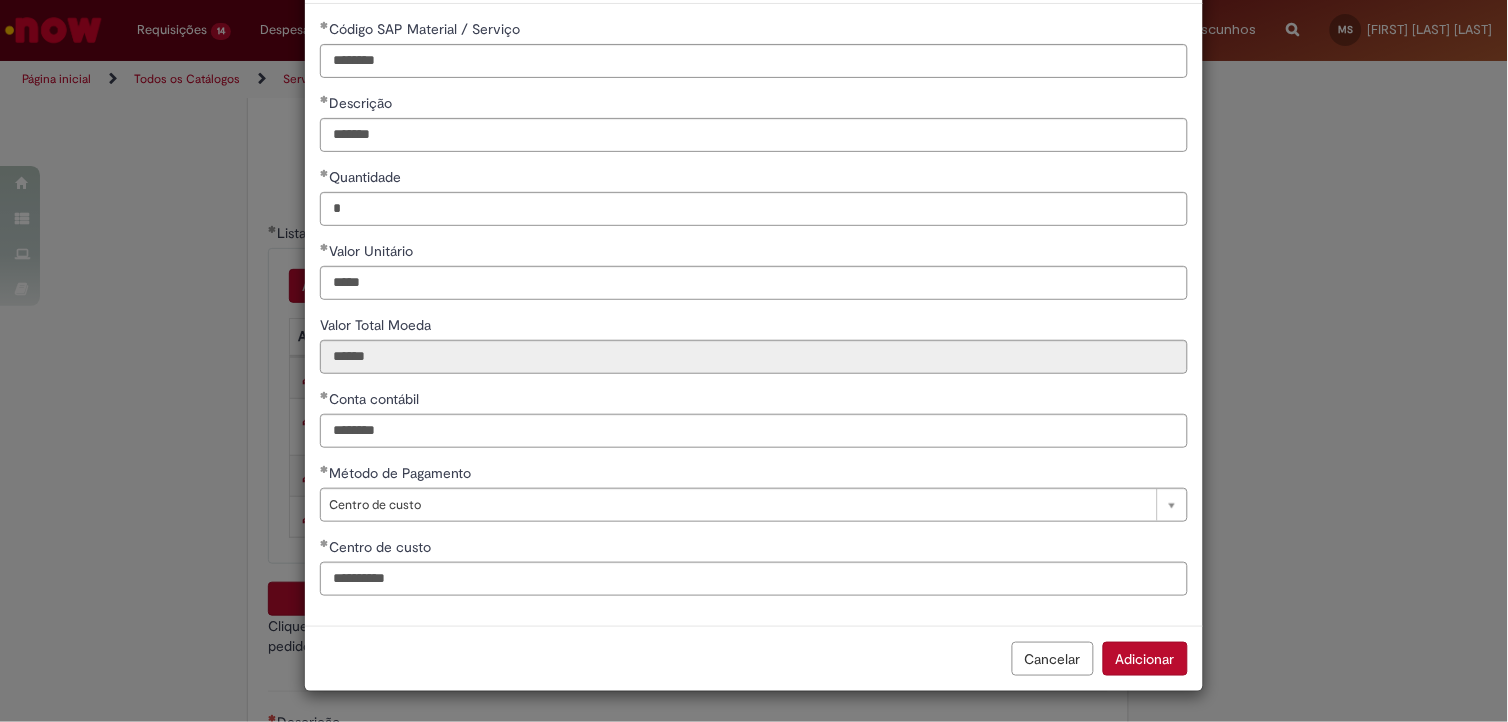 click on "Adicionar" at bounding box center (1145, 659) 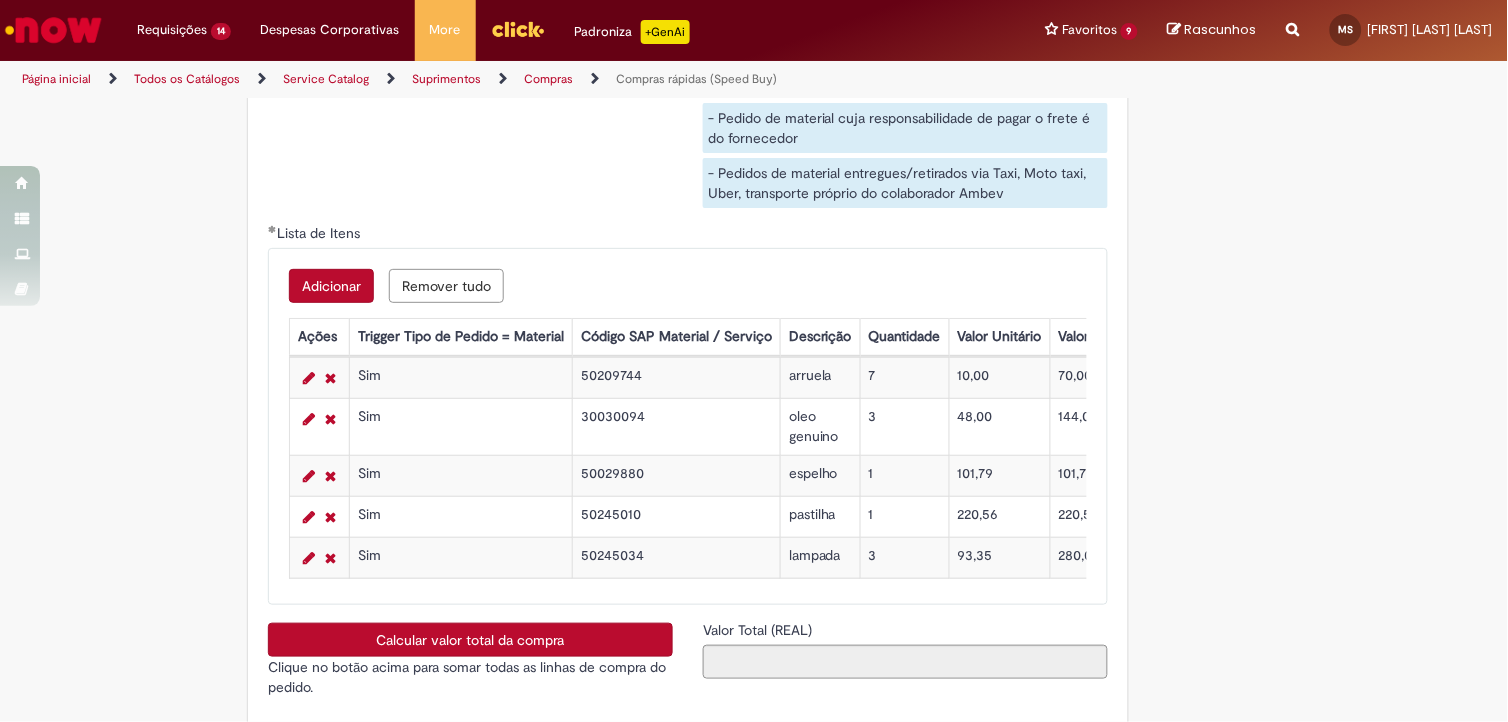 click on "Adicionar" at bounding box center [331, 286] 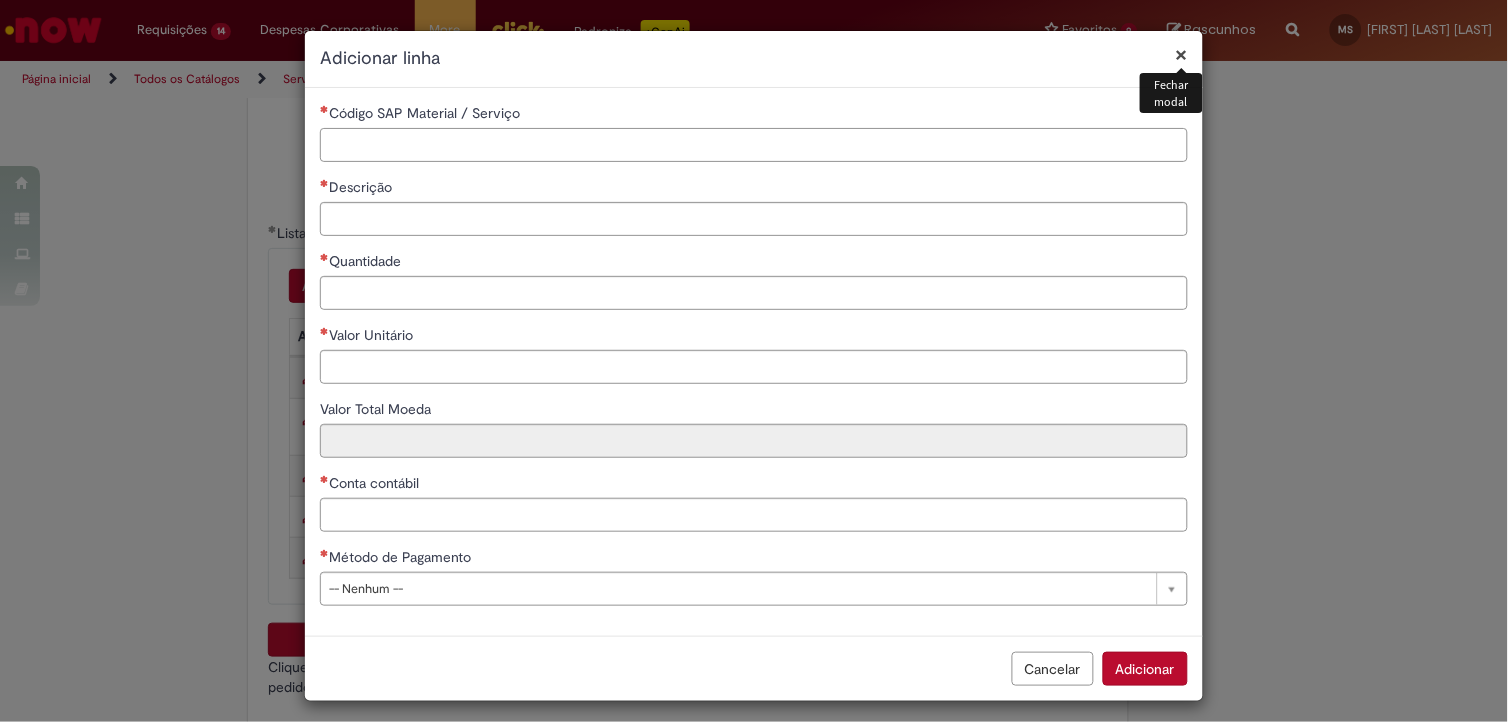 click on "Código SAP Material / Serviço" at bounding box center (754, 145) 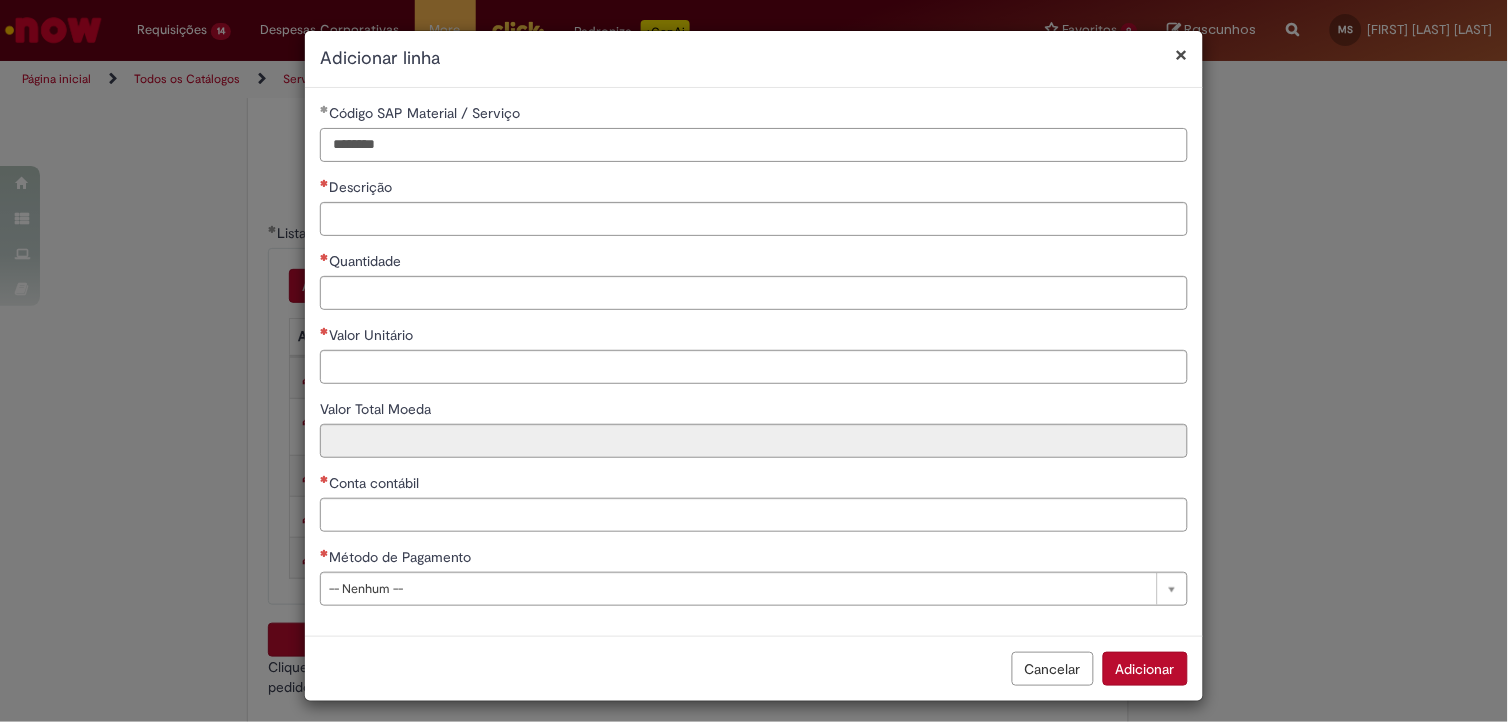 type on "********" 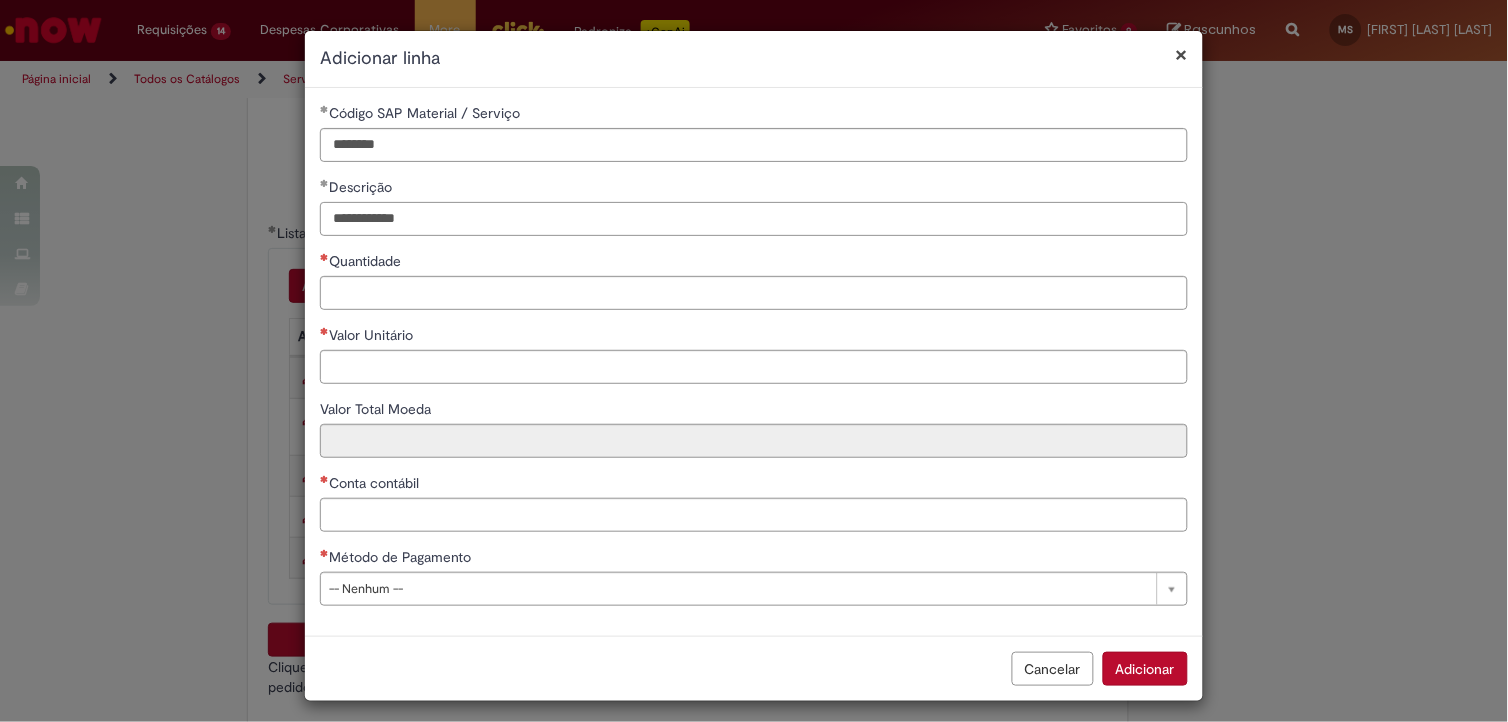 type on "**********" 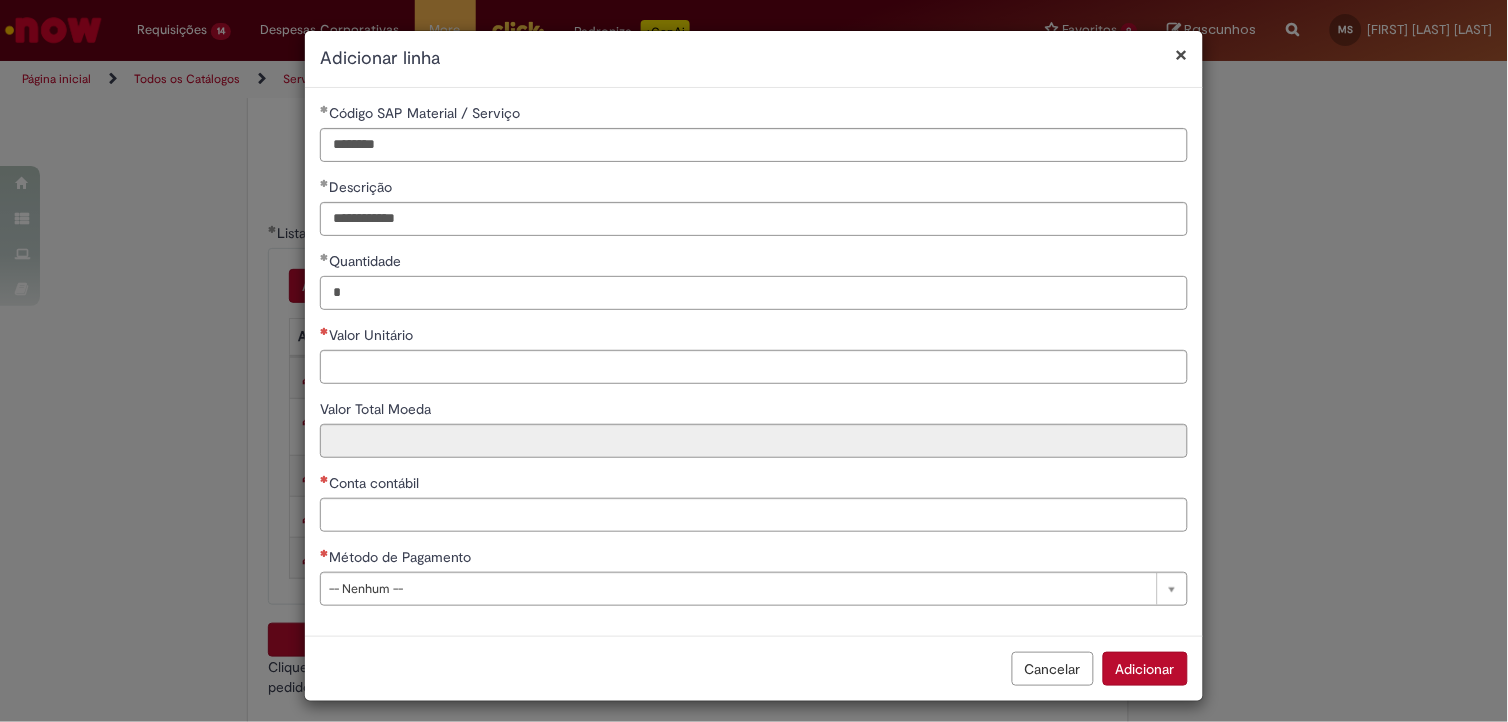 type on "*" 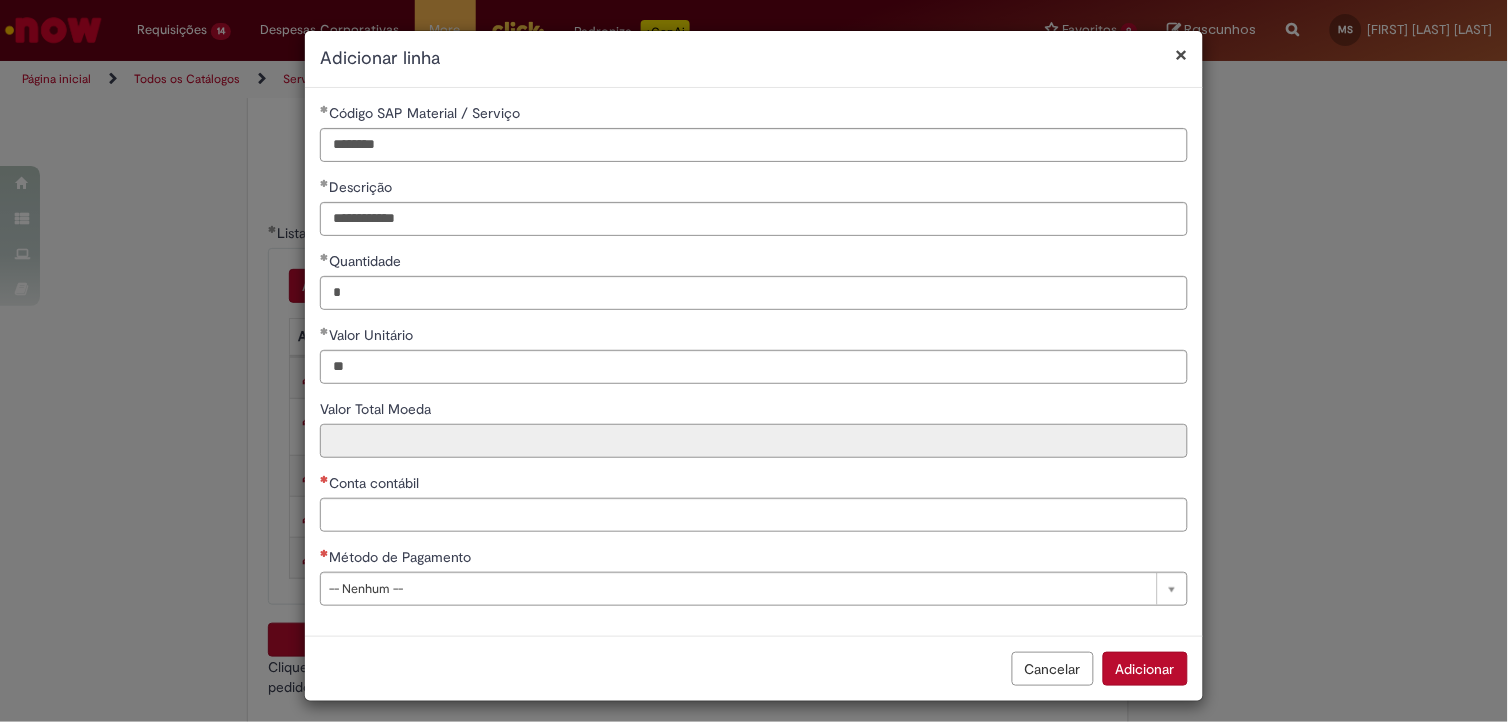 type on "*****" 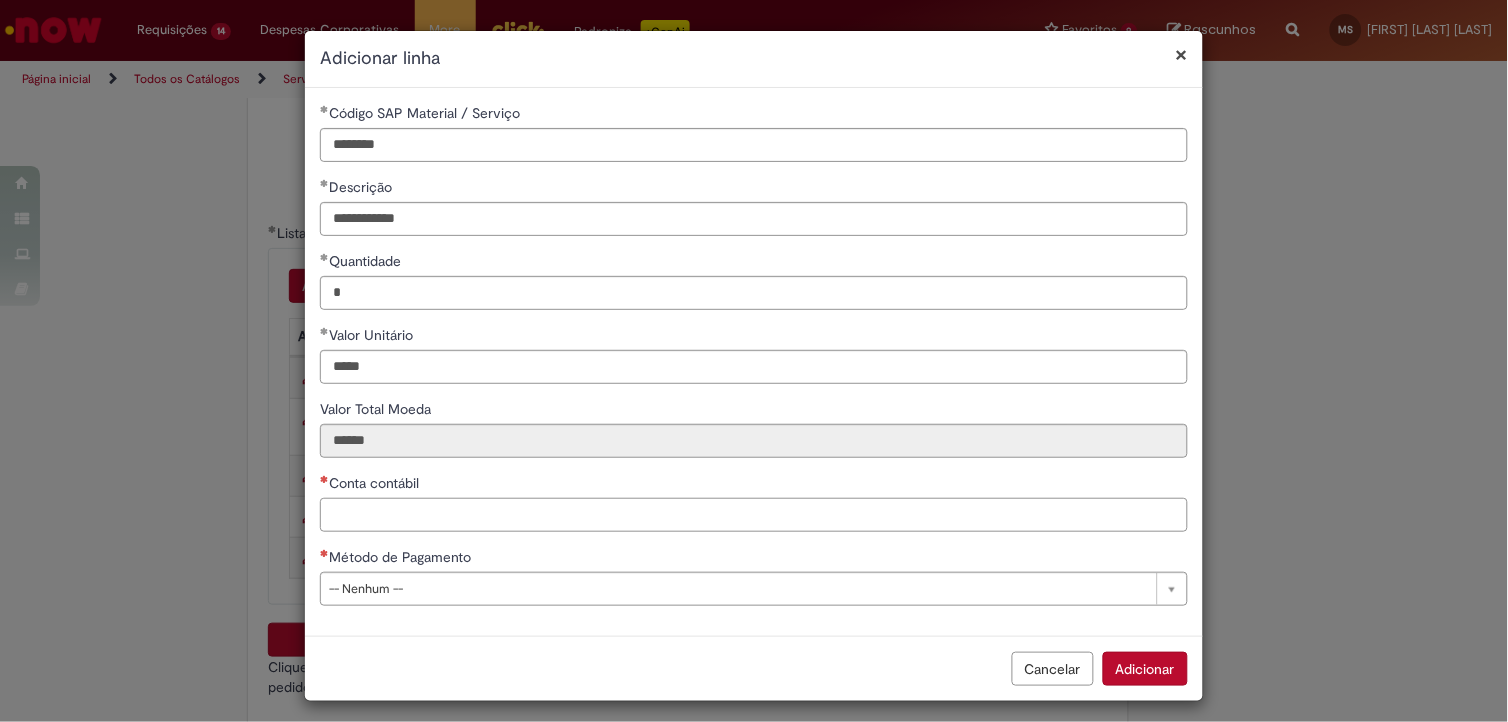 paste on "********" 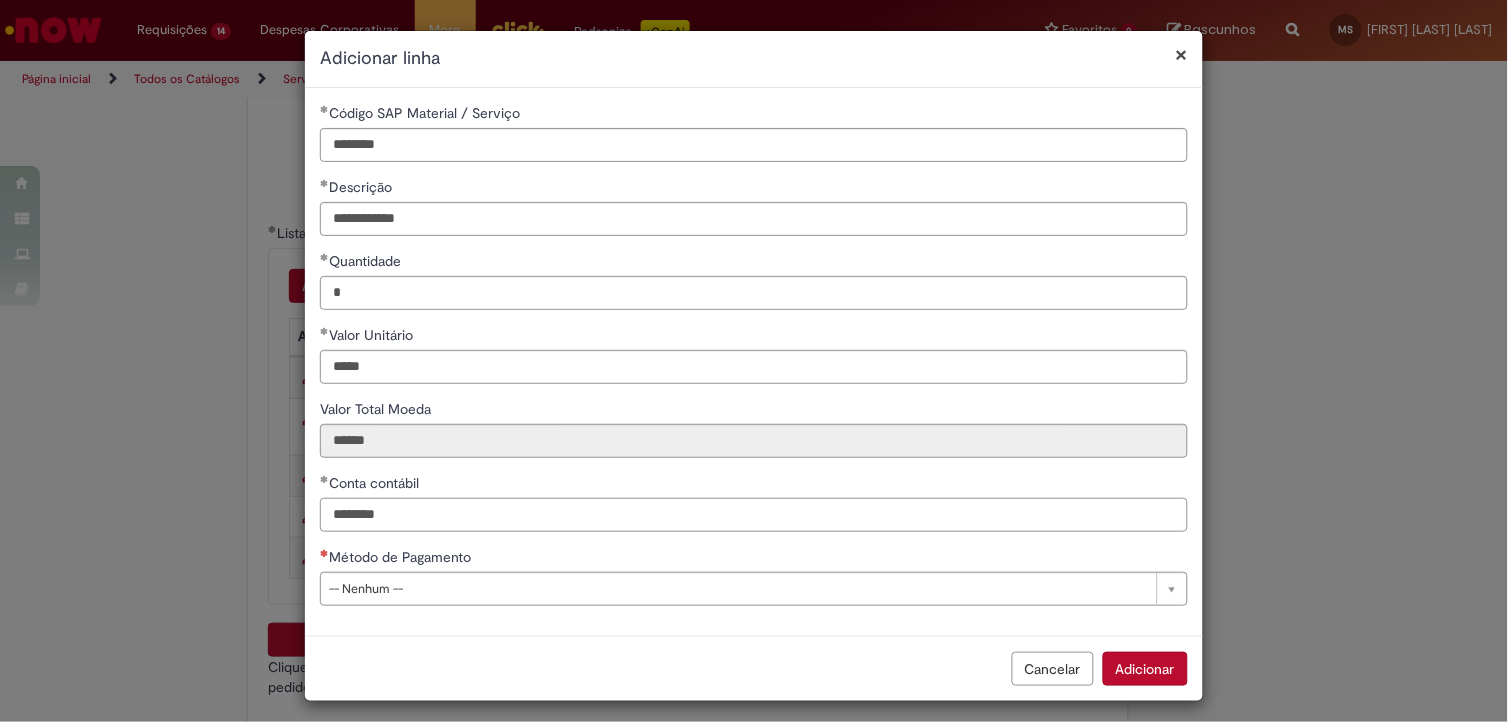 type on "********" 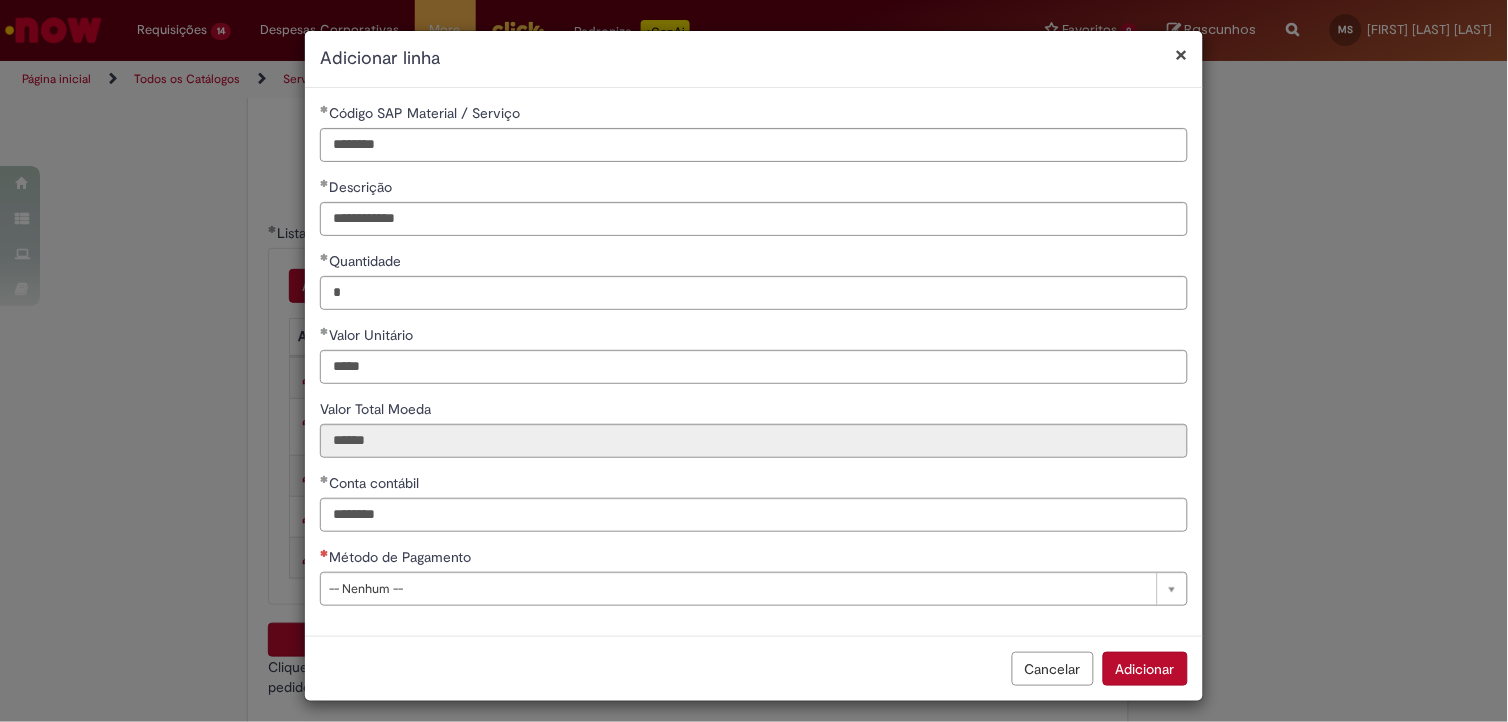 click on "**********" at bounding box center [754, 362] 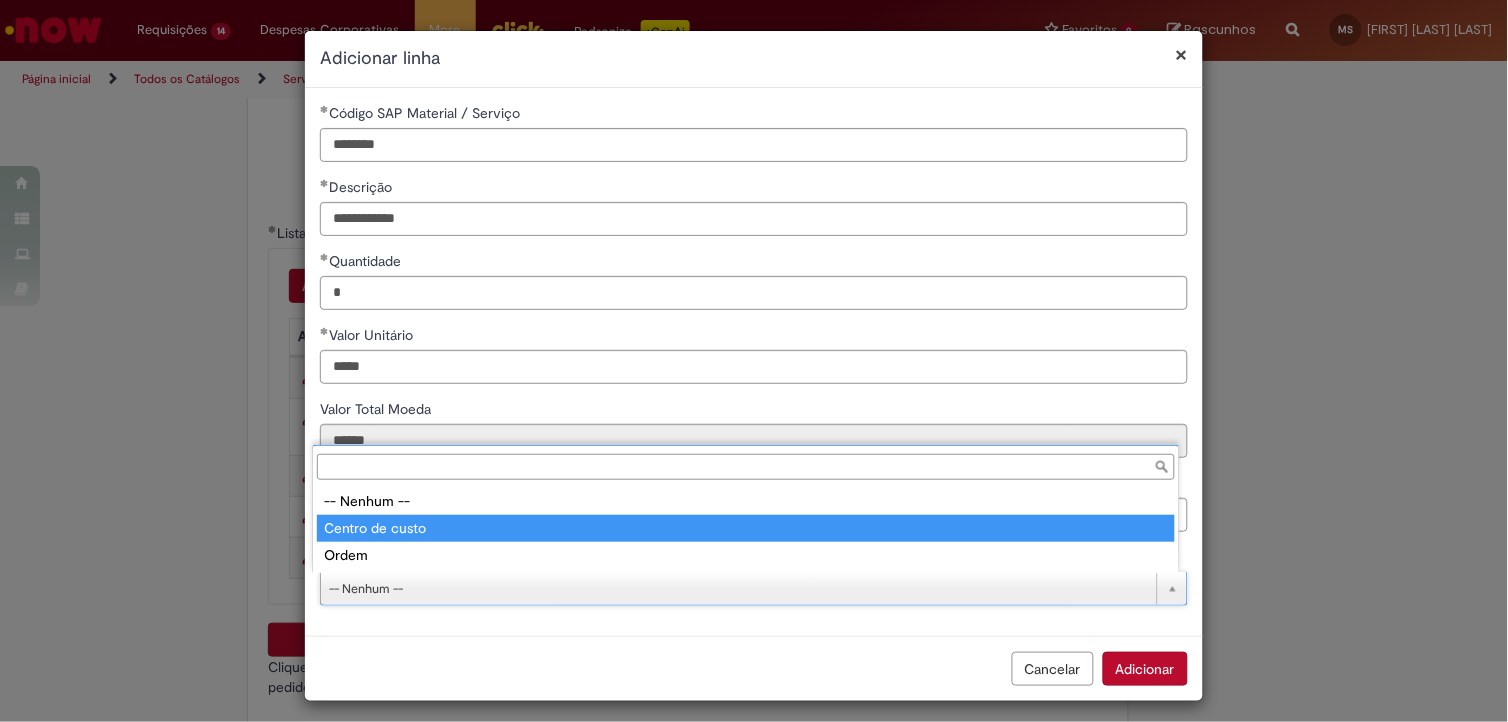 type on "**********" 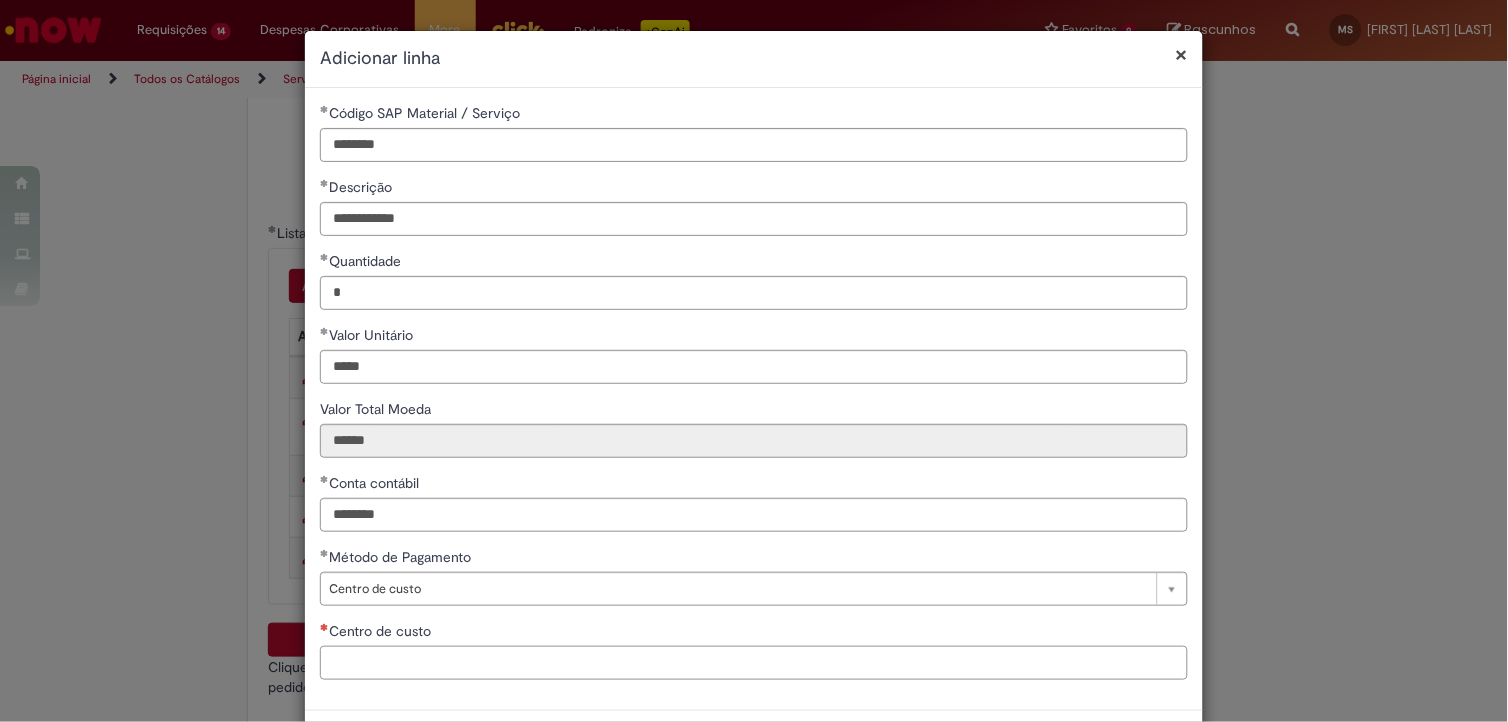 click on "Centro de custo" at bounding box center [754, 663] 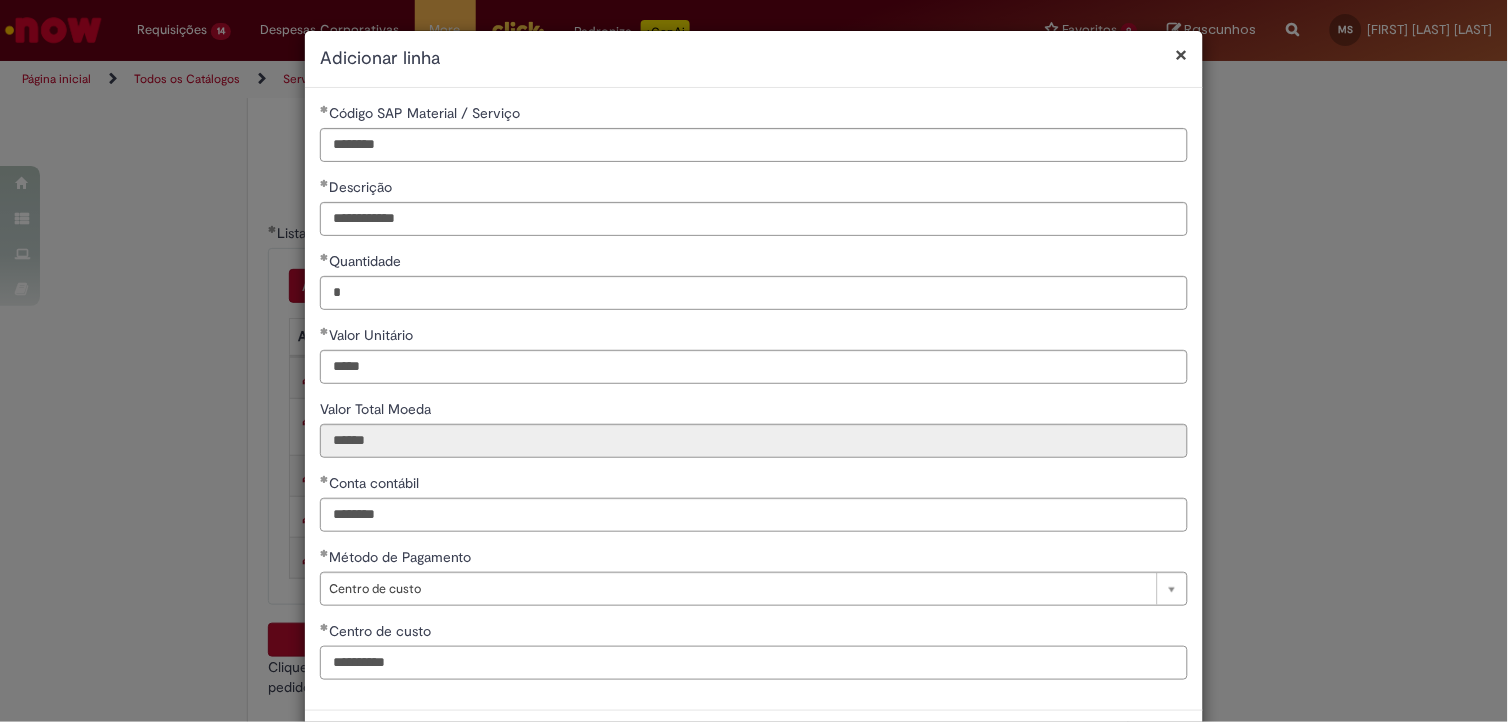 scroll, scrollTop: 84, scrollLeft: 0, axis: vertical 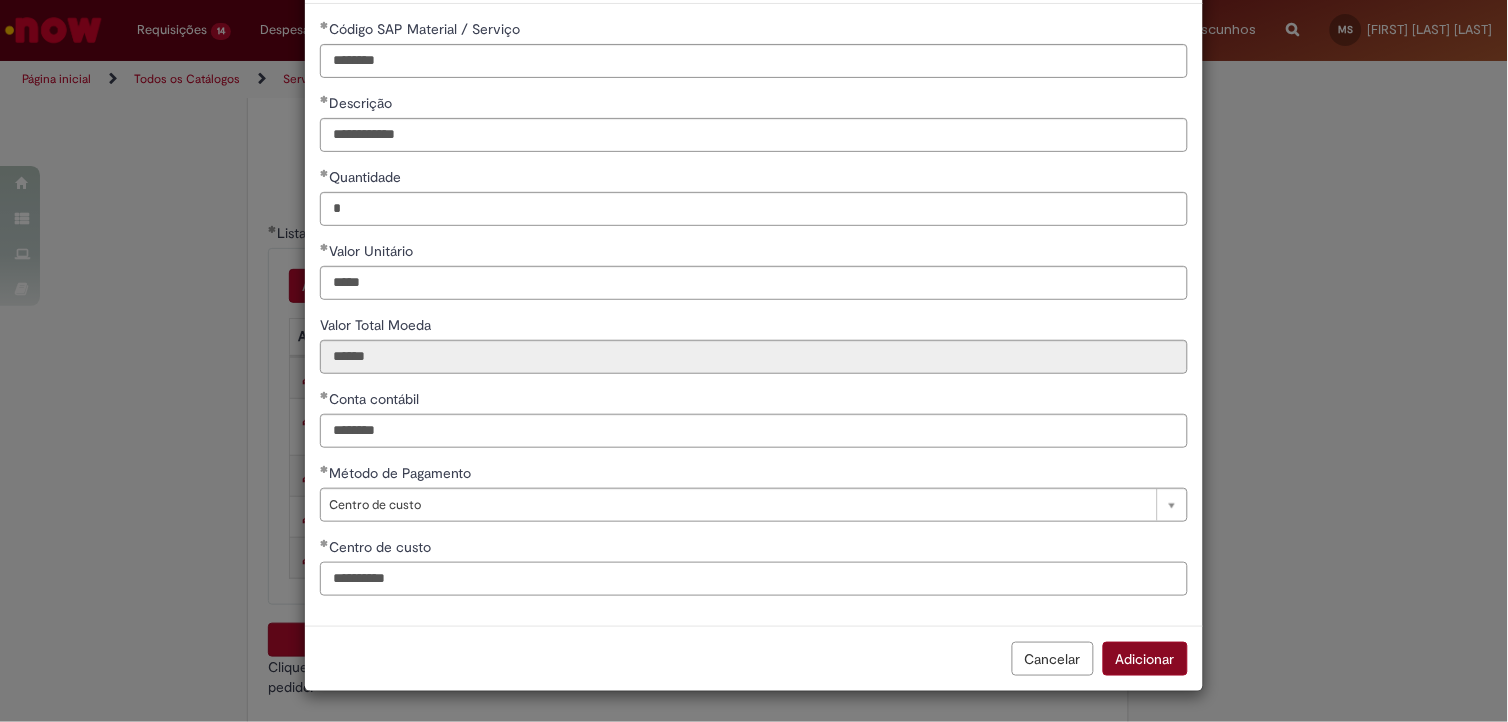type on "**********" 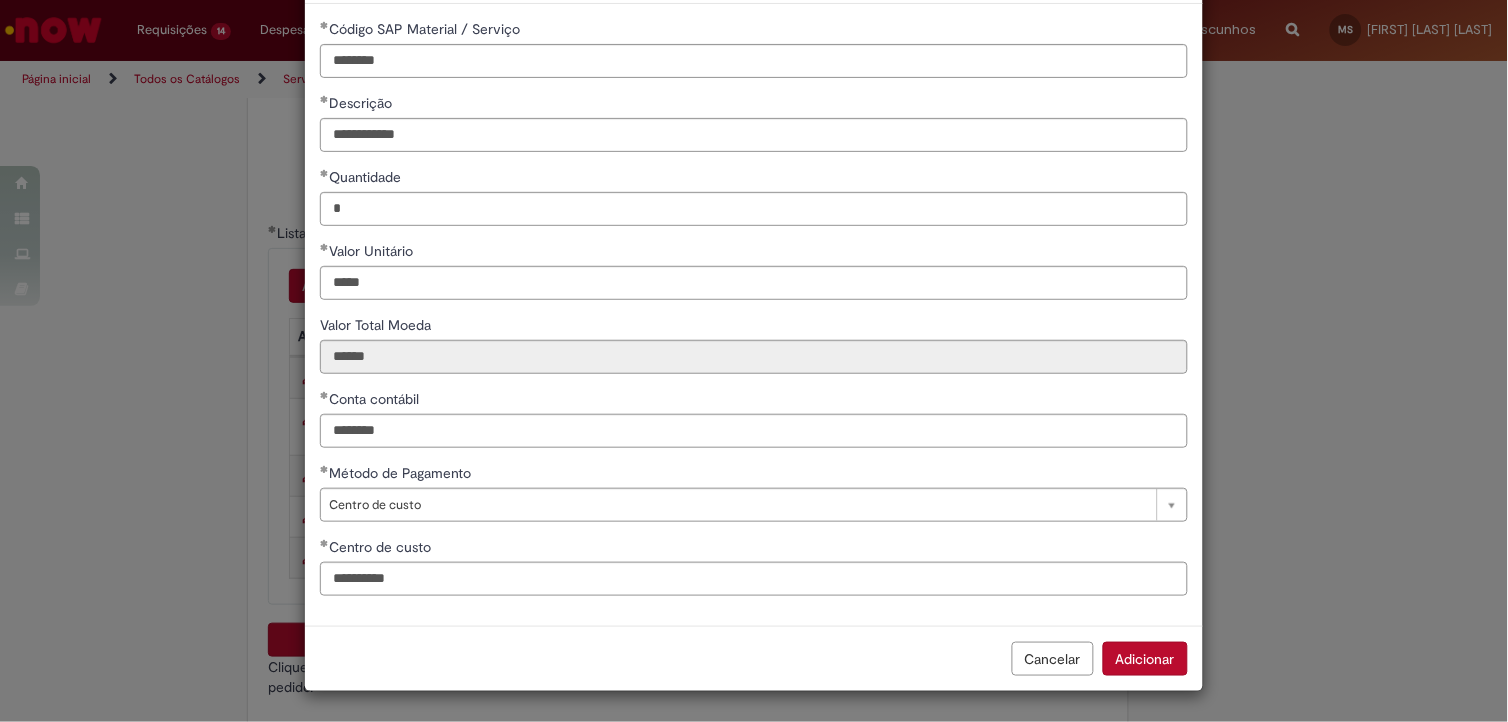 click on "Adicionar" at bounding box center [1145, 659] 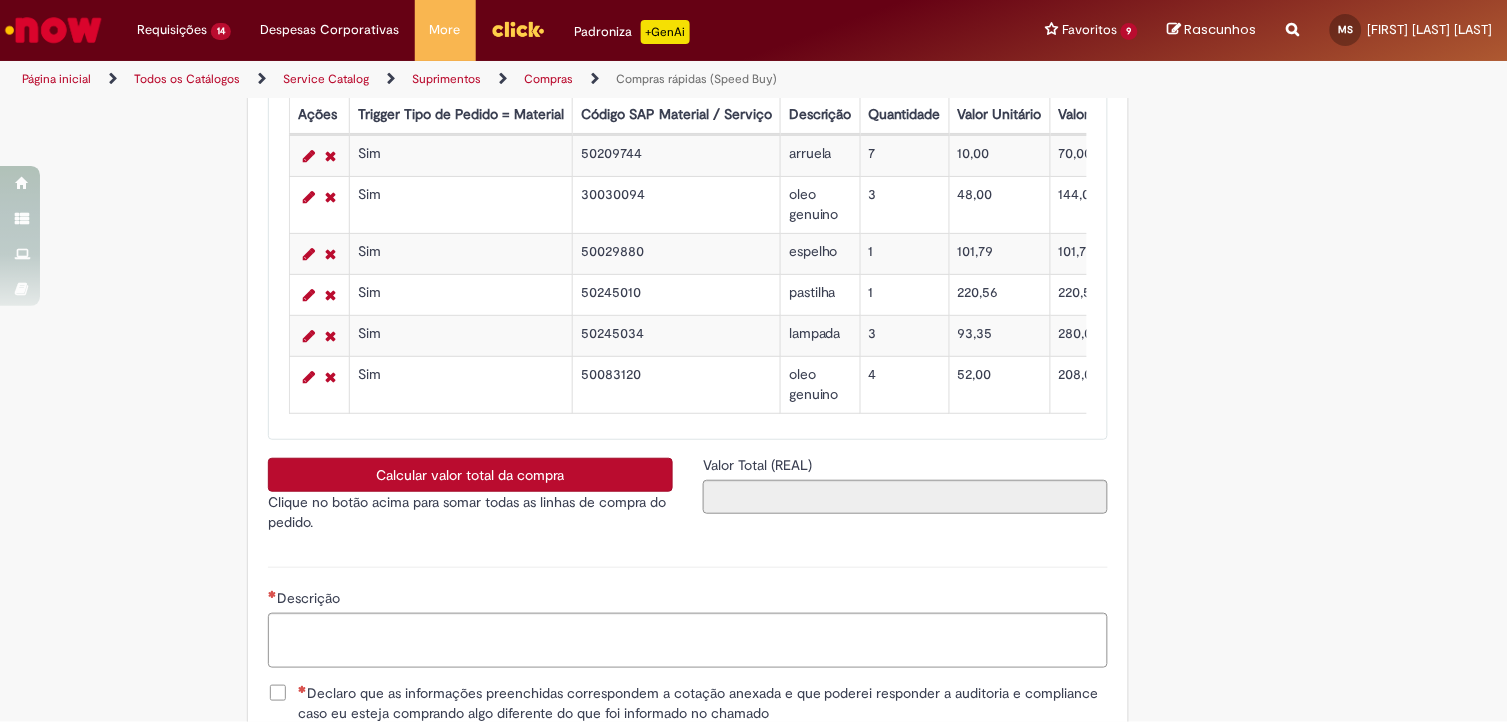 scroll, scrollTop: 3333, scrollLeft: 0, axis: vertical 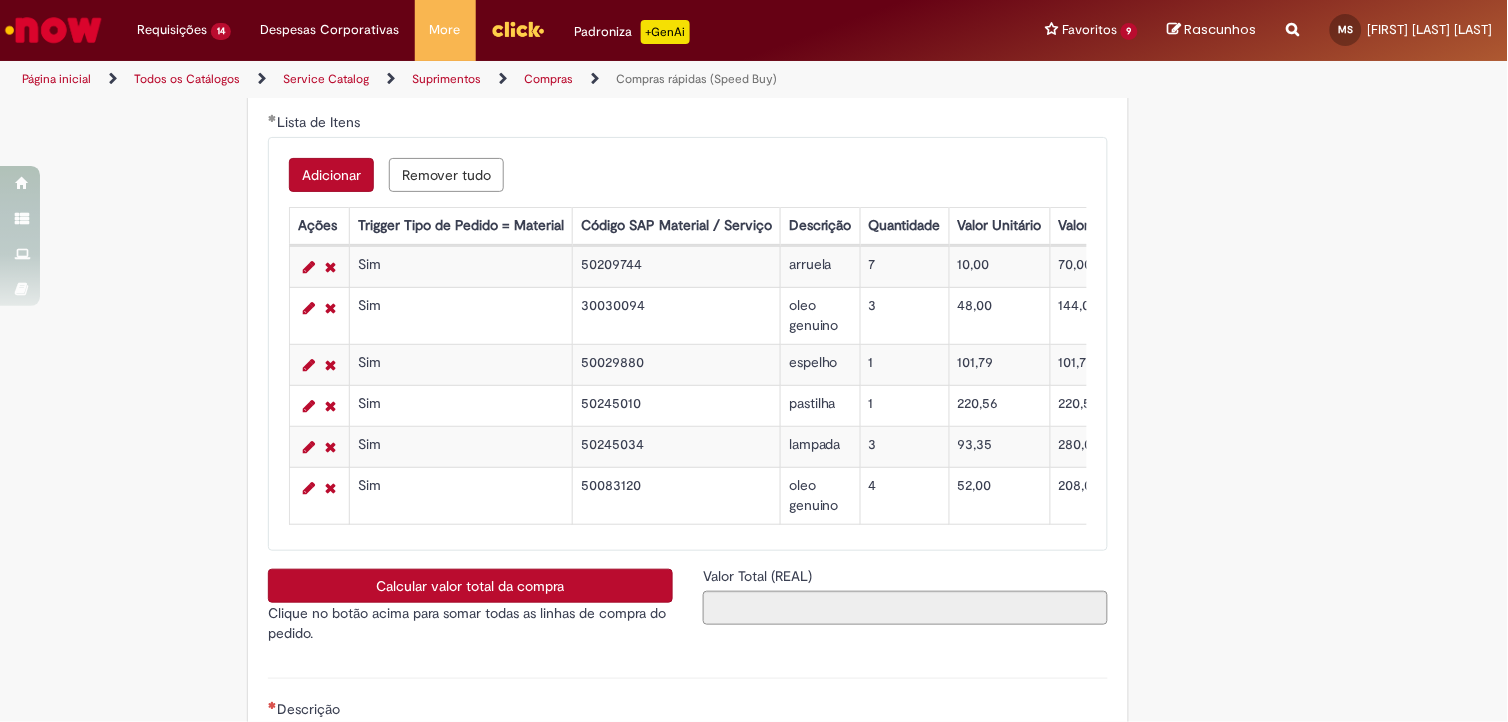 click on "Adicionar Remover tudo Lista de Itens Ações Trigger Tipo de Pedido = Material Código SAP Material / Serviço Descrição Quantidade Valor Unitário Valor Total Moeda Origem do Material Código NCM Conta contábil Método de Pagamento Ordem de Serviço Sim 50209744 arruela 7 10,00 70,00 72042201 Centro de custo BRD4LLG2S1 Sim 30030094 oleo genuino 3 48,00 144,00 72042201 Centro de custo BRD4LLG2S1 Sim 50029880 espelho 1 101,79 101,79 72042201 Centro de custo BRD4LLG2S1 Sim 50245010 pastilha 1 220,56 220,56 72042201 Centro de custo BRD4LLG2S1 Sim 50245034 lampada 3 93,35 280,05 72042201 Centro de custo BRD4LLG2S1 Sim 50083120 oleo genuino 4 52,00 208,00 72042201 Centro de custo BRD4LLG2S1" at bounding box center (688, 344) 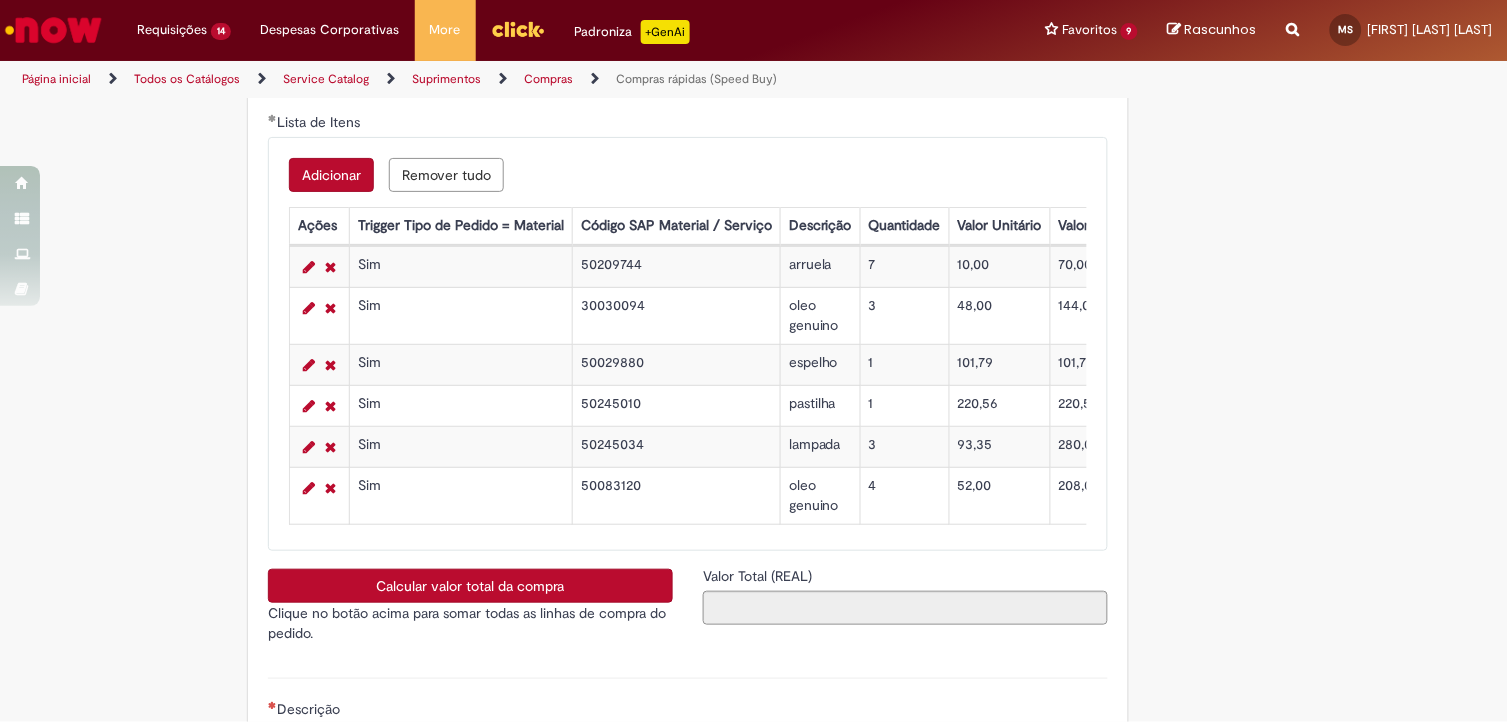 click on "Adicionar" at bounding box center (331, 175) 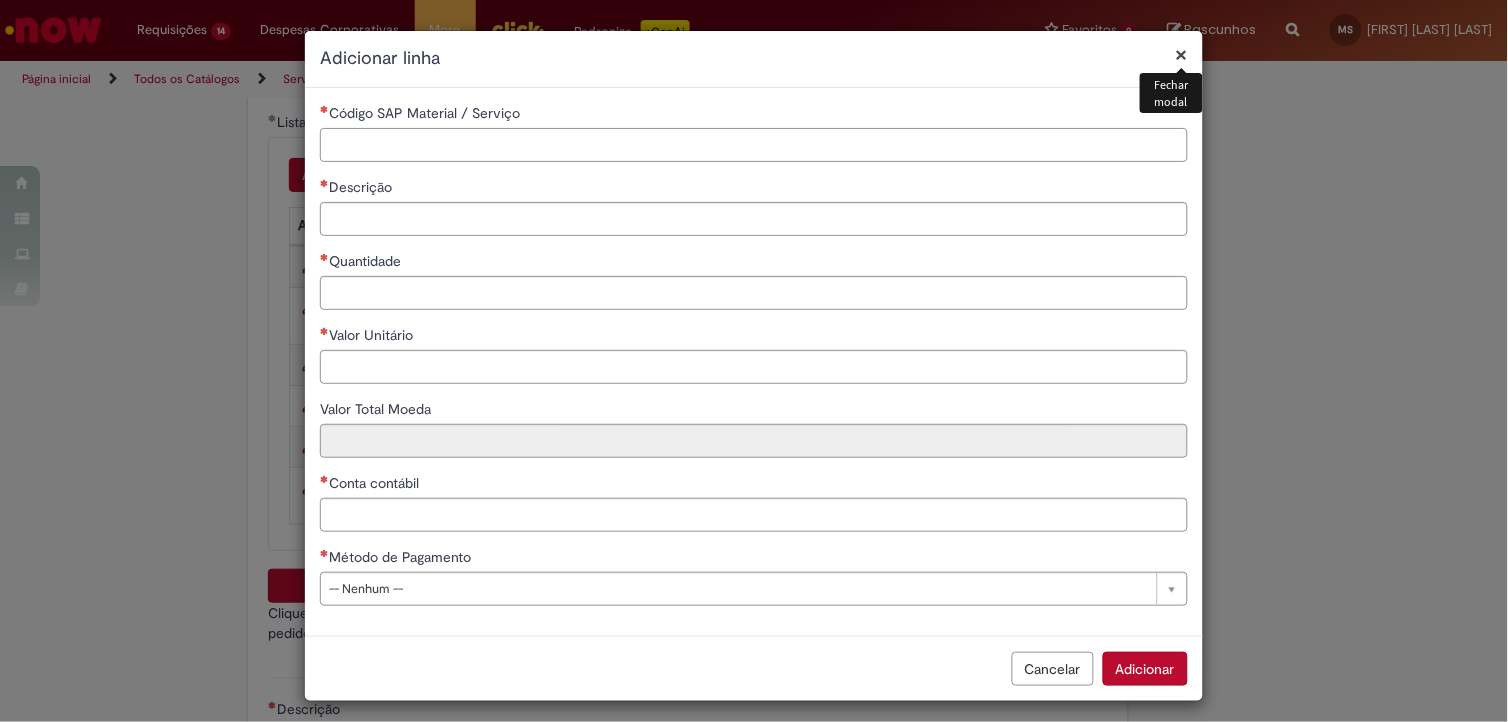 click on "Código SAP Material / Serviço" at bounding box center (754, 145) 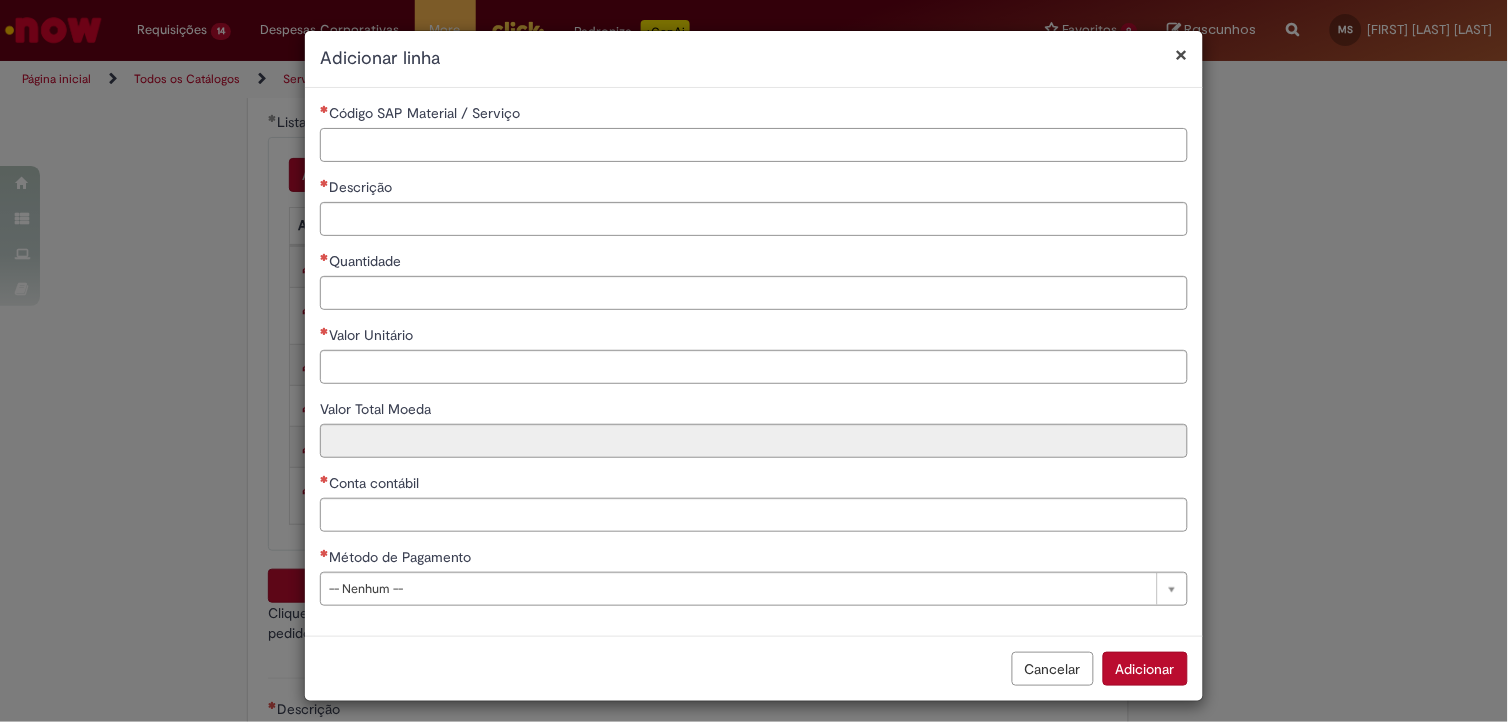 click on "Código SAP Material / Serviço" at bounding box center (754, 145) 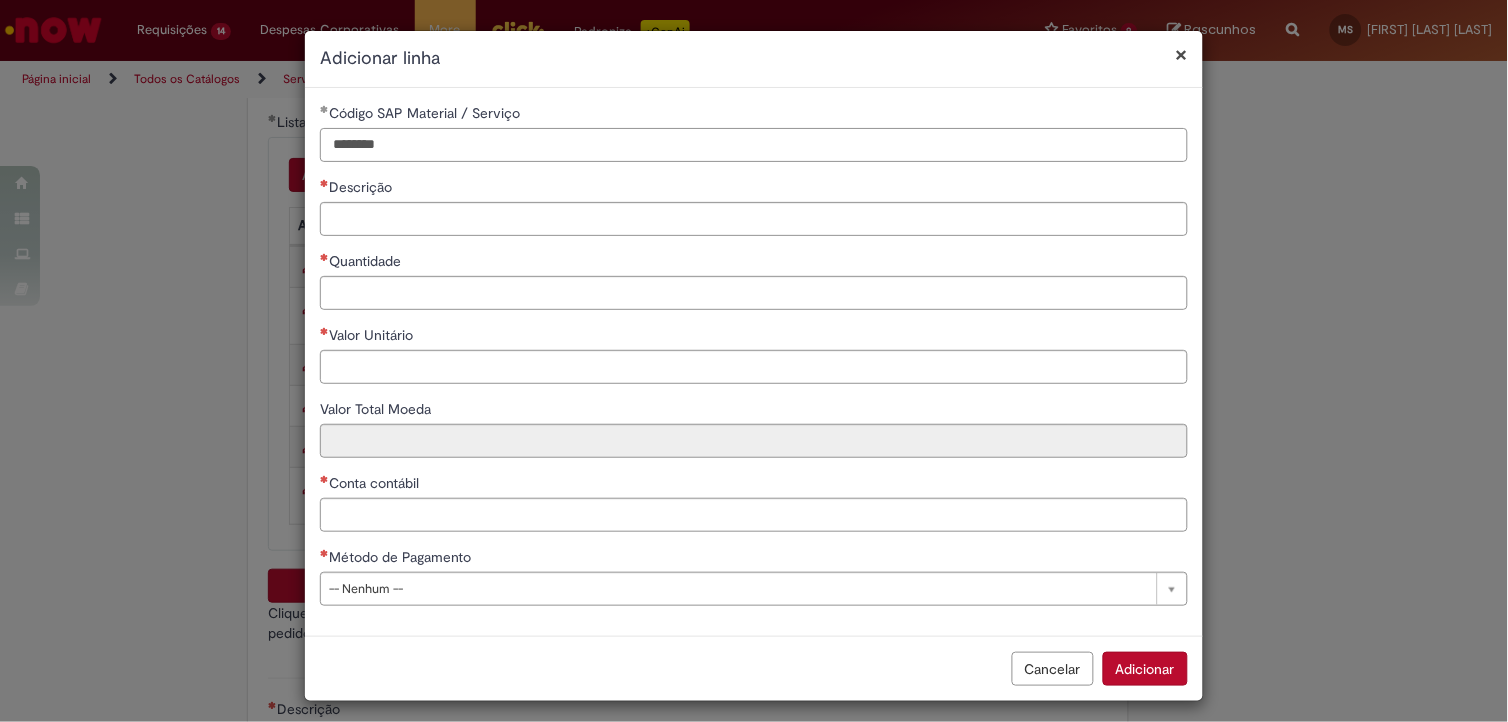 type on "********" 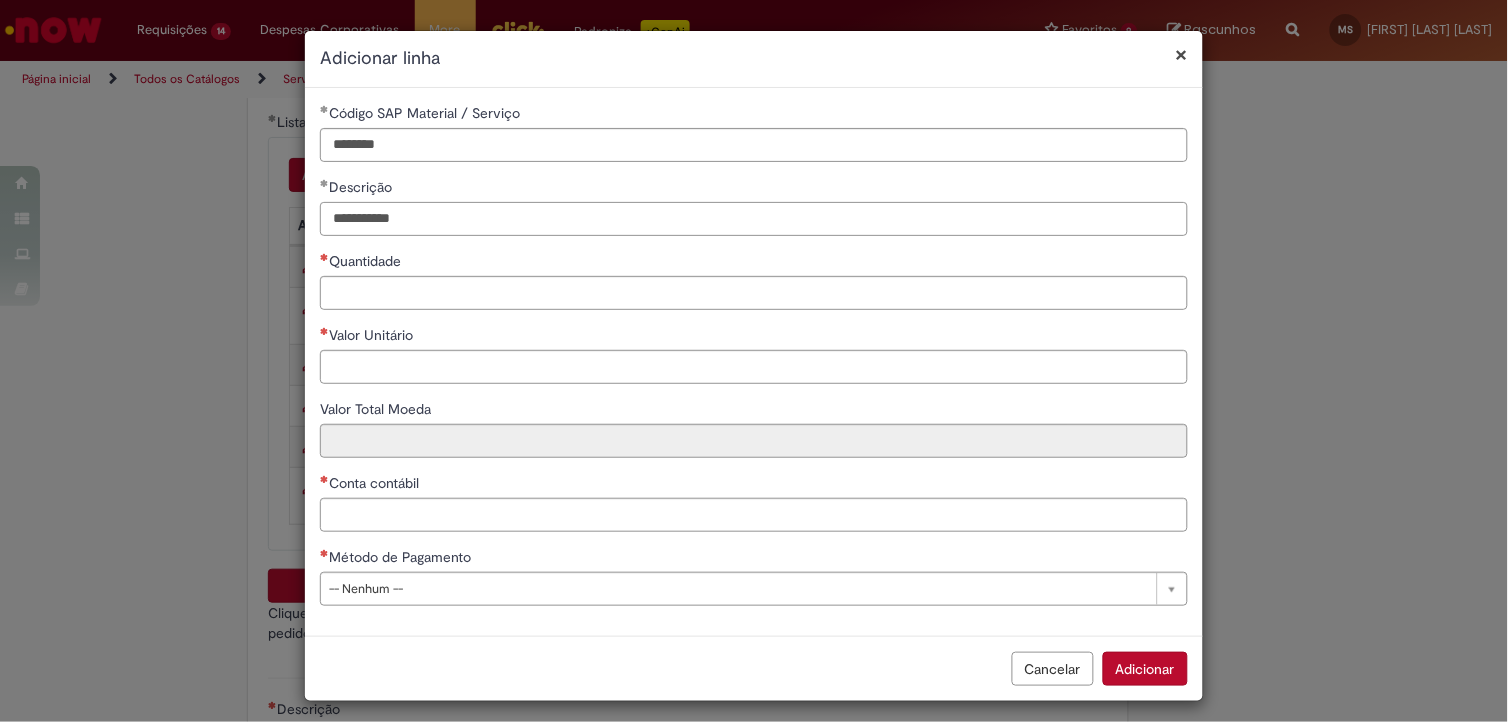 type on "**********" 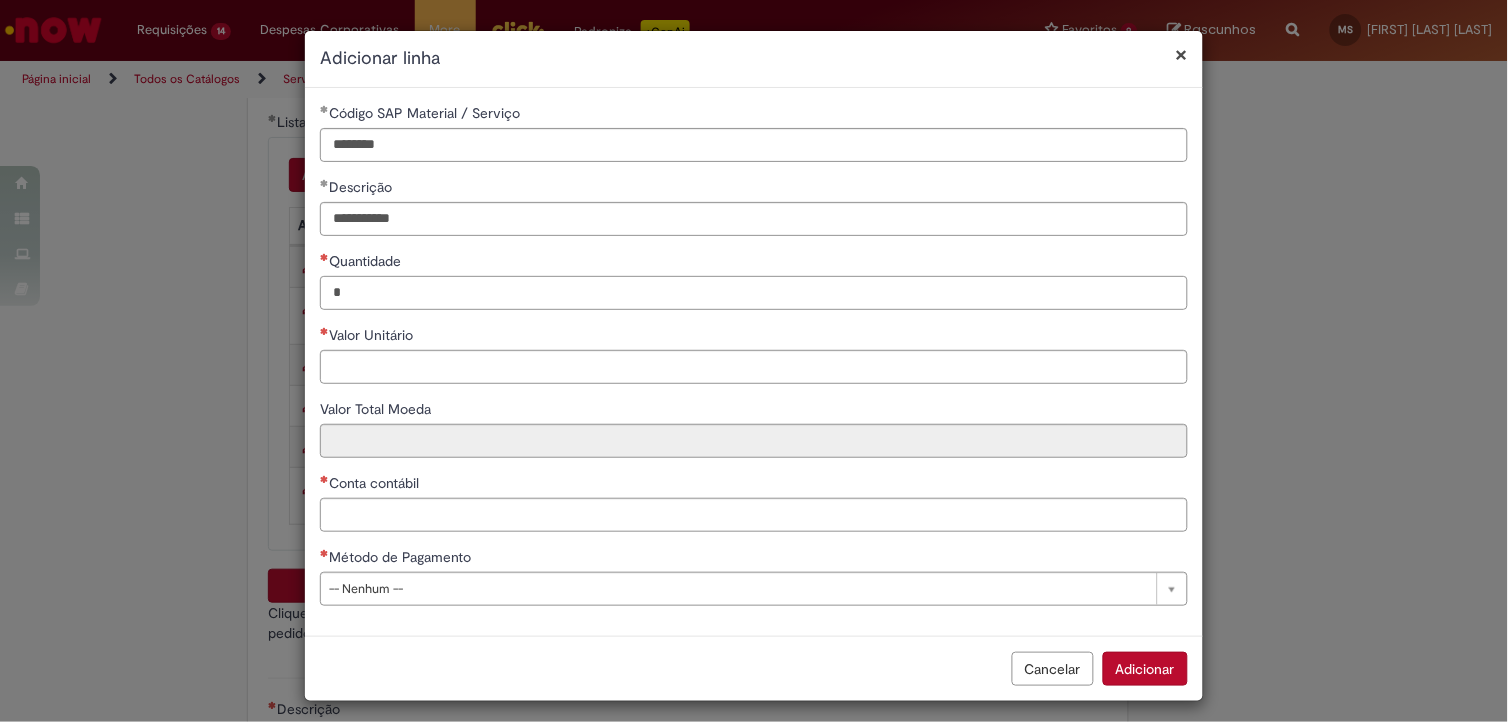 type on "*" 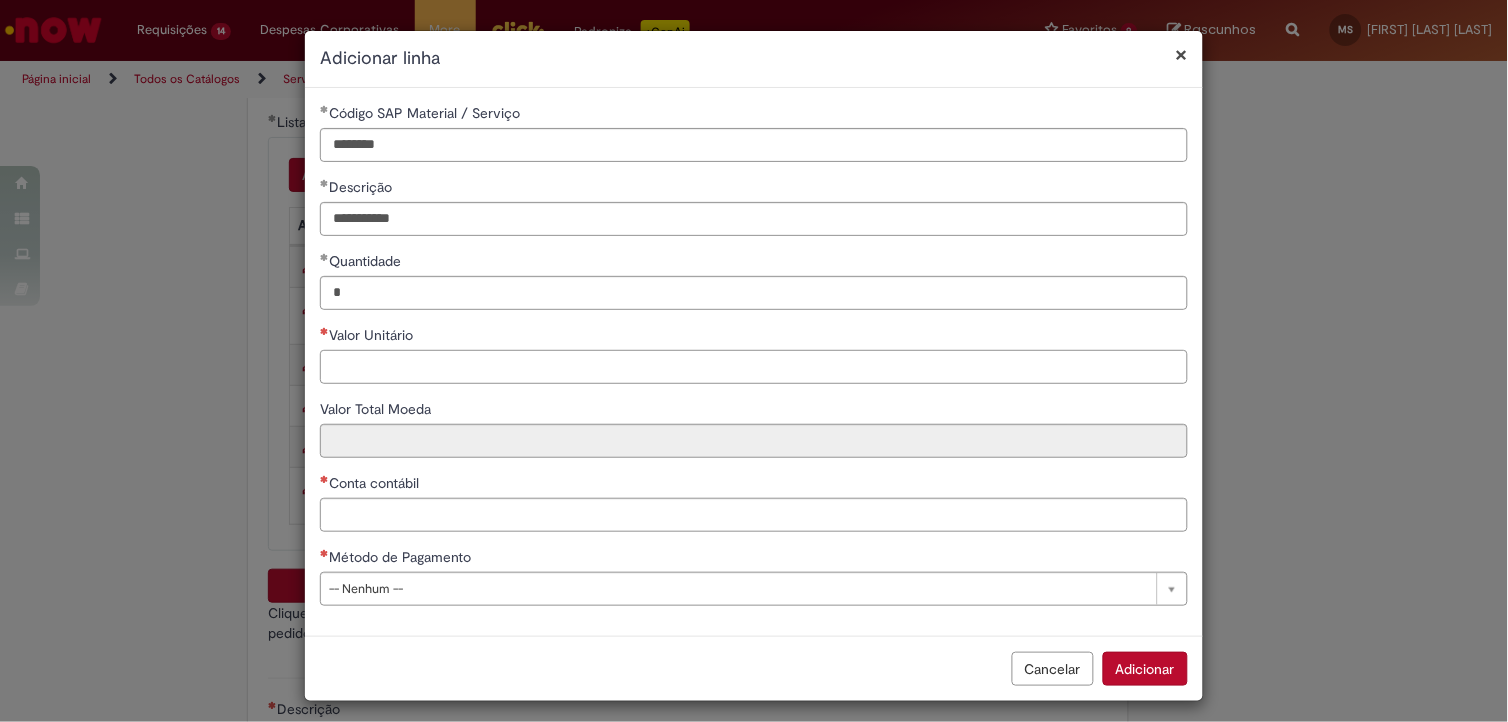 type on "*" 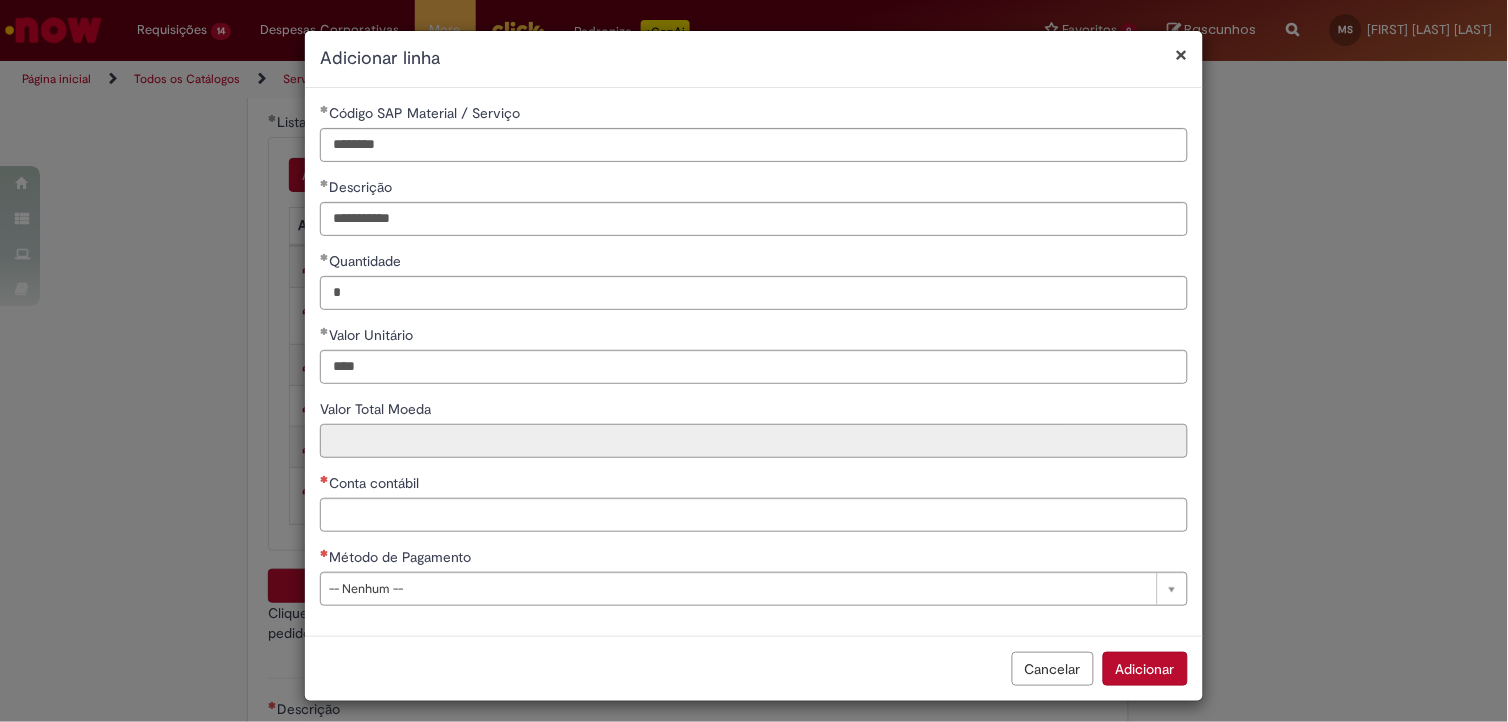 type on "*****" 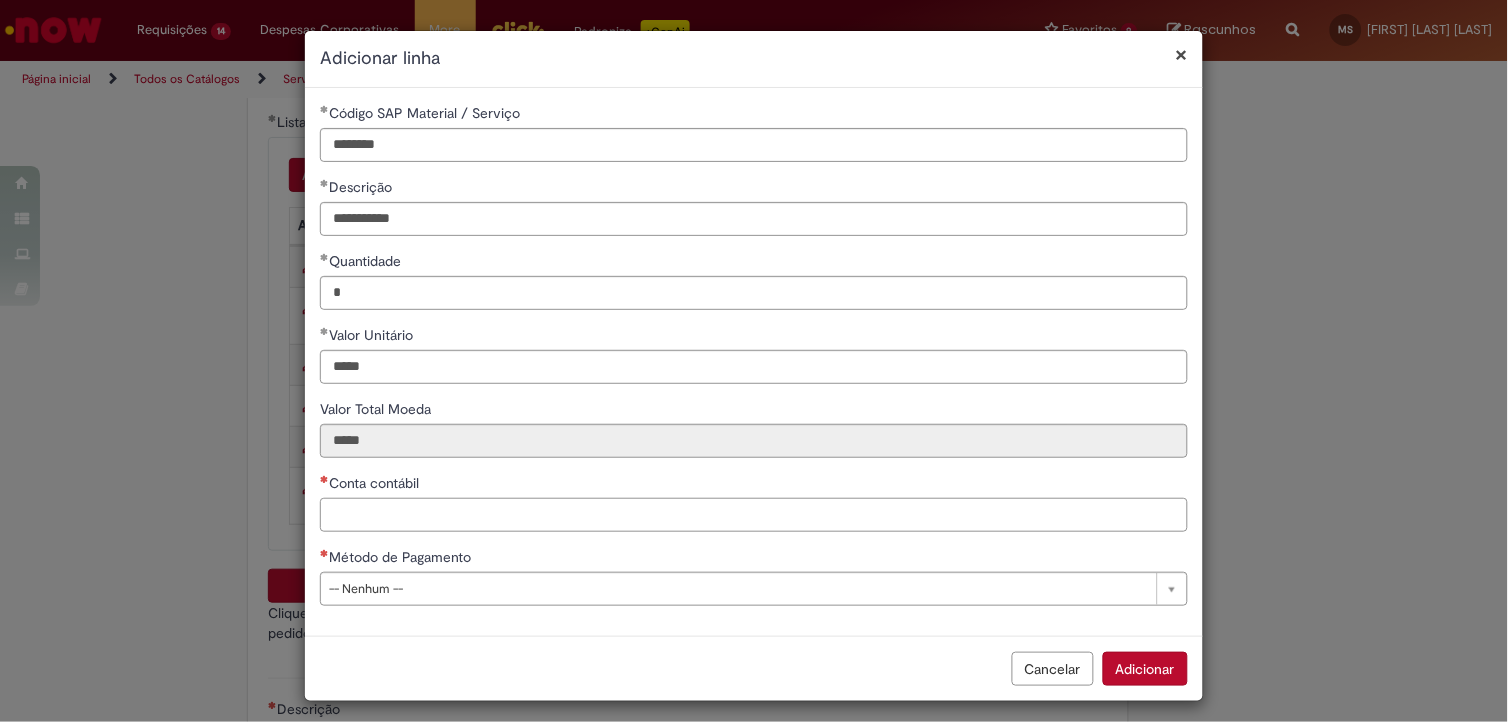 click on "Conta contábil" at bounding box center [754, 515] 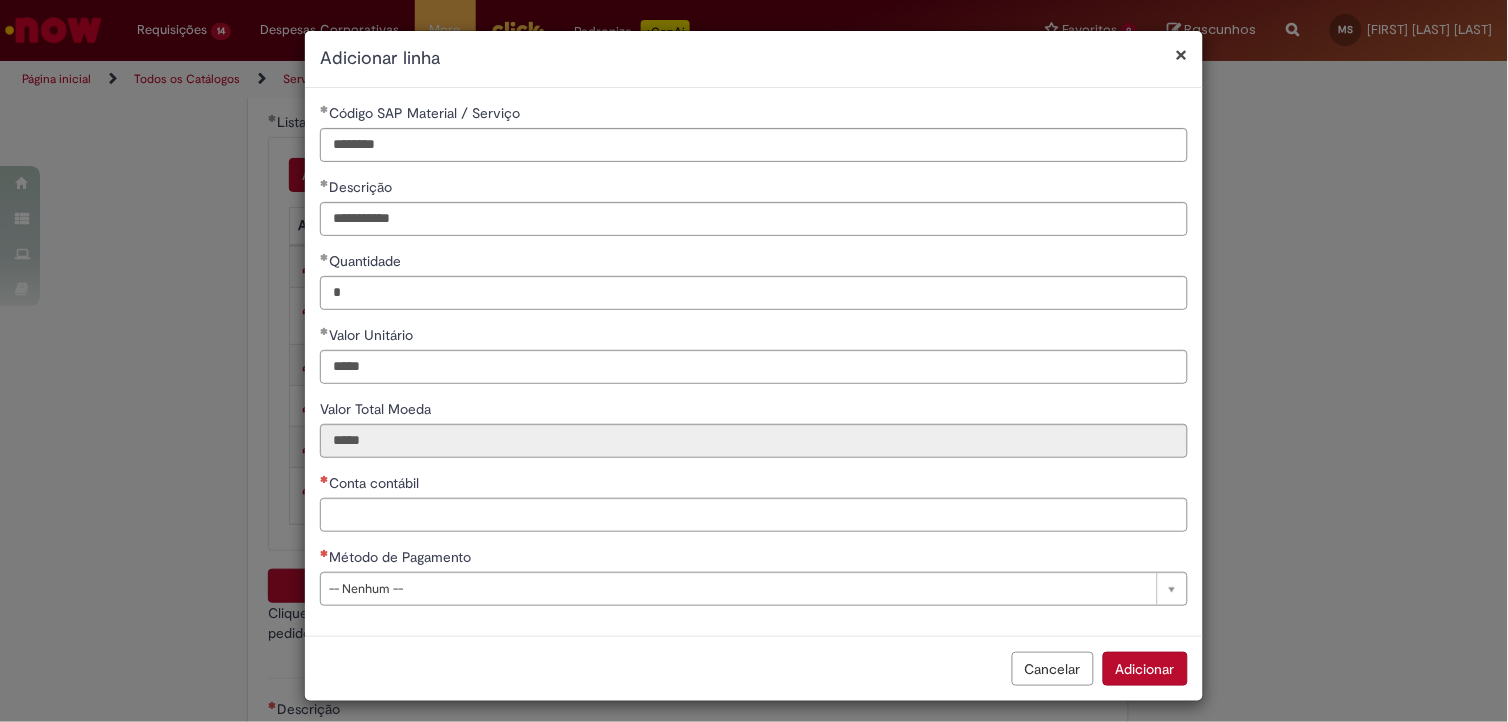 click on "Valor Total Moeda" at bounding box center (754, 411) 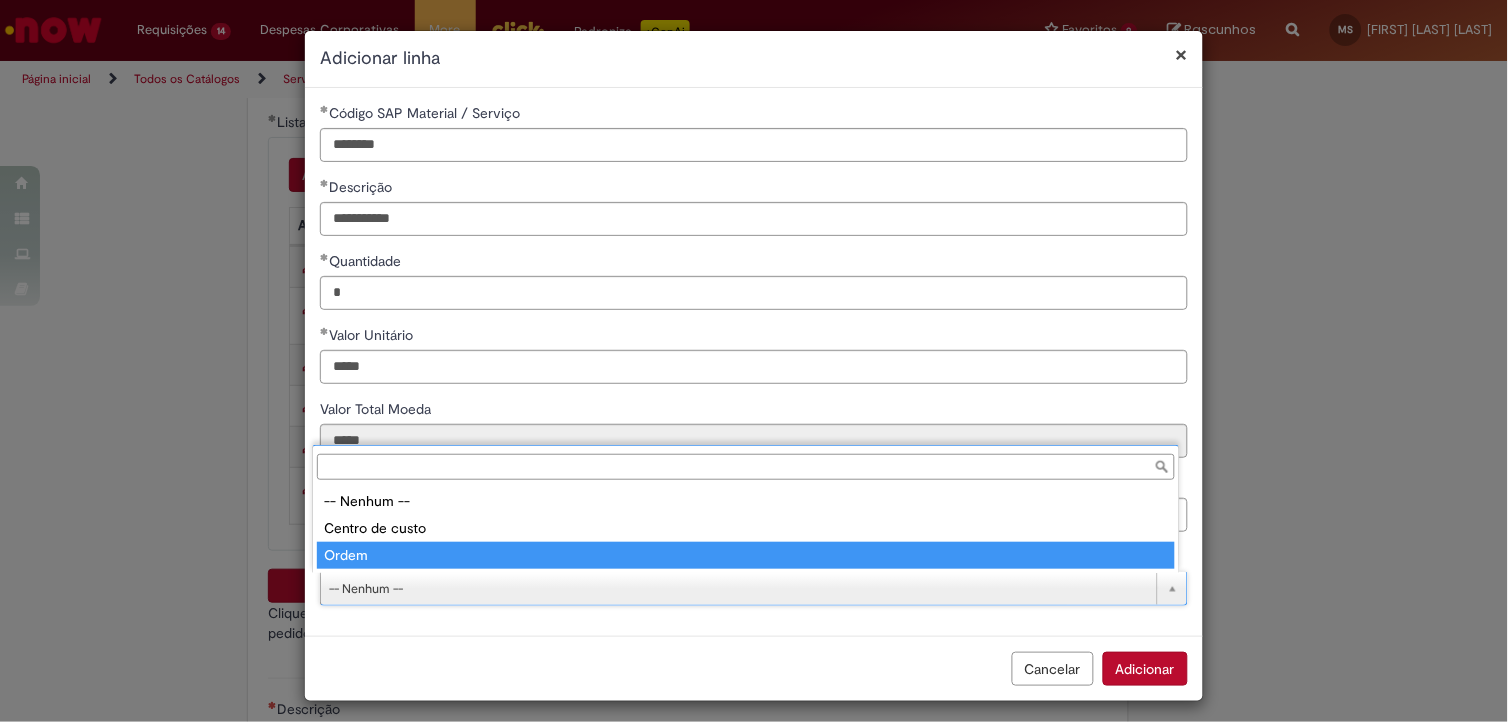 type on "**********" 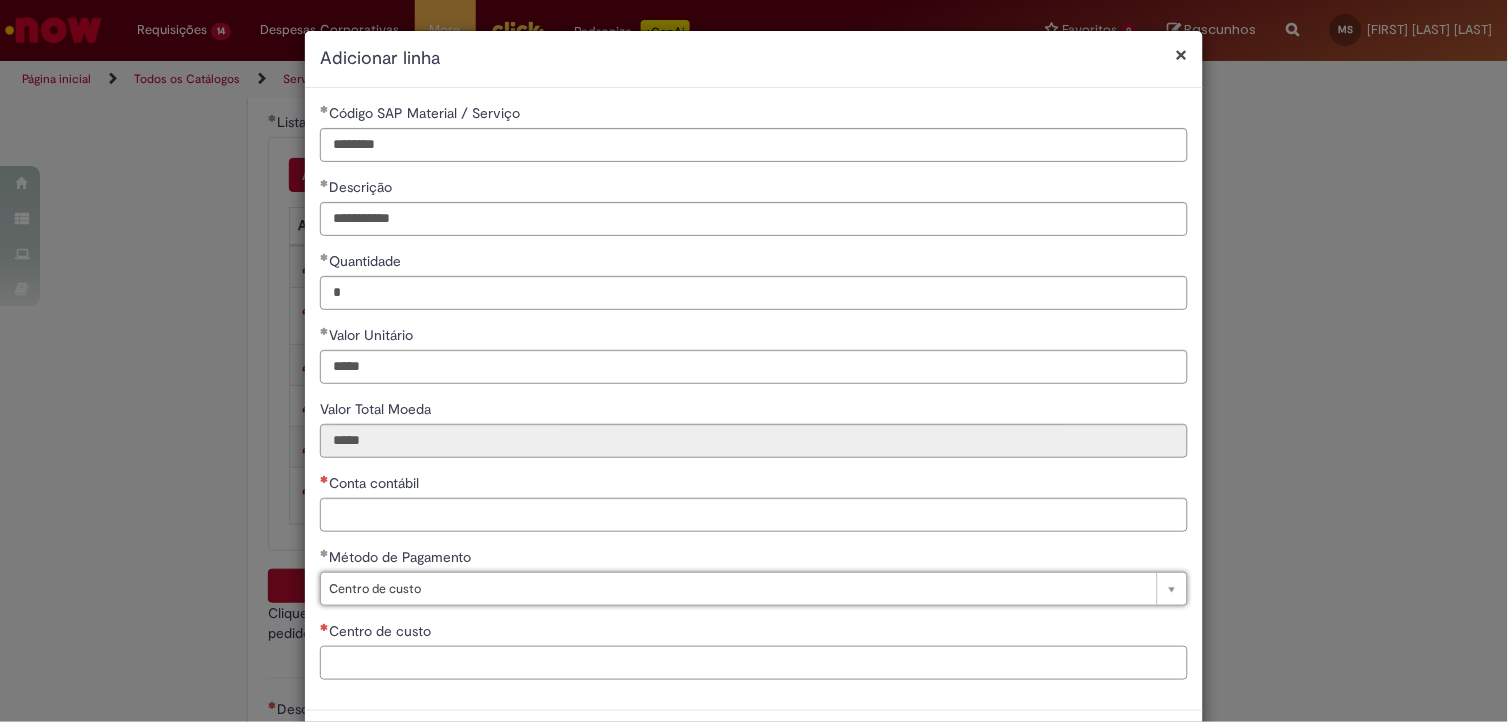 click on "Centro de custo" at bounding box center (754, 663) 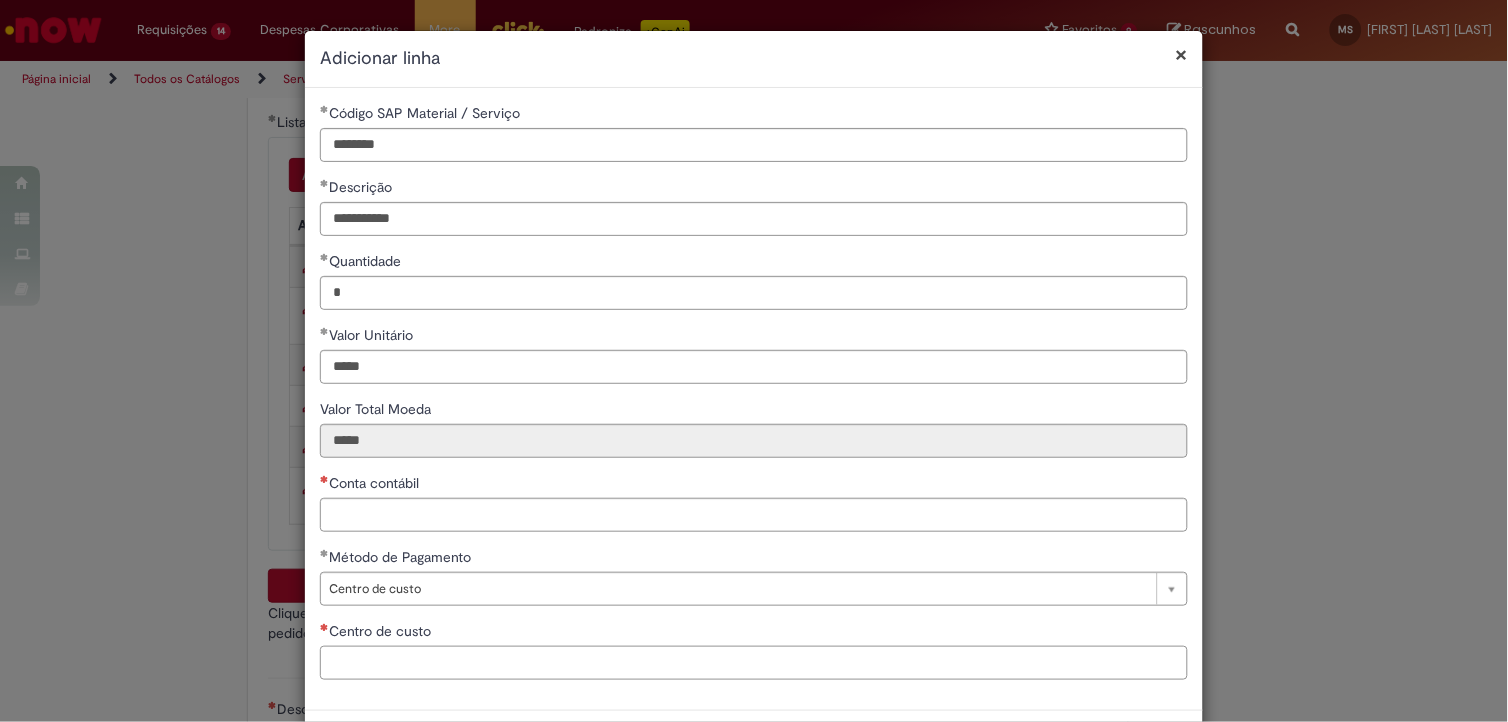 paste on "**********" 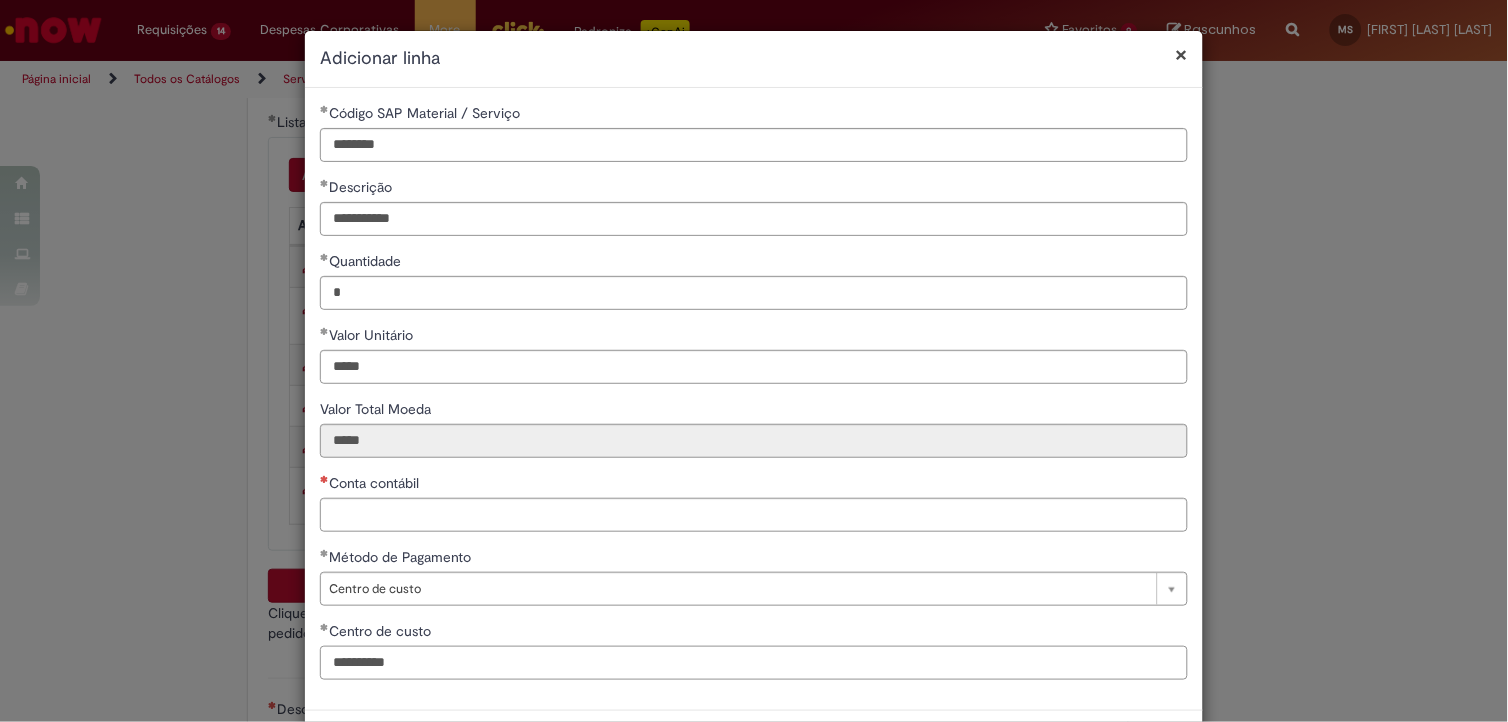 type on "**********" 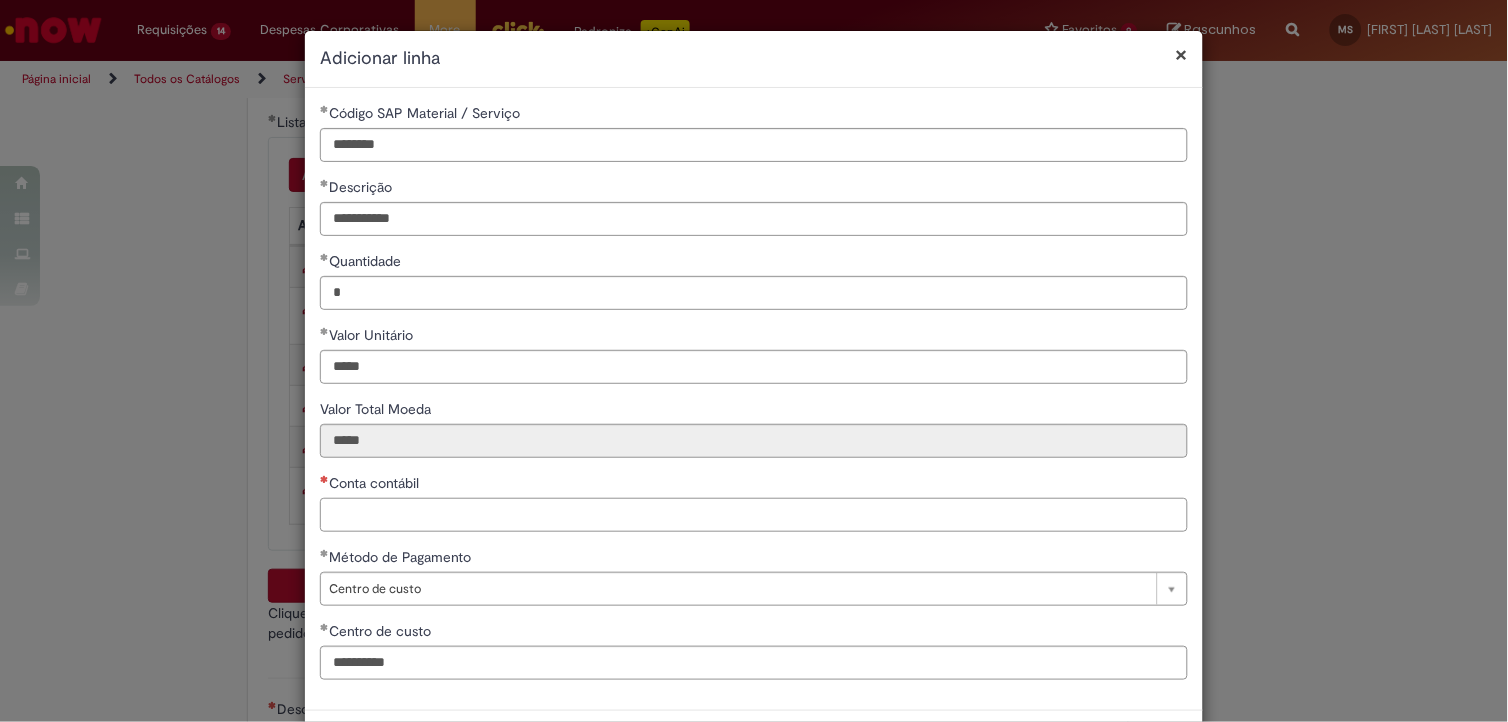 drag, startPoint x: 478, startPoint y: 514, endPoint x: 564, endPoint y: 704, distance: 208.55695 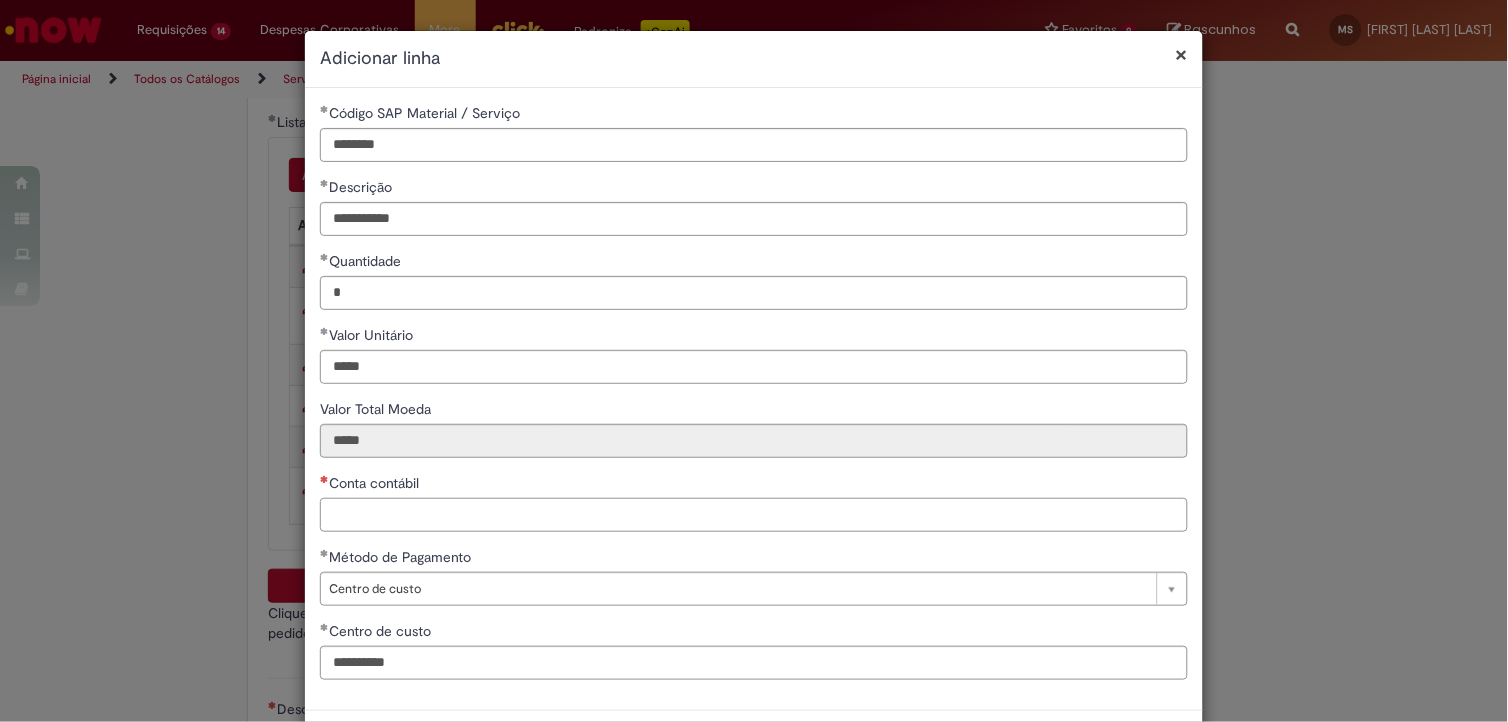 click on "Conta contábil" at bounding box center (754, 515) 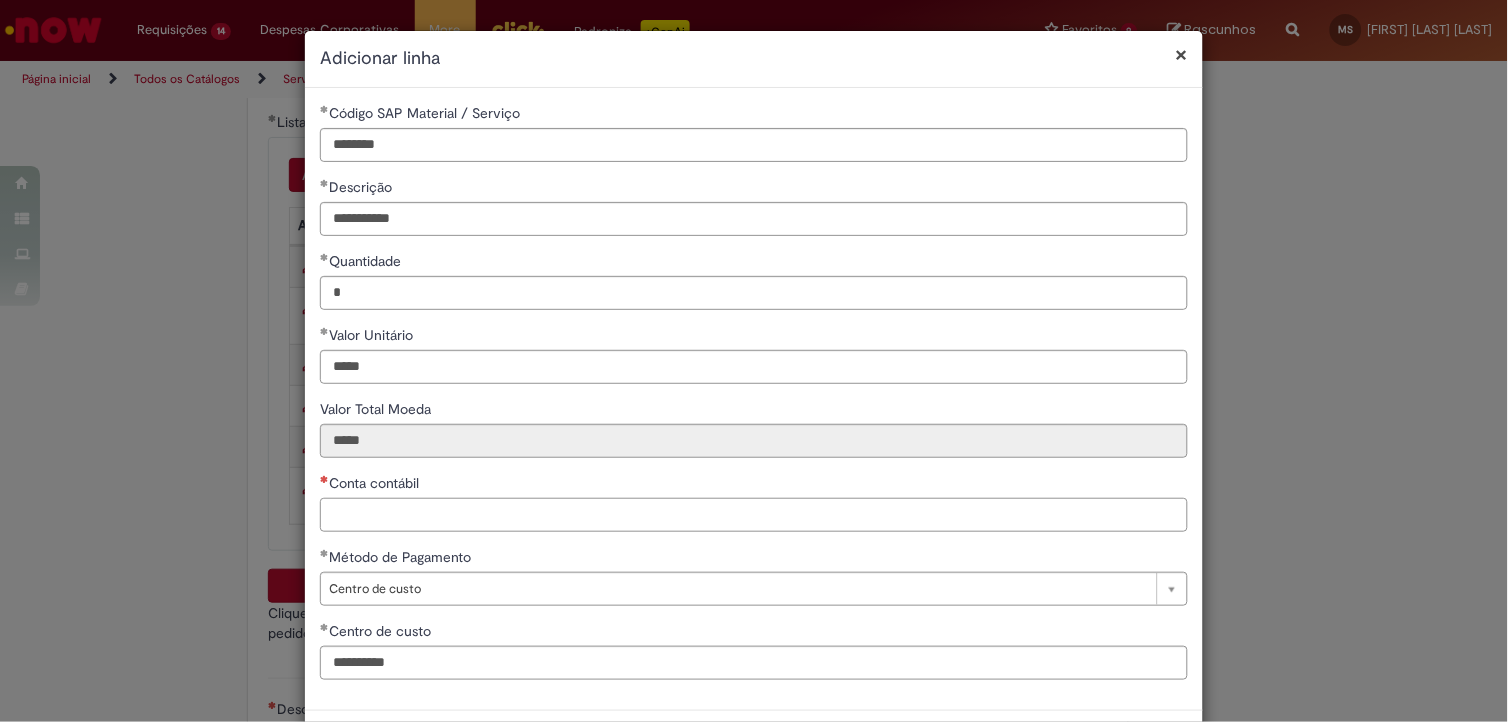 paste on "********" 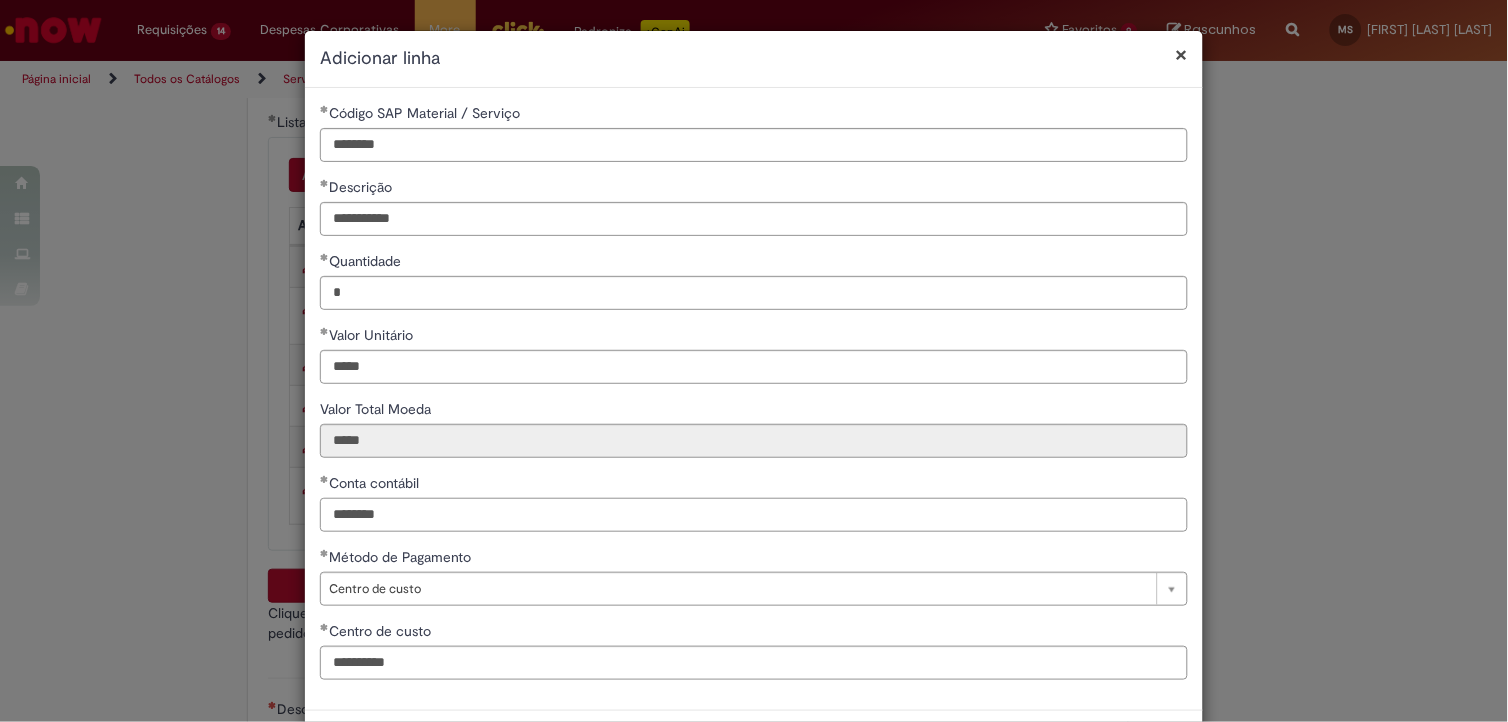 scroll, scrollTop: 84, scrollLeft: 0, axis: vertical 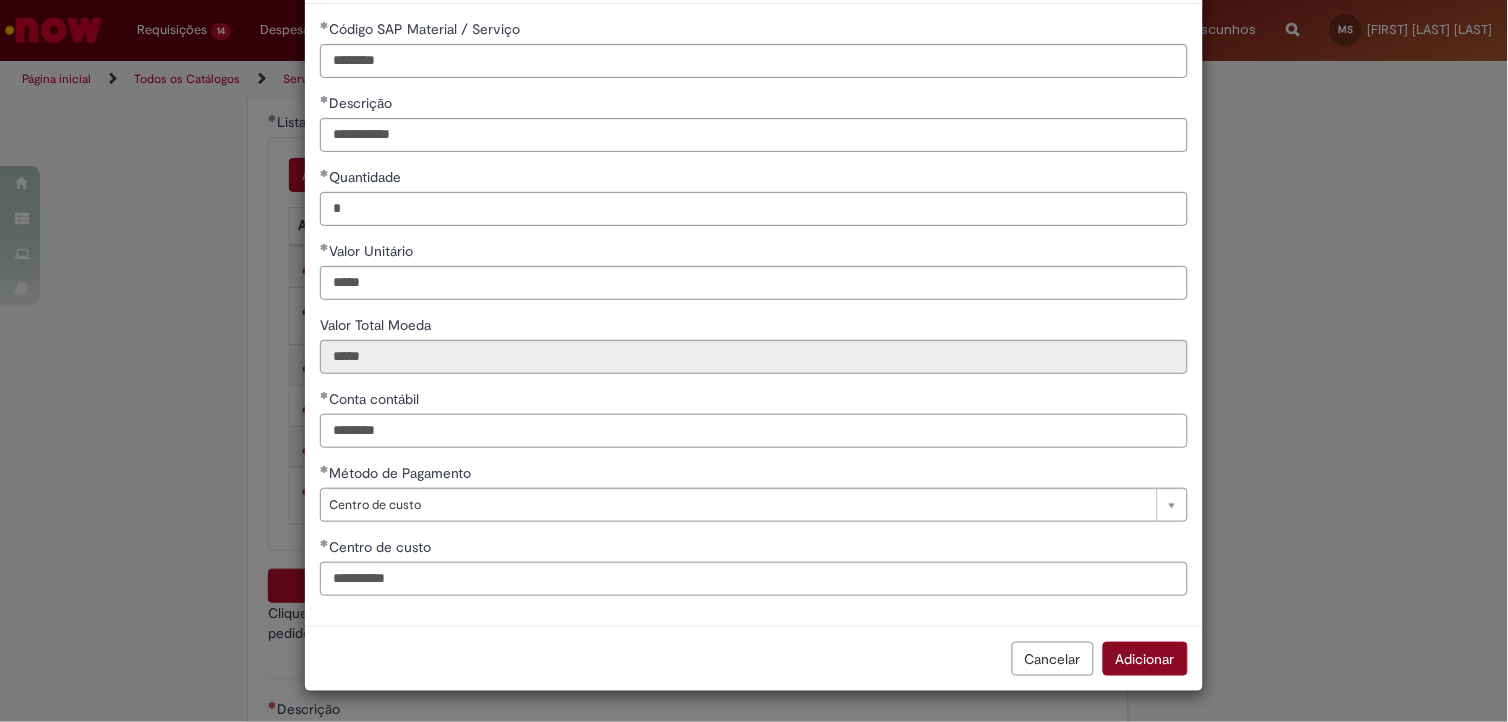 type on "********" 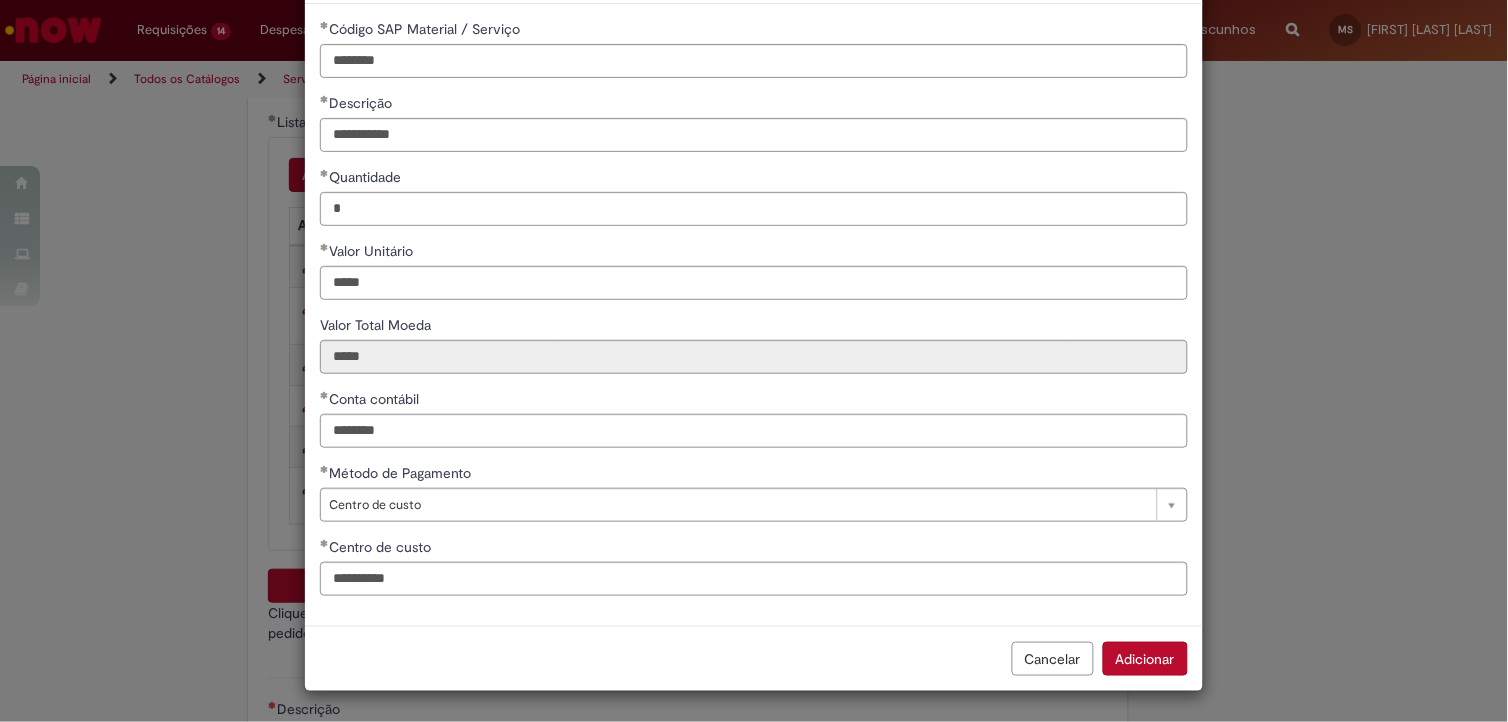 click on "Adicionar" at bounding box center (1145, 659) 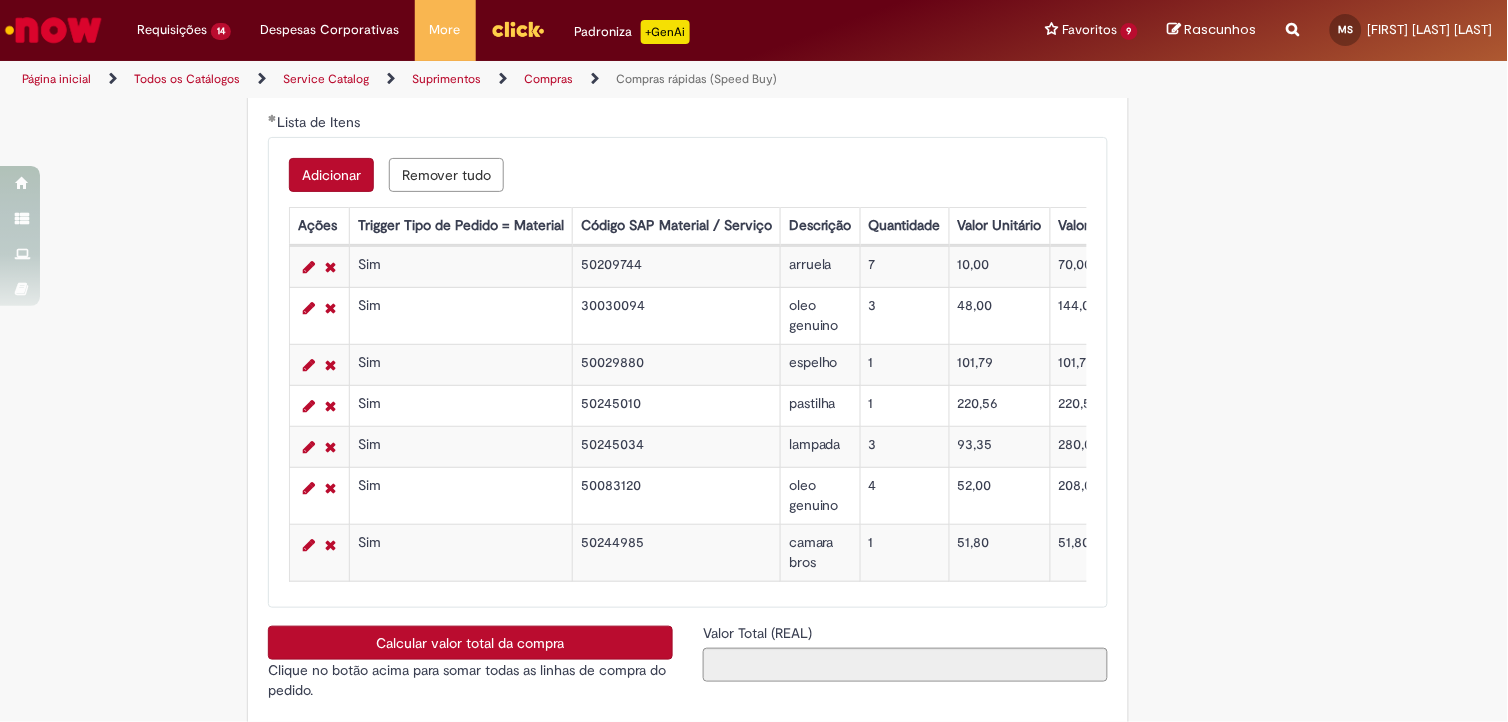 scroll, scrollTop: 3555, scrollLeft: 0, axis: vertical 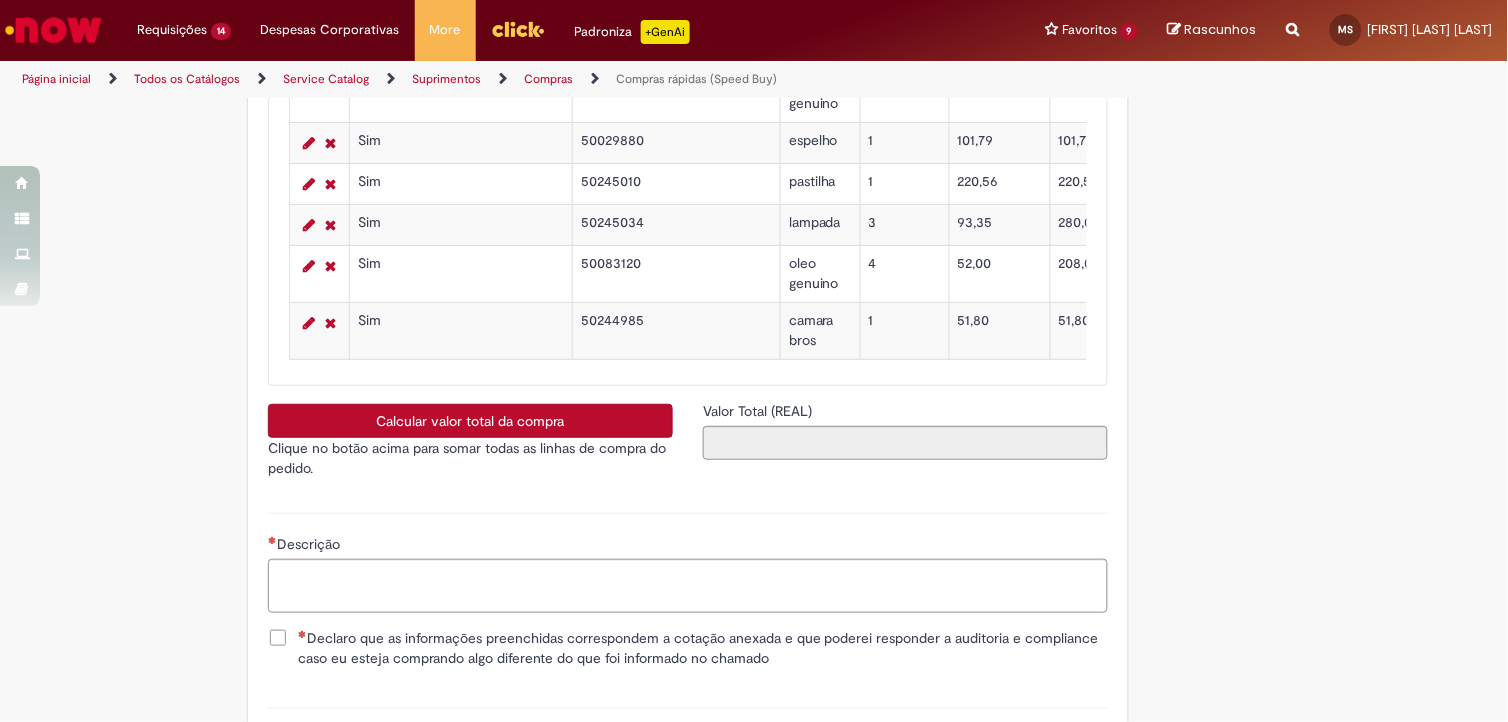 click on "Calcular valor total da compra" at bounding box center [470, 421] 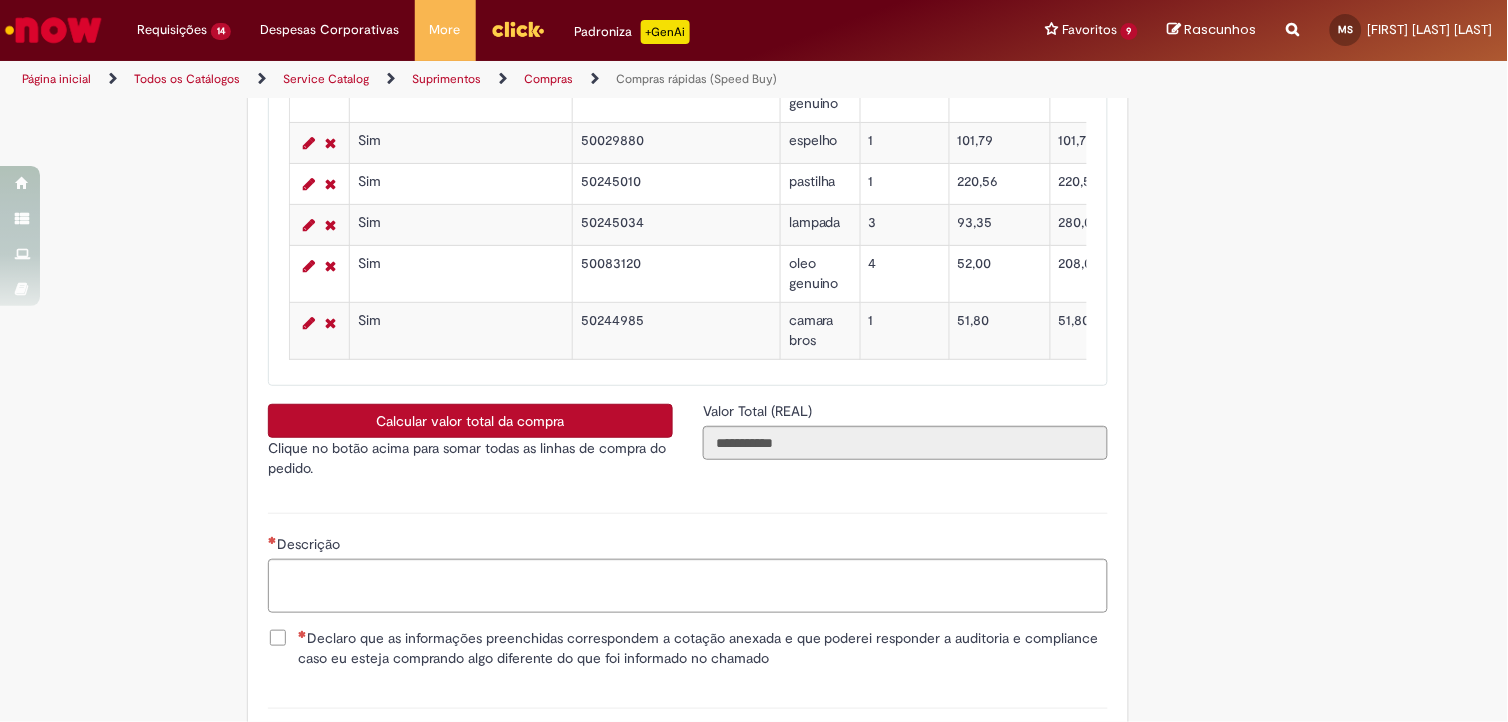 scroll, scrollTop: 3666, scrollLeft: 0, axis: vertical 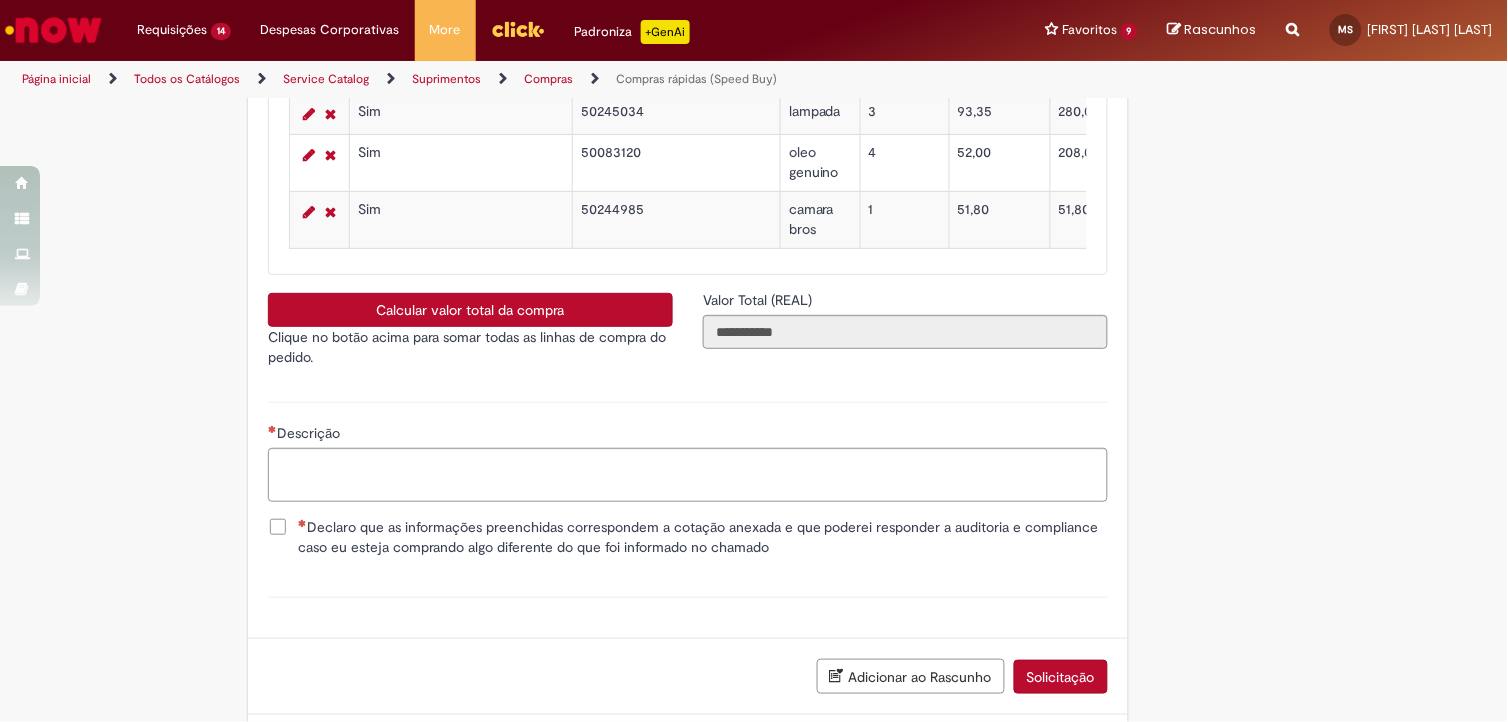 click on "50244985" at bounding box center (676, 220) 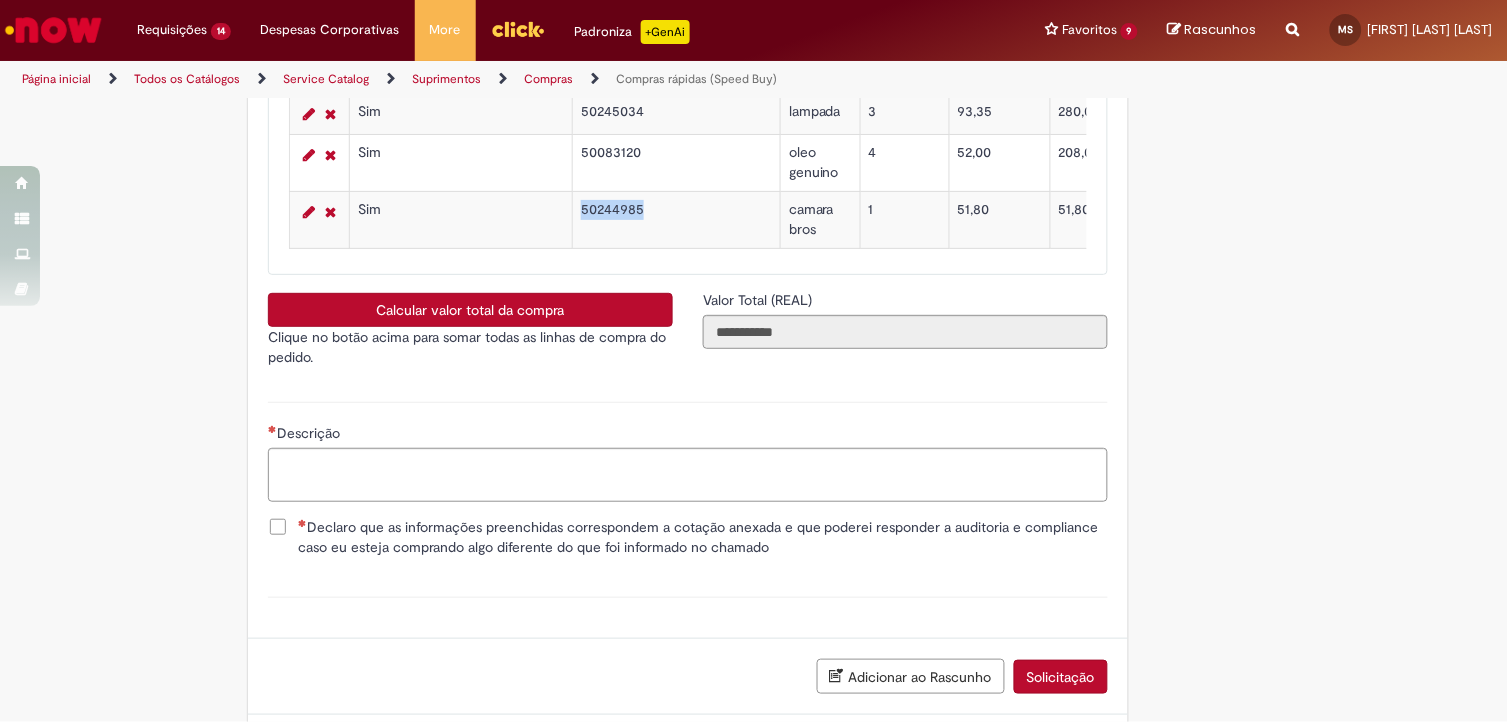 copy on "50244985" 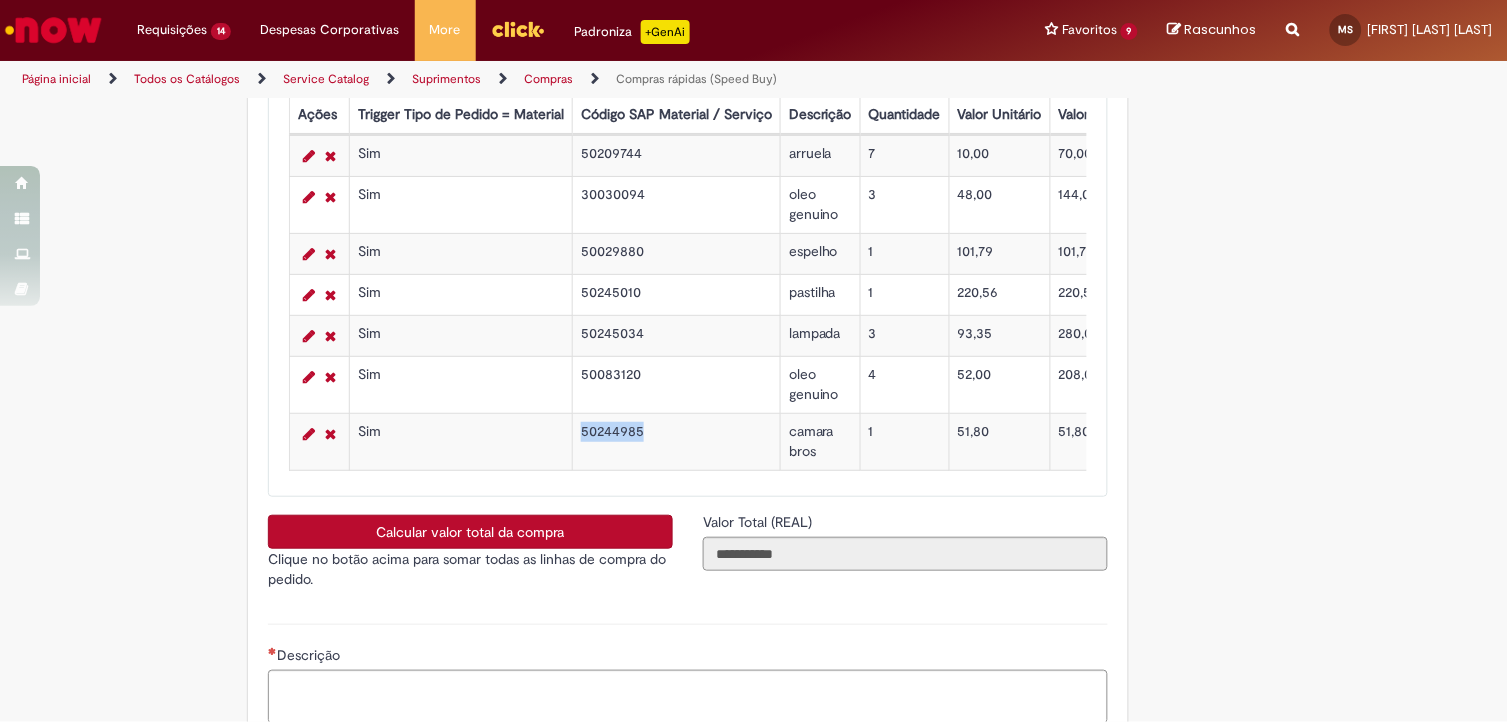 copy on "50244985" 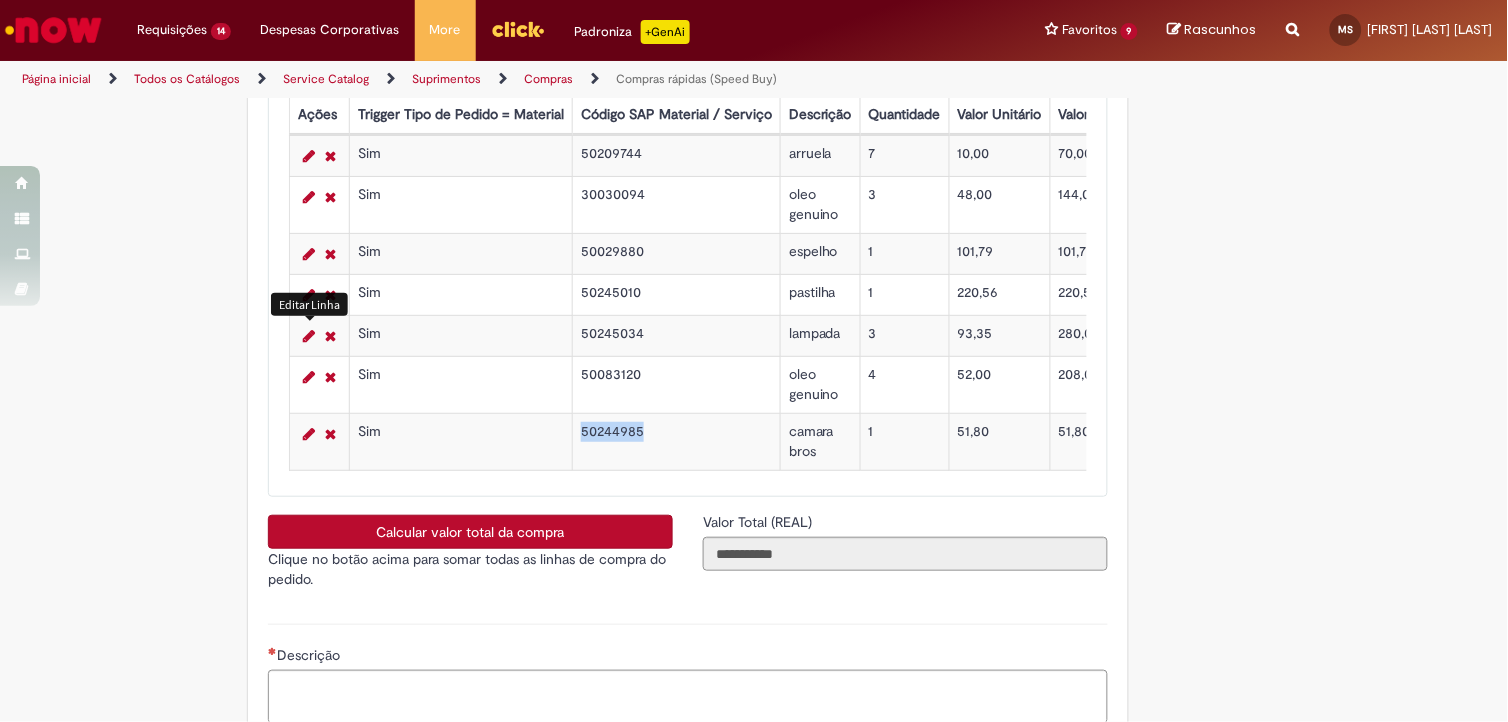 click at bounding box center [309, 336] 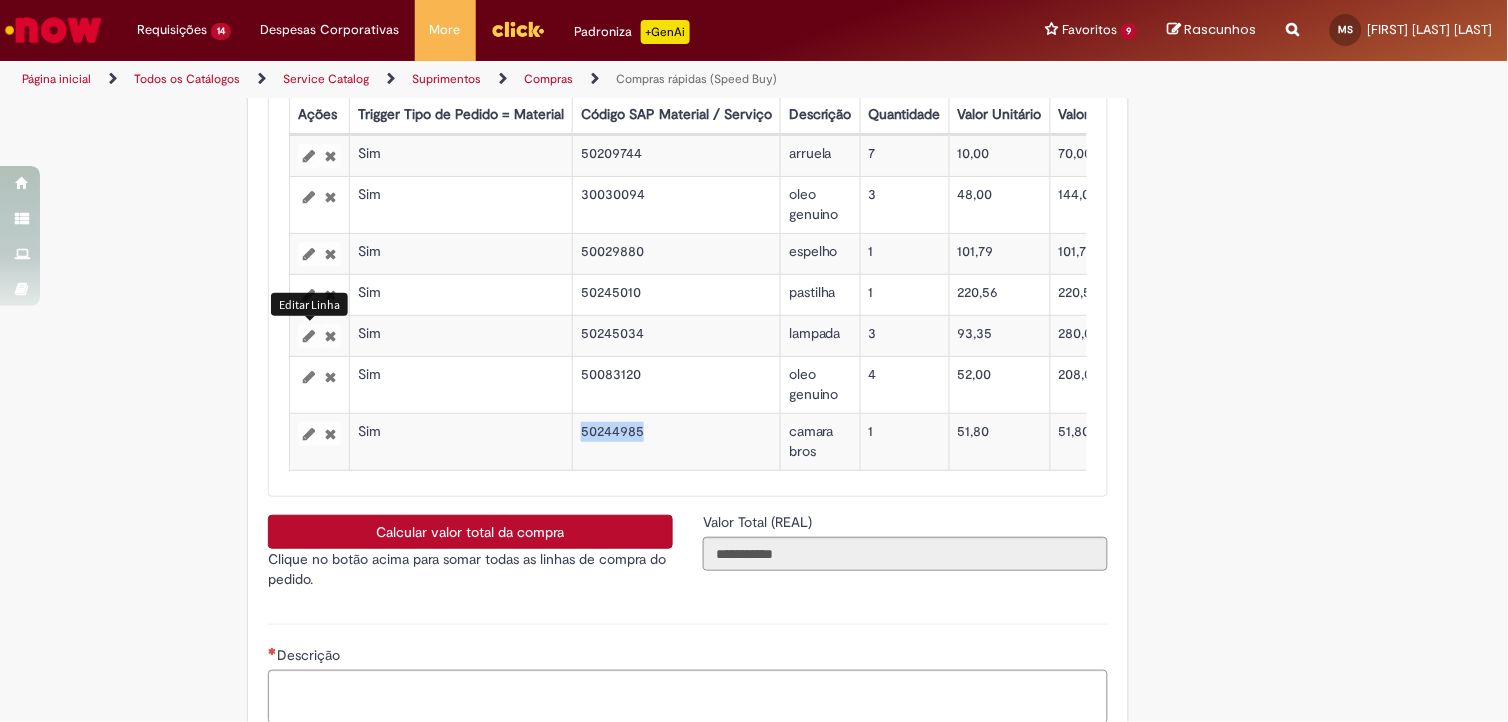 select on "**********" 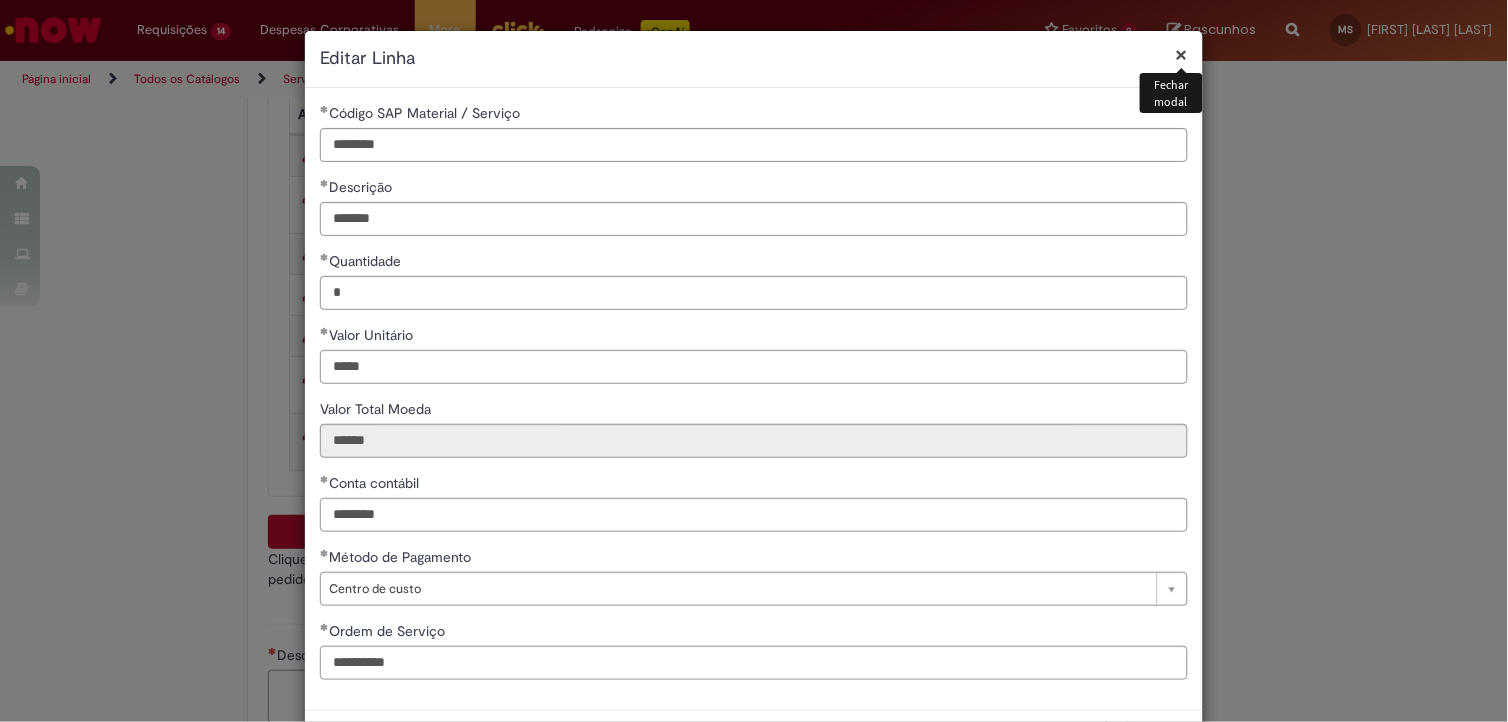 click on "Código SAP Material / Serviço" at bounding box center [754, 115] 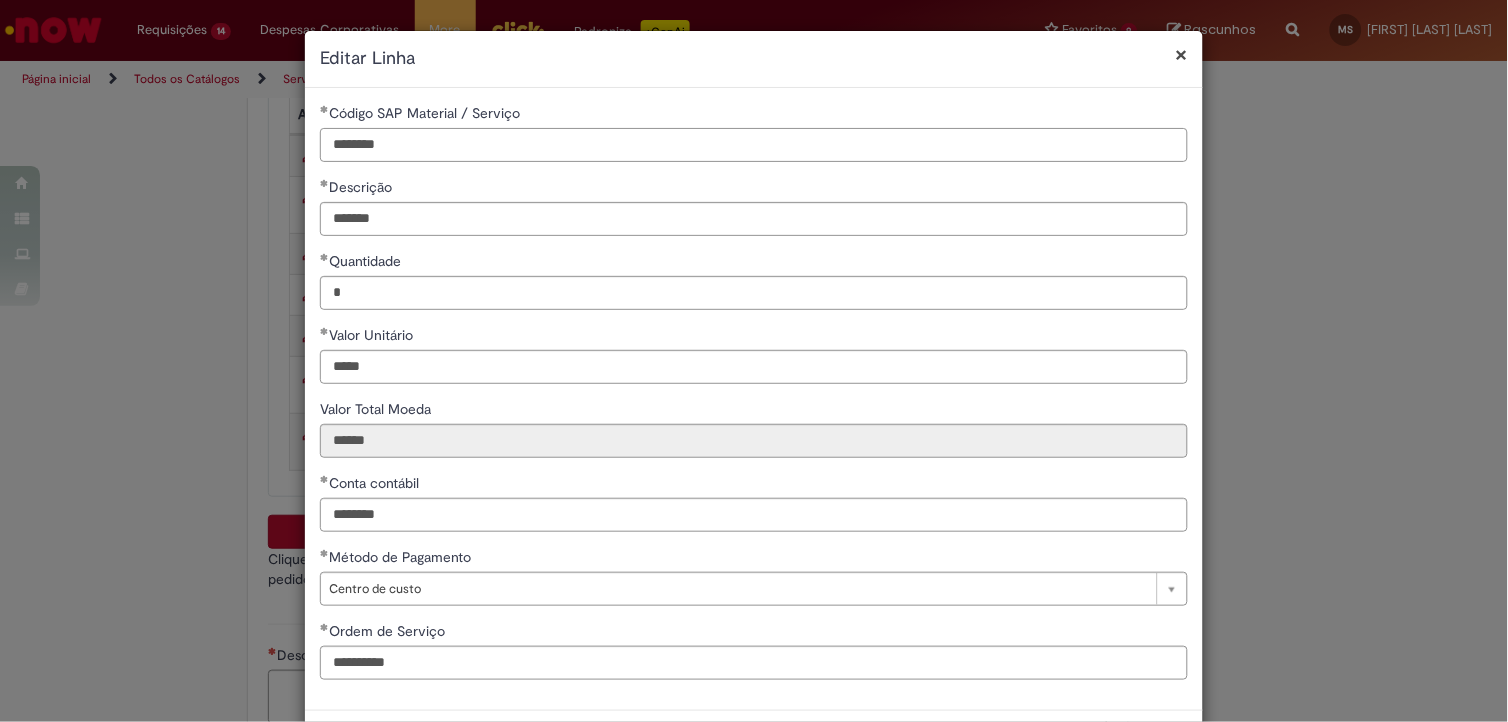 click on "********" at bounding box center [754, 145] 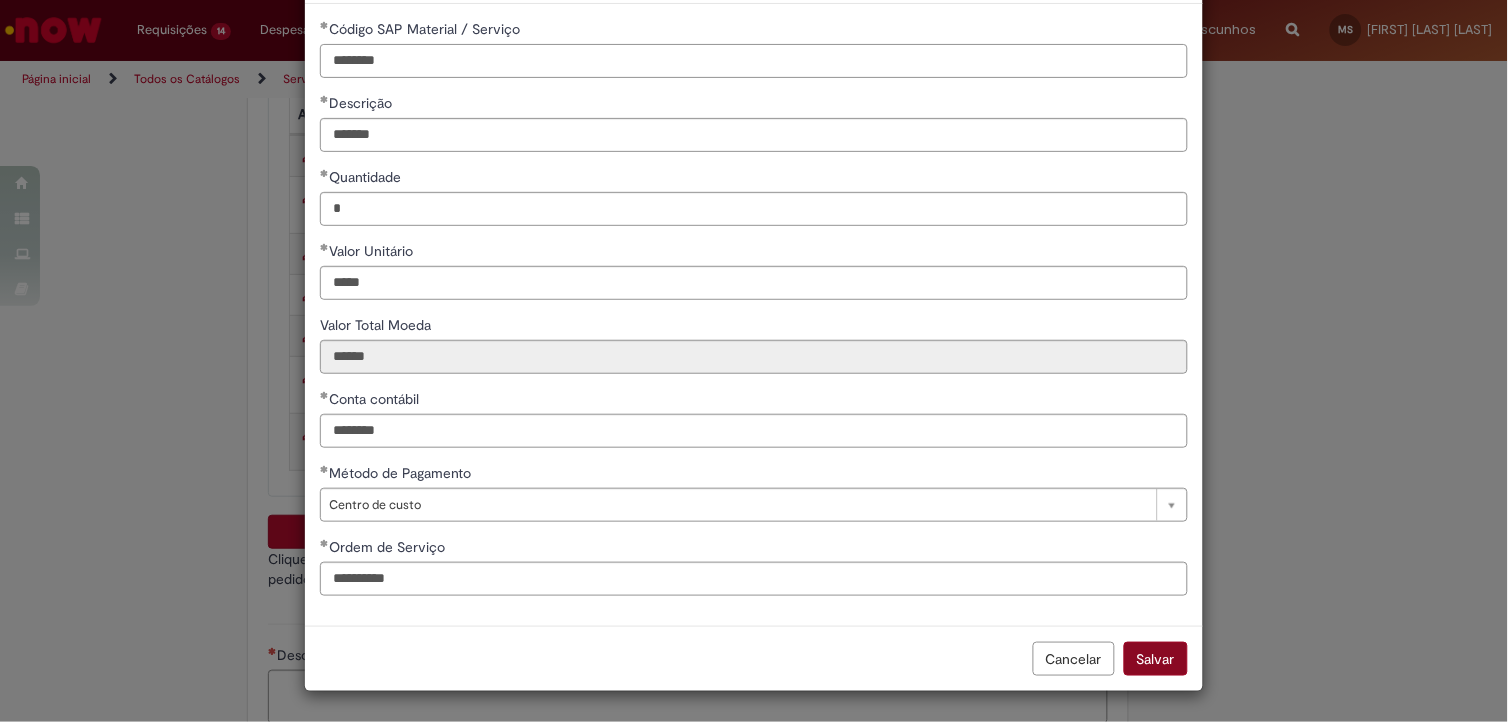 type on "********" 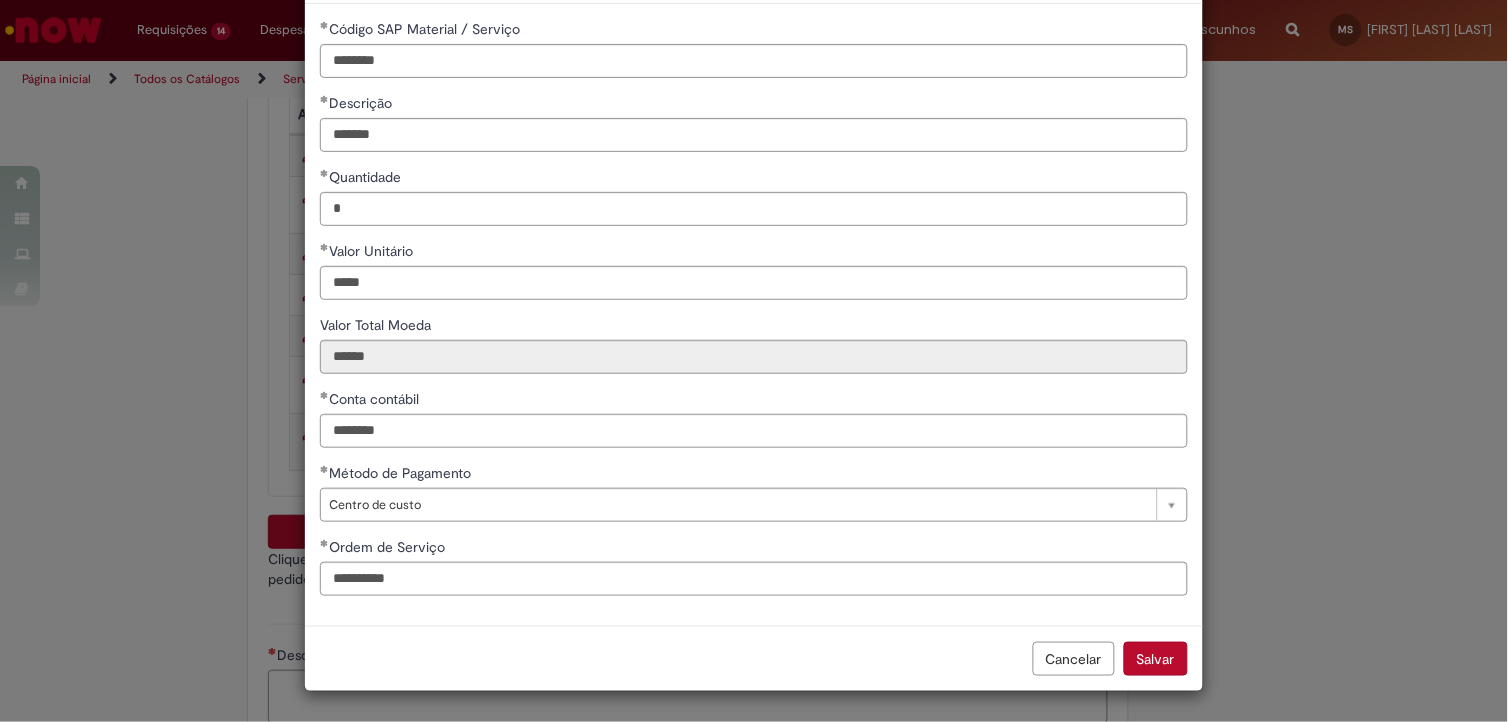 click on "Salvar" at bounding box center (1156, 659) 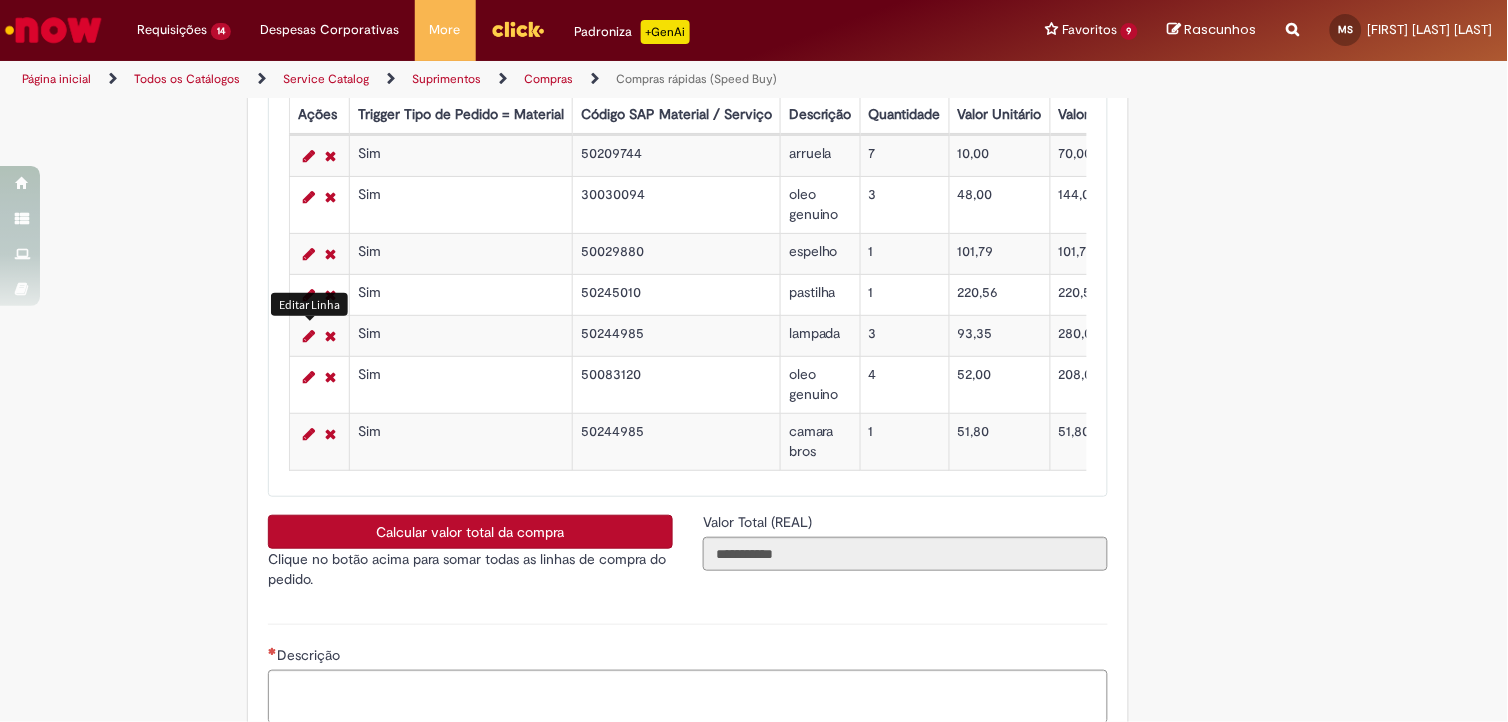 click on "Sim" at bounding box center (460, 442) 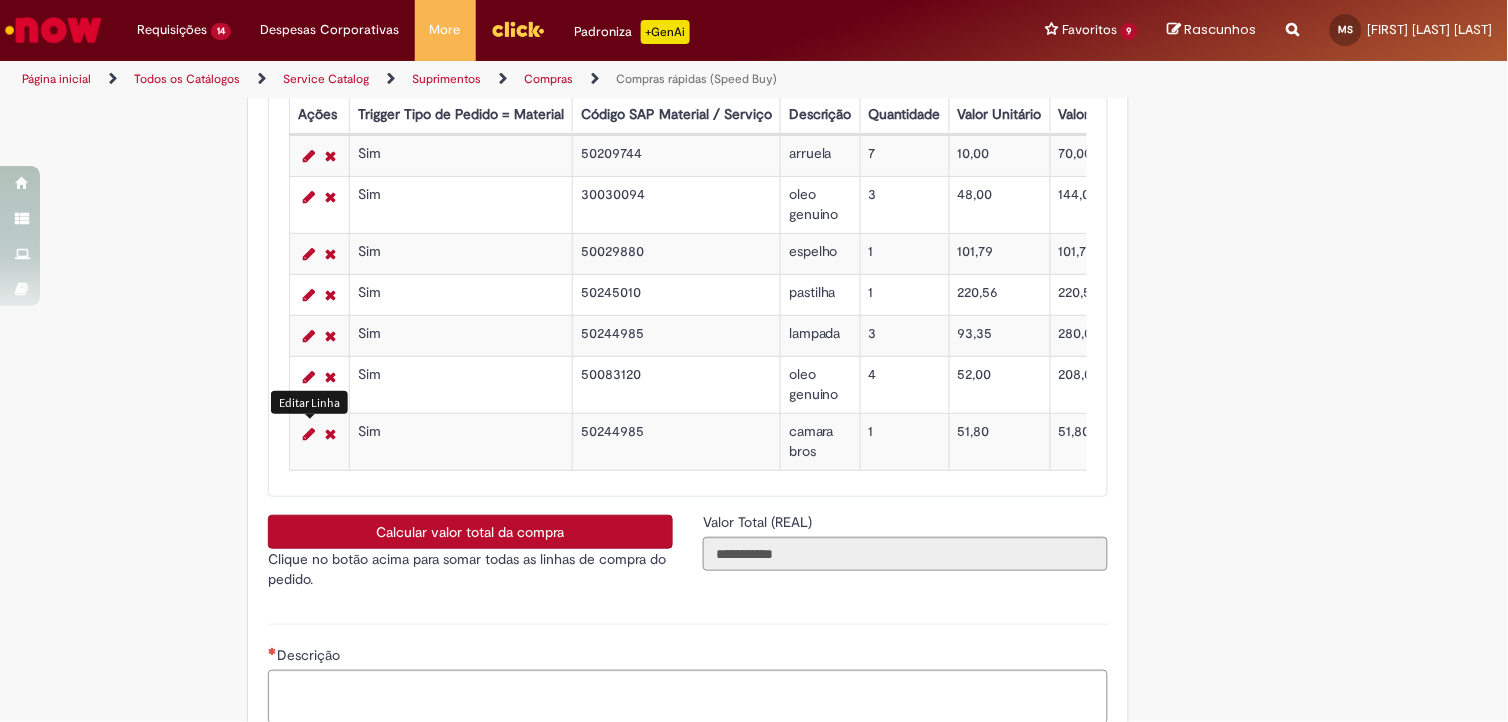 click at bounding box center [309, 434] 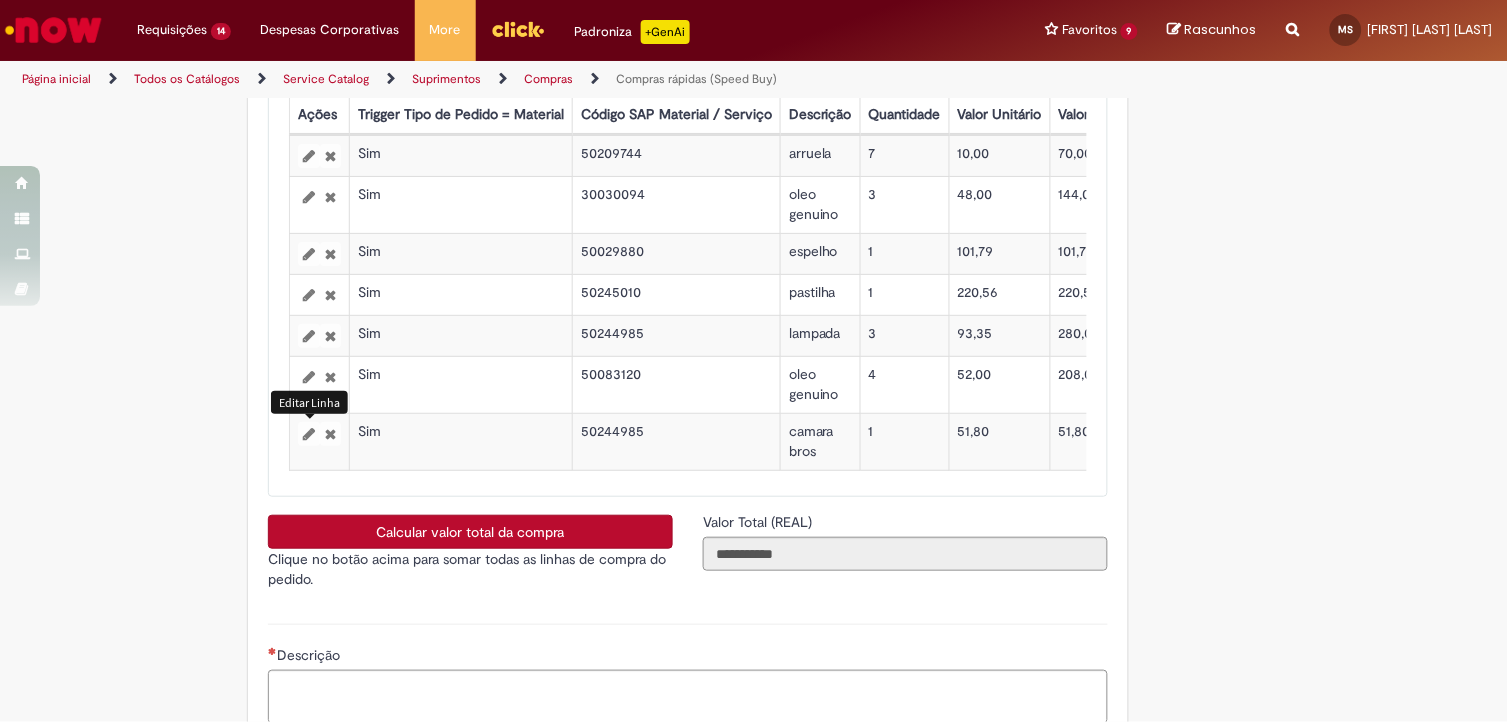select on "**********" 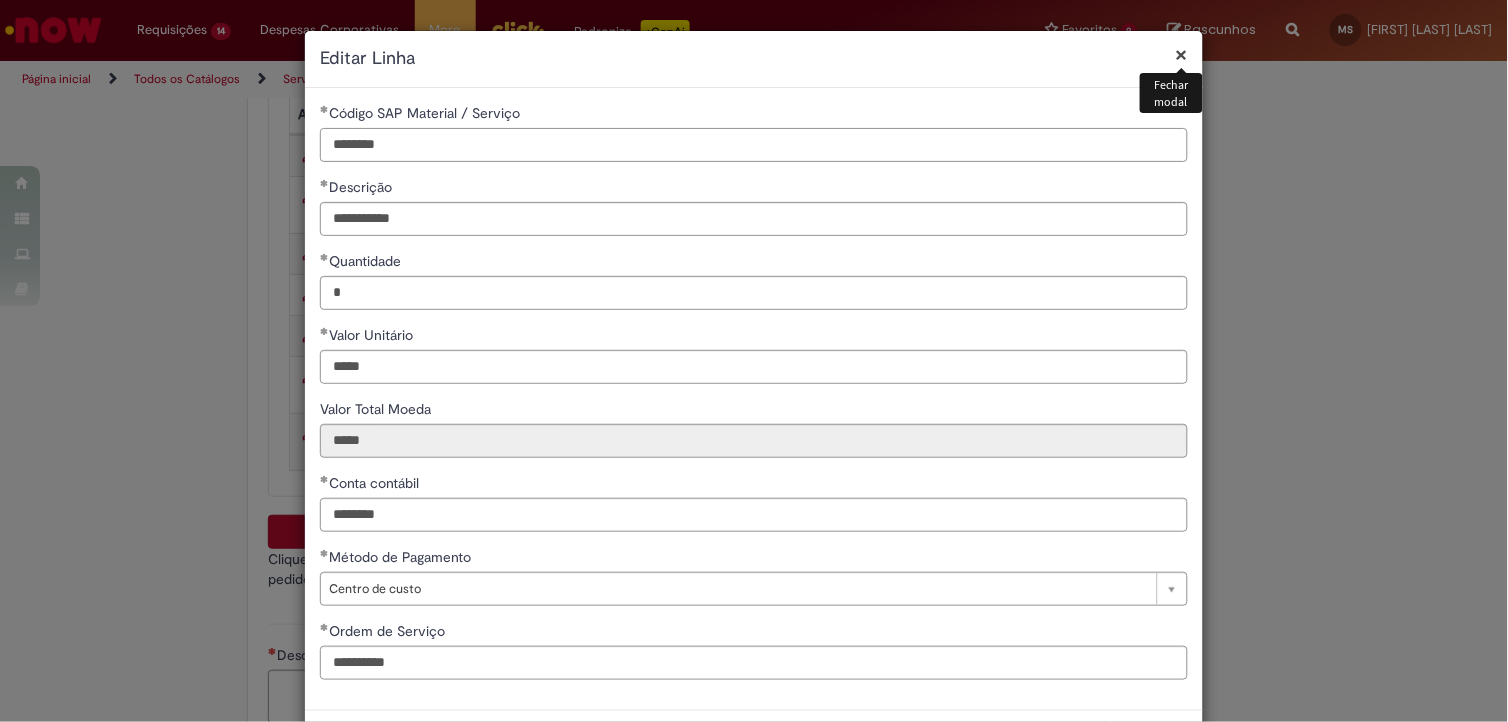 click on "********" at bounding box center [754, 145] 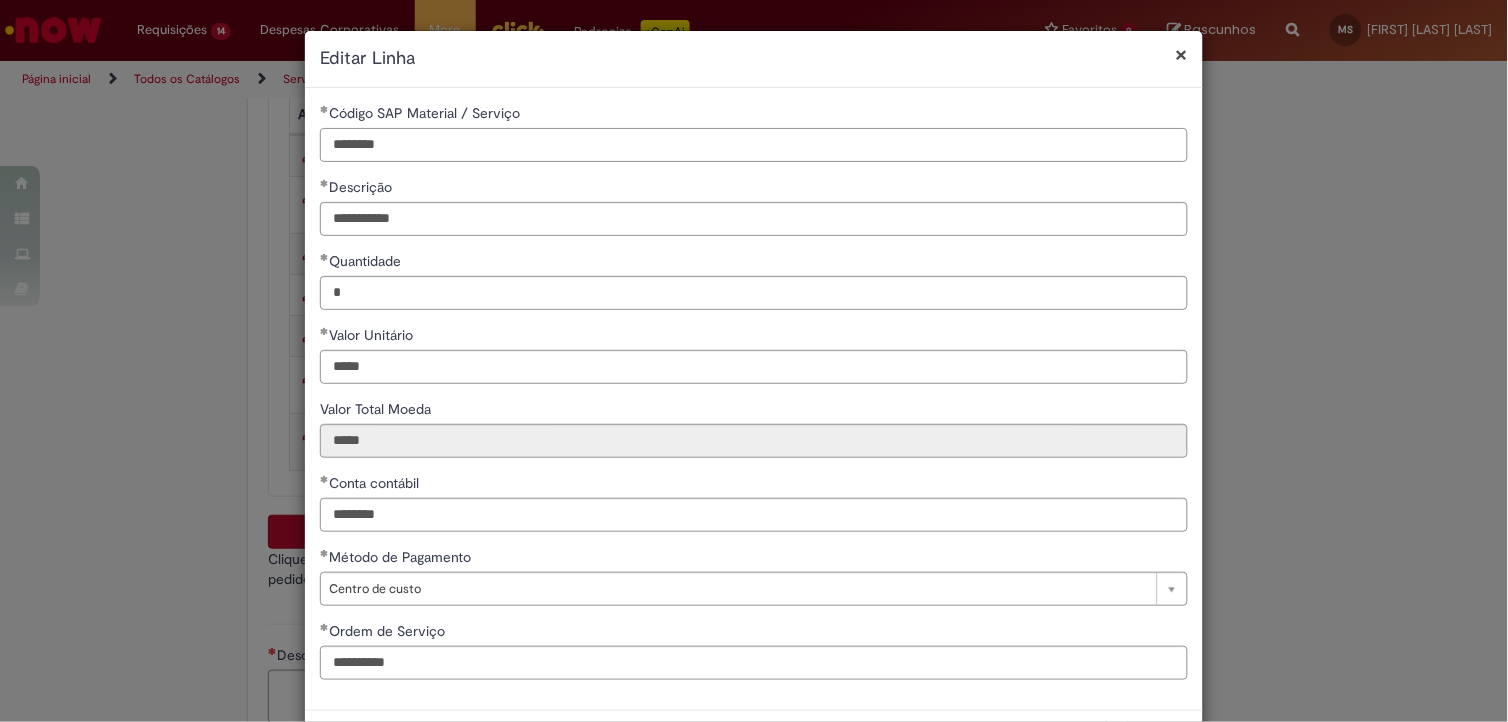paste 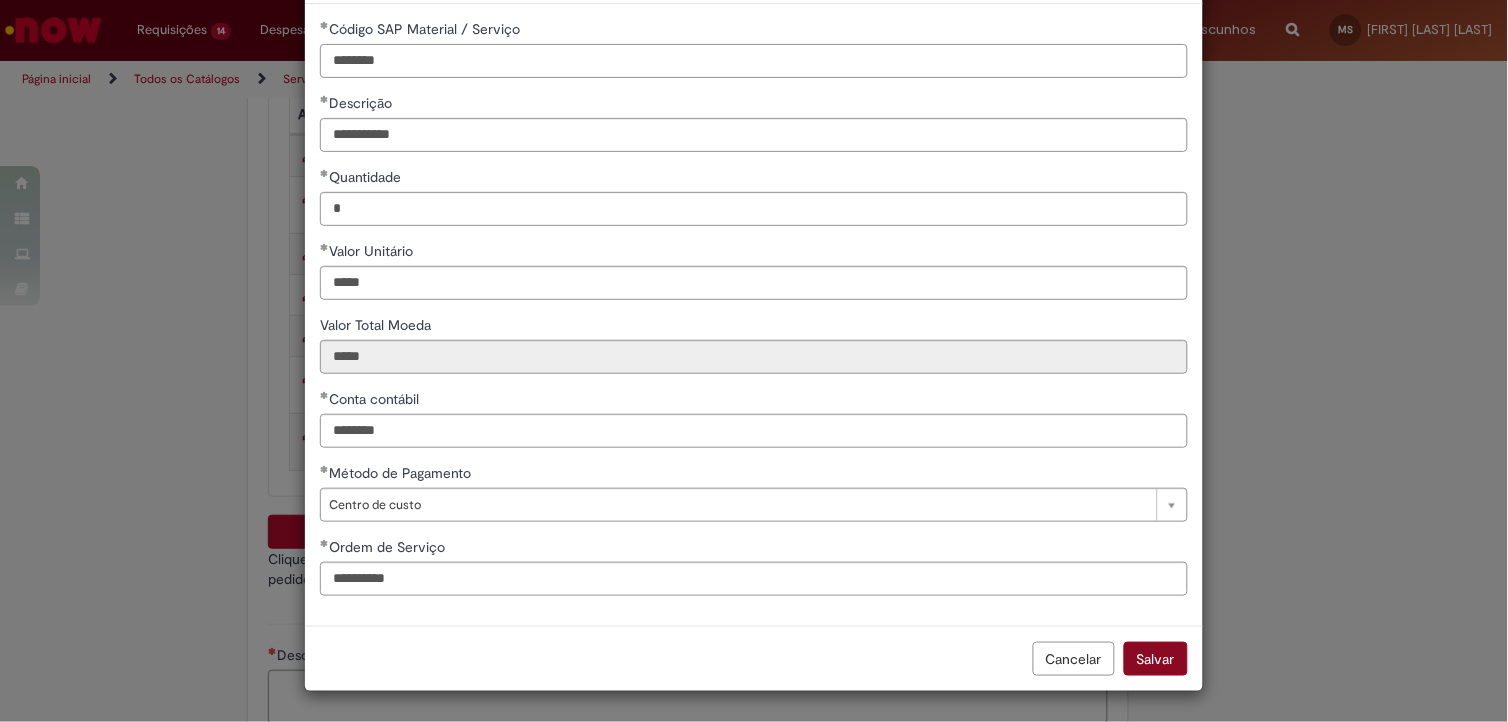 type on "********" 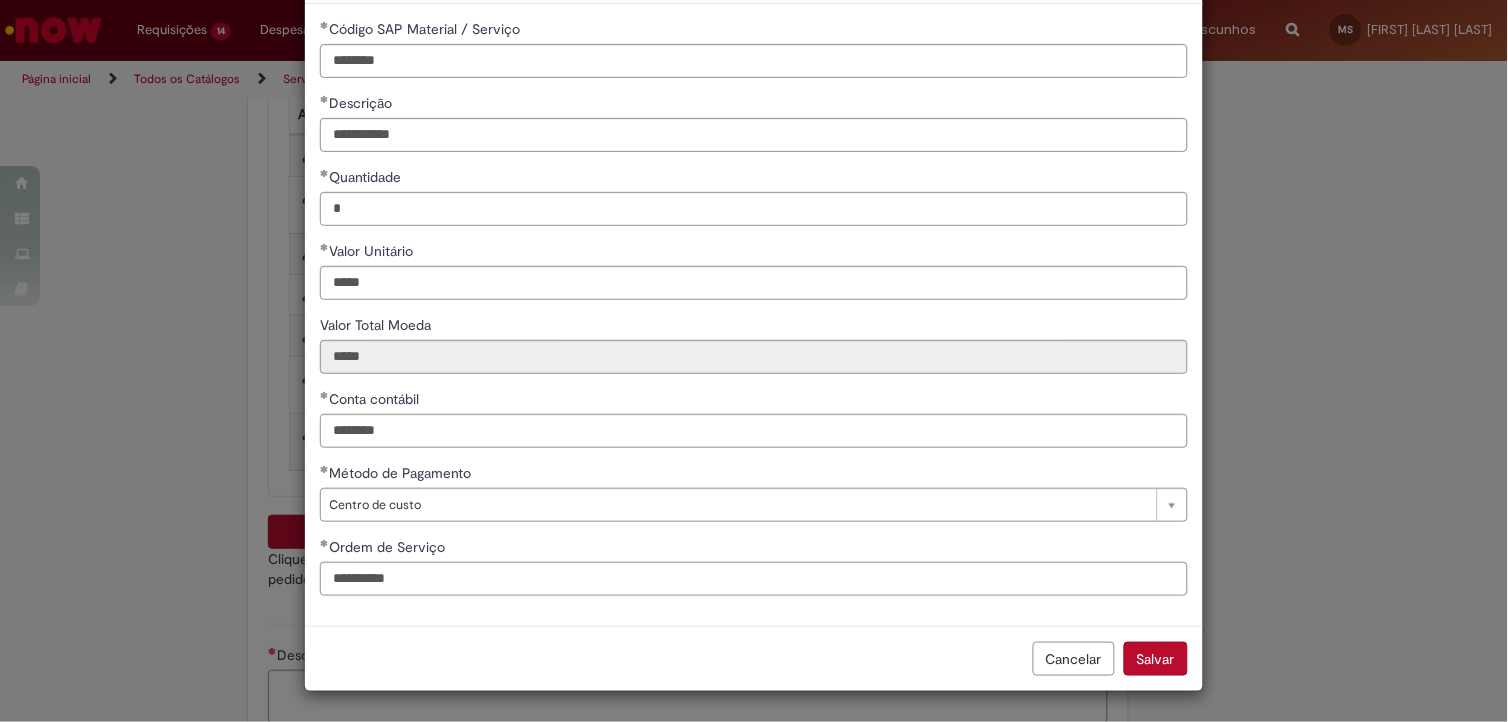 click on "Salvar" at bounding box center [1156, 659] 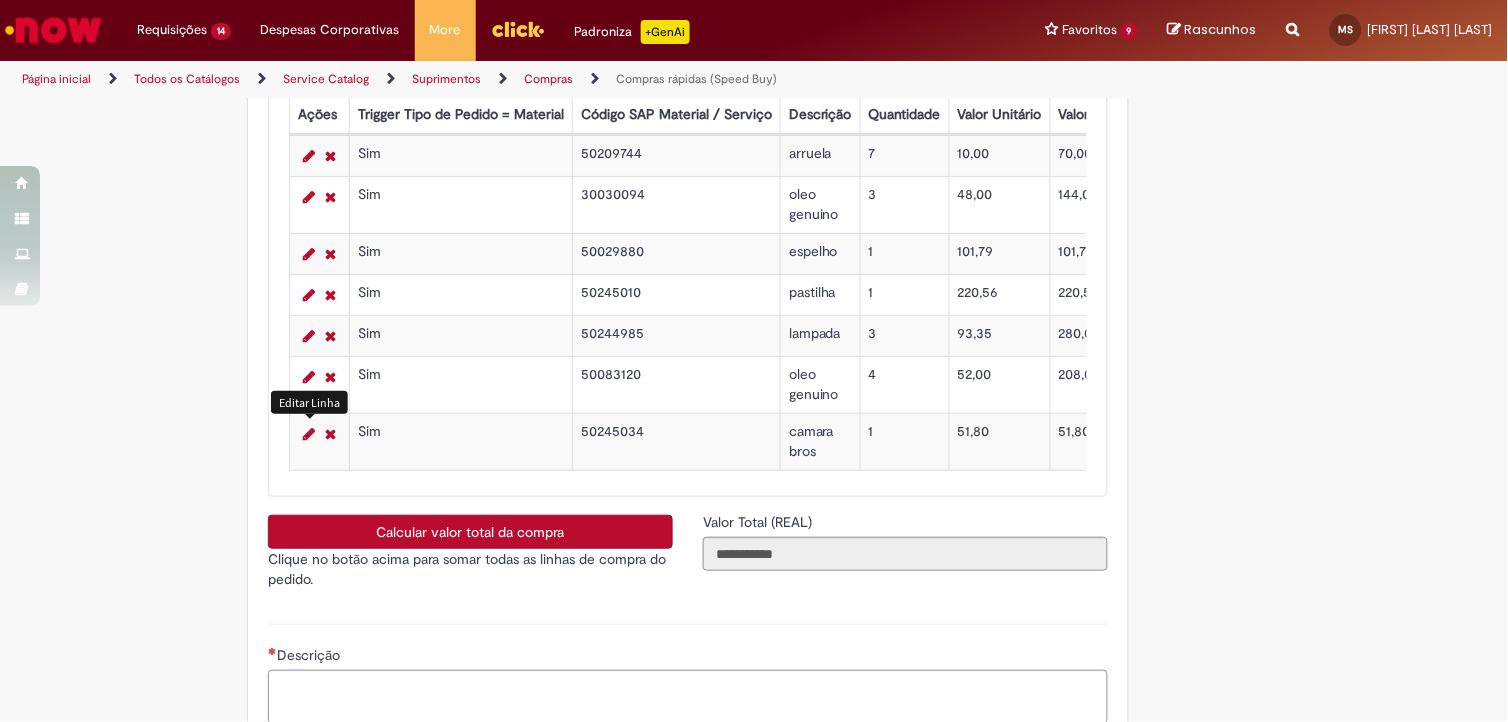 scroll, scrollTop: 3777, scrollLeft: 0, axis: vertical 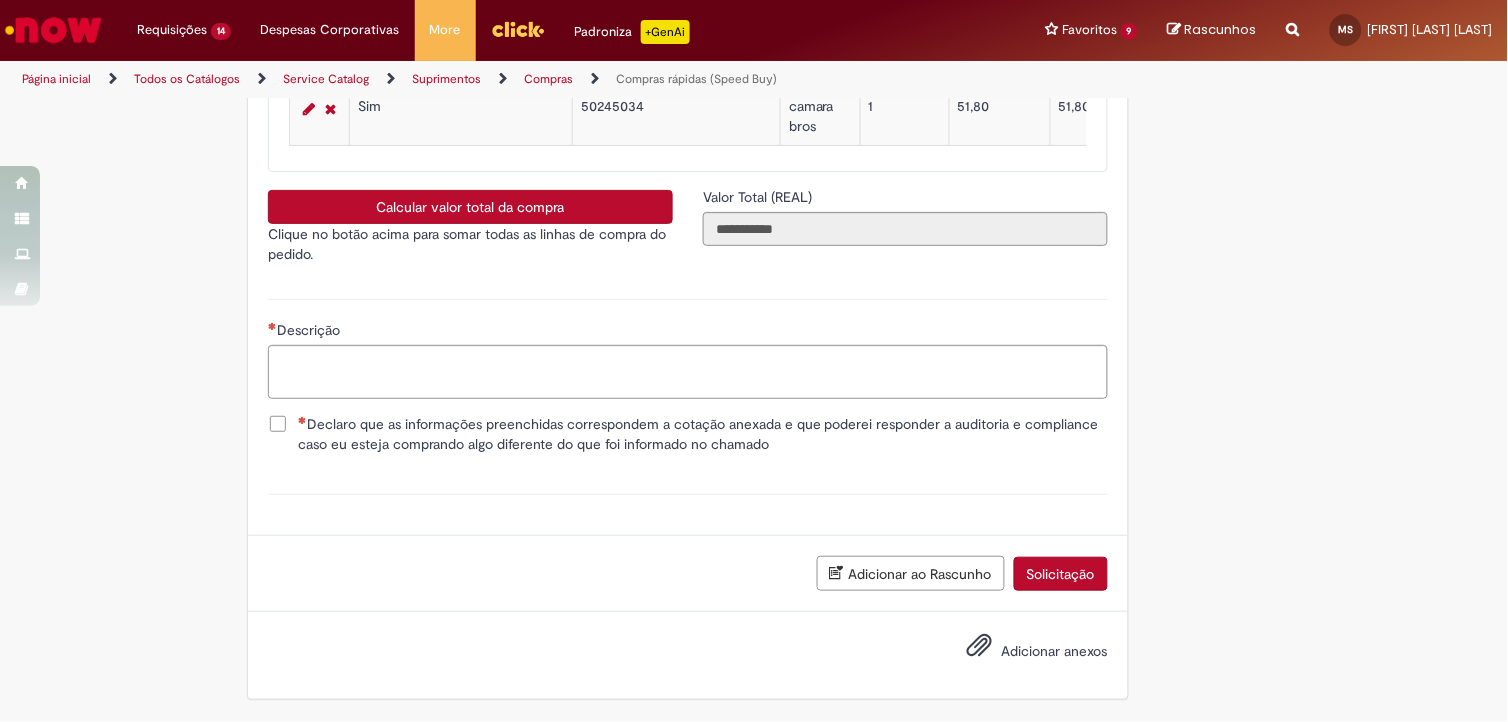 click on "Declaro que as informações preenchidas correspondem a cotação anexada e que poderei responder a auditoria e compliance caso eu esteja comprando algo diferente do que foi informado no chamado" at bounding box center (688, 436) 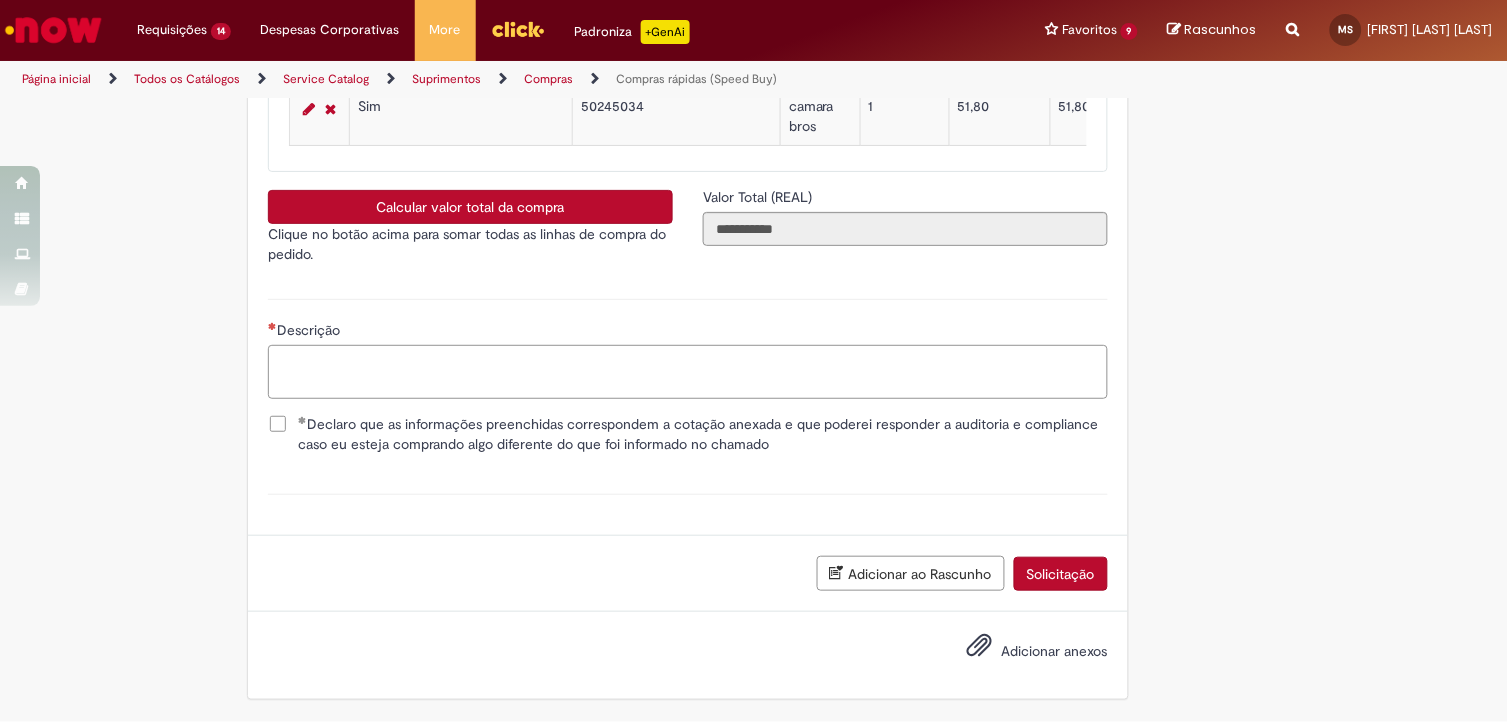 click on "Descrição" at bounding box center (688, 372) 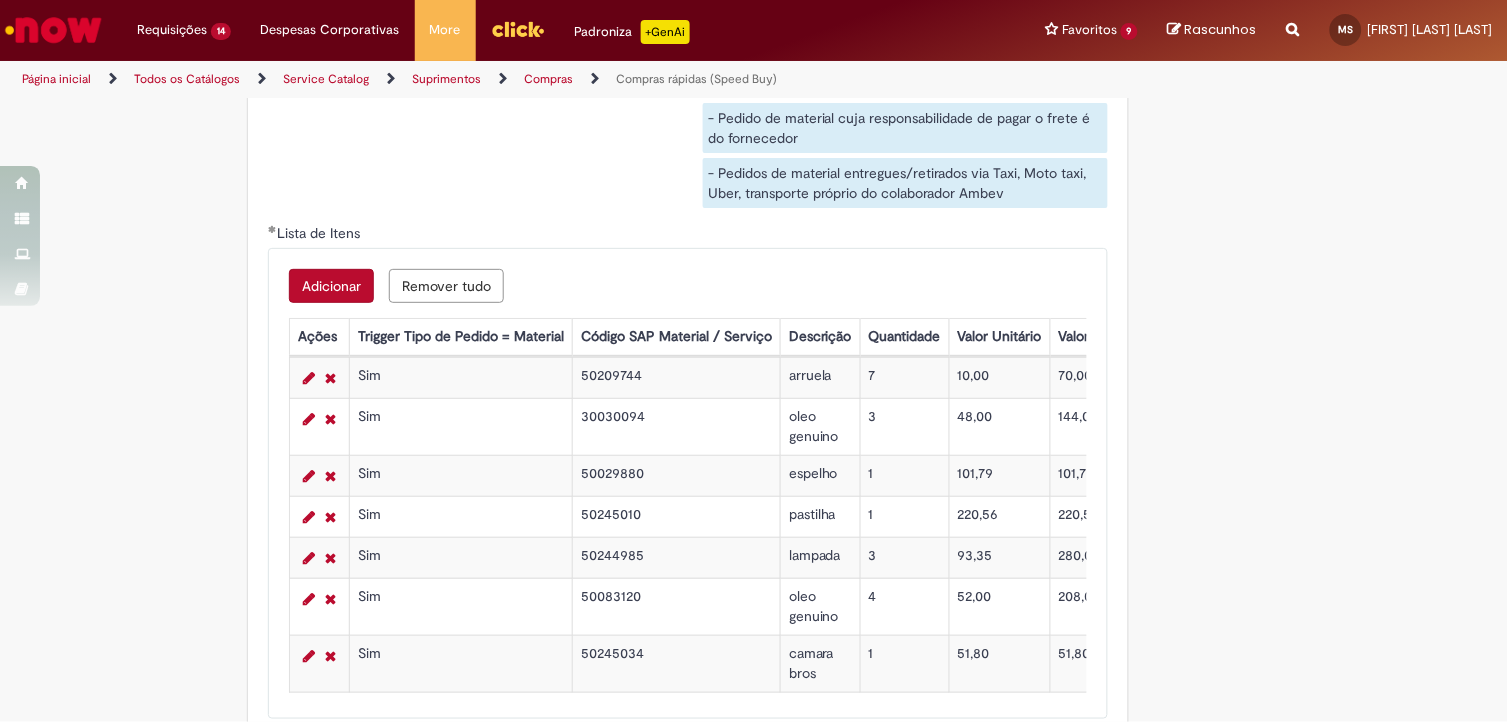 scroll, scrollTop: 3666, scrollLeft: 0, axis: vertical 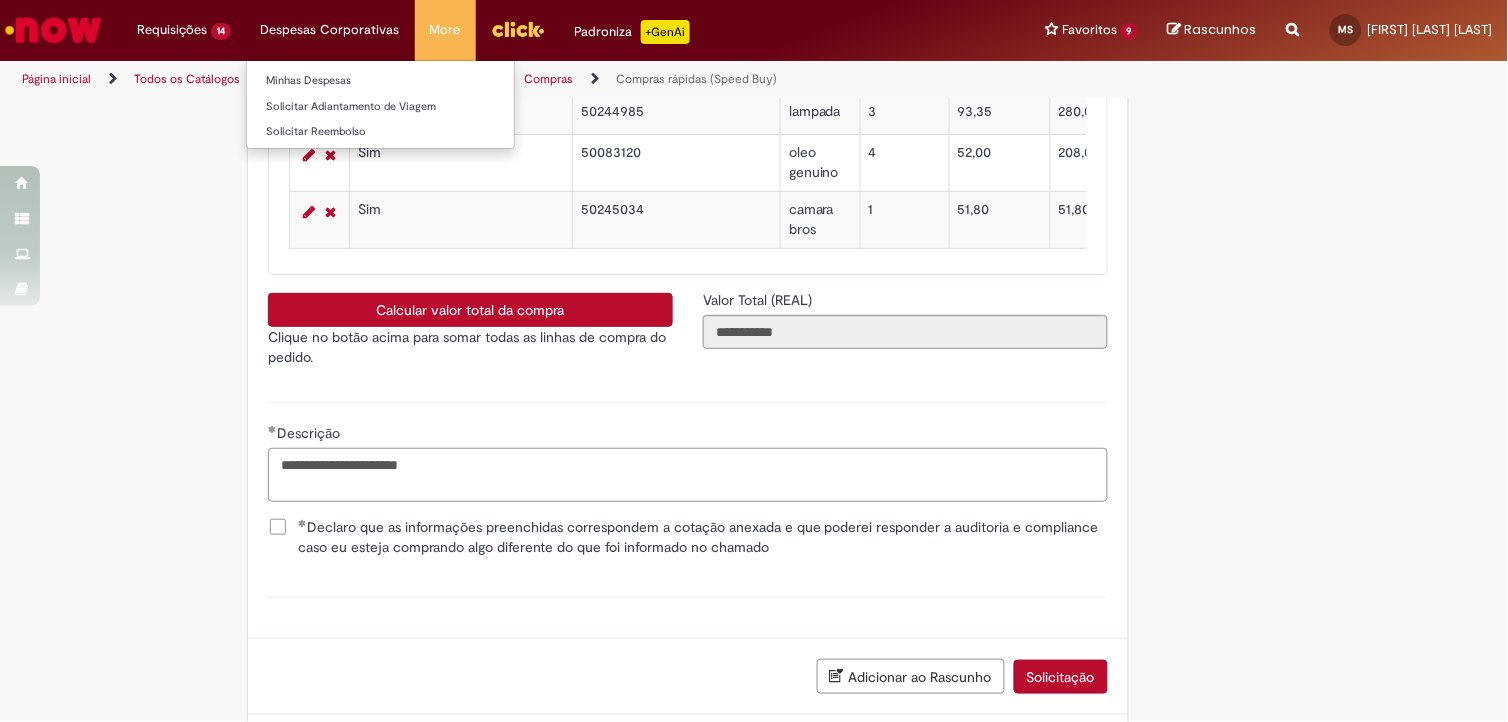 type on "**********" 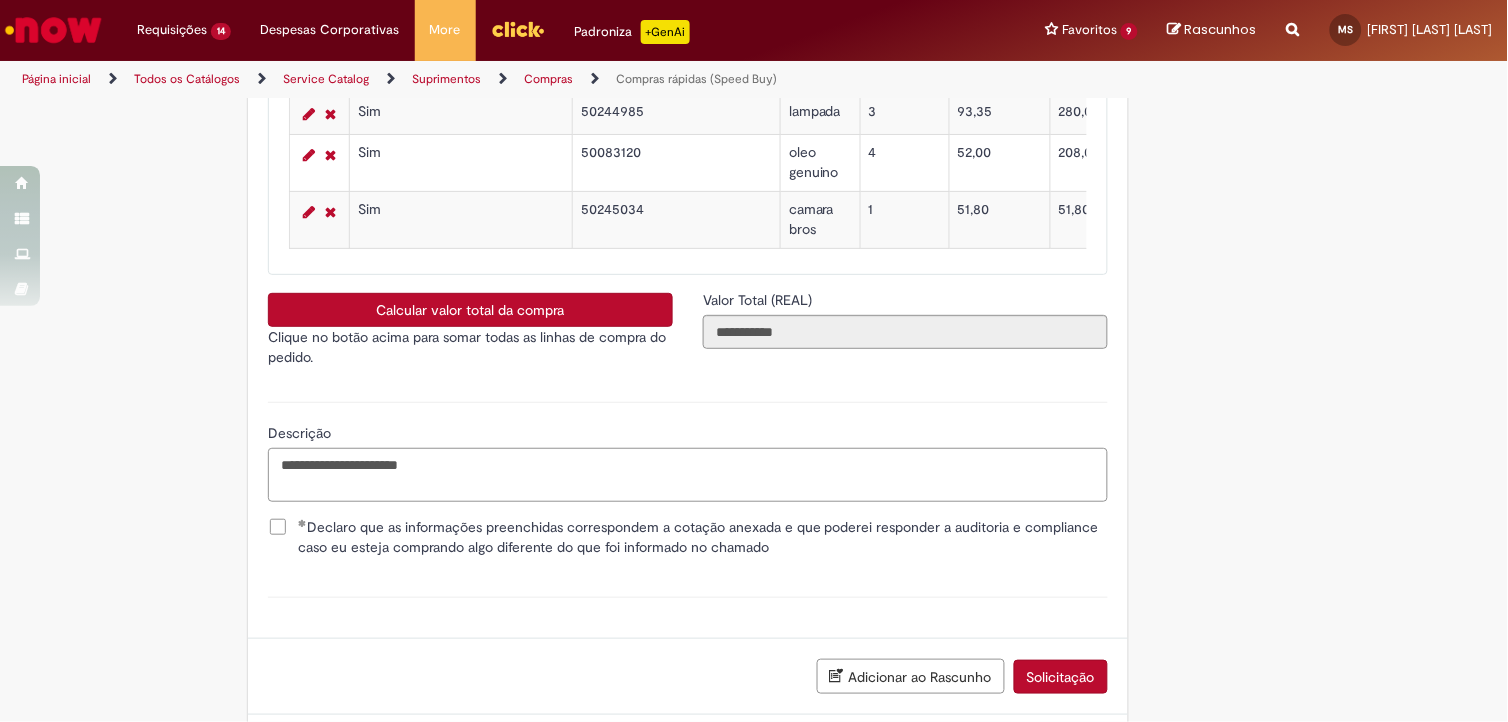 scroll, scrollTop: 3444, scrollLeft: 0, axis: vertical 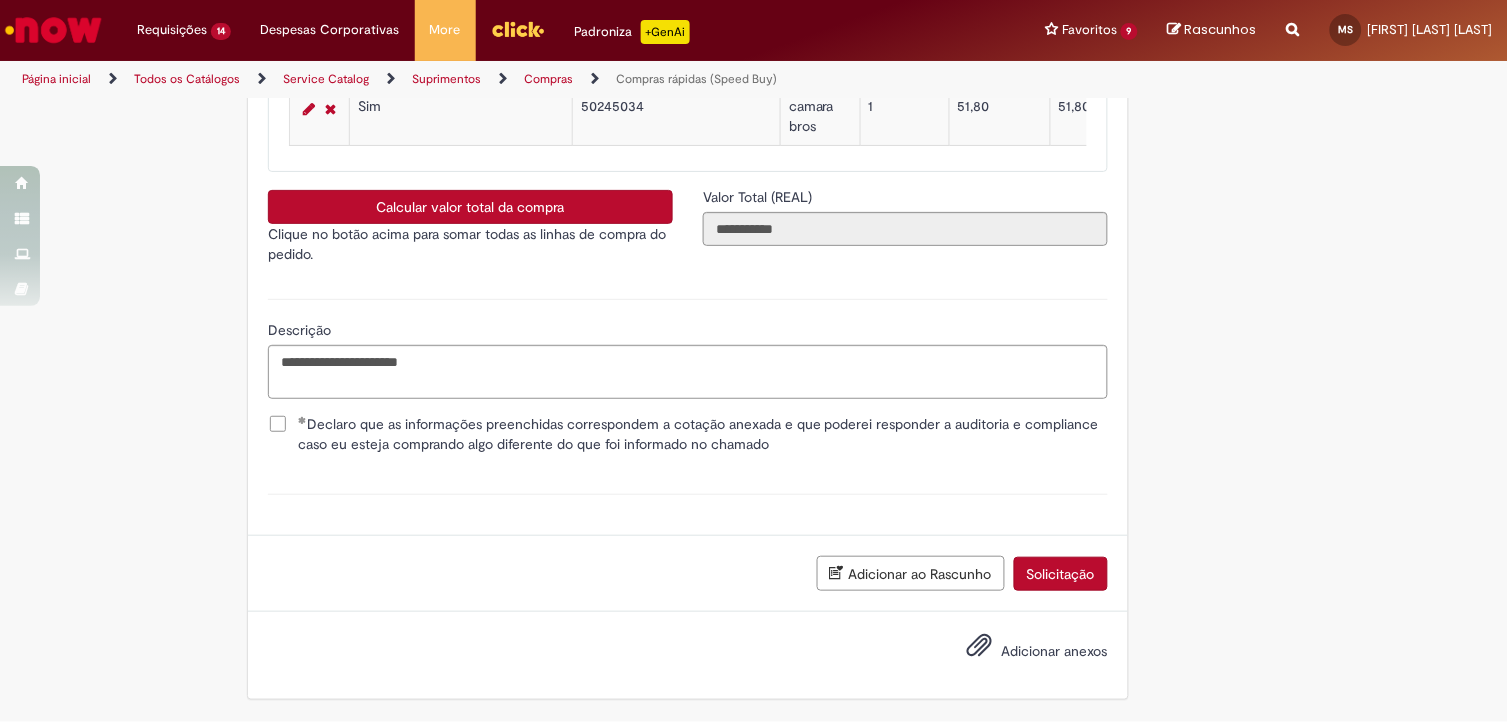 click on "Solicitação" at bounding box center (1061, 574) 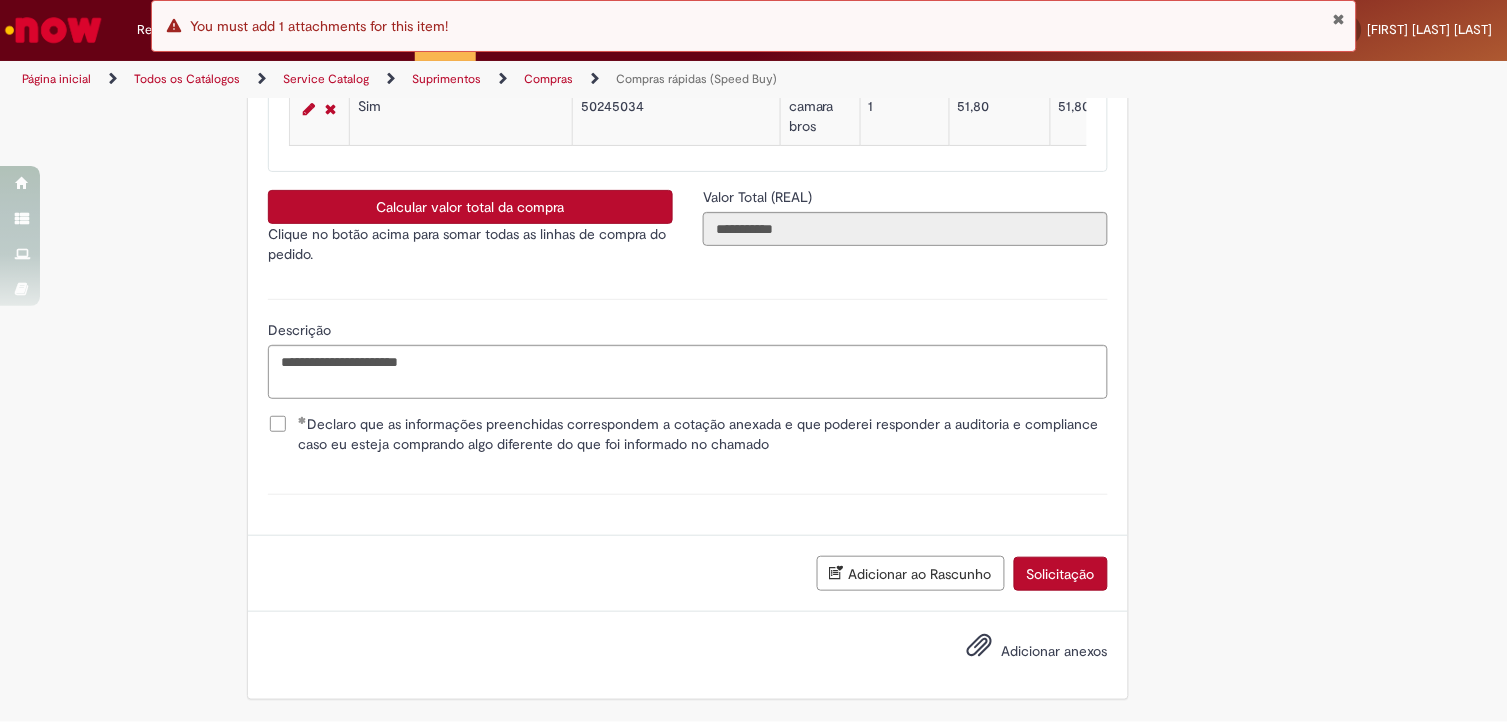 click on "Adicionar anexos" at bounding box center [1055, 652] 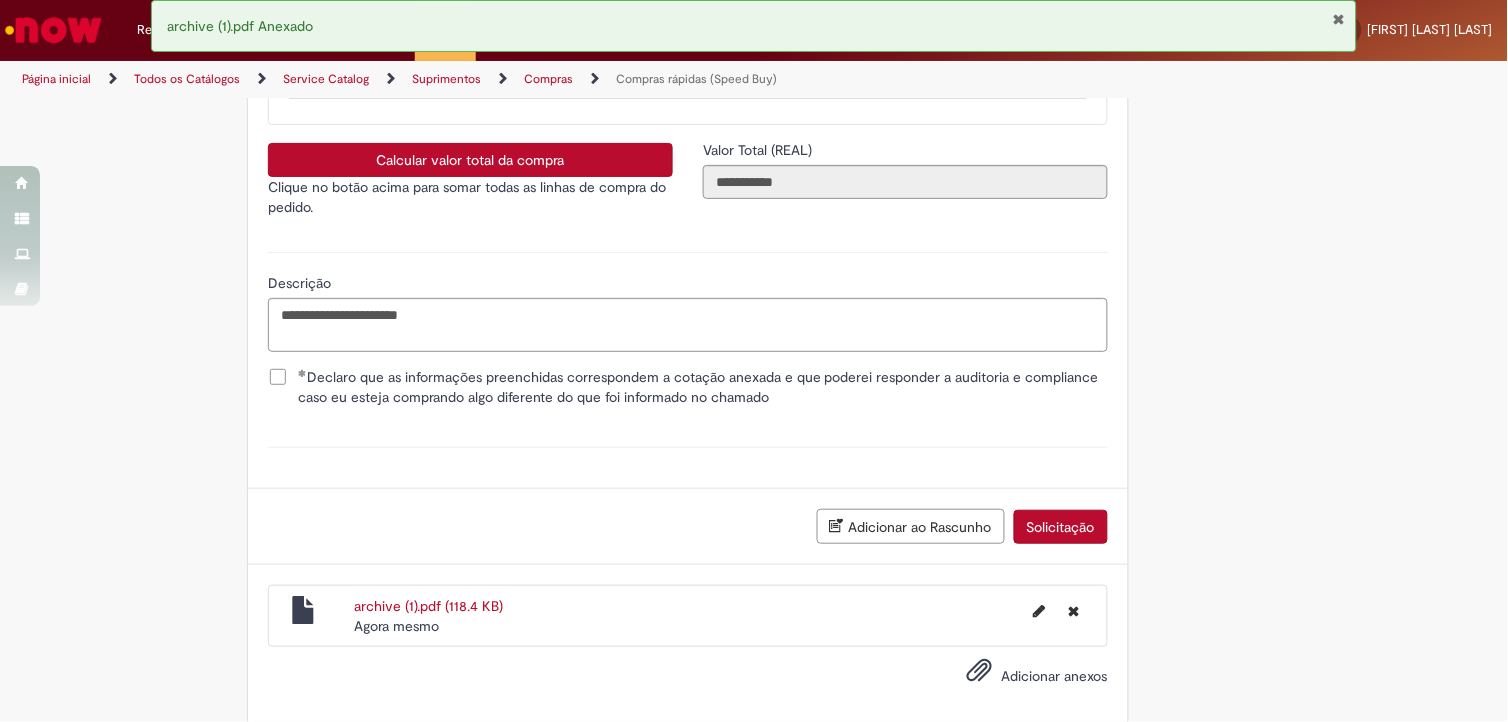 click on "Solicitação" at bounding box center (1061, 527) 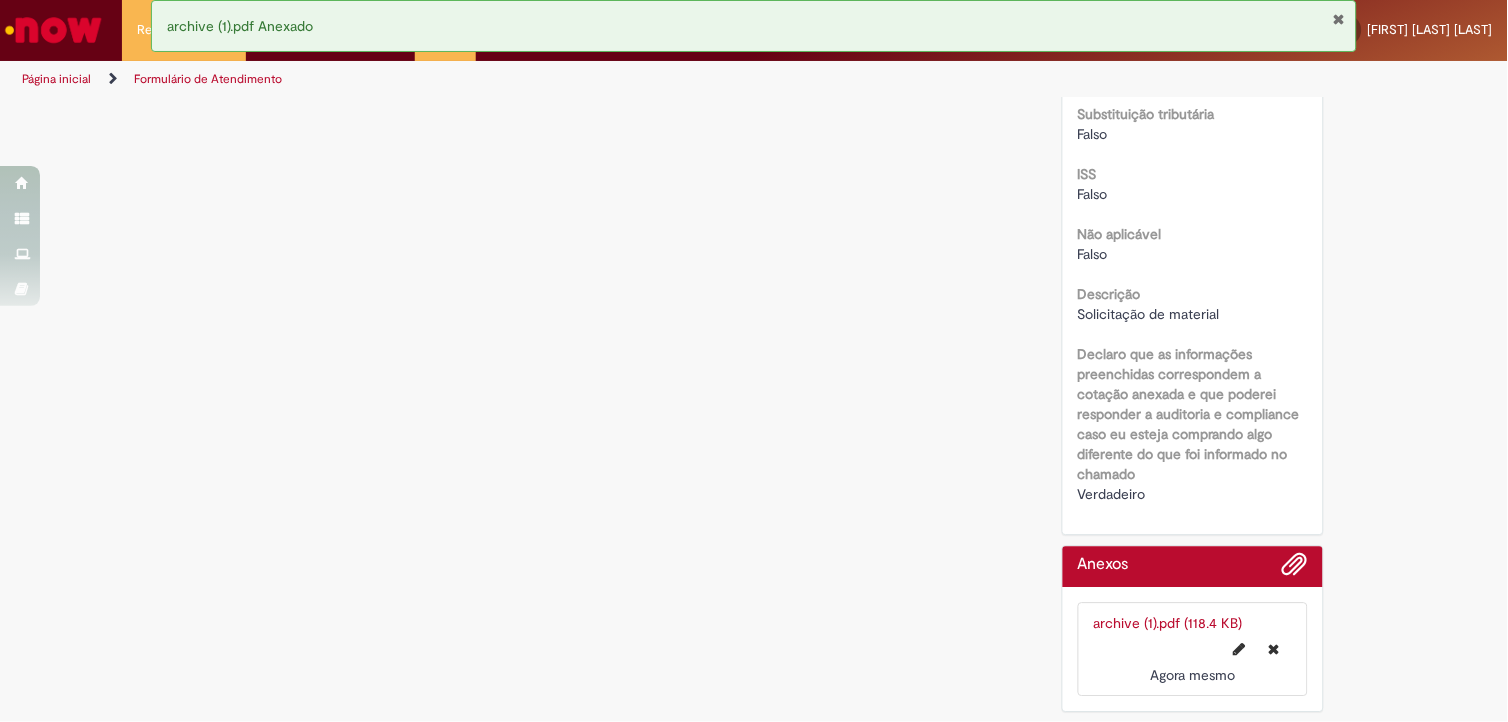 scroll, scrollTop: 0, scrollLeft: 0, axis: both 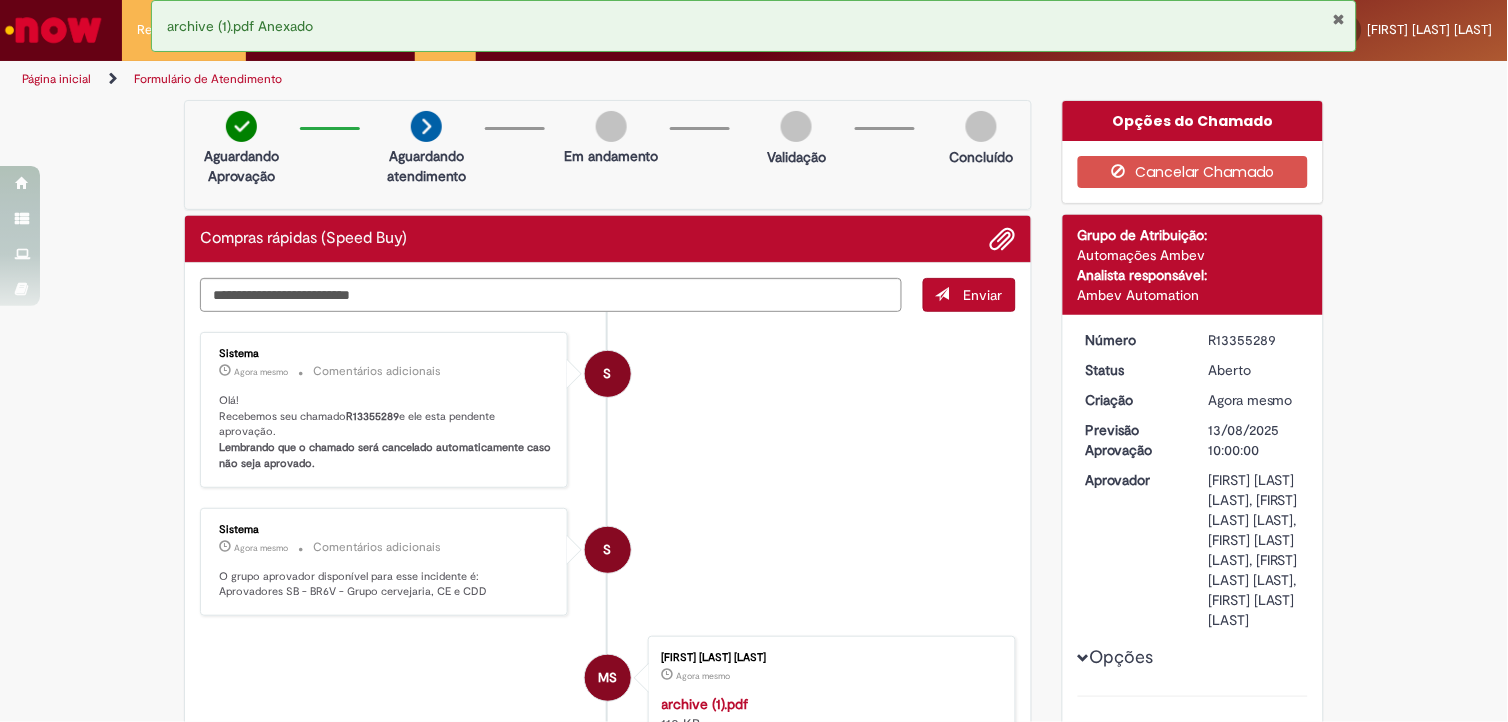 click at bounding box center [1339, 19] 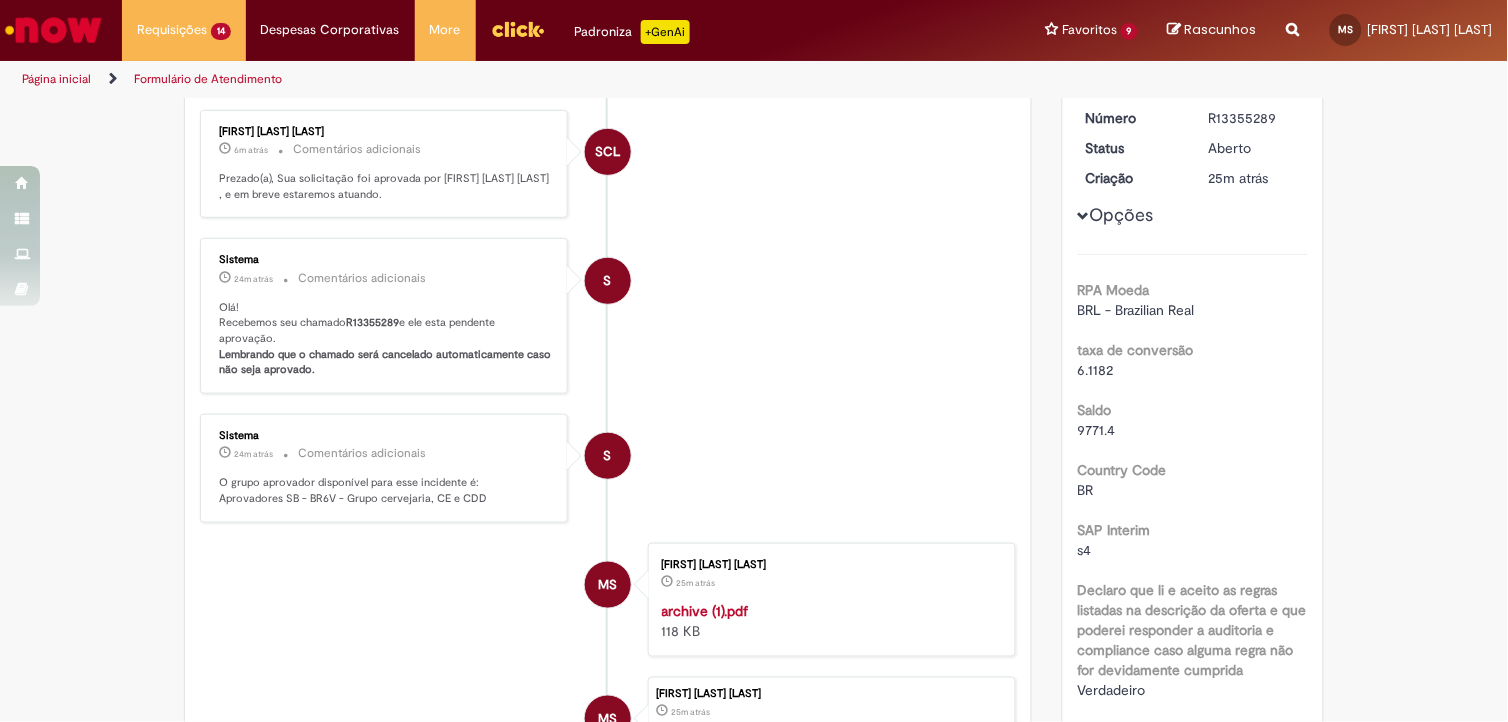 scroll, scrollTop: 0, scrollLeft: 0, axis: both 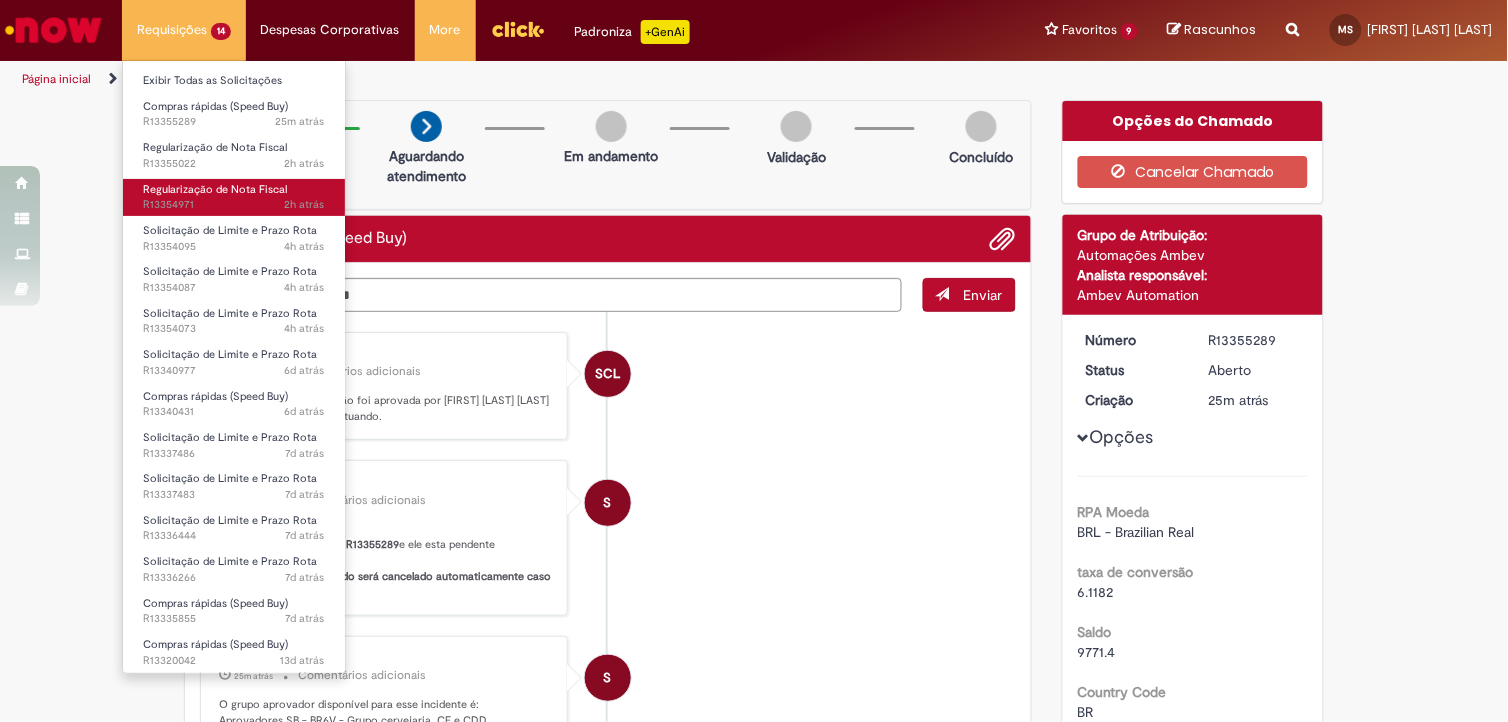 click on "Regularização de Nota Fiscal" at bounding box center [215, 189] 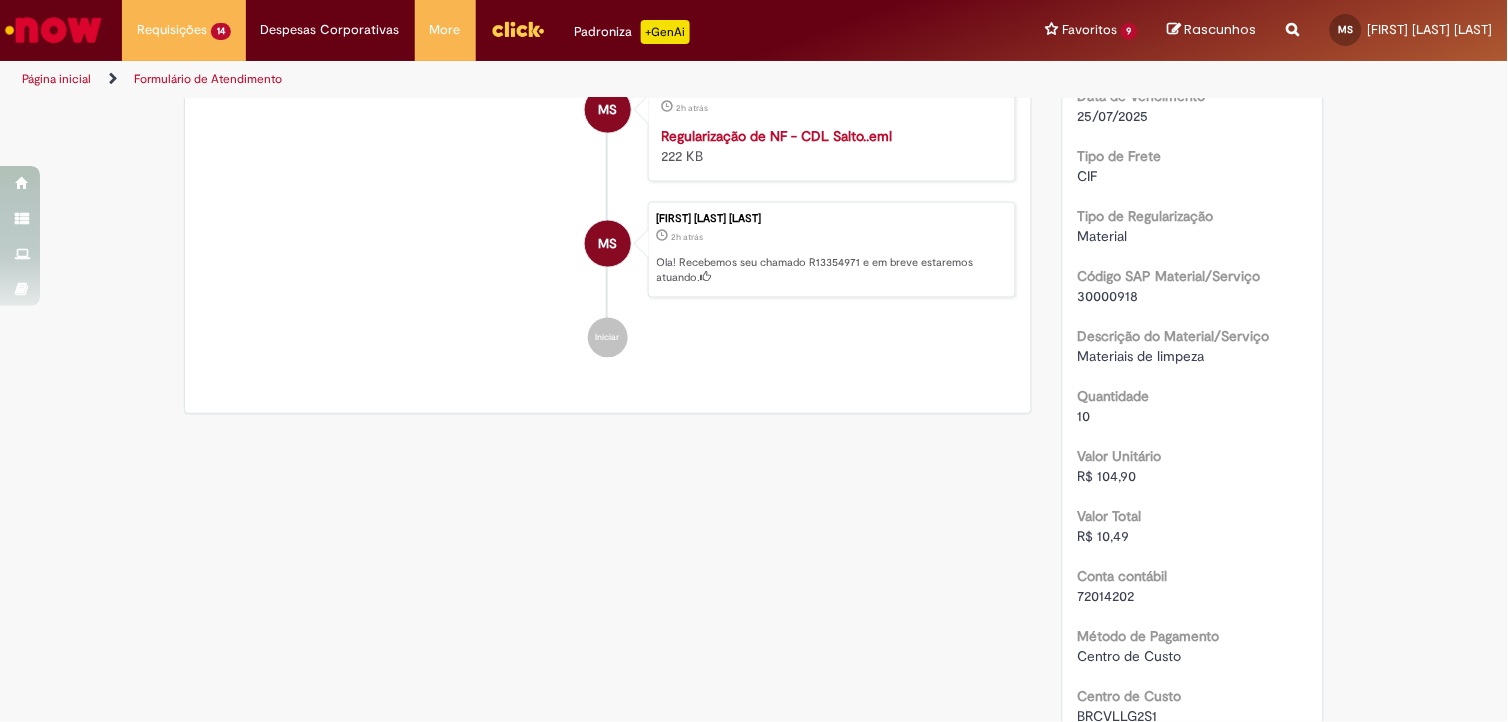 scroll, scrollTop: 333, scrollLeft: 0, axis: vertical 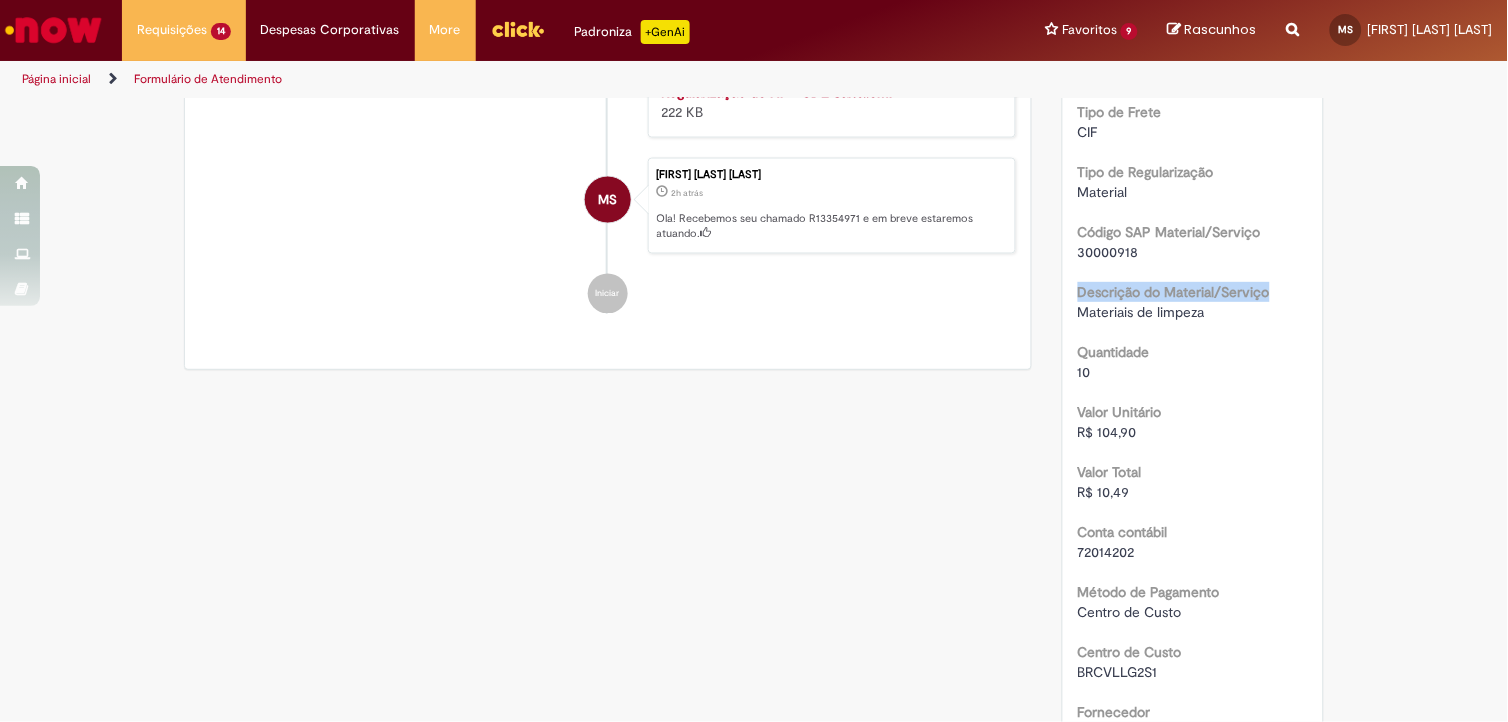 drag, startPoint x: 1491, startPoint y: 377, endPoint x: 1506, endPoint y: 391, distance: 20.518284 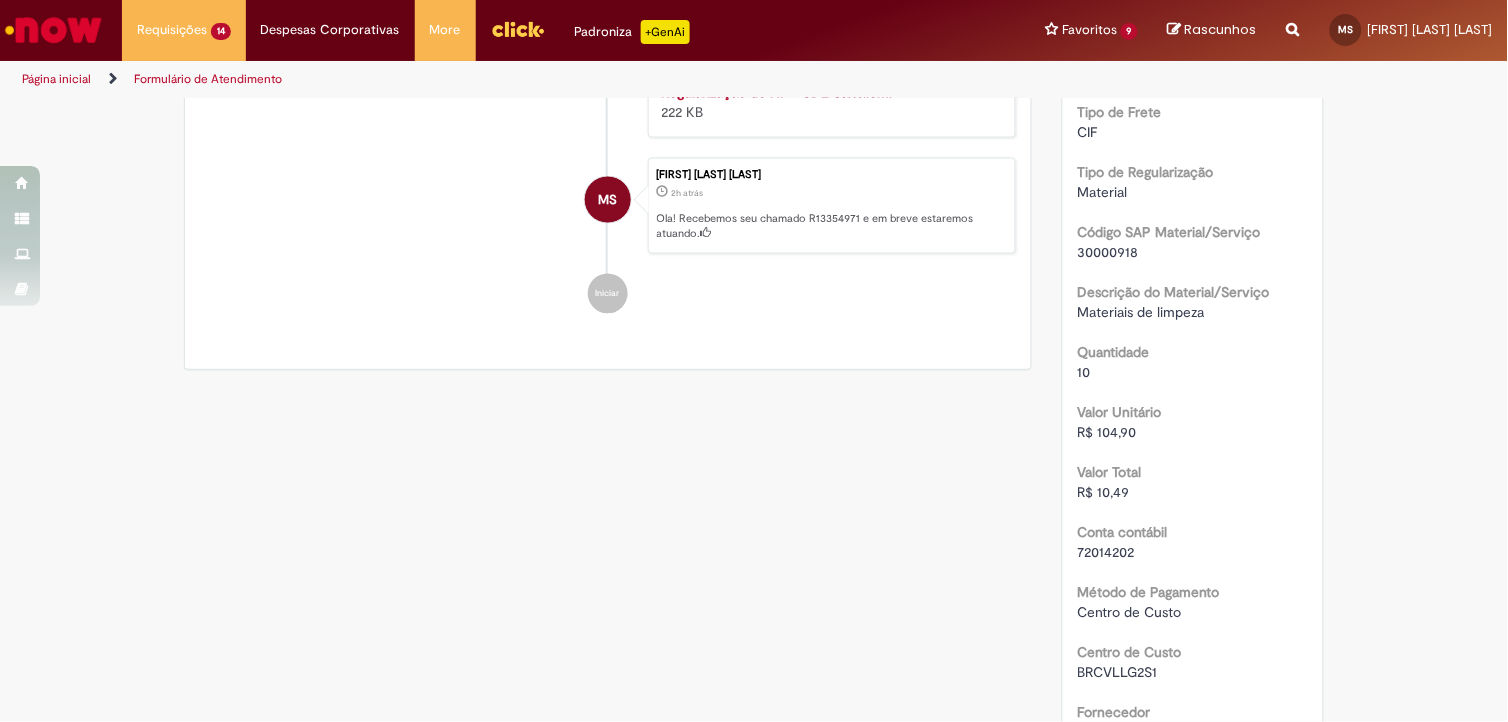 drag, startPoint x: 1506, startPoint y: 391, endPoint x: 1441, endPoint y: 407, distance: 66.94027 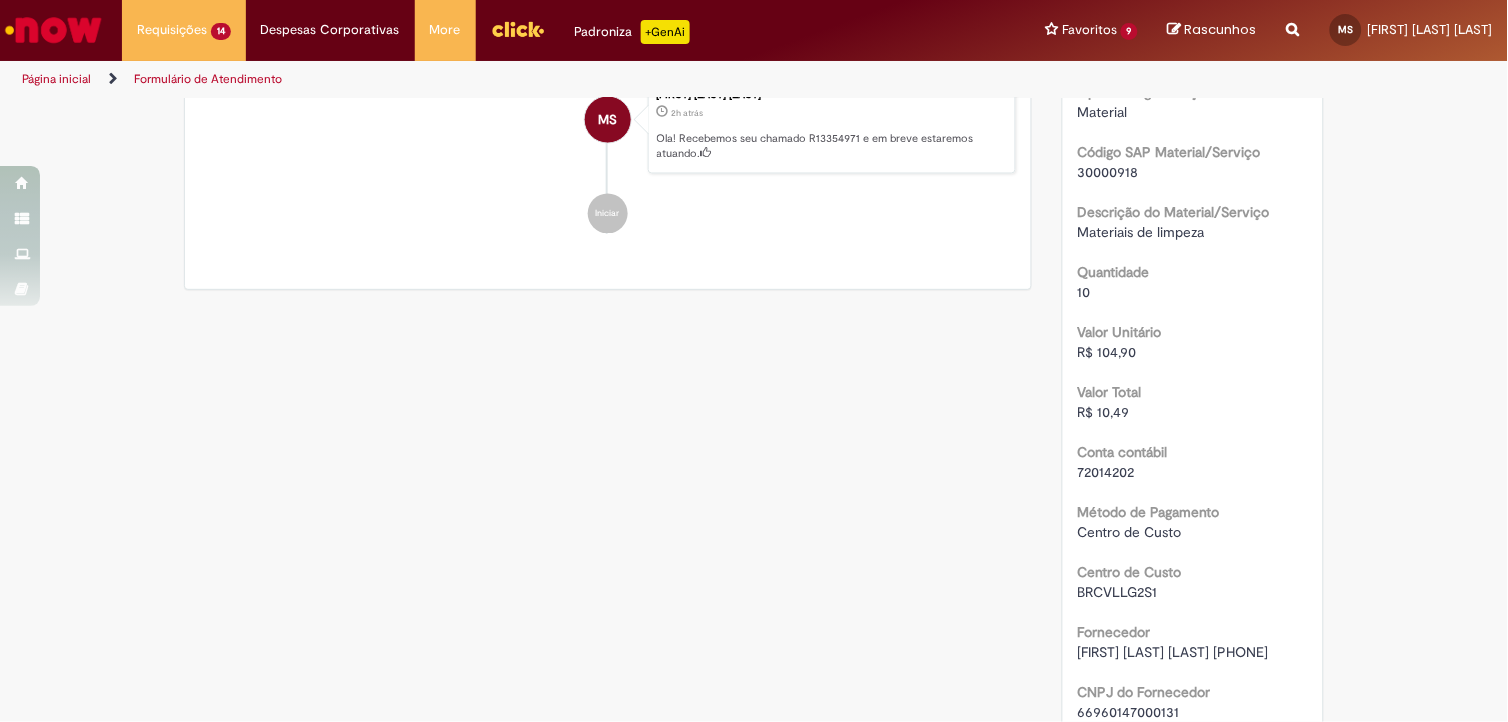 scroll, scrollTop: 795, scrollLeft: 0, axis: vertical 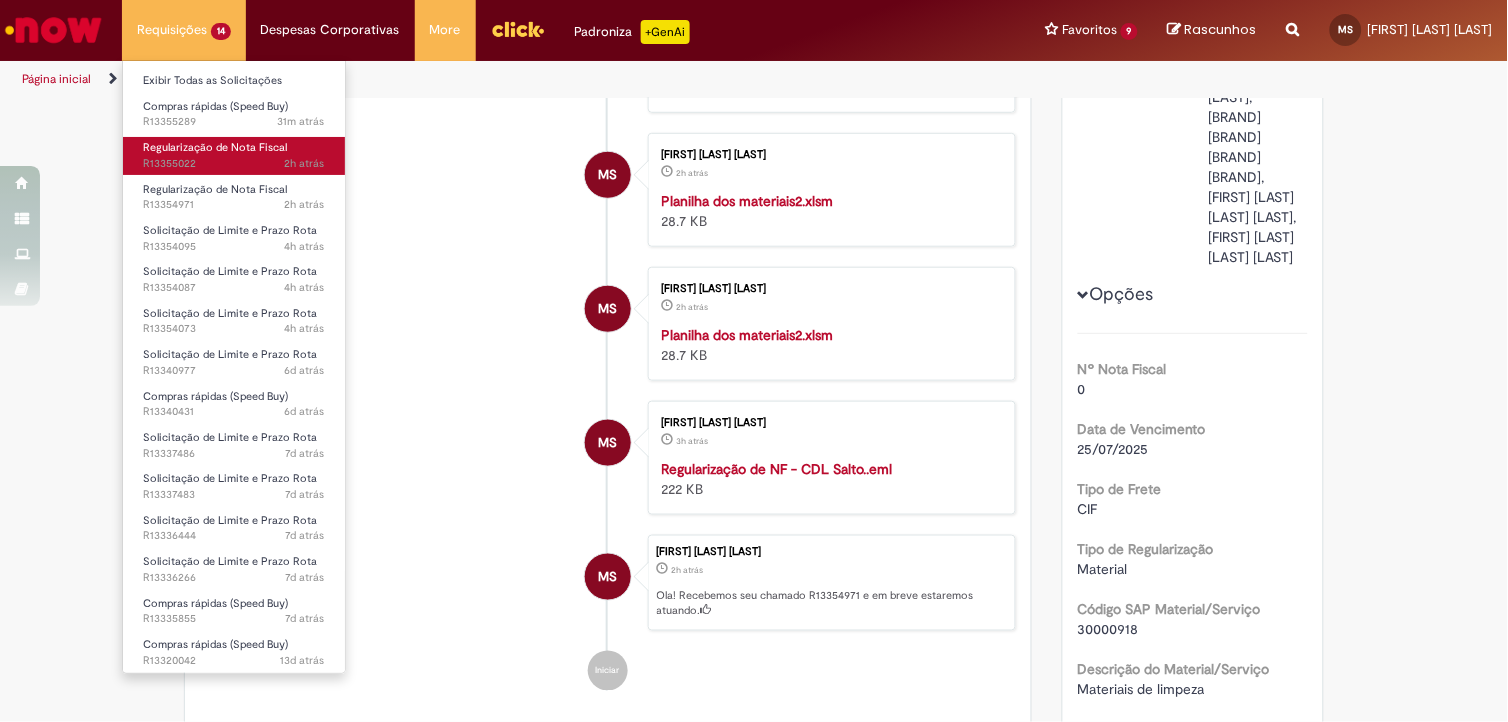 click on "Regularização de Nota Fiscal" at bounding box center (215, 147) 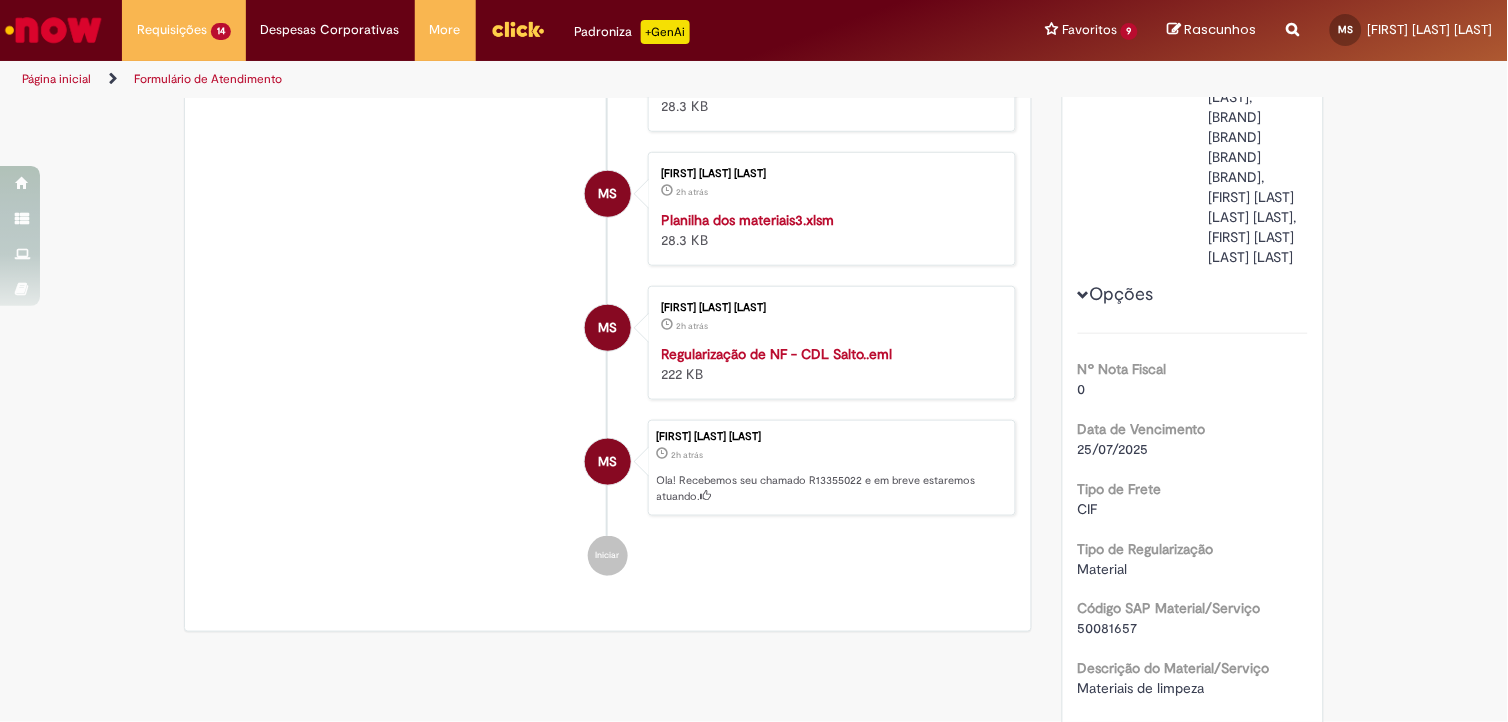 drag, startPoint x: 824, startPoint y: 247, endPoint x: 851, endPoint y: 178, distance: 74.094536 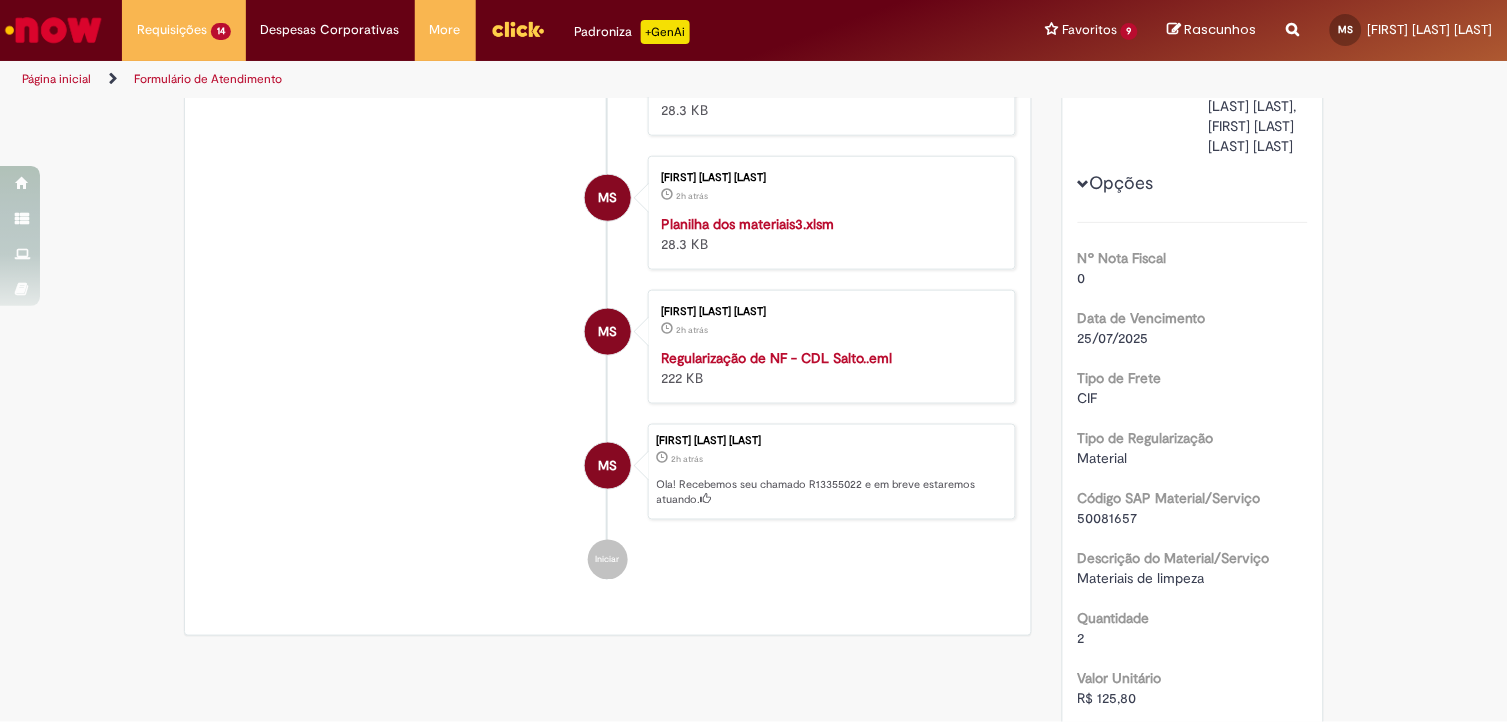 scroll, scrollTop: 111, scrollLeft: 0, axis: vertical 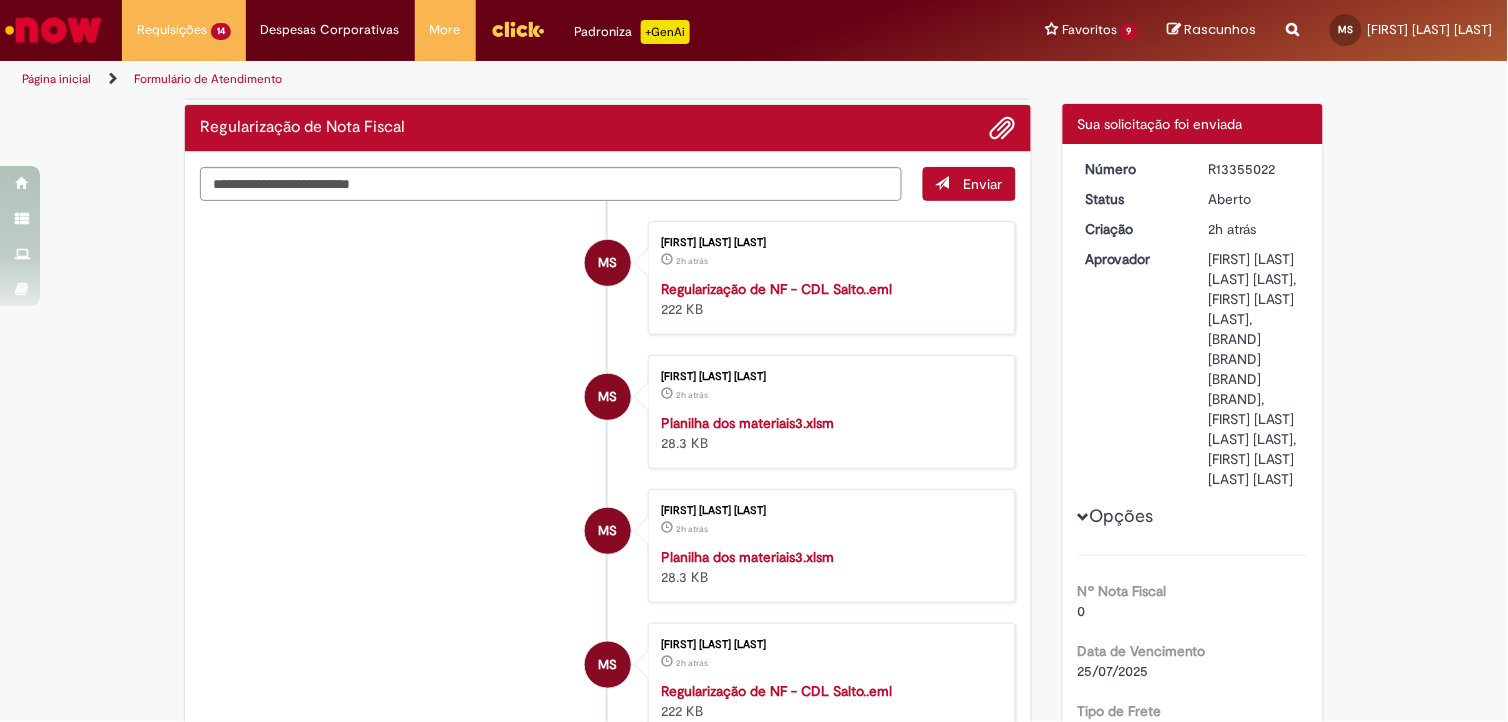 click on "Planilha dos materiais3.xlsm" at bounding box center (748, 423) 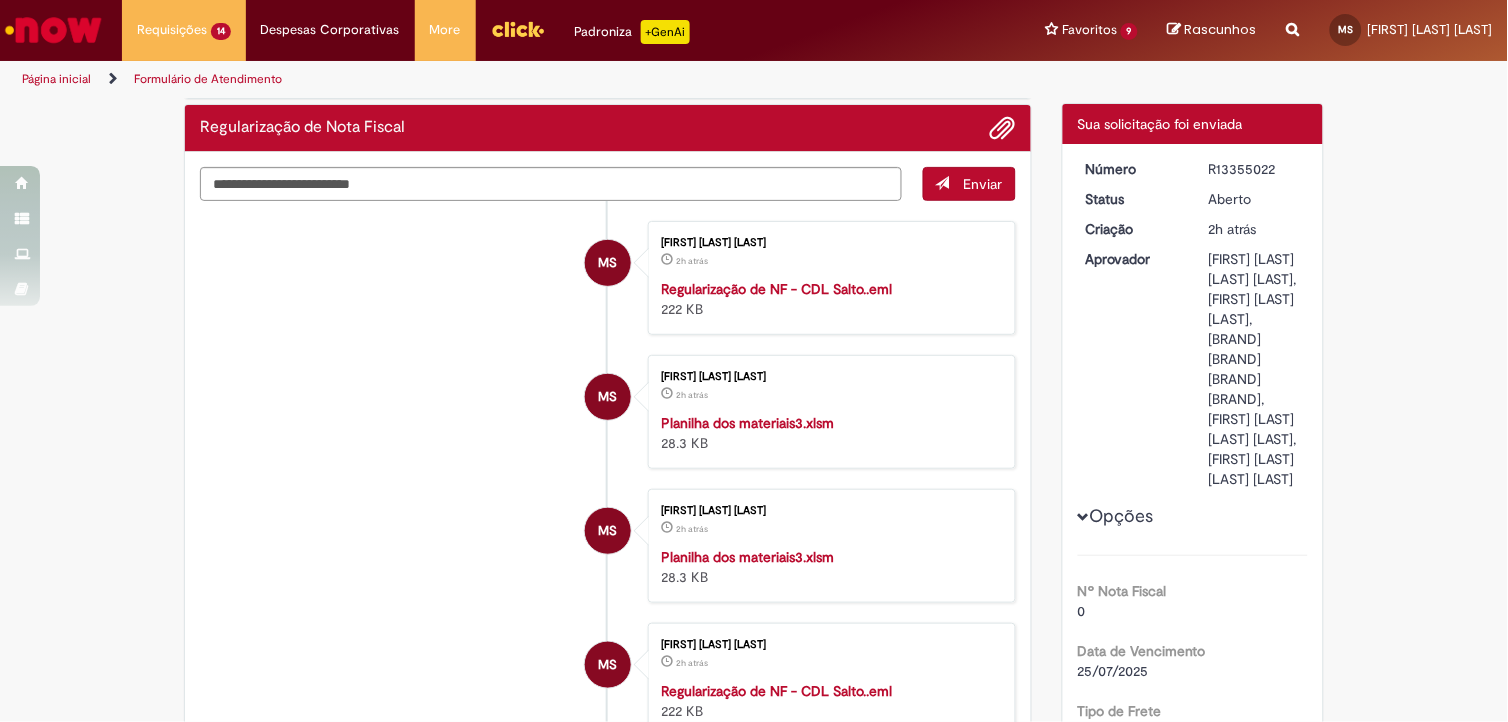 click on "MS
Mikaele Rodrigues Dos Santos
2h atrás 2 horas atrás
Planilha dos materiais3.xlsm  28.3 KB" at bounding box center [608, 412] 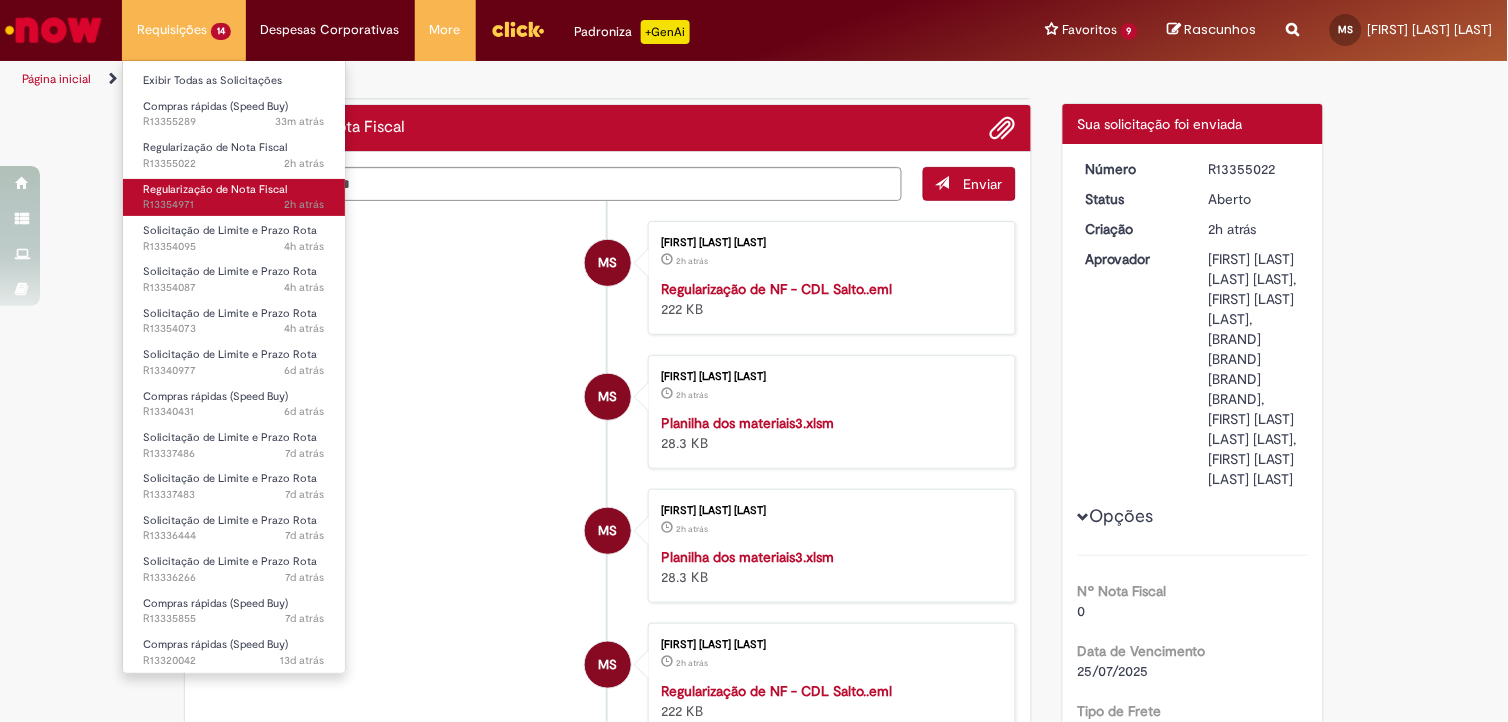 click on "Regularização de Nota Fiscal" at bounding box center (215, 189) 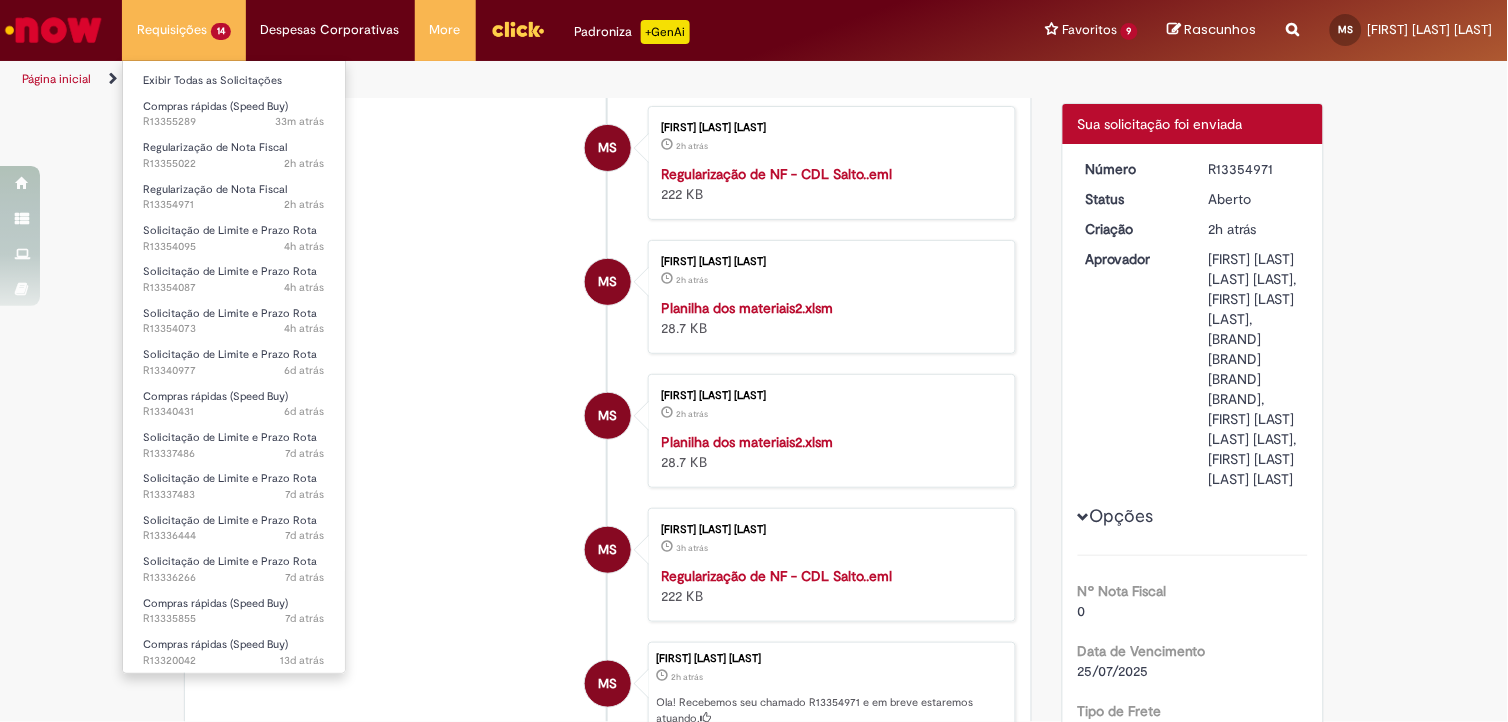 scroll, scrollTop: 0, scrollLeft: 0, axis: both 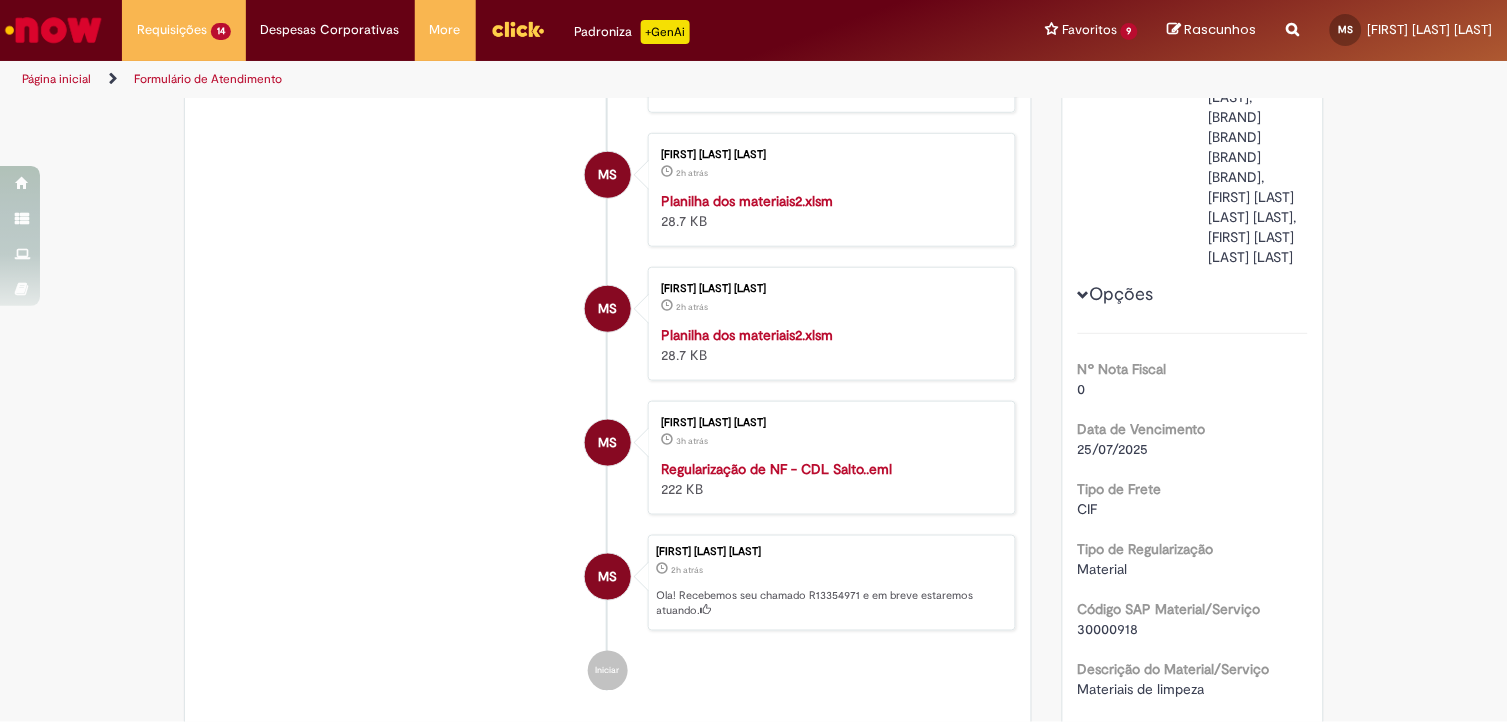 click on "Planilha dos materiais2.xlsm  28.7 KB" at bounding box center (828, 345) 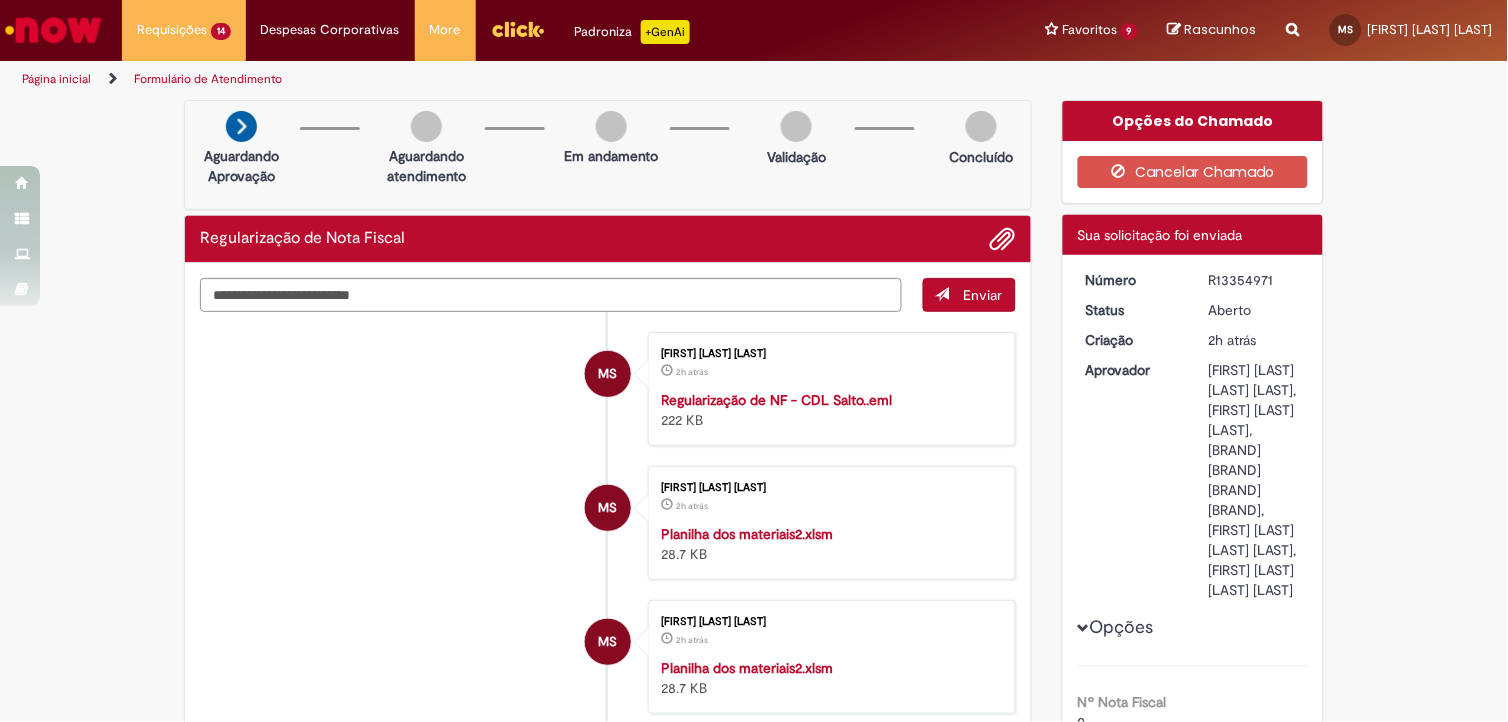 click on "MS
Mikaele Rodrigues Dos Santos
2h atrás 2 horas atrás
Planilha dos materiais2.xlsm  28.7 KB" at bounding box center [608, 523] 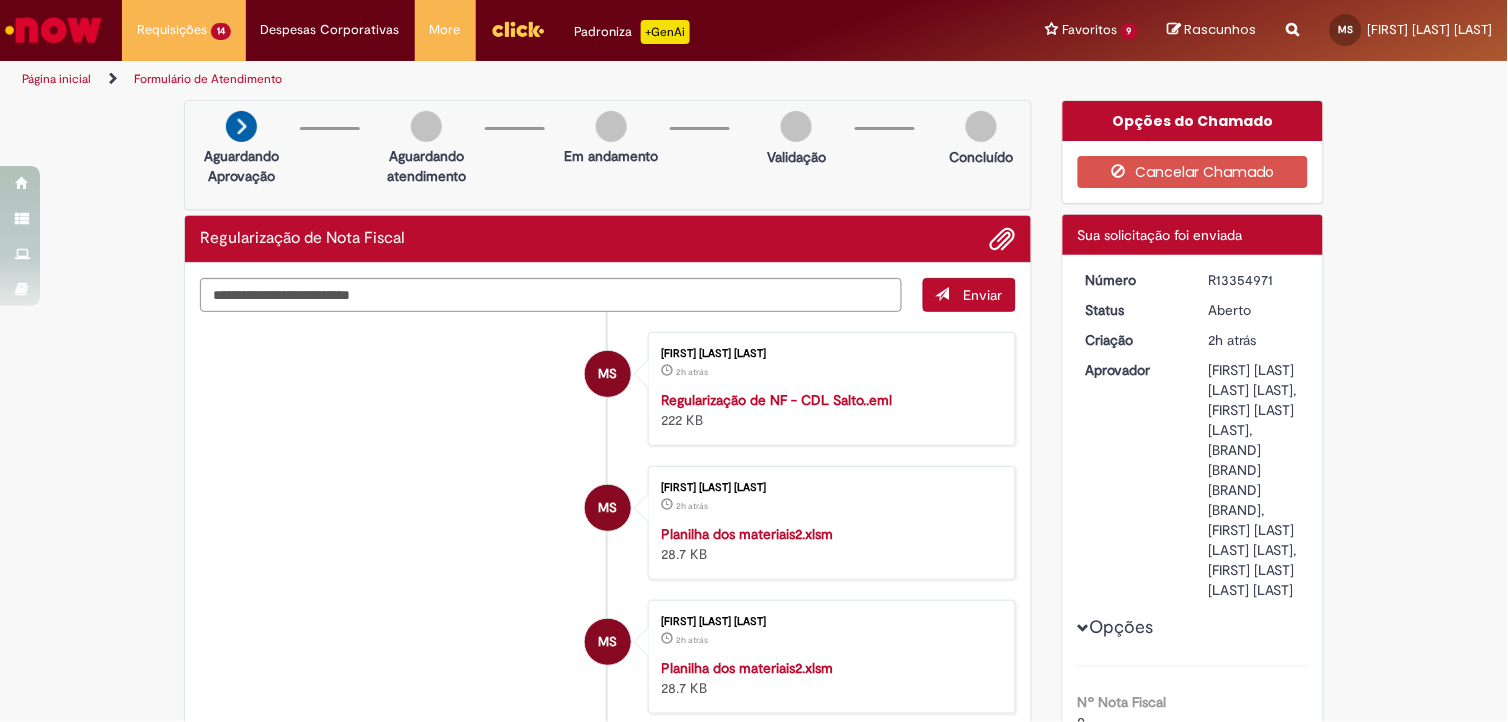 click on "Planilha dos materiais2.xlsm" at bounding box center (748, 534) 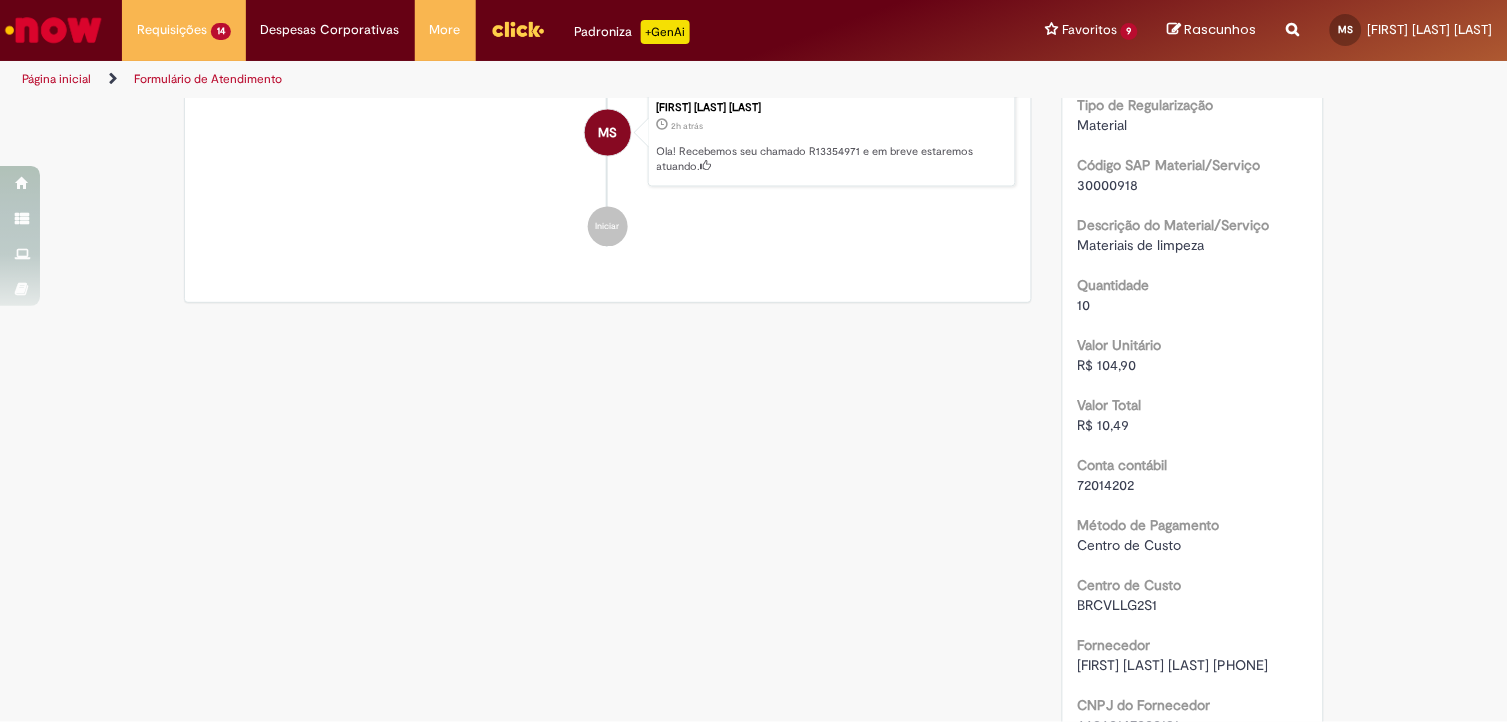 scroll, scrollTop: 1222, scrollLeft: 0, axis: vertical 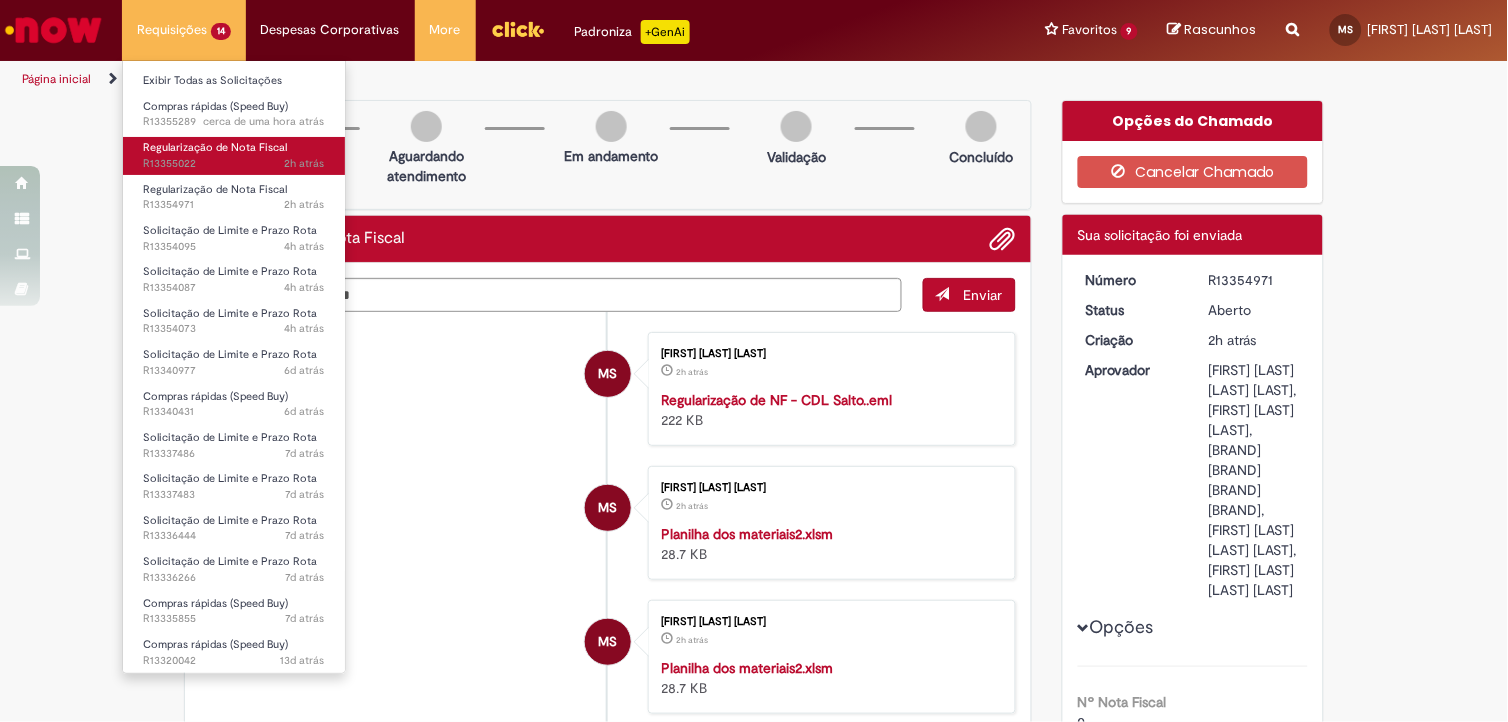 click on "2h atrás 2 horas atrás  R13355022" at bounding box center [234, 164] 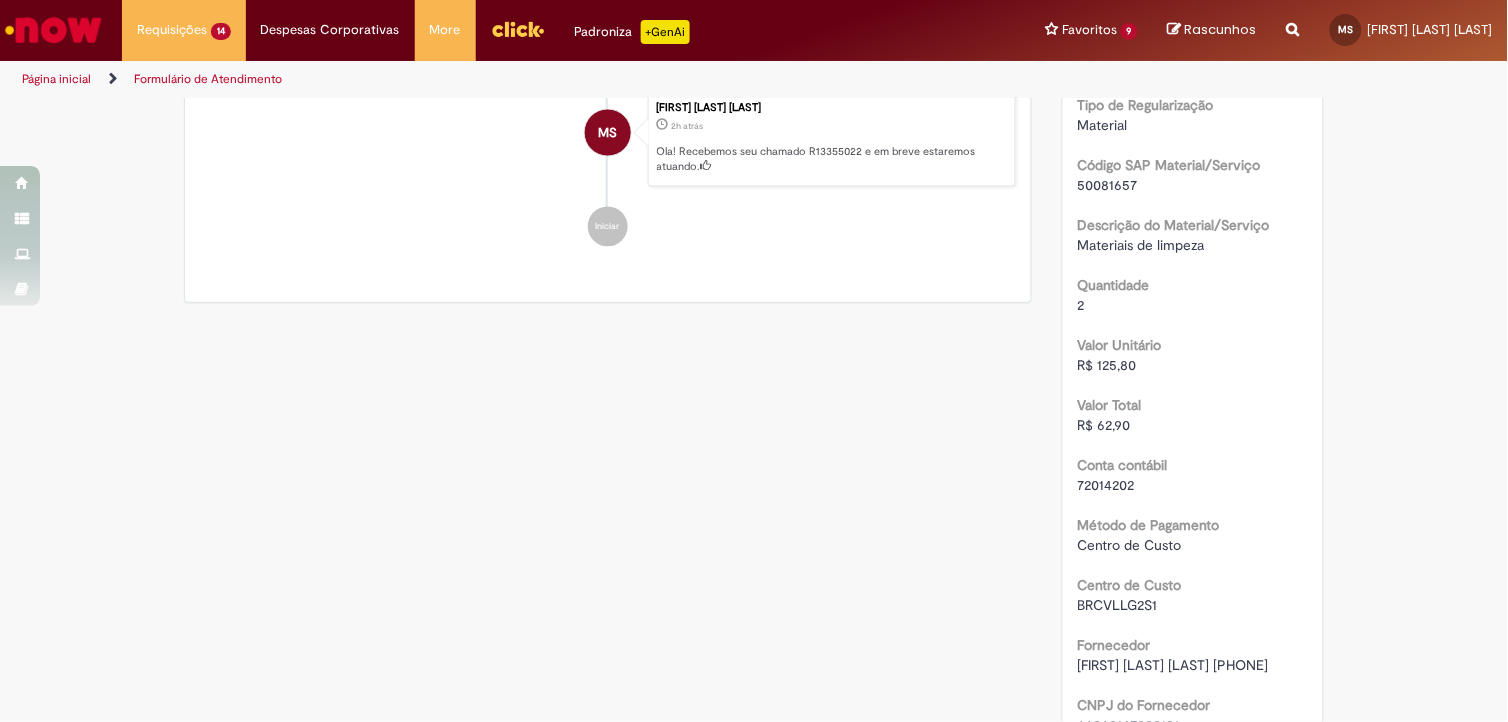 scroll, scrollTop: 892, scrollLeft: 0, axis: vertical 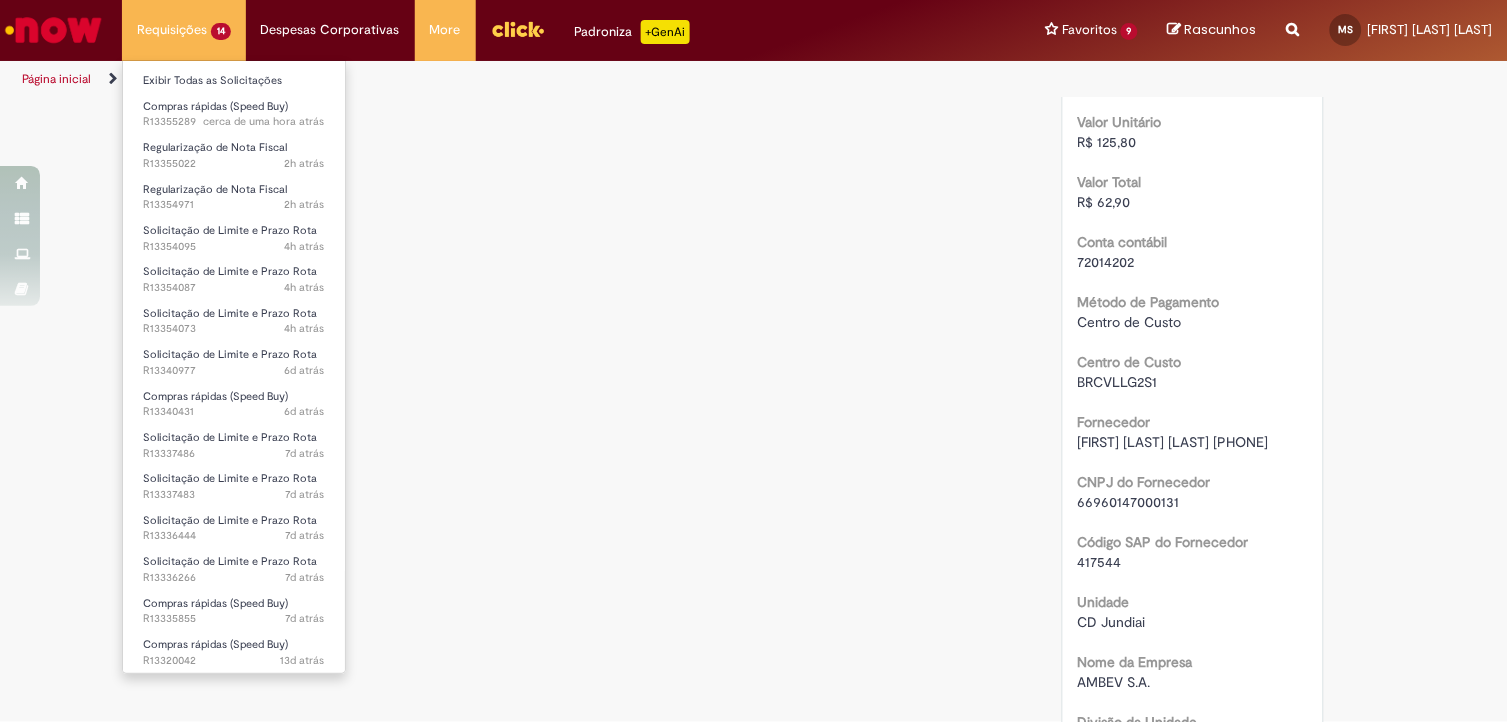 click on "Requisições   14
Exibir Todas as Solicitações
Compras rápidas (Speed Buy)
cerca de uma hora atrás cerca de uma hora atrás  R13355289
Regularização de Nota Fiscal
2h atrás 2 horas atrás  R13355022
Regularização de Nota Fiscal
2h atrás 2 horas atrás  R13354971
Solicitação de Limite e Prazo Rota
4h atrás 4 horas atrás  R13354095
Solicitação de Limite e Prazo Rota
4h atrás 4 horas atrás  R13354087
Solicitação de Limite e Prazo Rota
4h atrás 4 horas atrás  R13354073
Solicitação de Limite e Prazo Rota
6d atrás 6 dias atrás  R13340977
Compras rápidas (Speed Buy)
6d atrás 6 dias atrás  R13340431
Solicitação de Limite e Prazo Rota
7d atrás 7 dias atrás  R13337486
Solicitação de Limite e Prazo Rota" at bounding box center [184, 30] 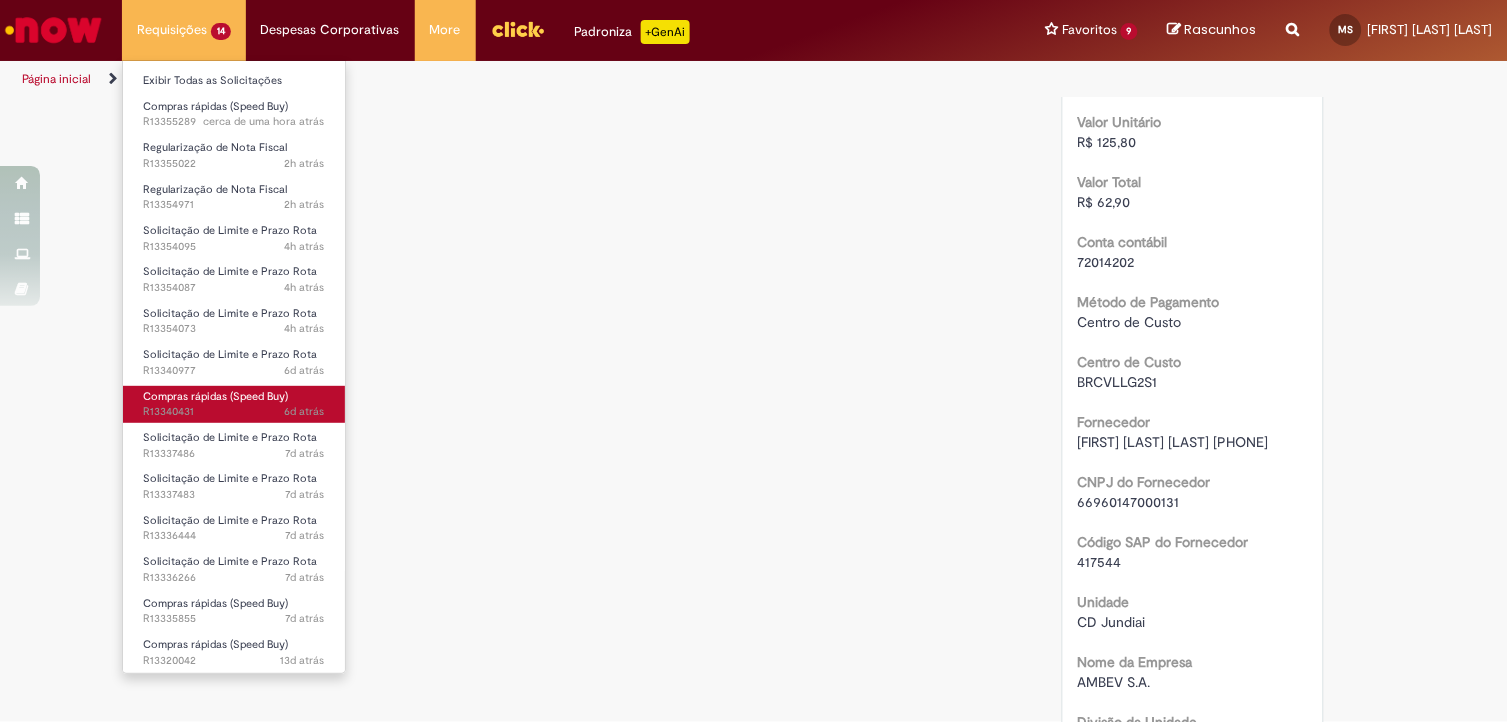 click on "Compras rápidas (Speed Buy)" at bounding box center [215, 396] 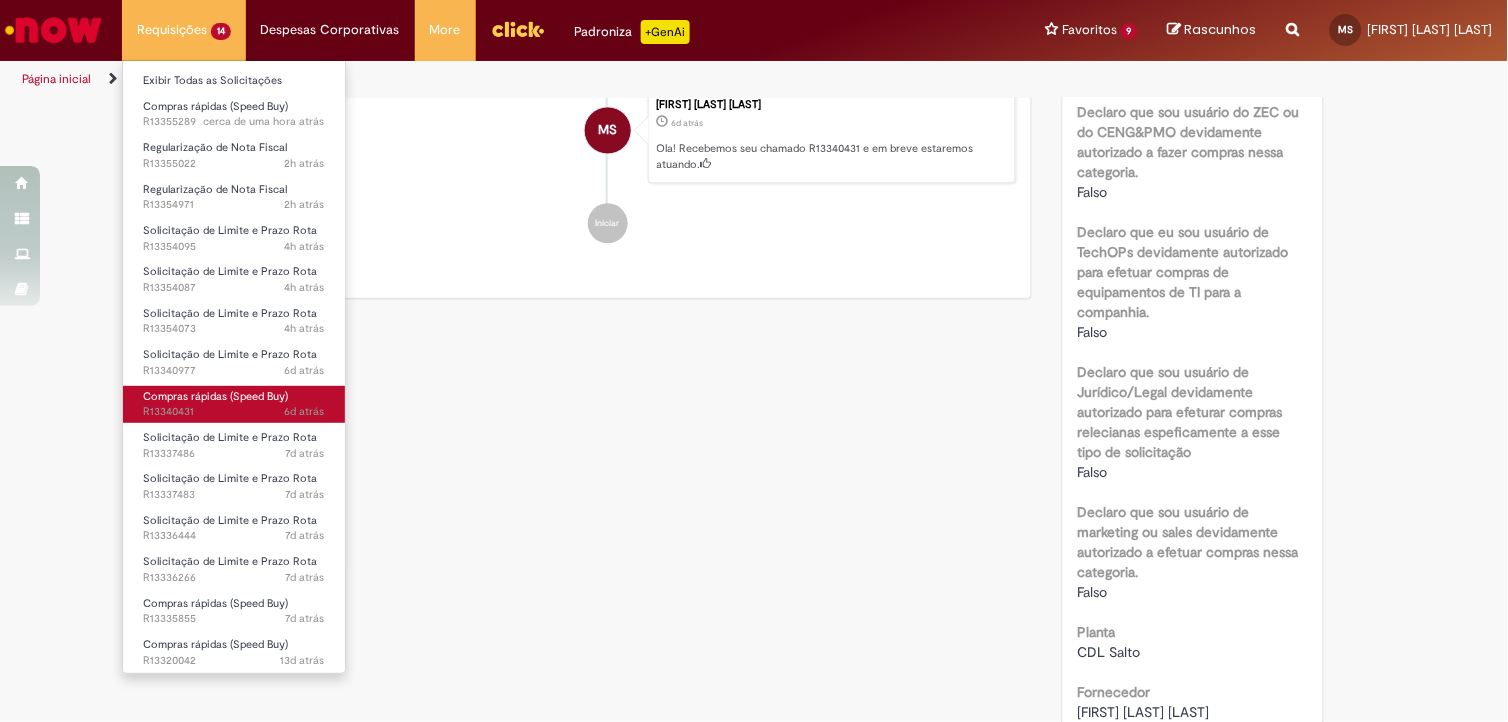 scroll, scrollTop: 0, scrollLeft: 0, axis: both 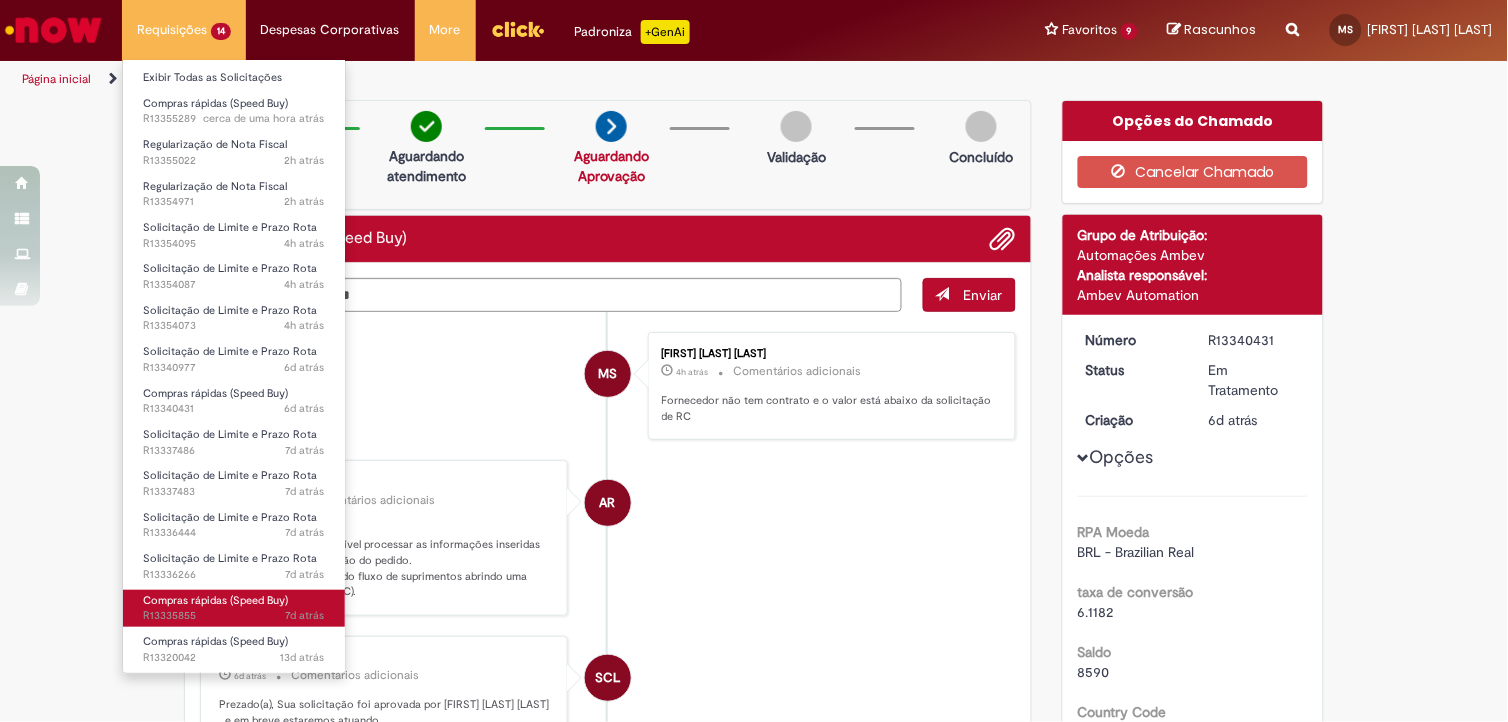 click on "7d atrás 7 dias atrás  R13335855" at bounding box center (234, 616) 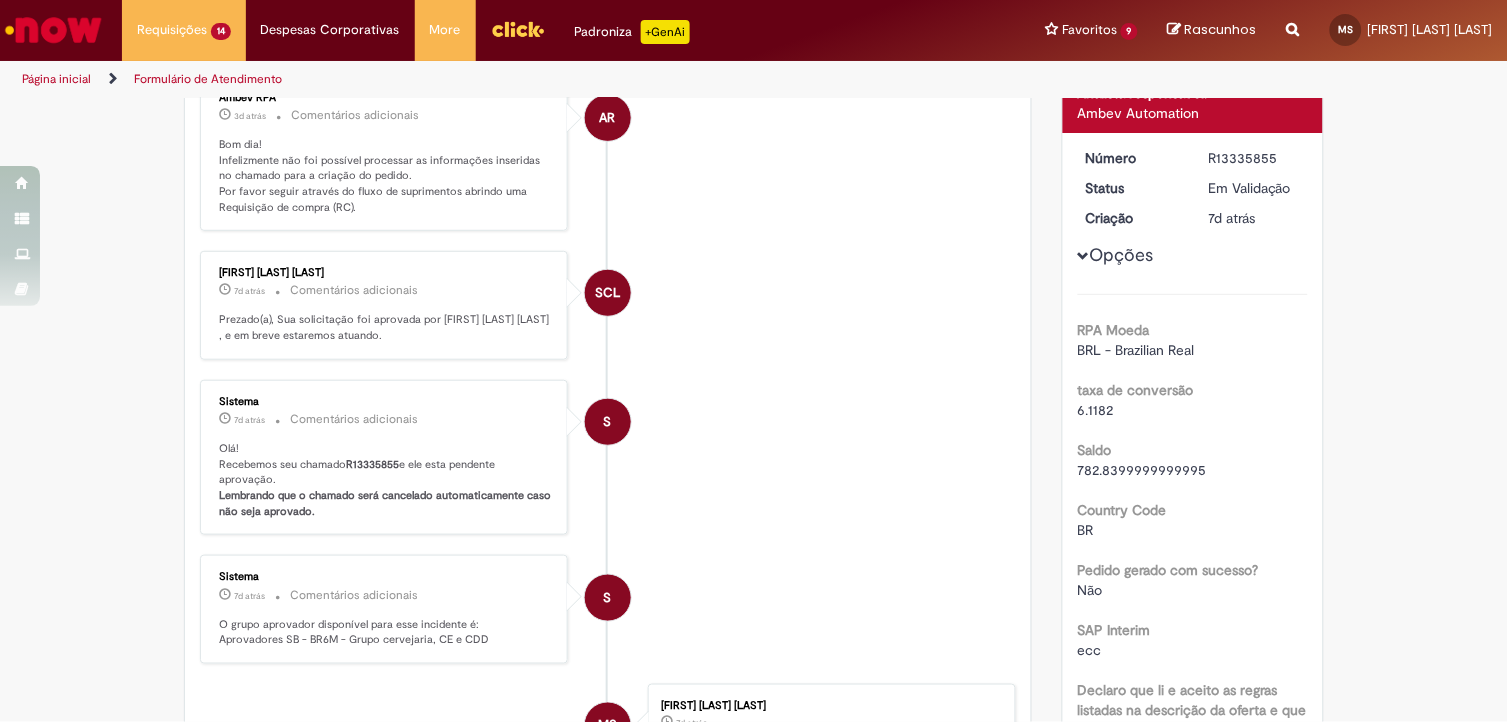 scroll, scrollTop: 555, scrollLeft: 0, axis: vertical 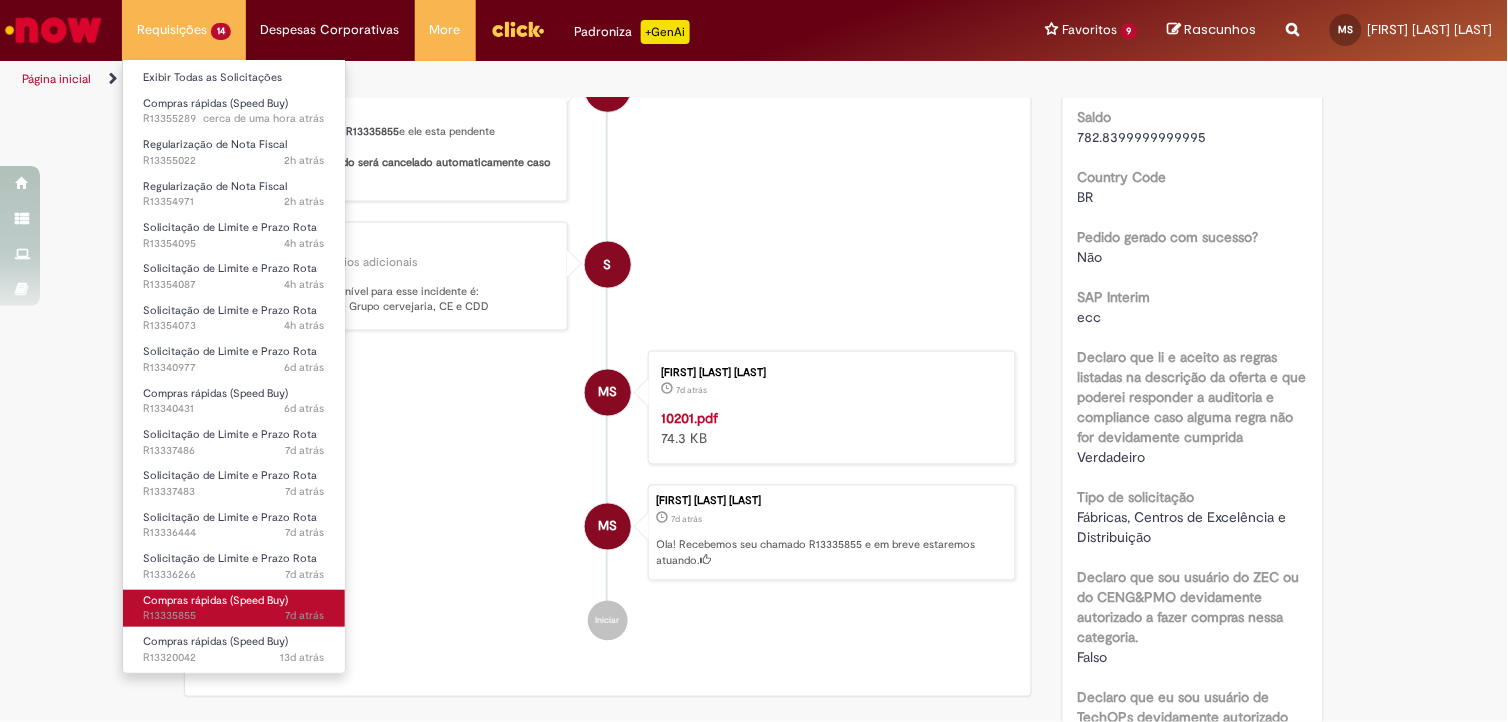 click on "Compras rápidas (Speed Buy)" at bounding box center (215, 600) 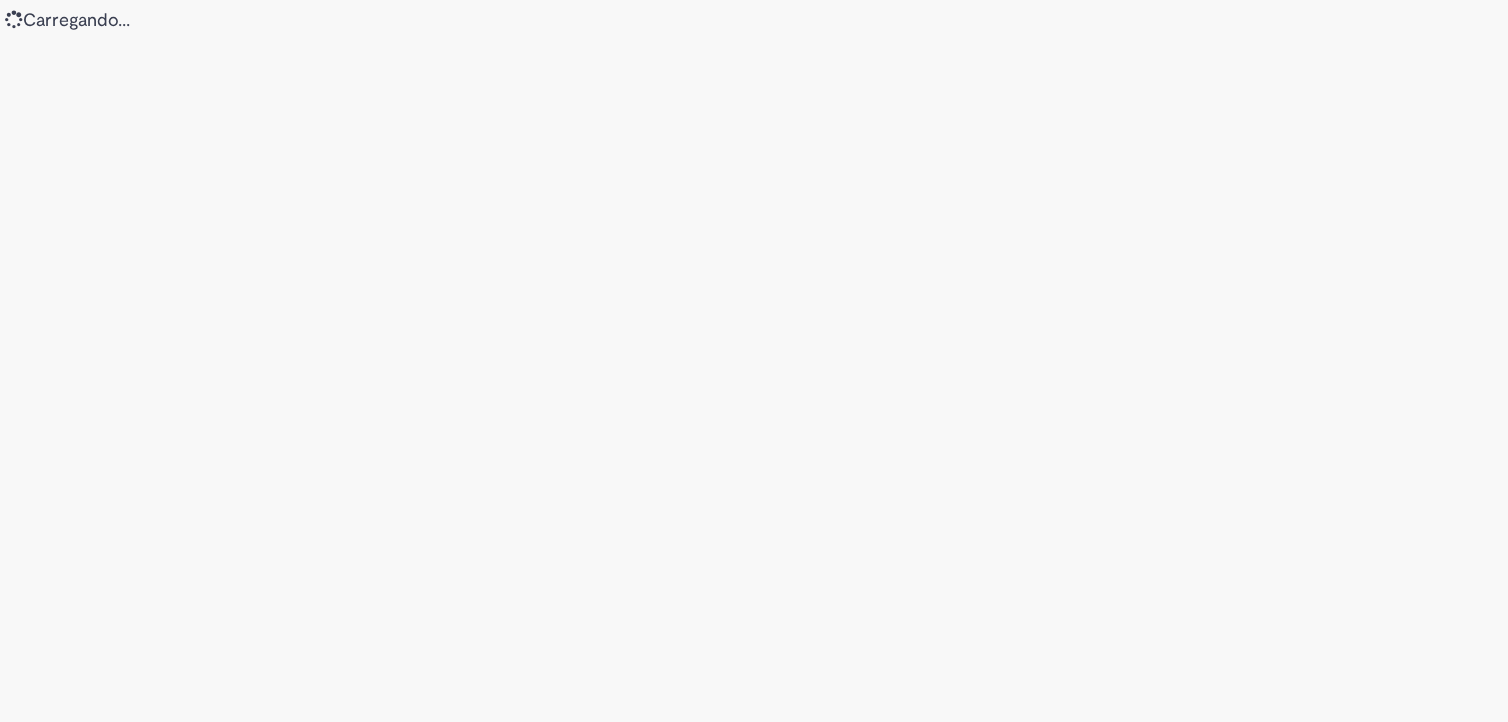 scroll, scrollTop: 0, scrollLeft: 0, axis: both 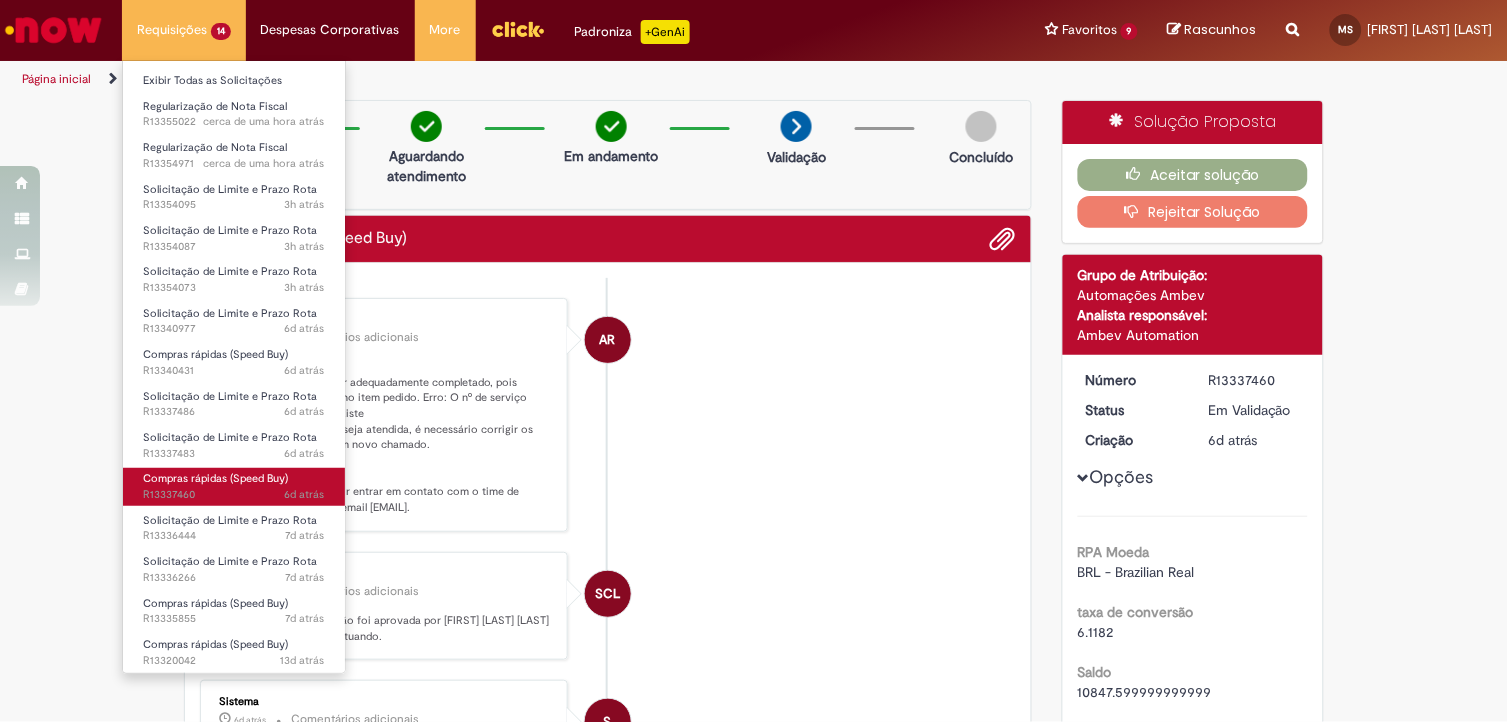 click on "6d atrás 6 dias atrás  R13337460" at bounding box center [234, 495] 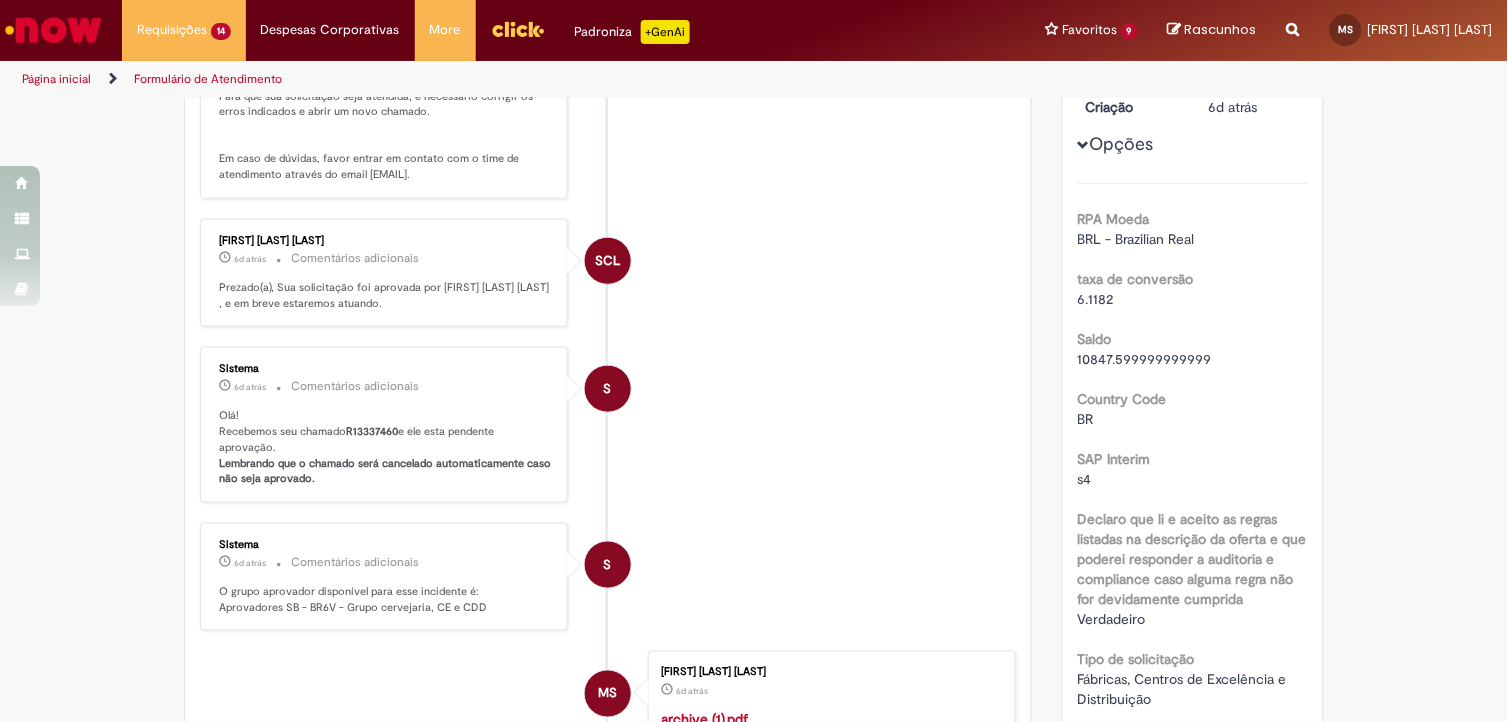 scroll, scrollTop: 0, scrollLeft: 0, axis: both 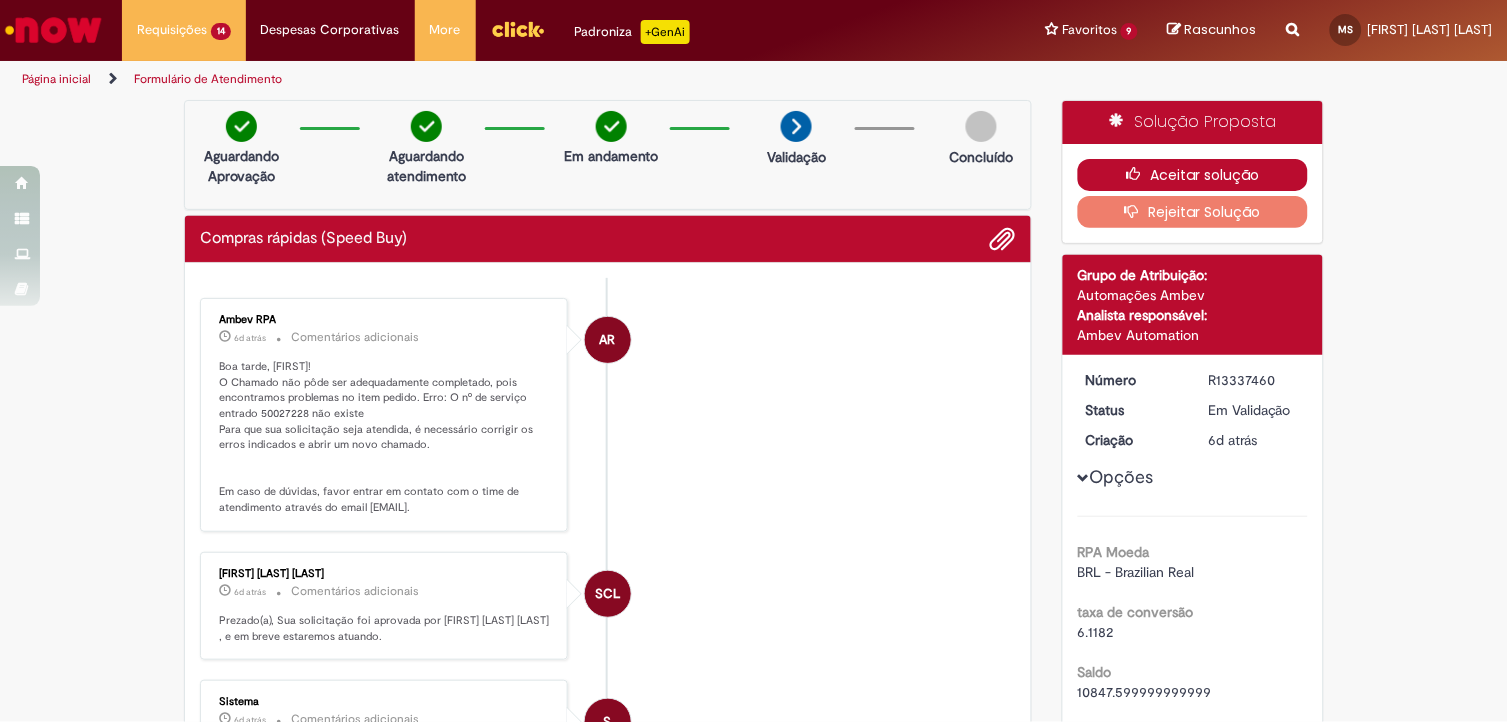 click on "Aceitar solução" at bounding box center [1193, 175] 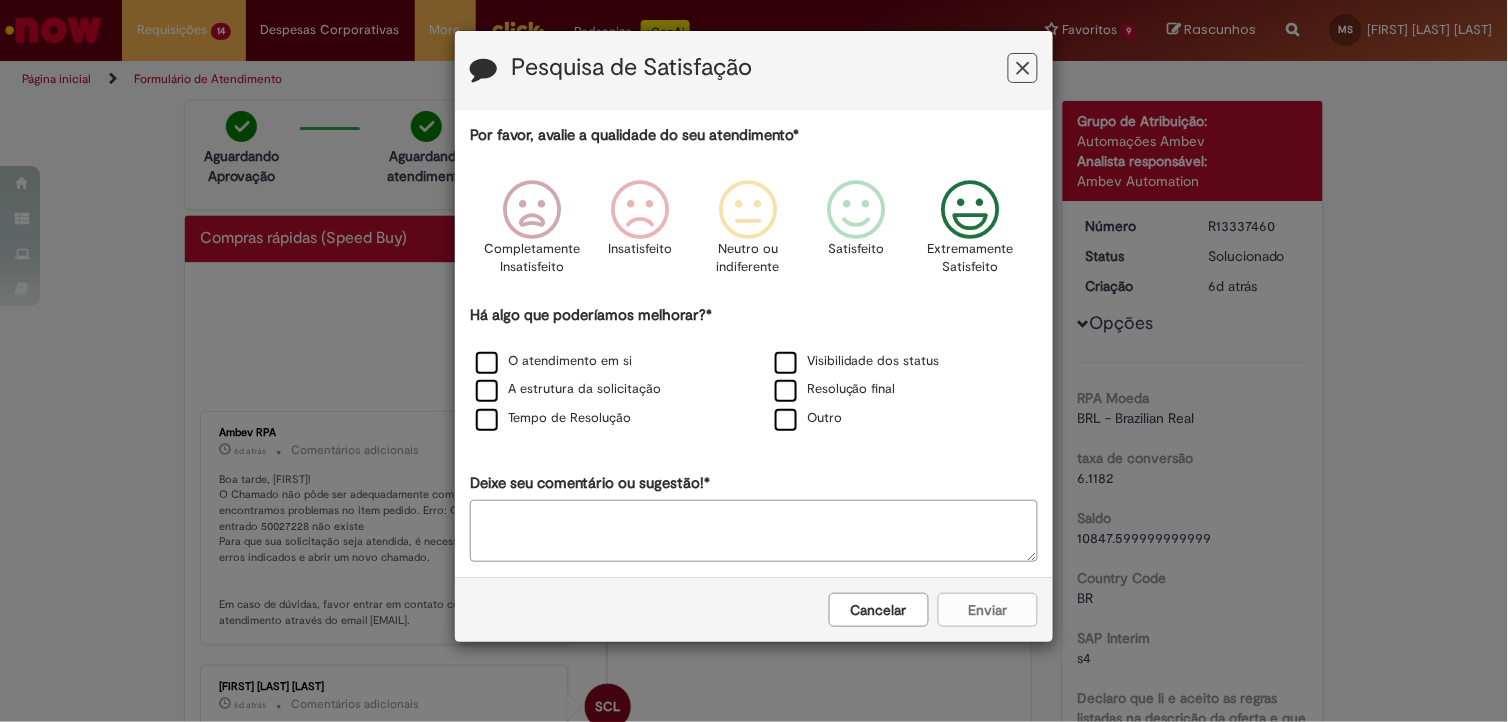 click on "Extremamente Satisfeito" at bounding box center (970, 258) 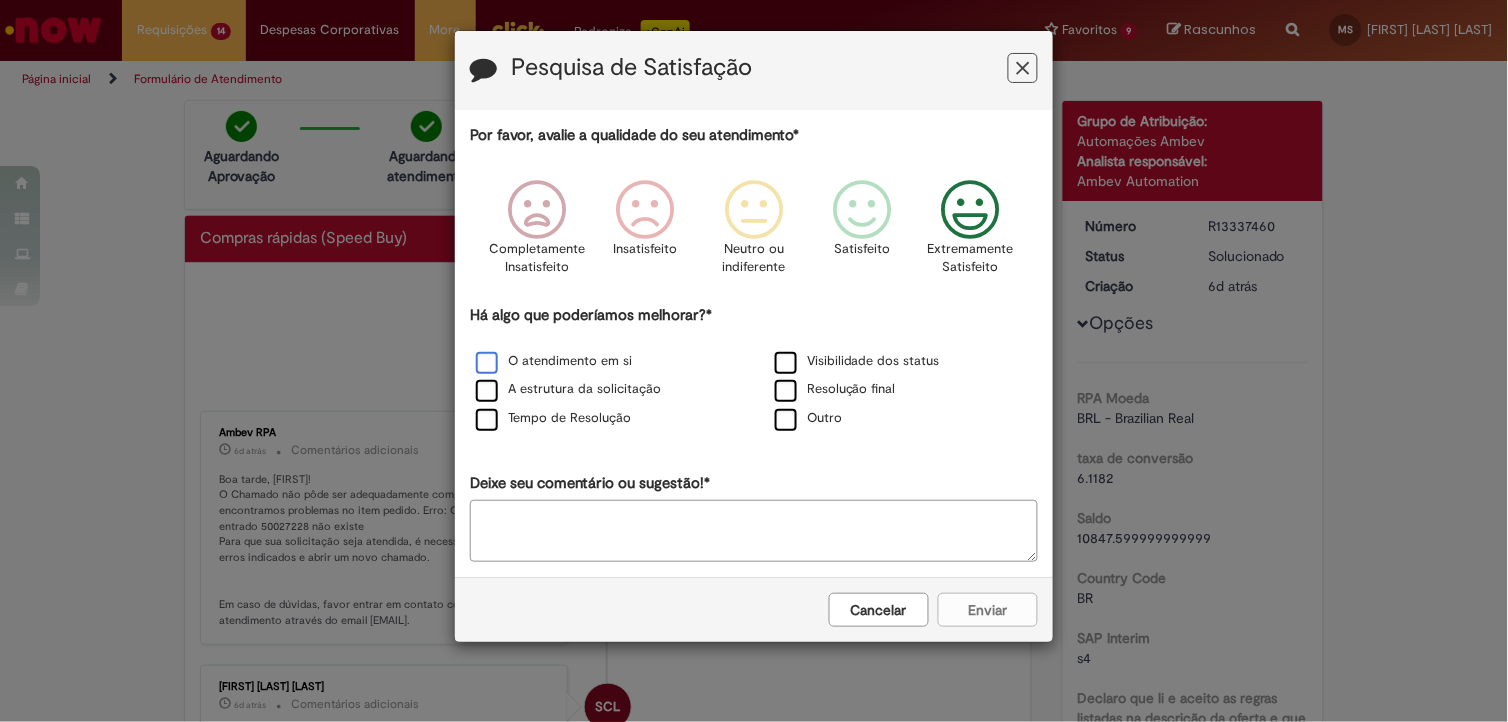 click on "O atendimento em si" at bounding box center (554, 361) 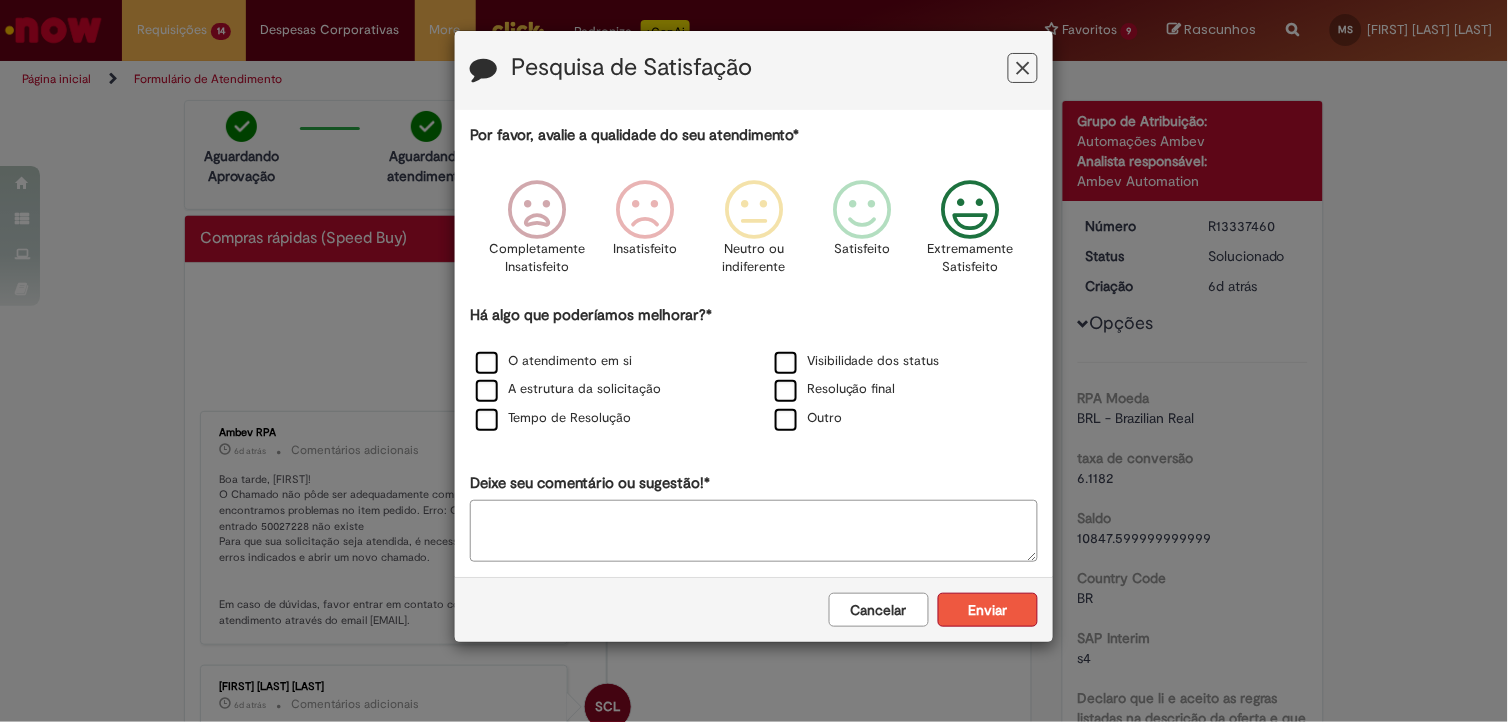 click on "Enviar" at bounding box center (988, 610) 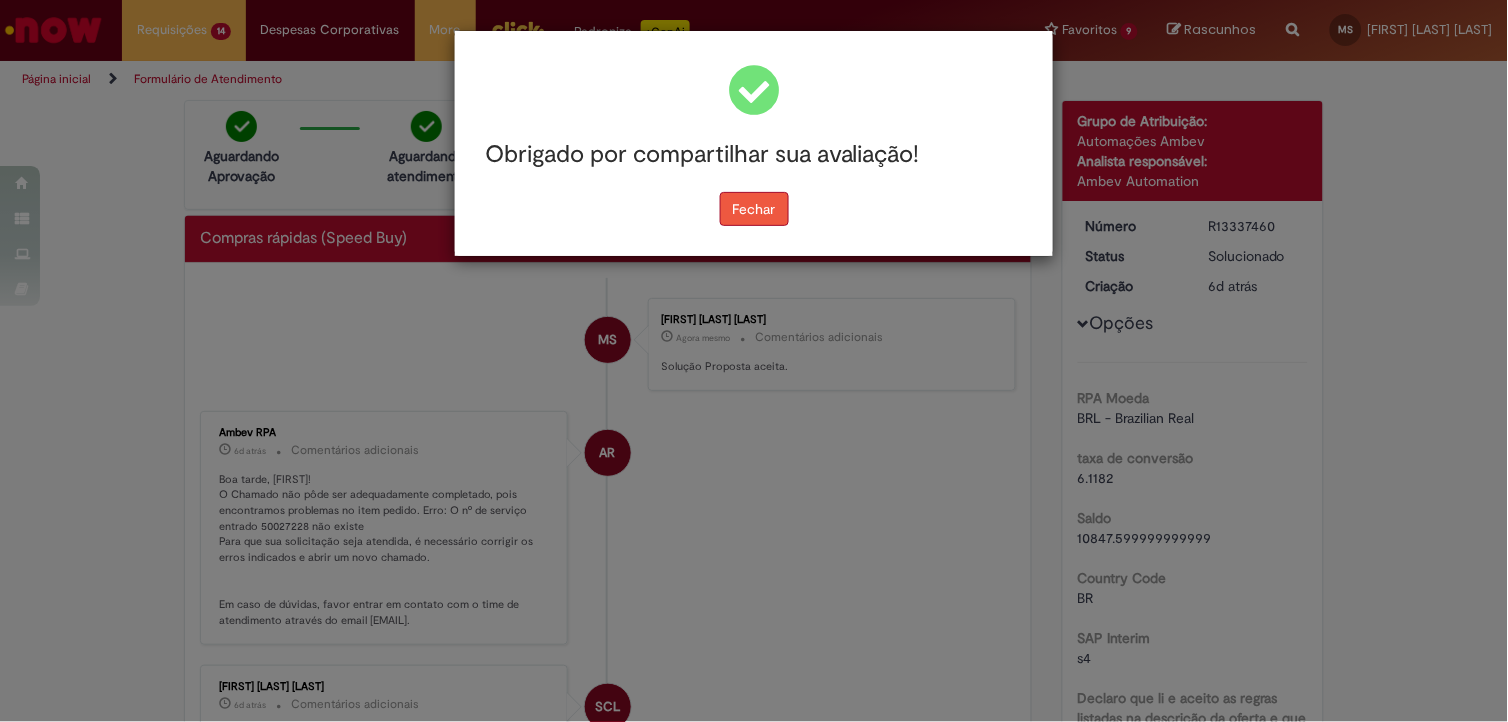 click on "Fechar" at bounding box center (754, 209) 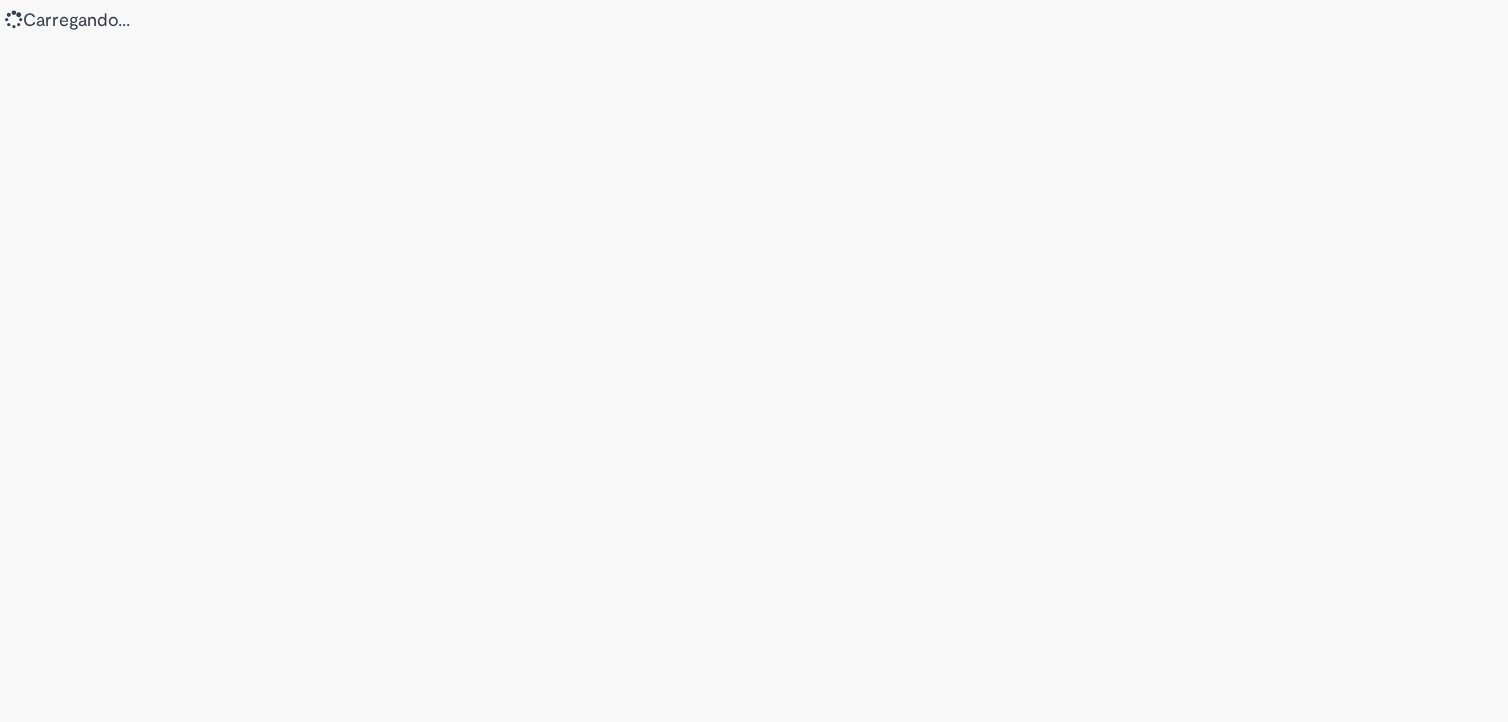 scroll, scrollTop: 0, scrollLeft: 0, axis: both 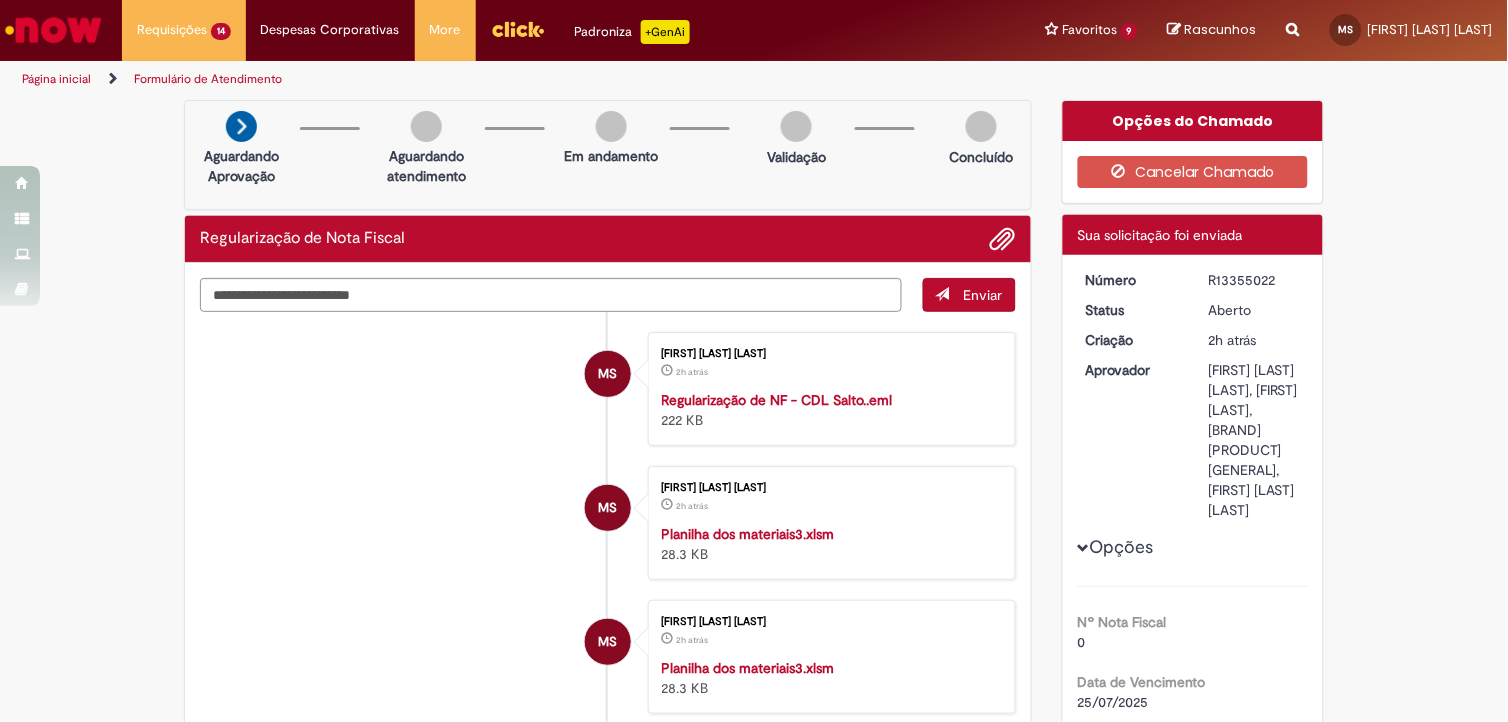 click on "Regularização de NF - CDL Salto..eml" at bounding box center [777, 400] 